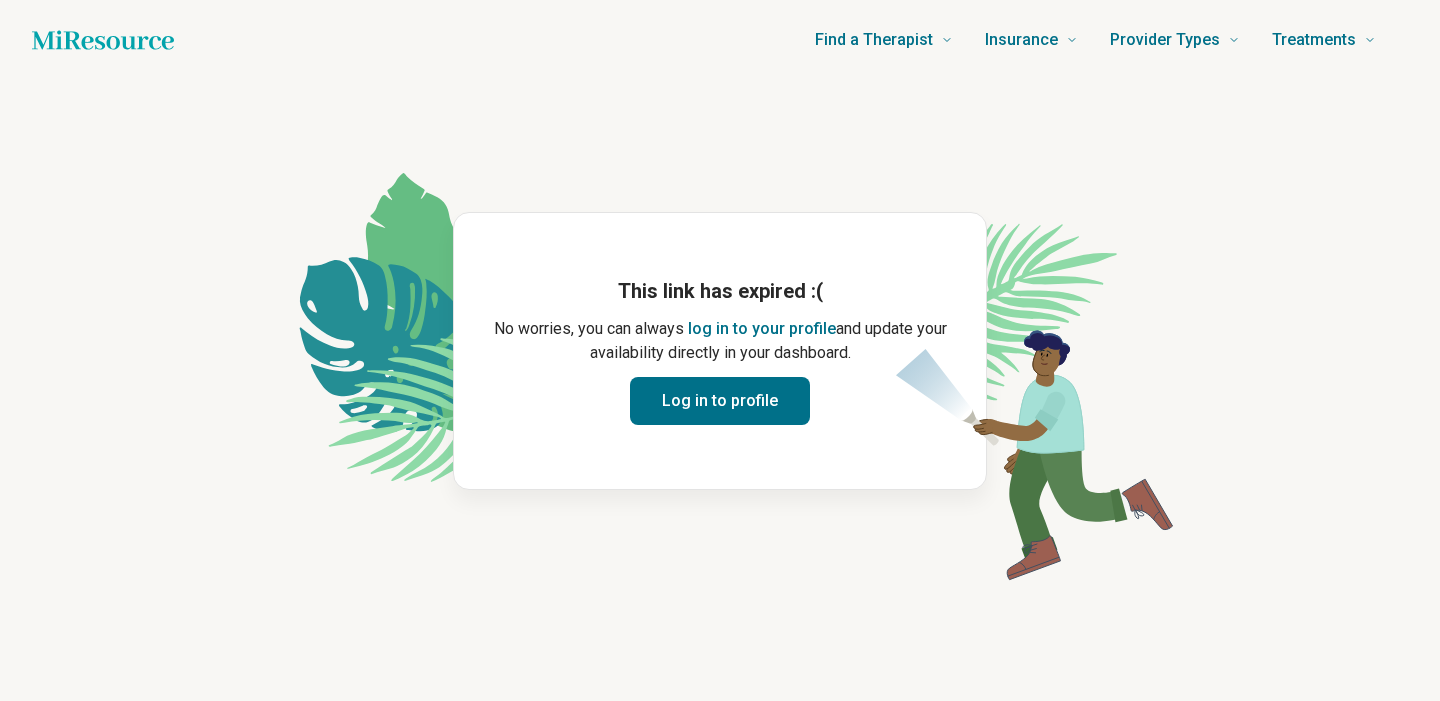 scroll, scrollTop: 0, scrollLeft: 0, axis: both 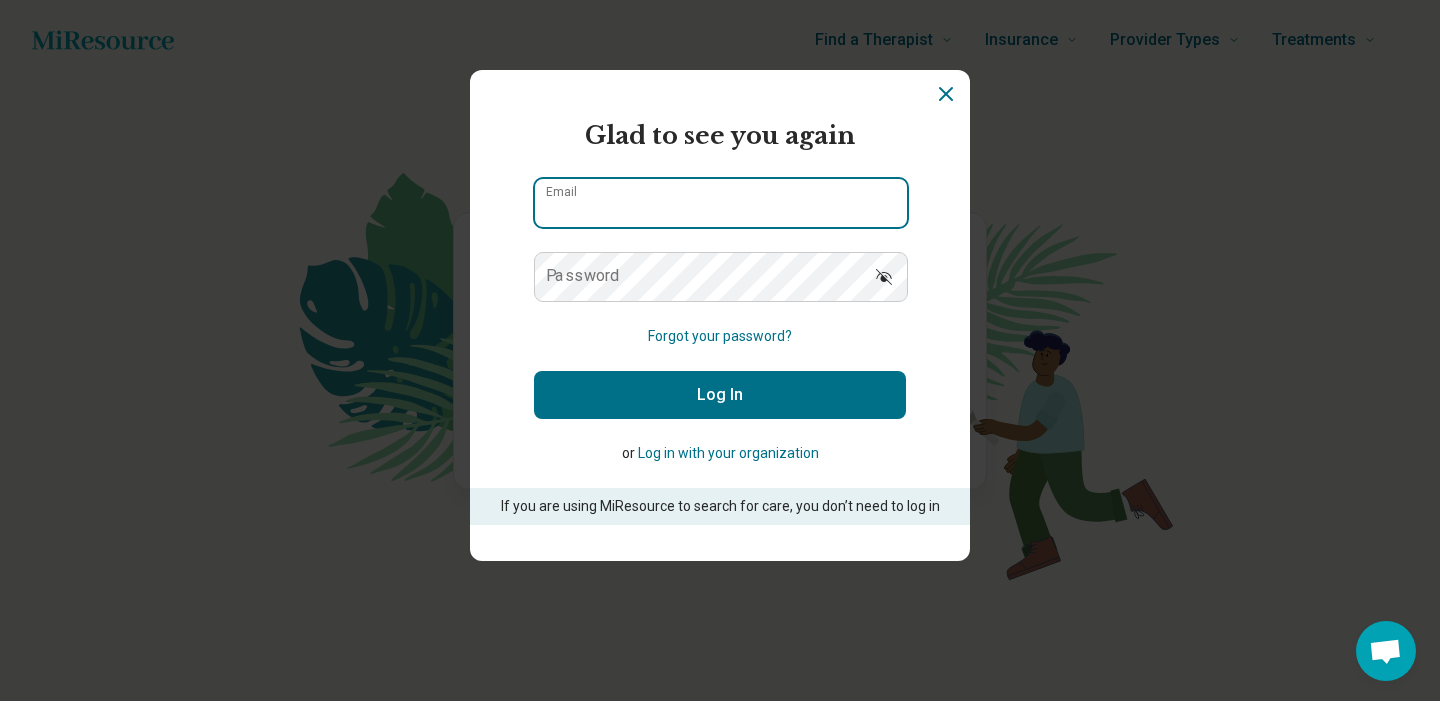 type on "**********" 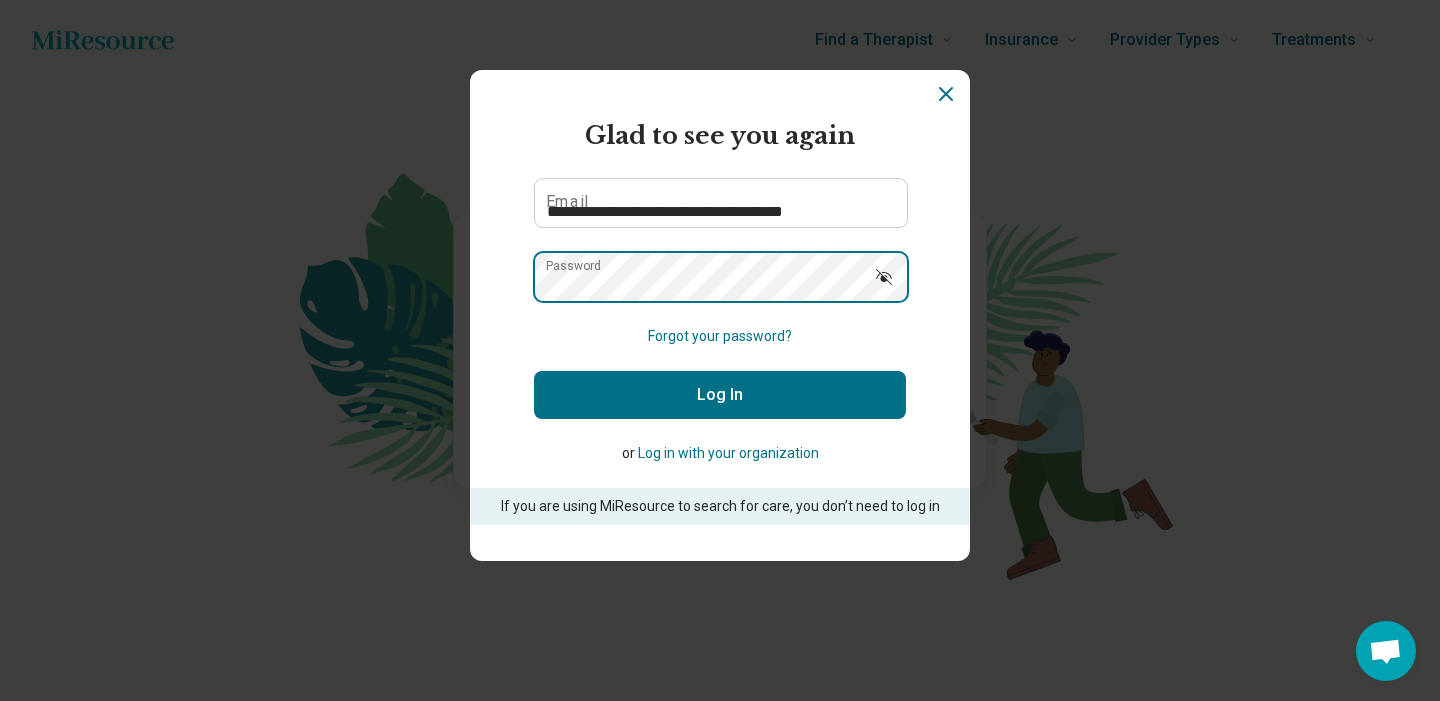 click on "Log In" at bounding box center (720, 395) 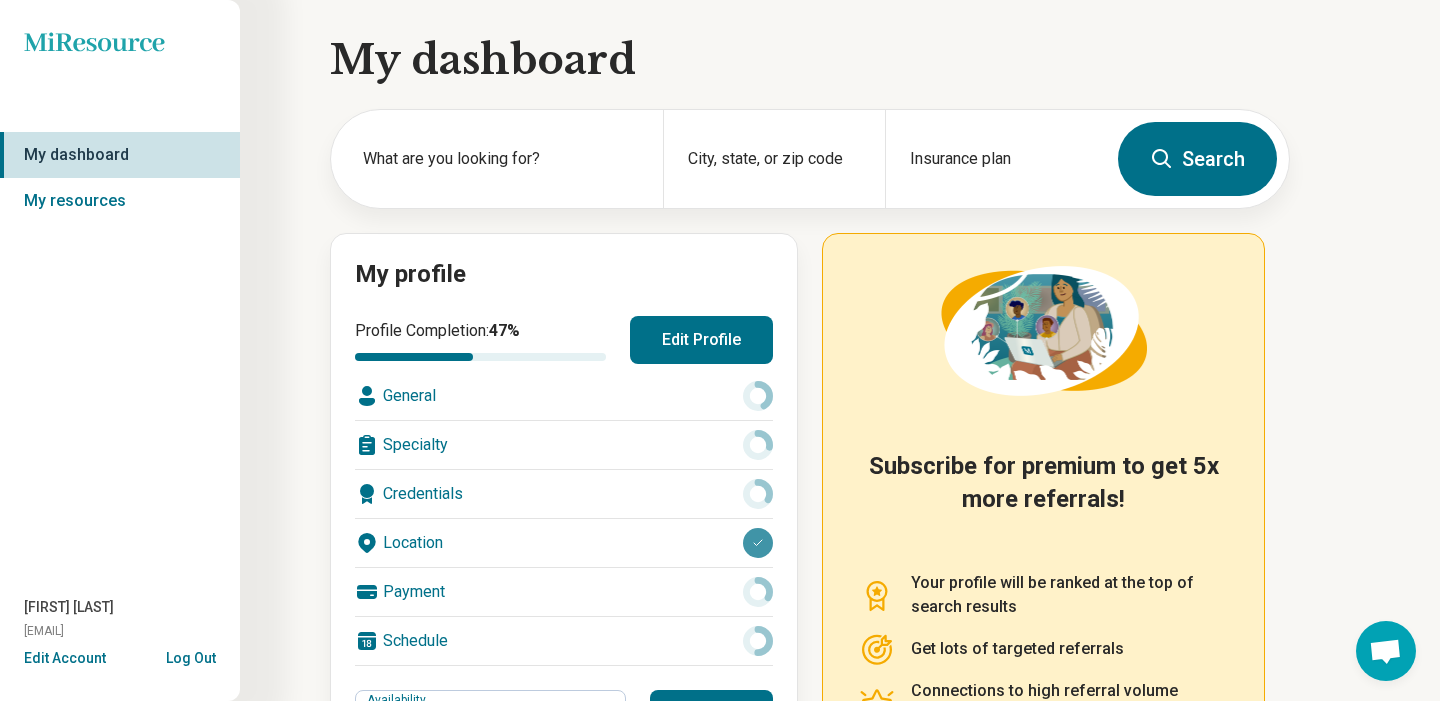 scroll, scrollTop: 0, scrollLeft: 0, axis: both 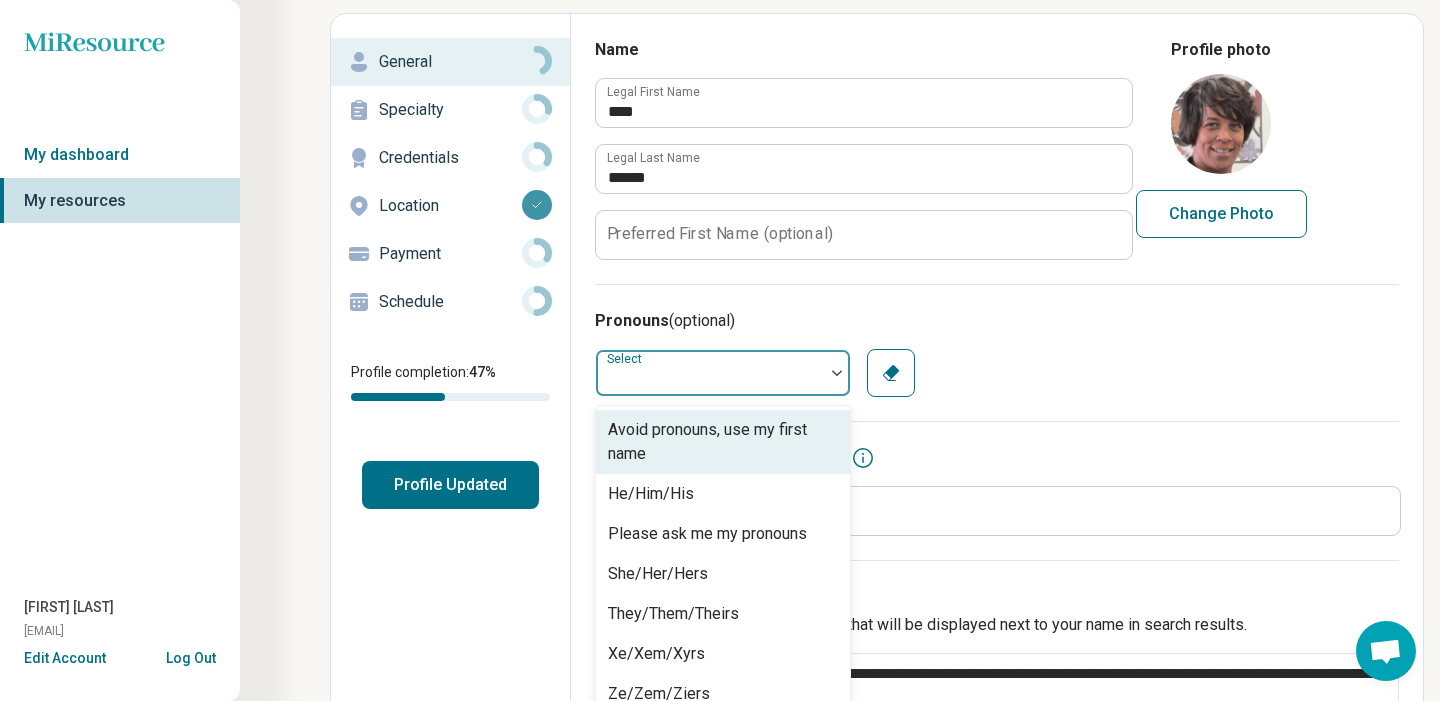 click at bounding box center (837, 373) 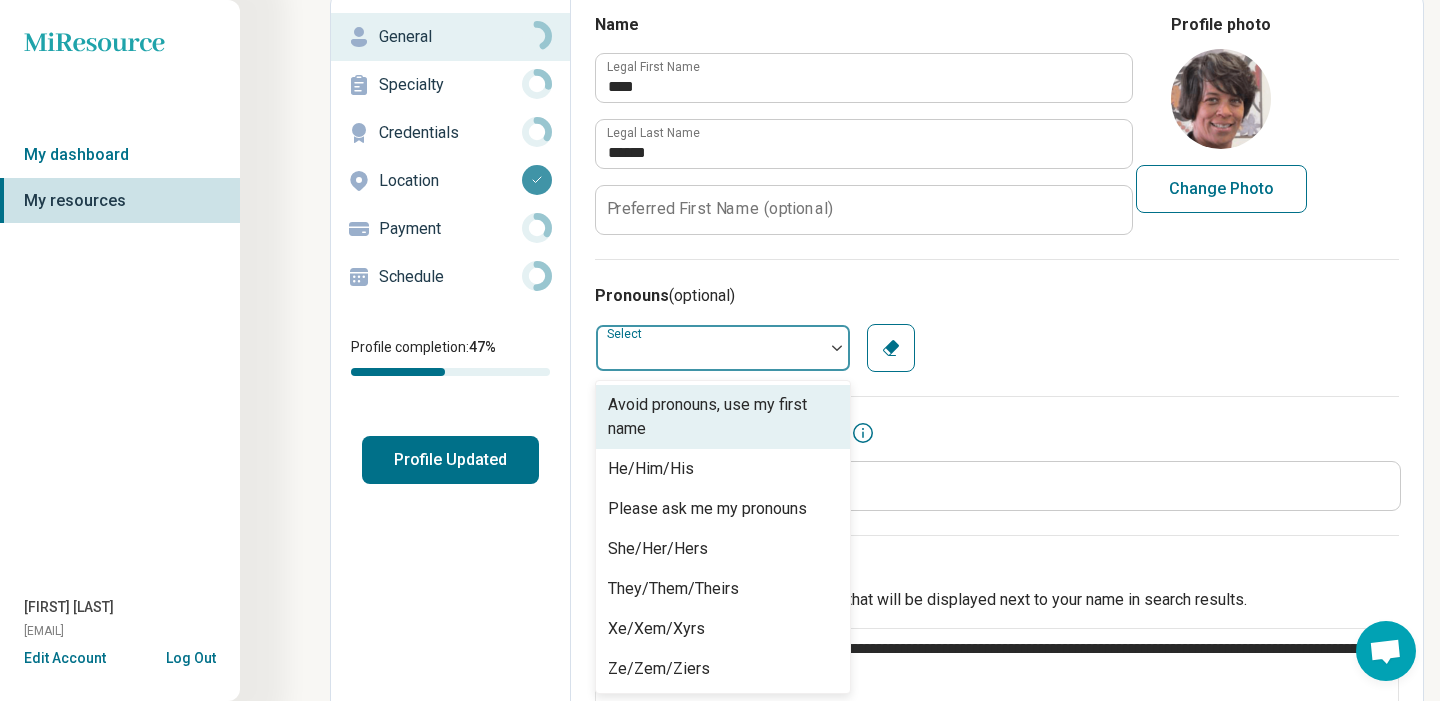 scroll, scrollTop: 109, scrollLeft: 0, axis: vertical 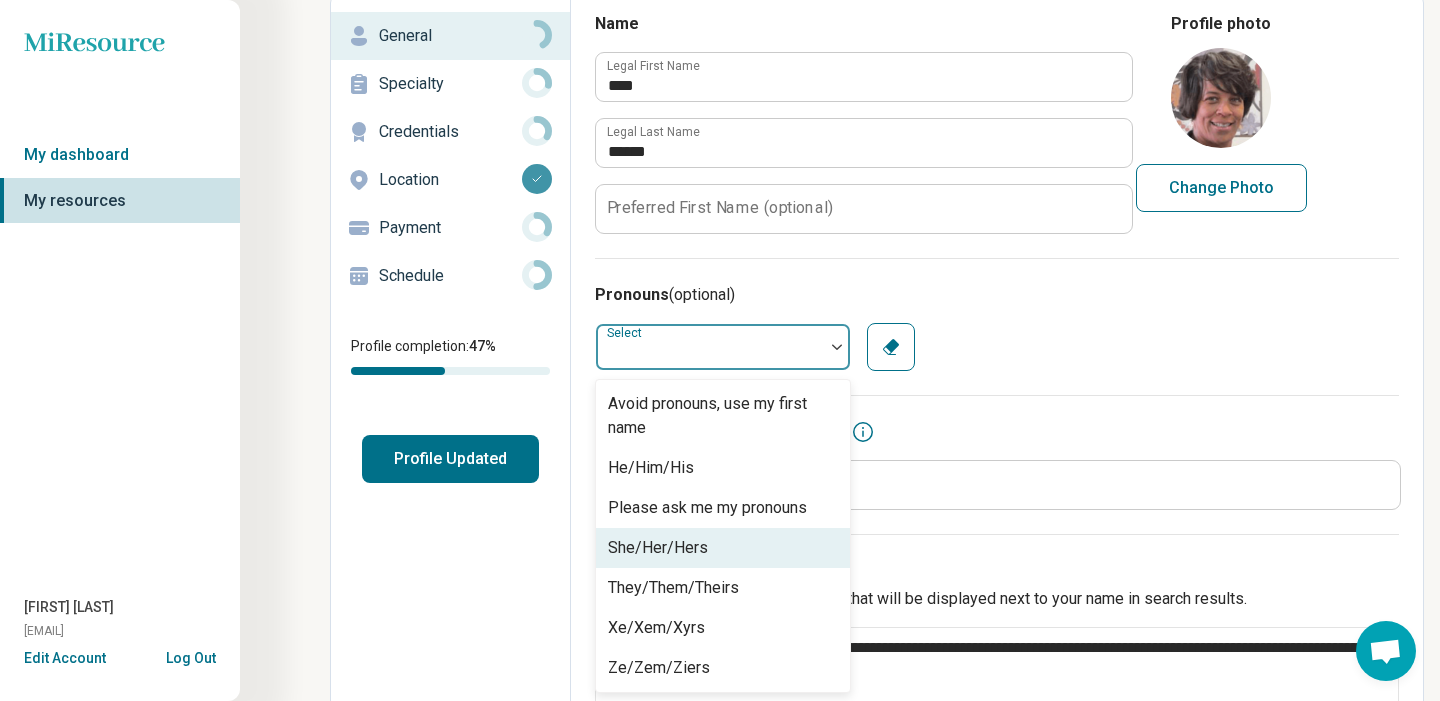 click on "She/Her/Hers" at bounding box center (723, 548) 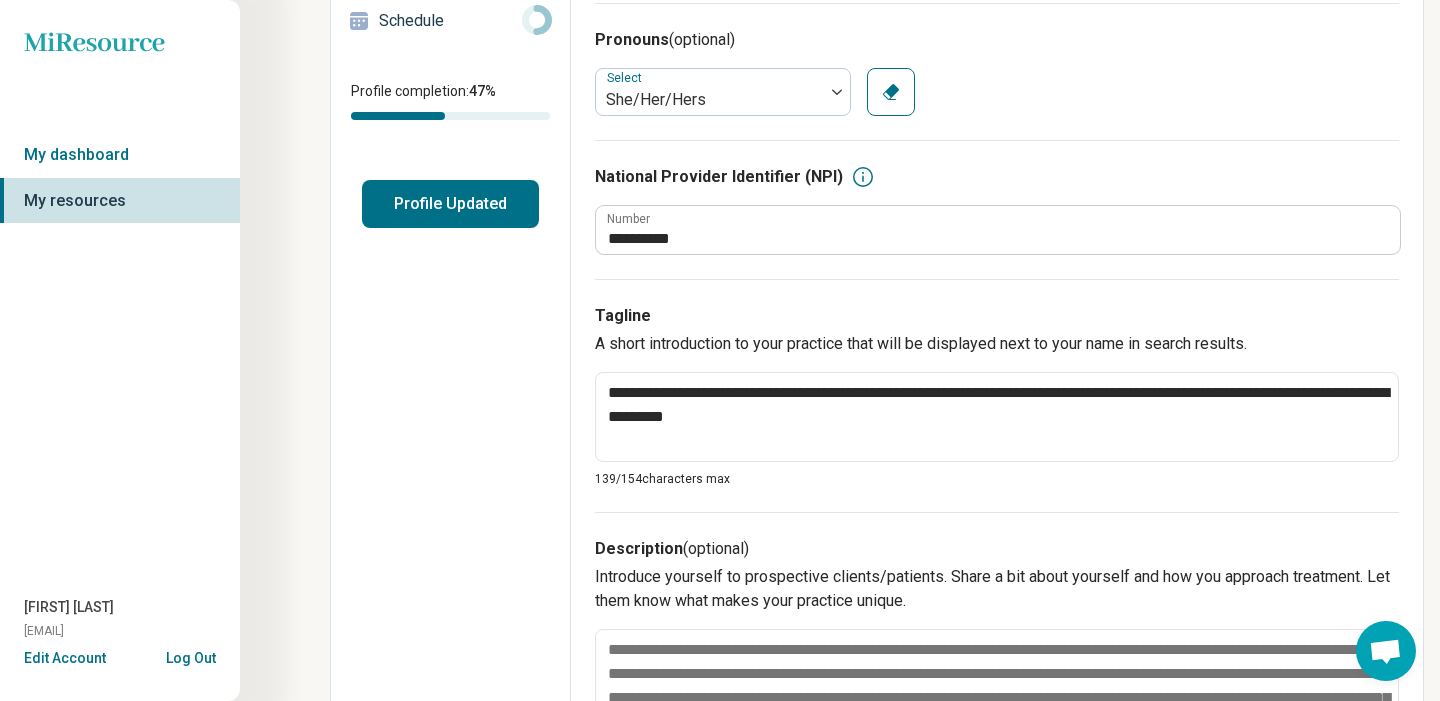 scroll, scrollTop: 367, scrollLeft: 0, axis: vertical 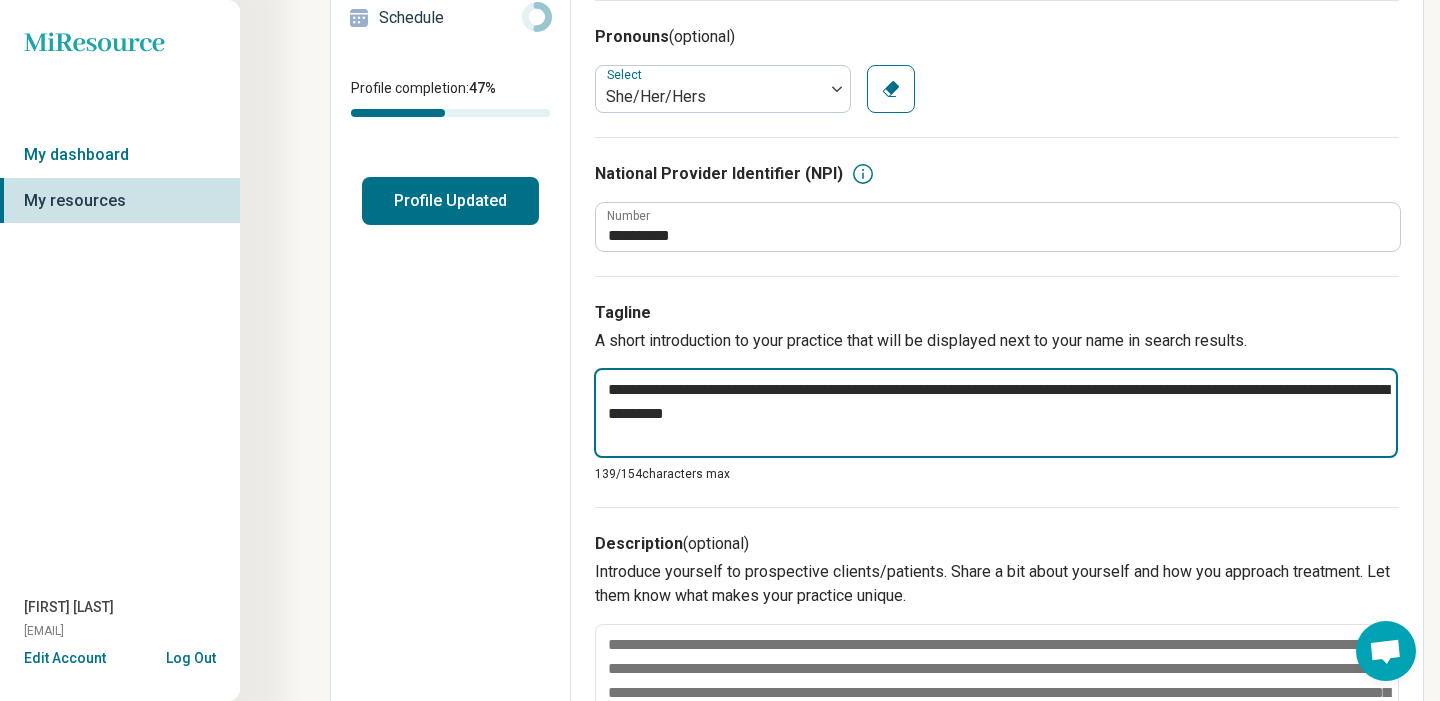 click on "**********" at bounding box center [996, 413] 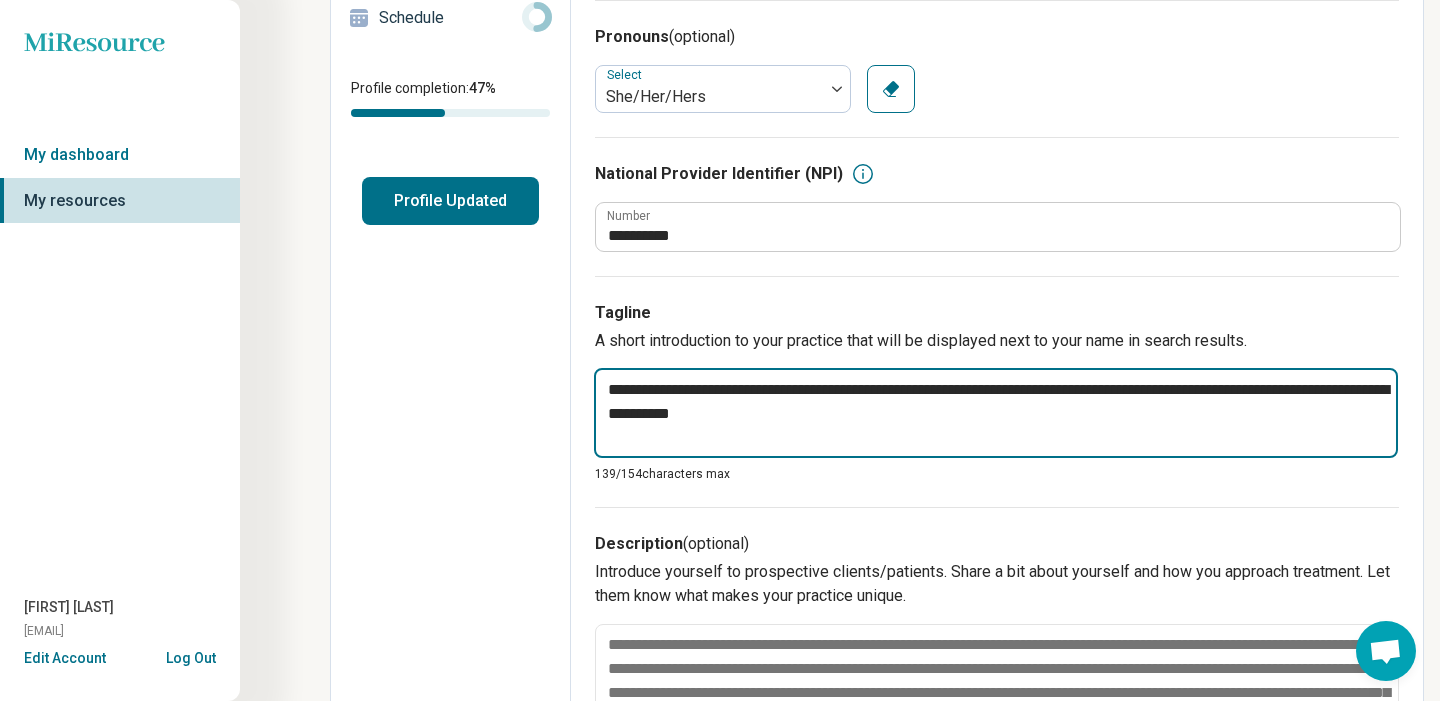 type on "*" 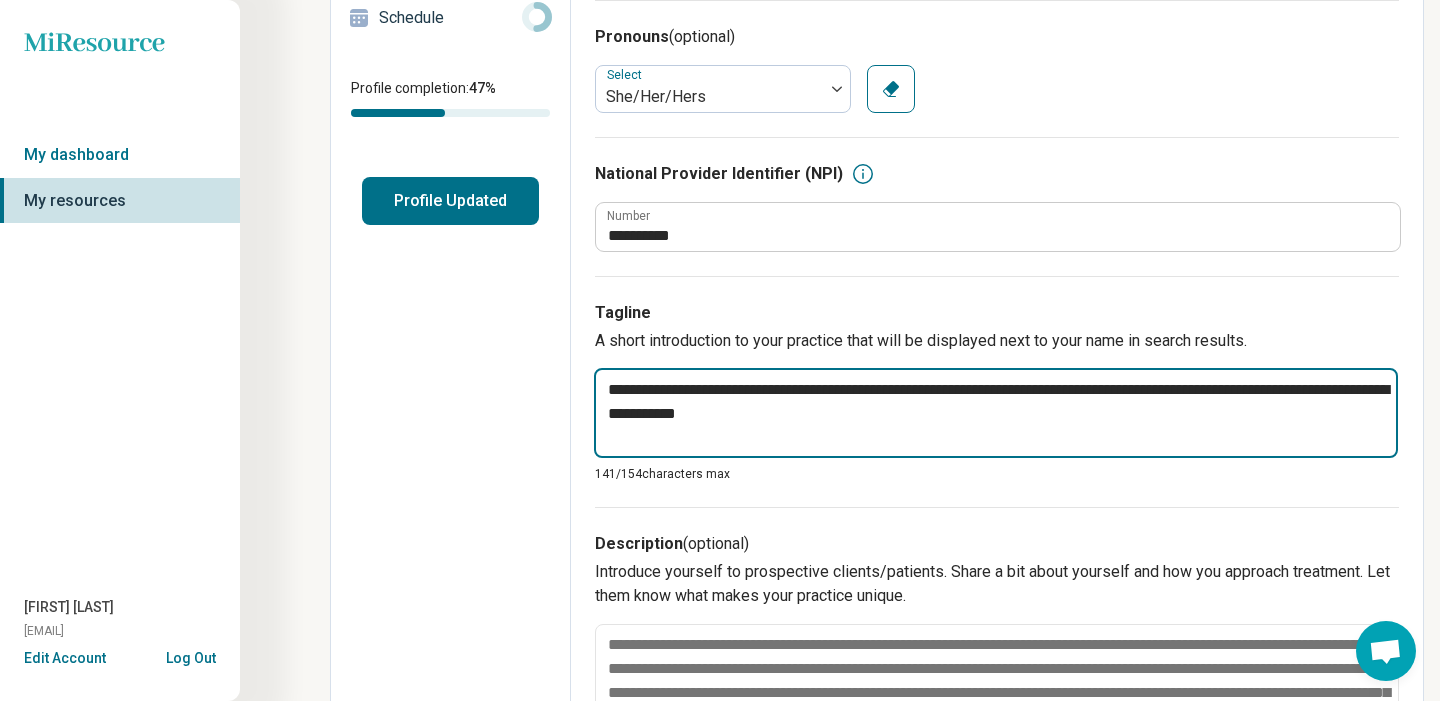 type on "*" 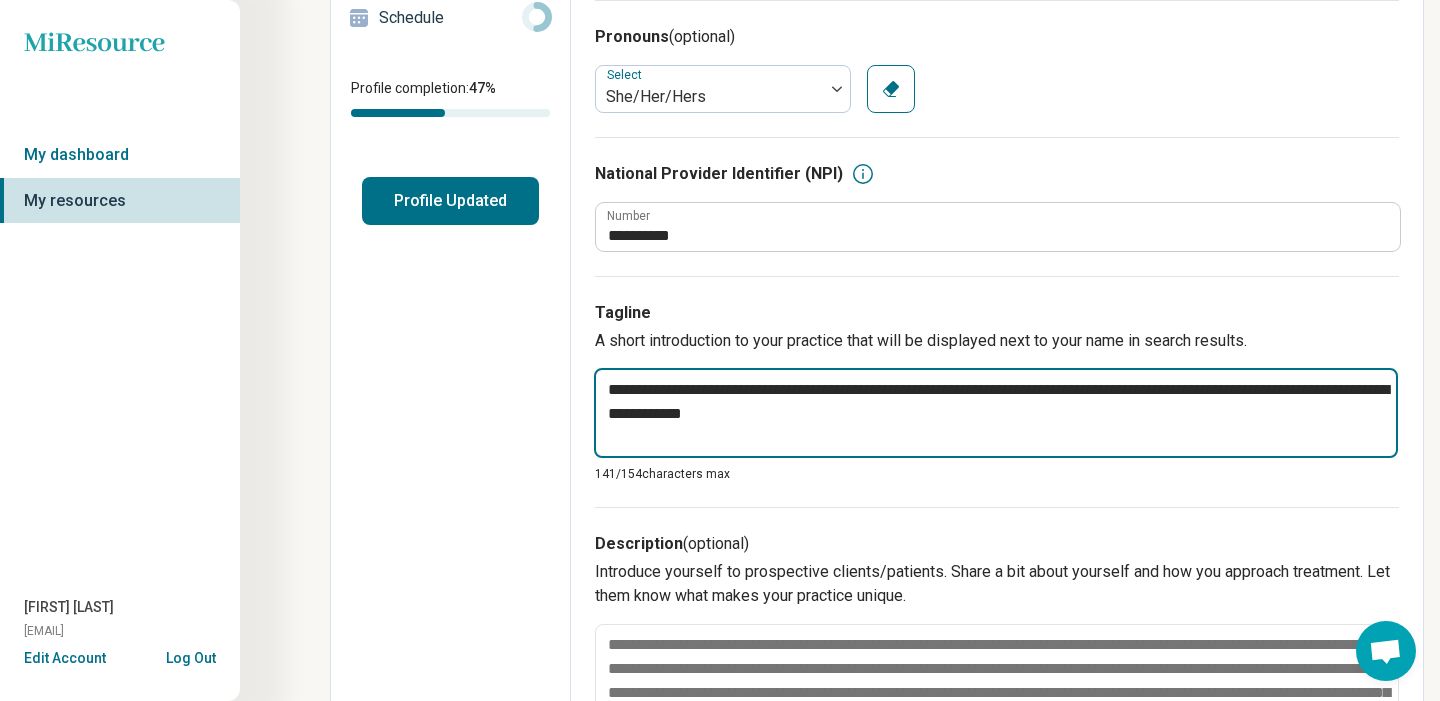 type on "*" 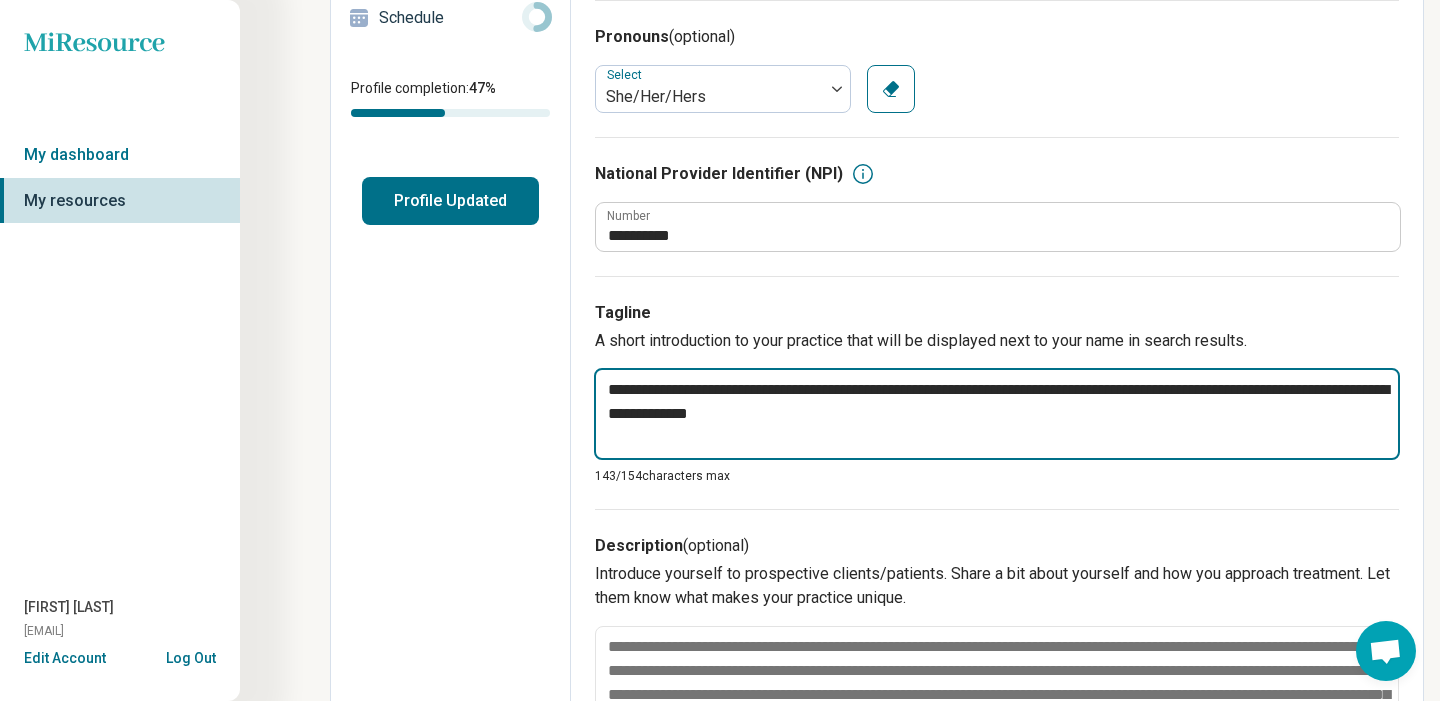 type on "*" 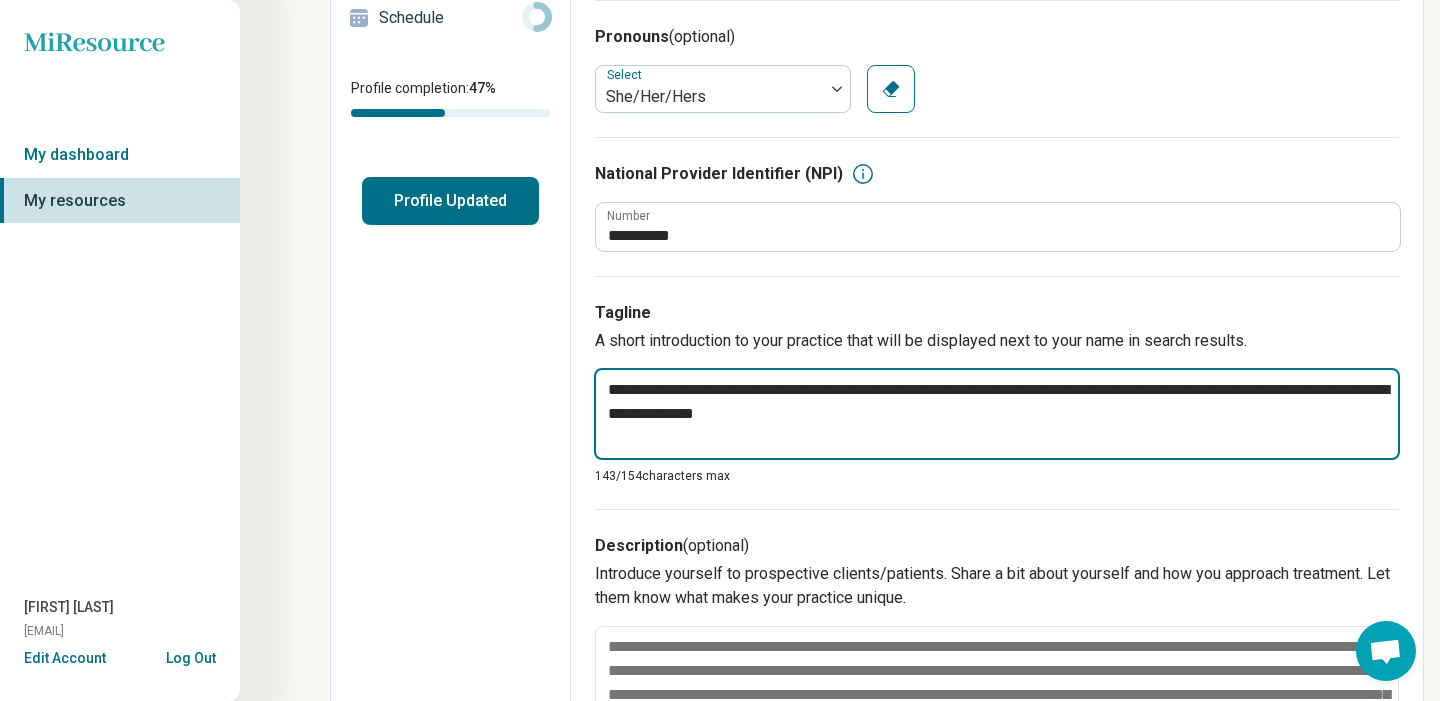 type on "*" 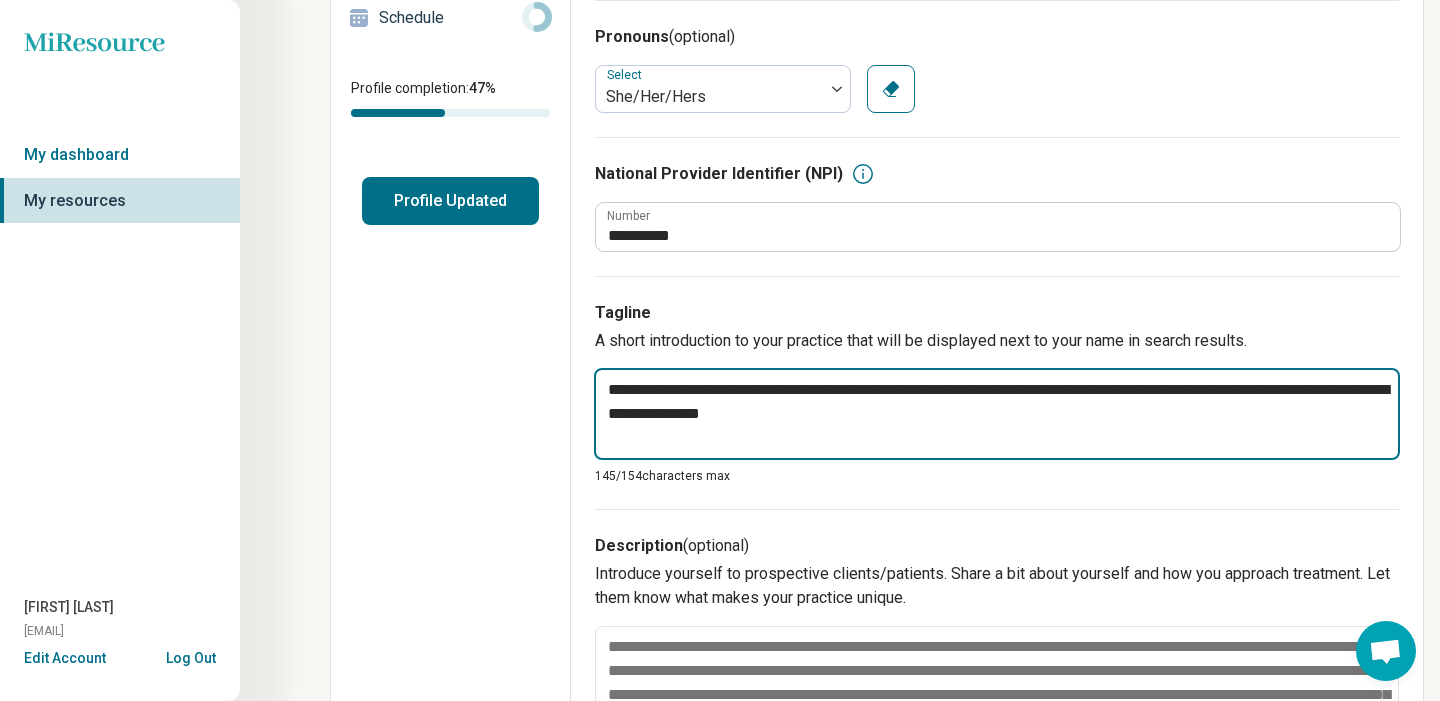 type on "*" 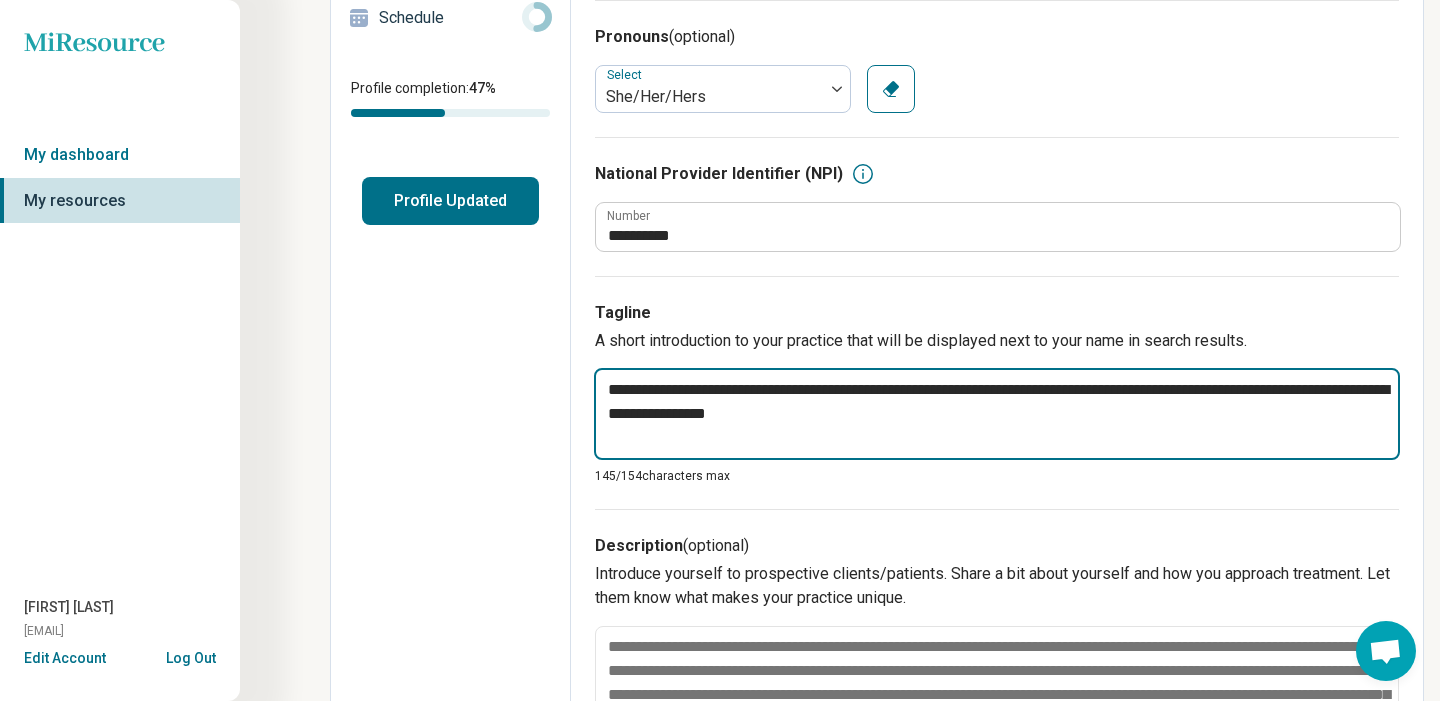 type on "*" 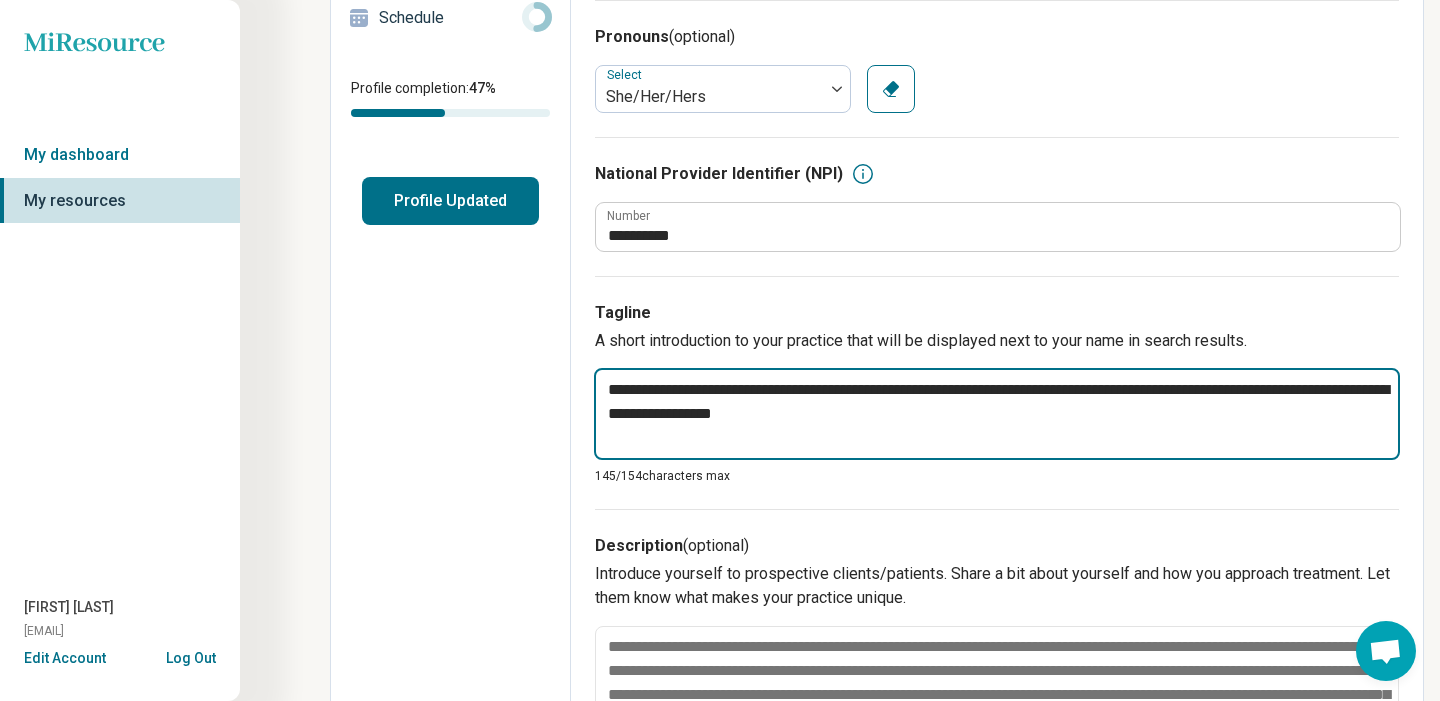 type on "*" 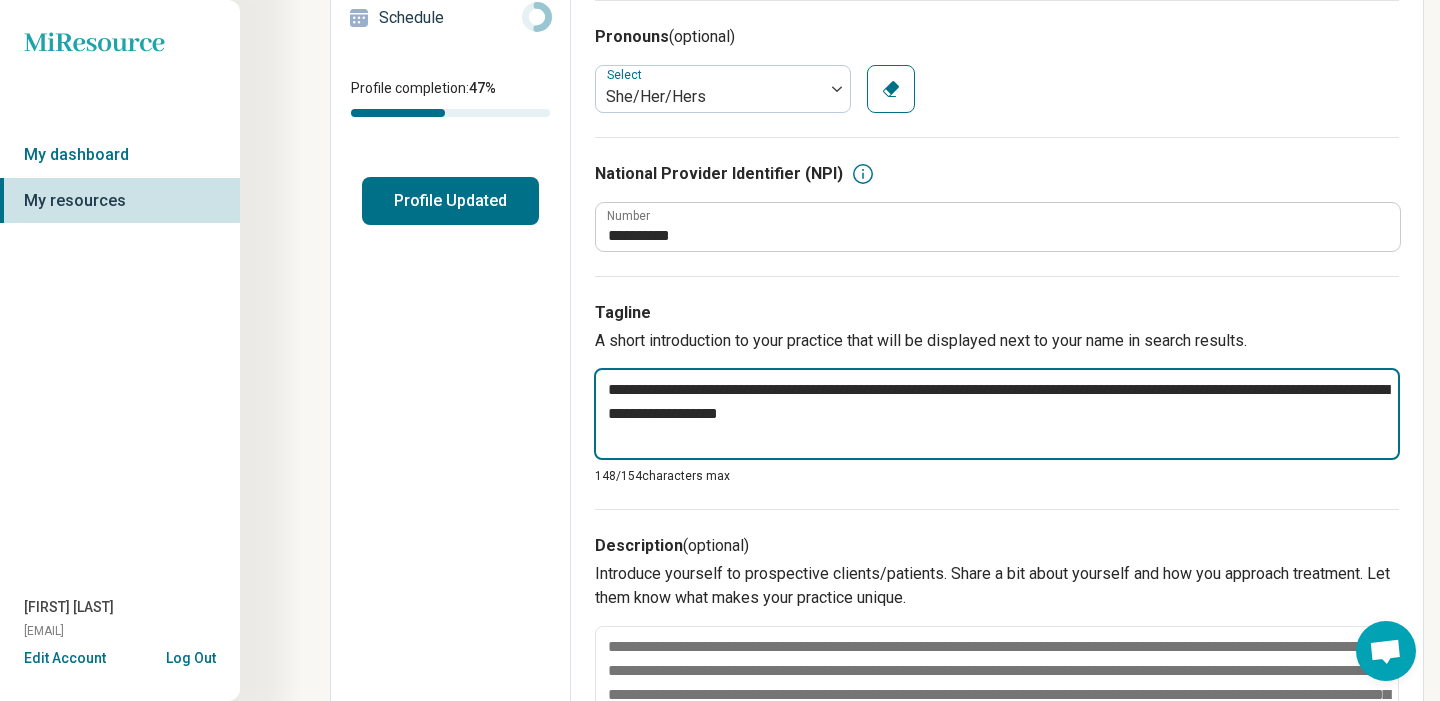 type on "*" 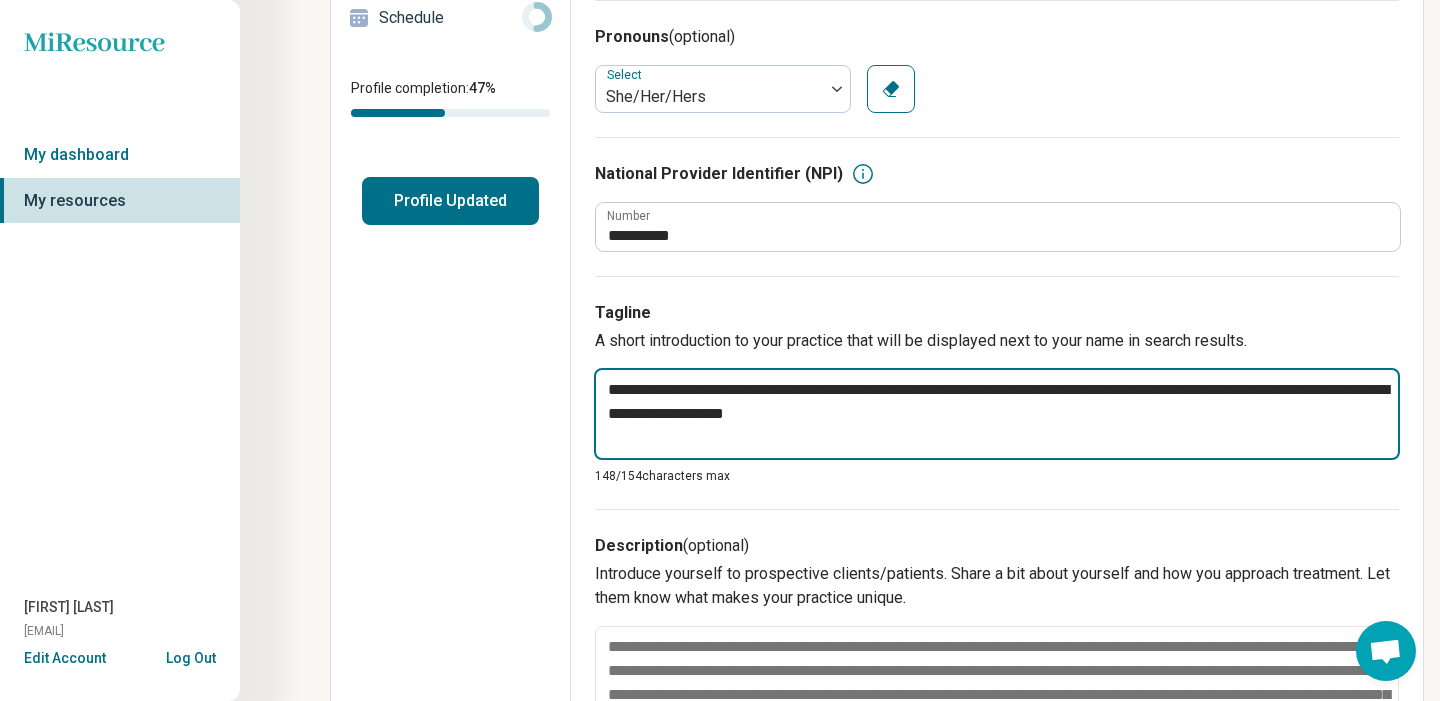 type on "*" 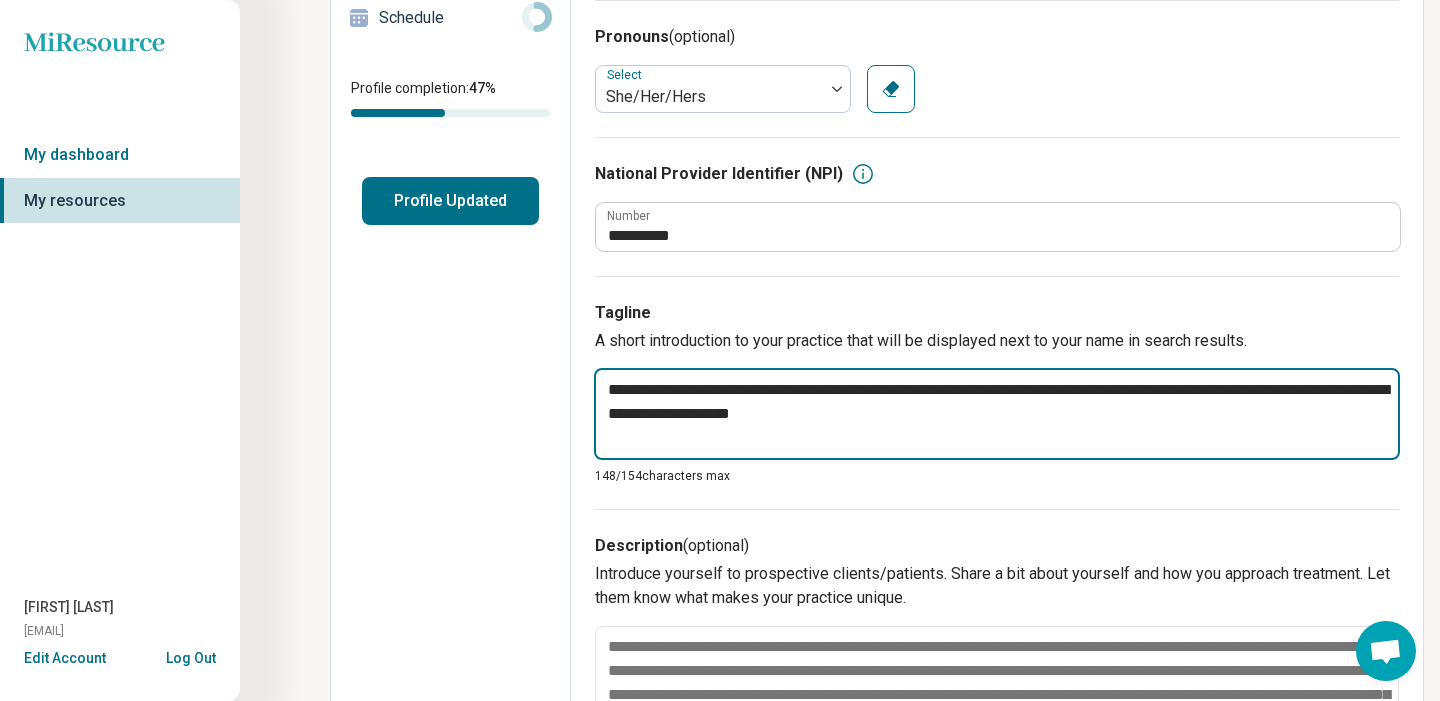 type on "*" 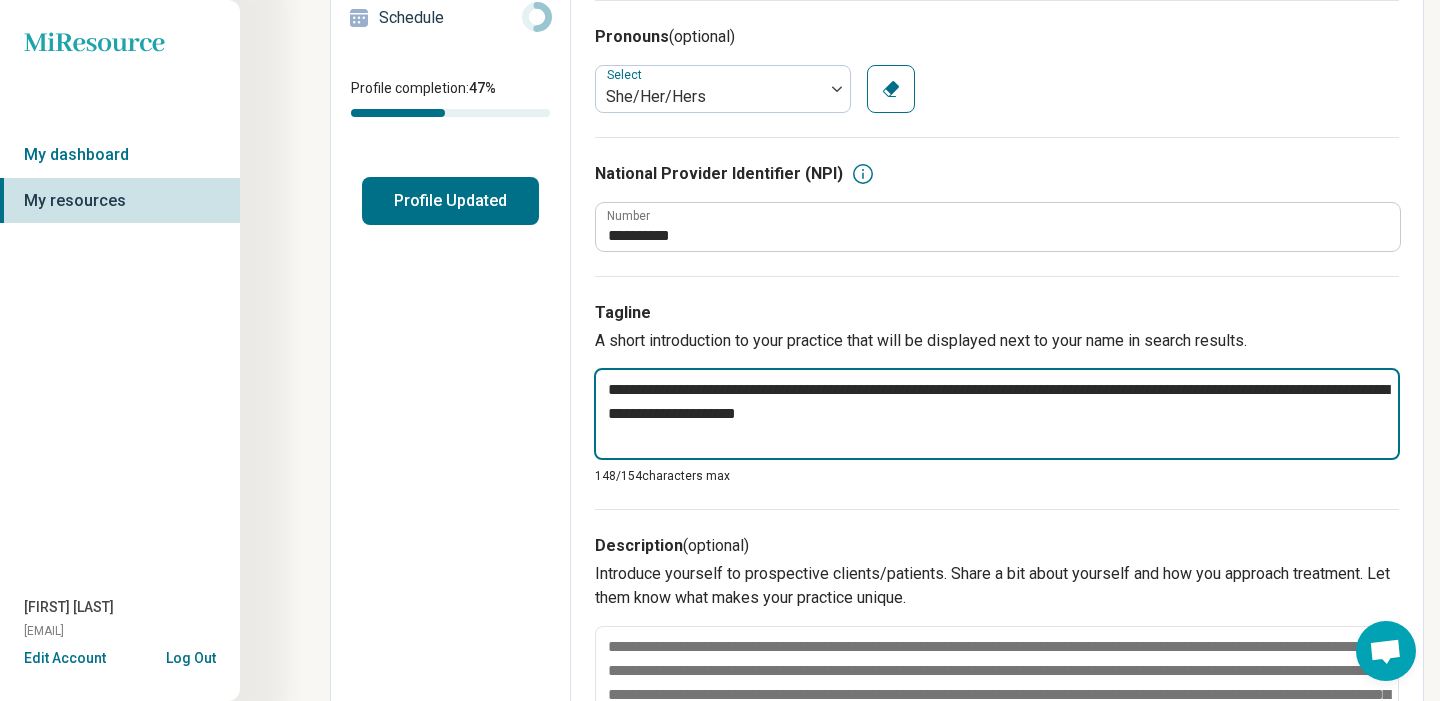 type on "*" 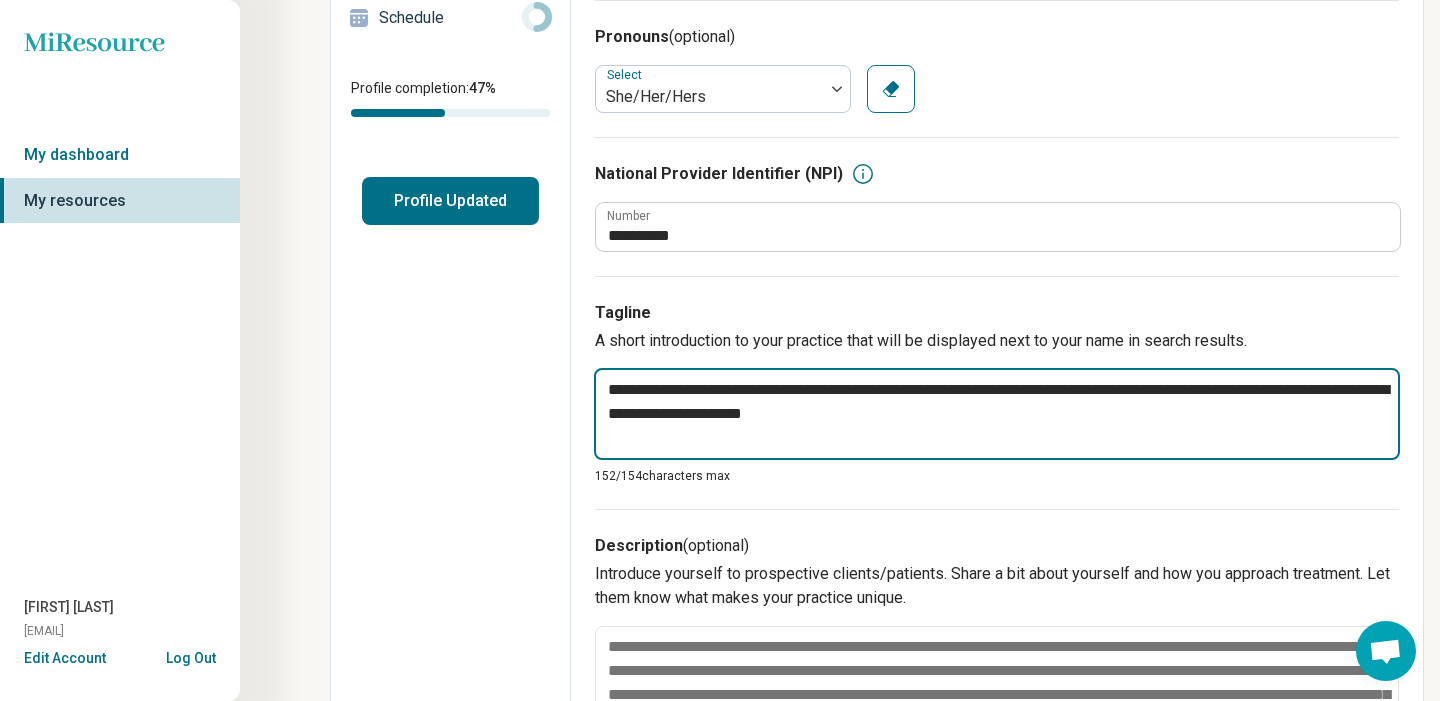 type on "*" 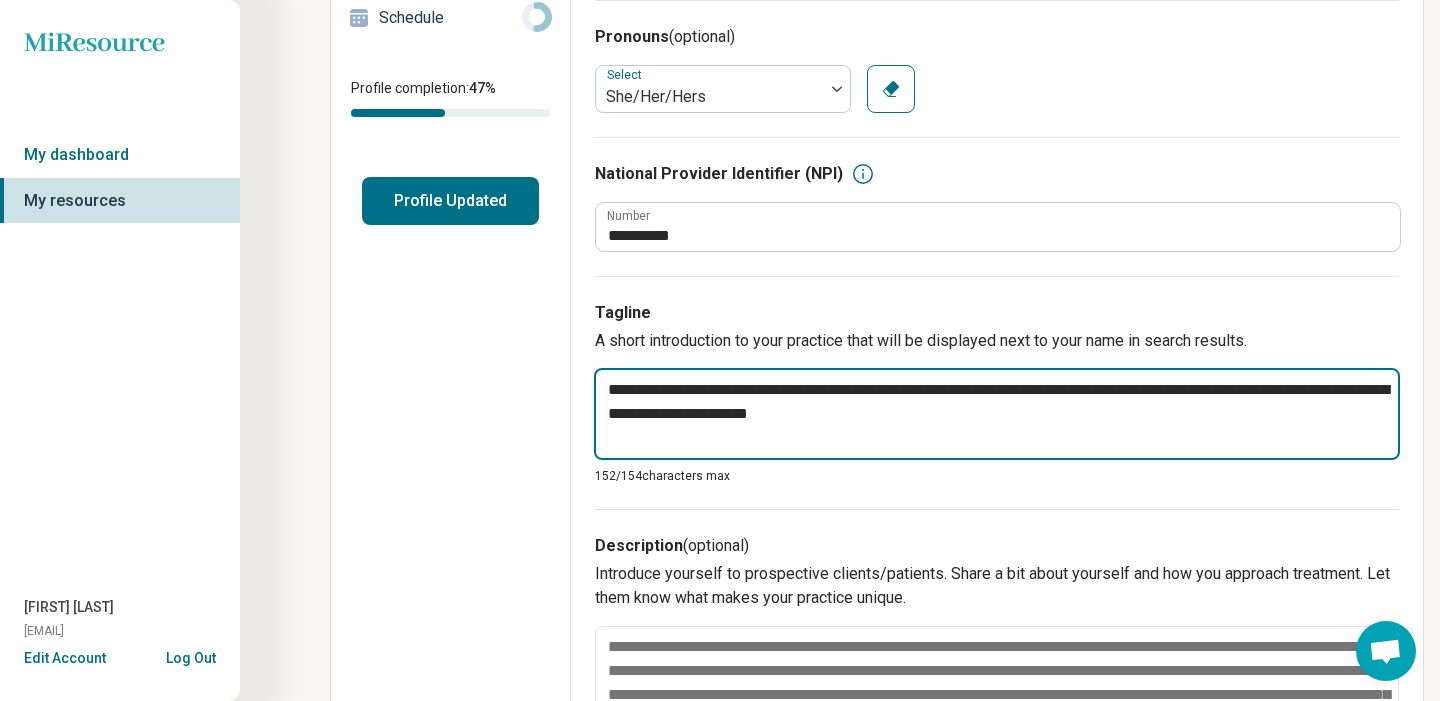 type on "*" 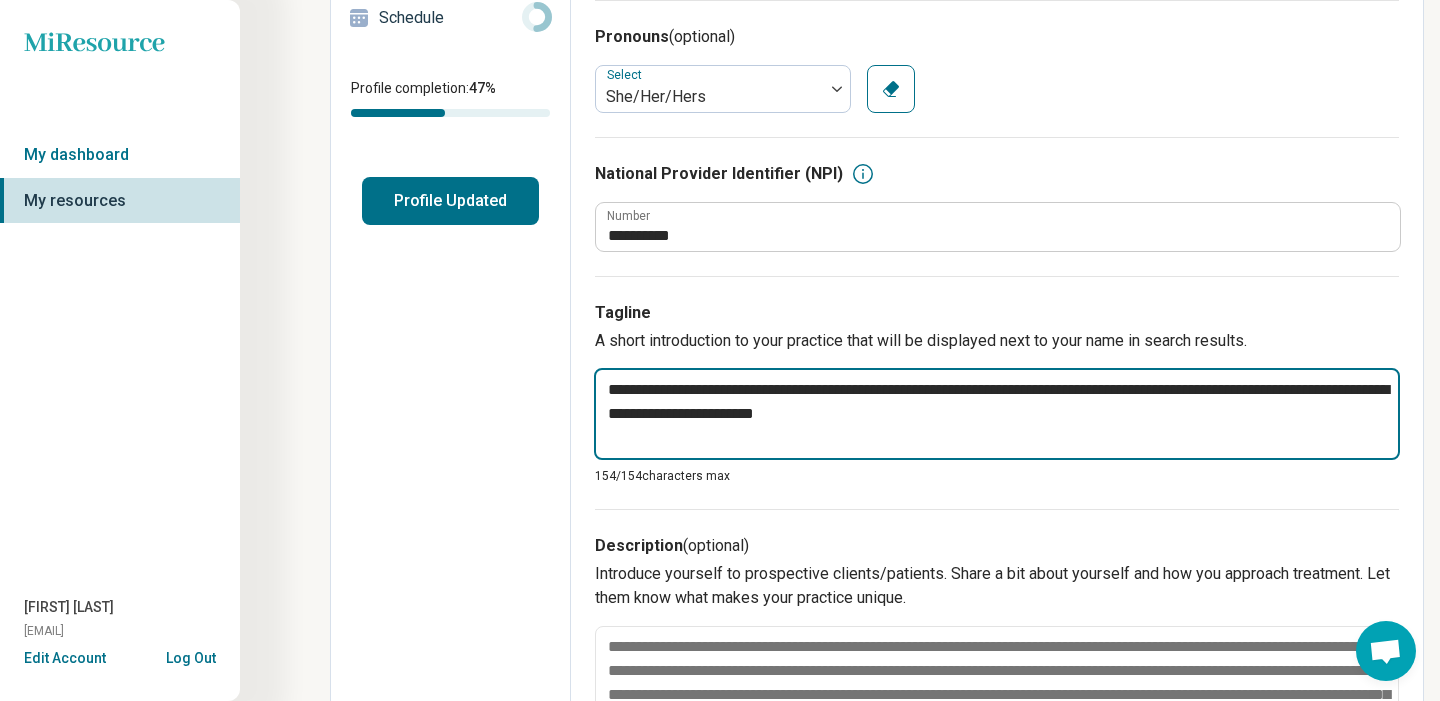 drag, startPoint x: 1242, startPoint y: 388, endPoint x: 1252, endPoint y: 414, distance: 27.856777 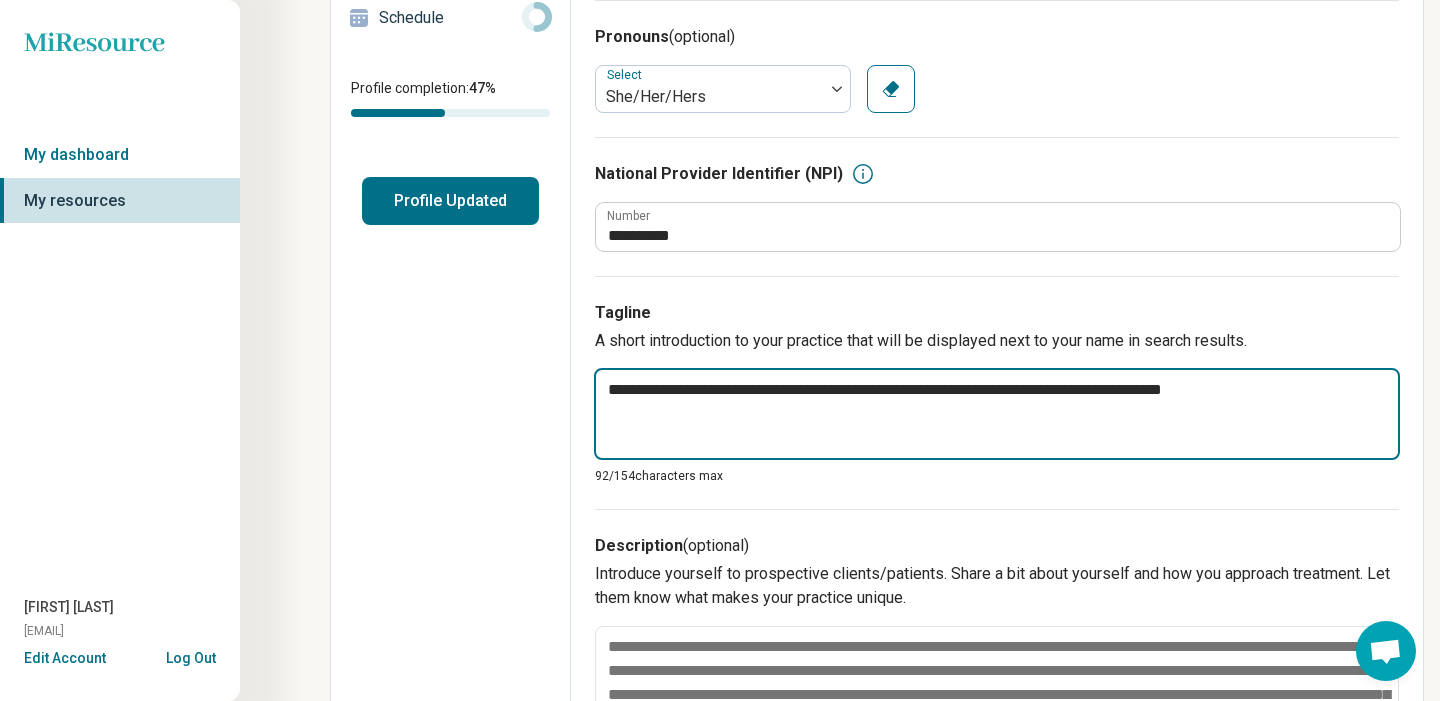 type on "*" 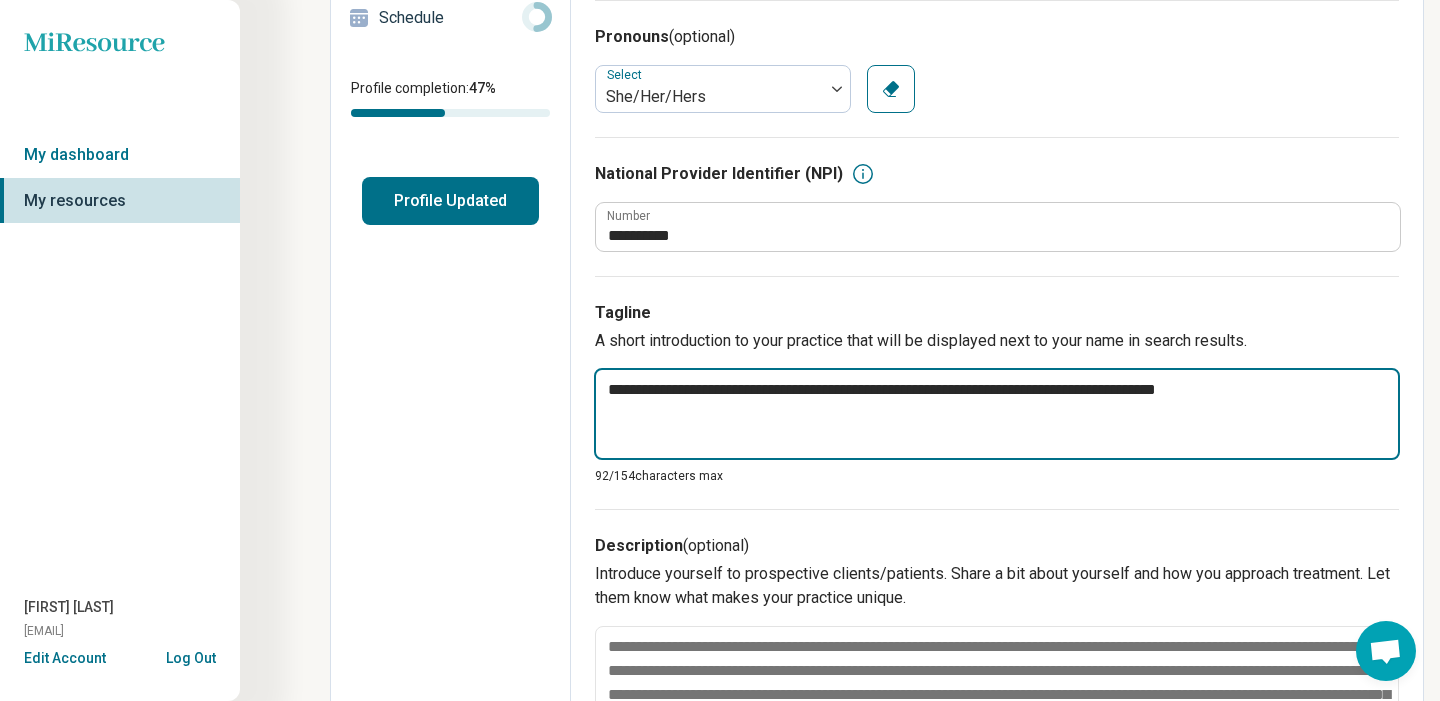 type on "*" 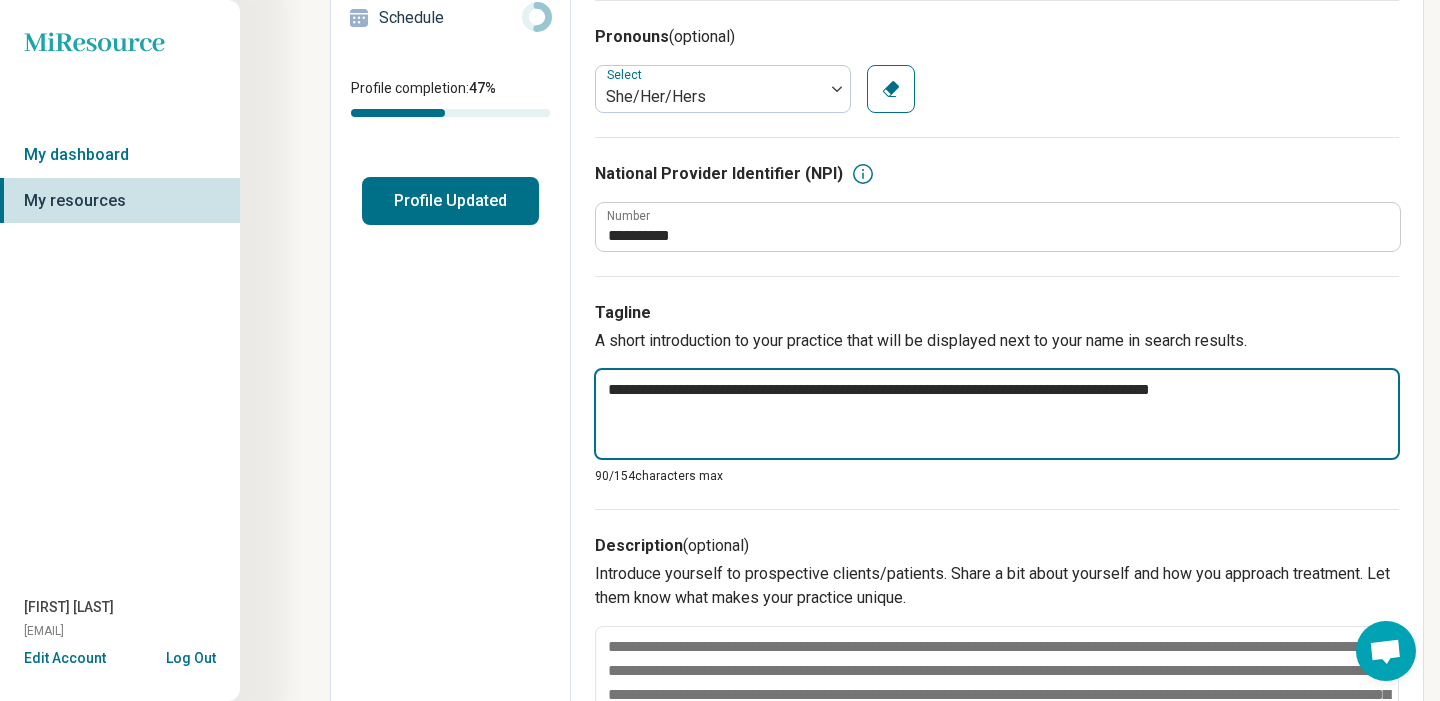 type on "*" 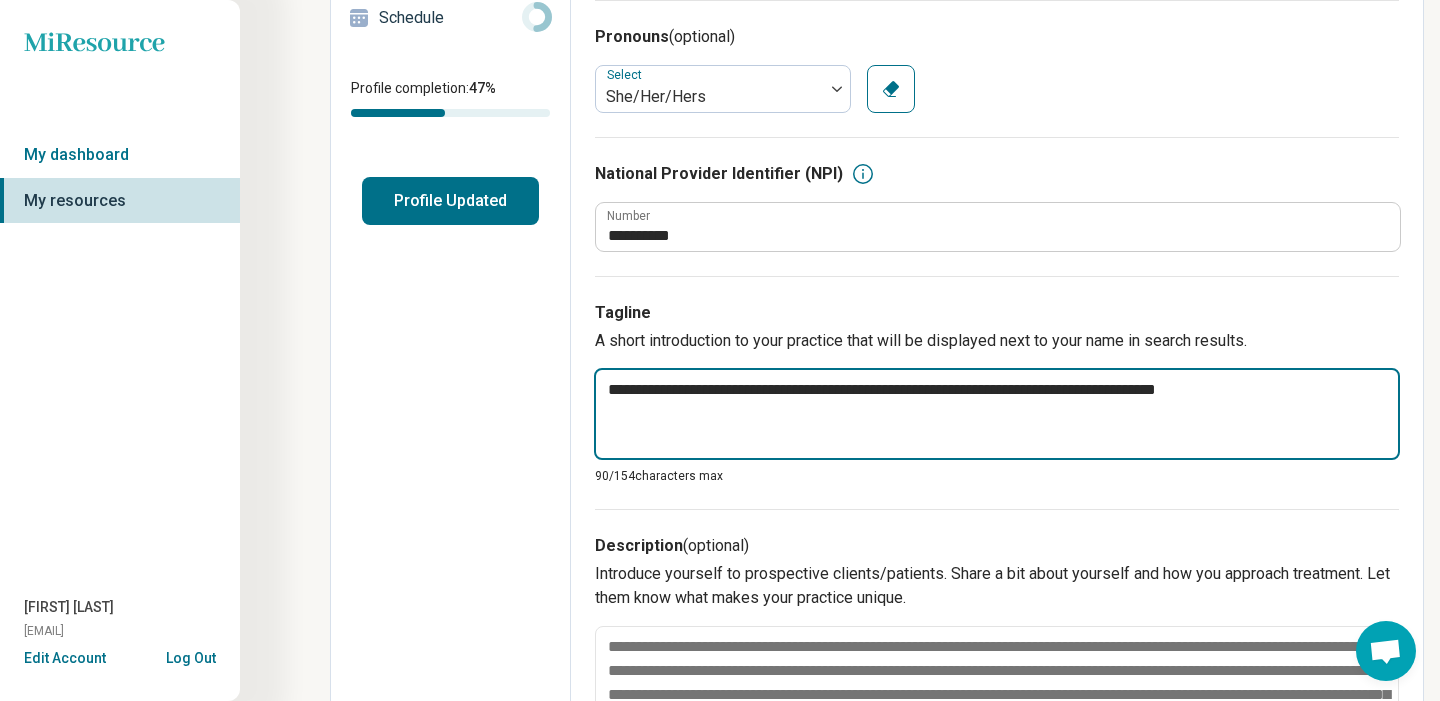 type on "*" 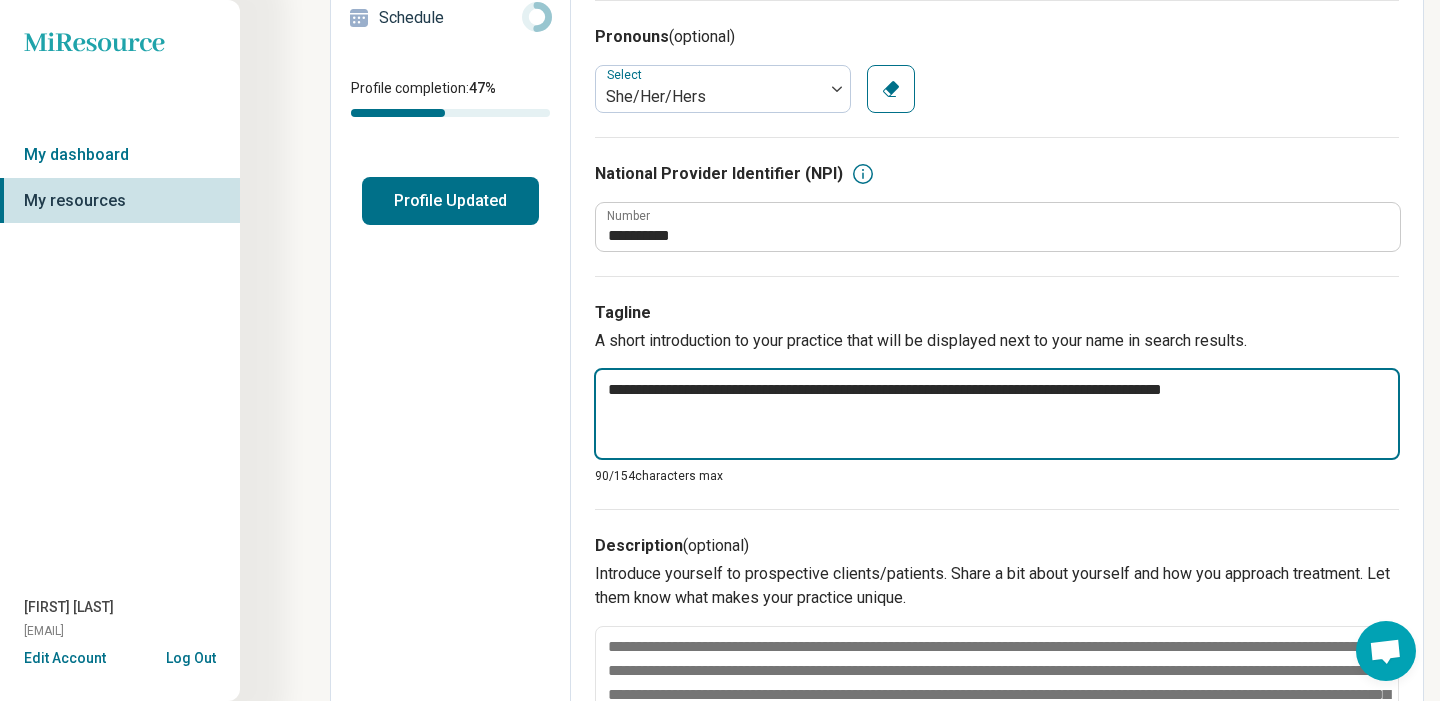 type on "*" 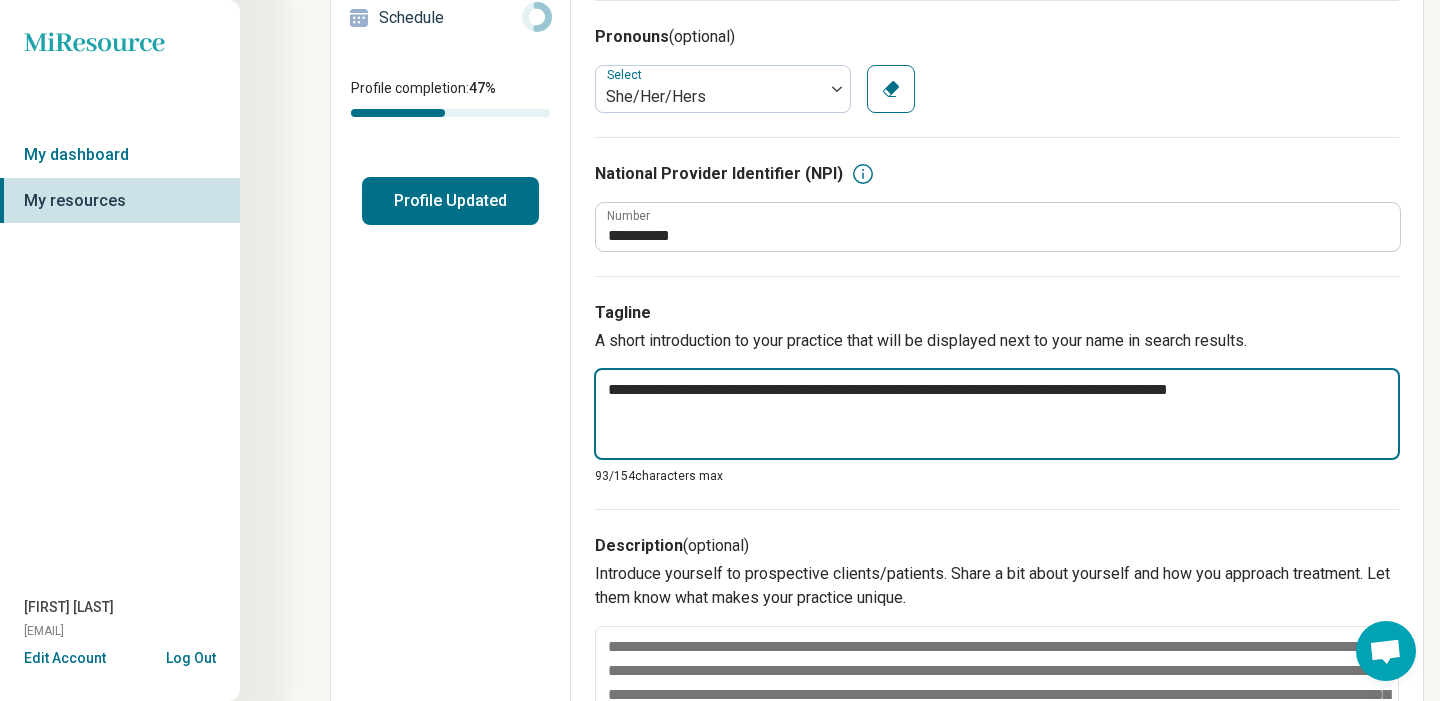 type on "*" 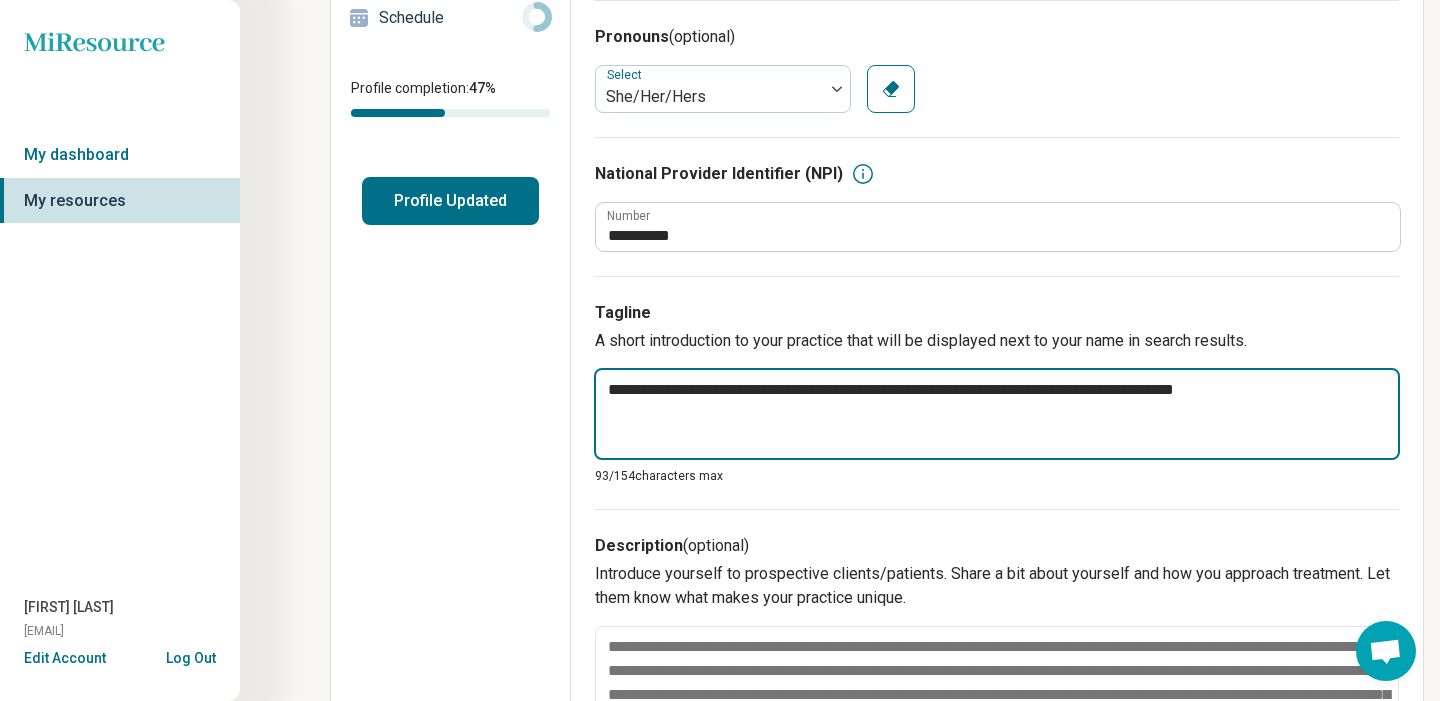 type on "*" 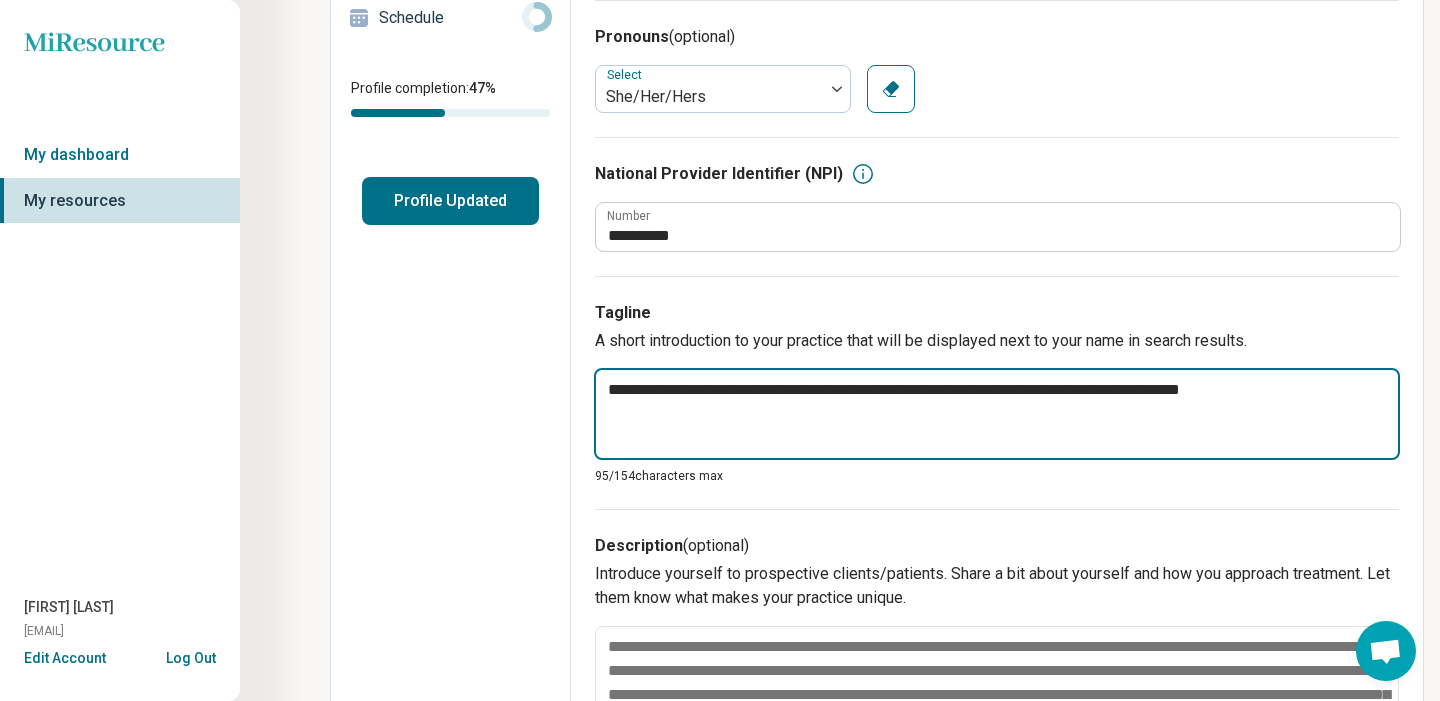 type on "*" 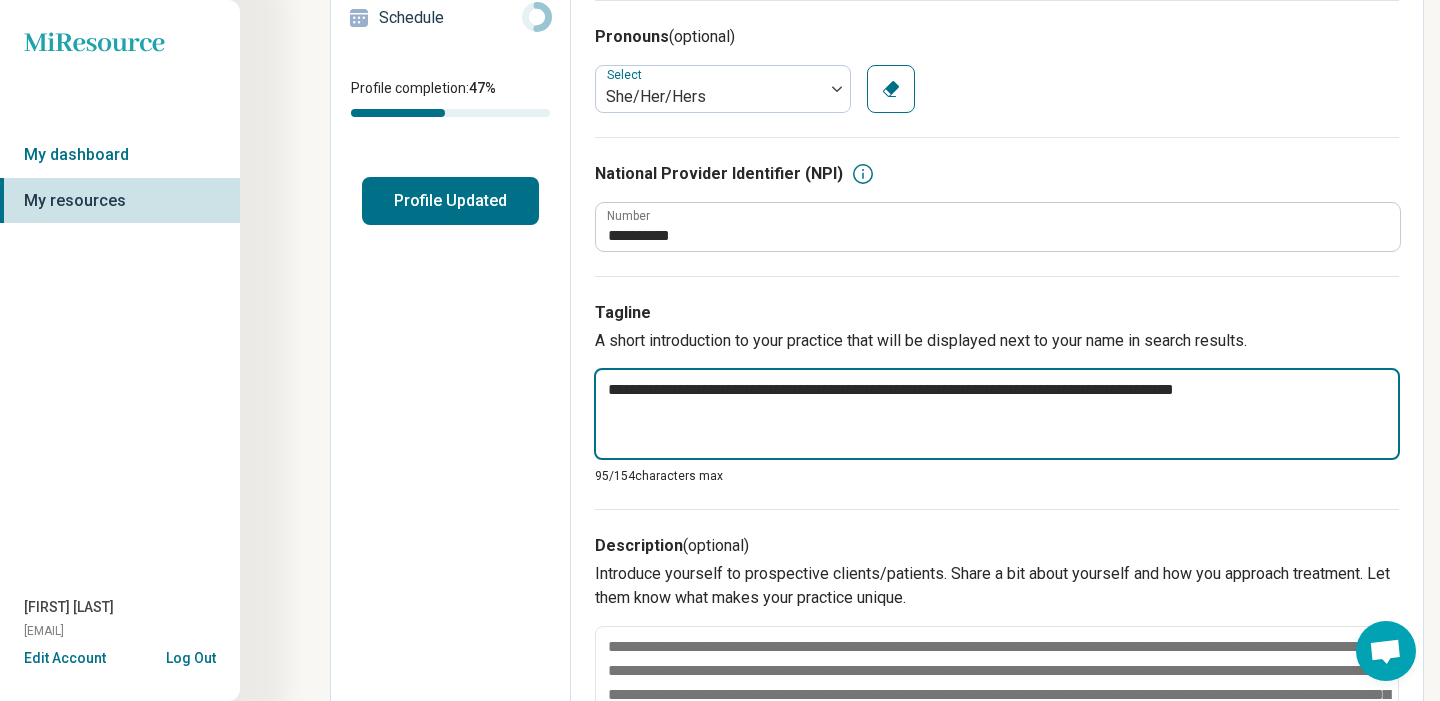 type on "*" 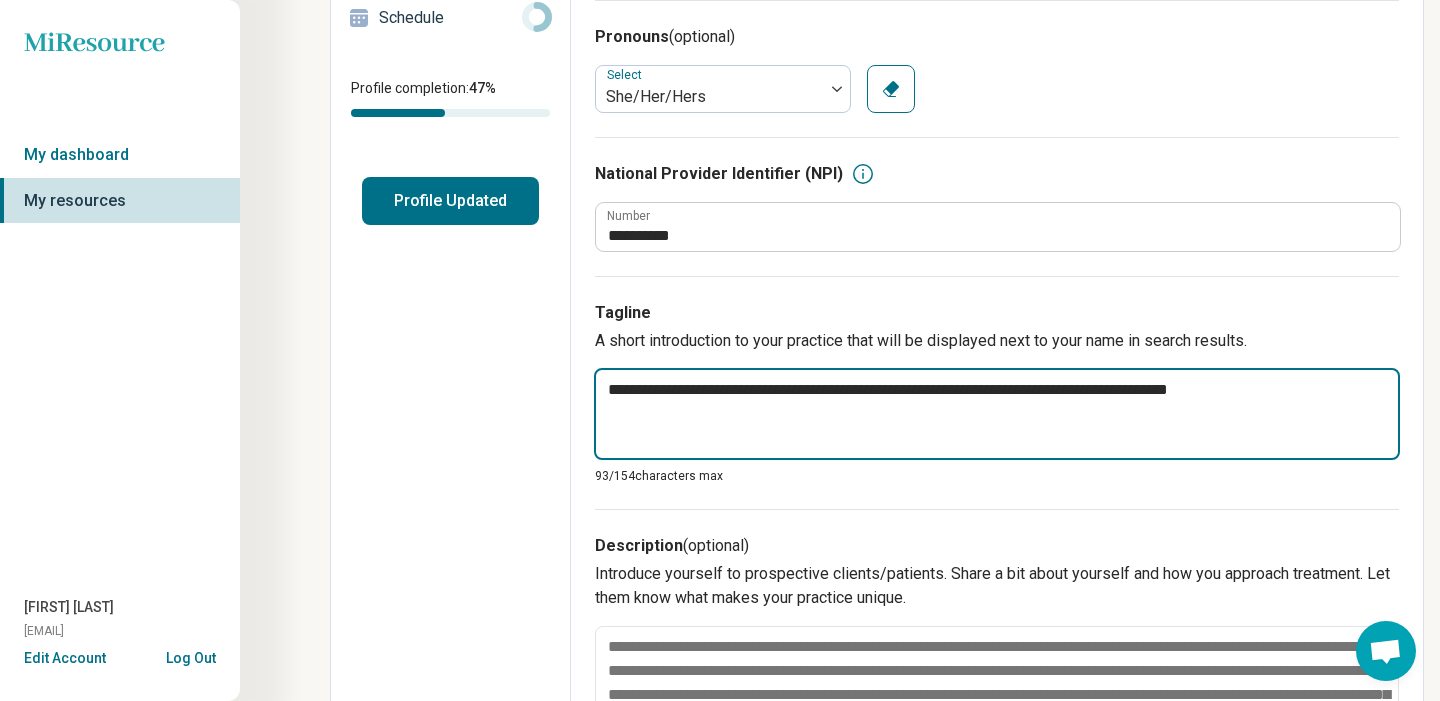 type on "*" 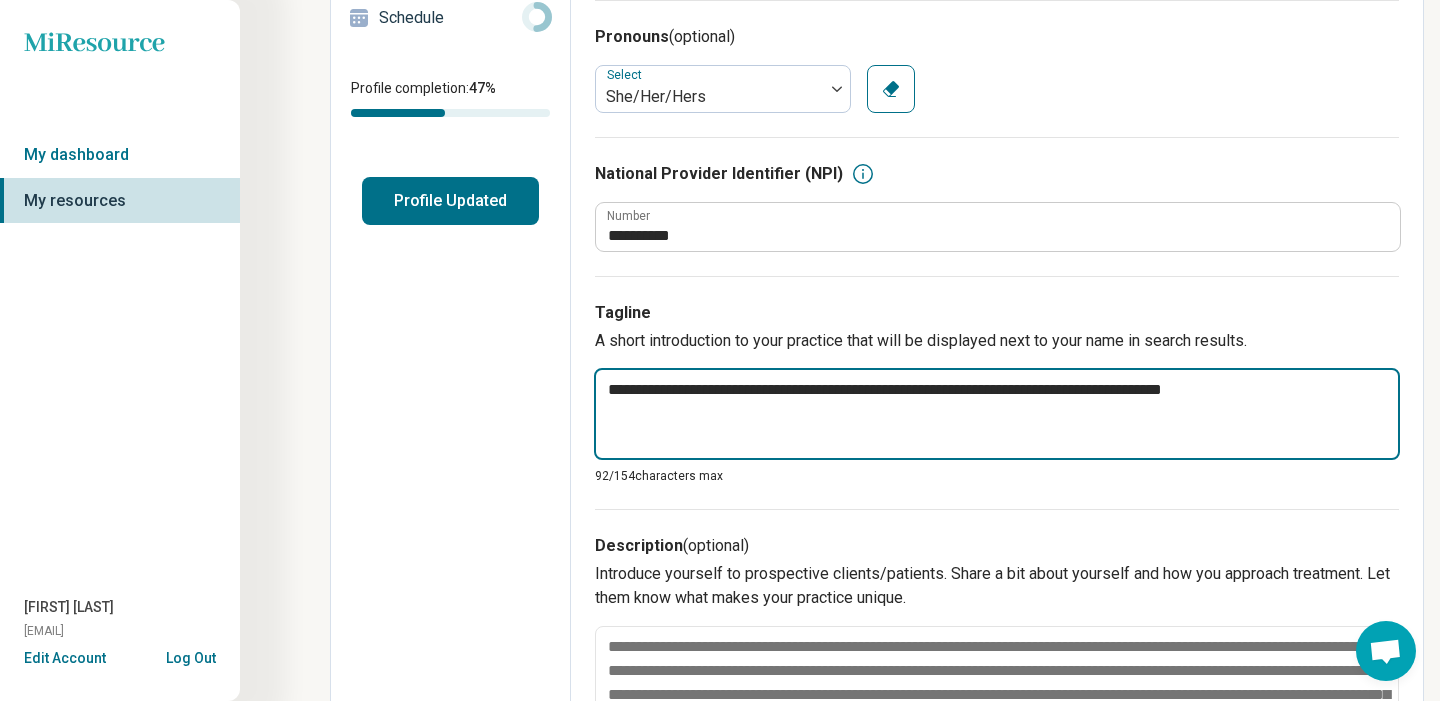 type on "*" 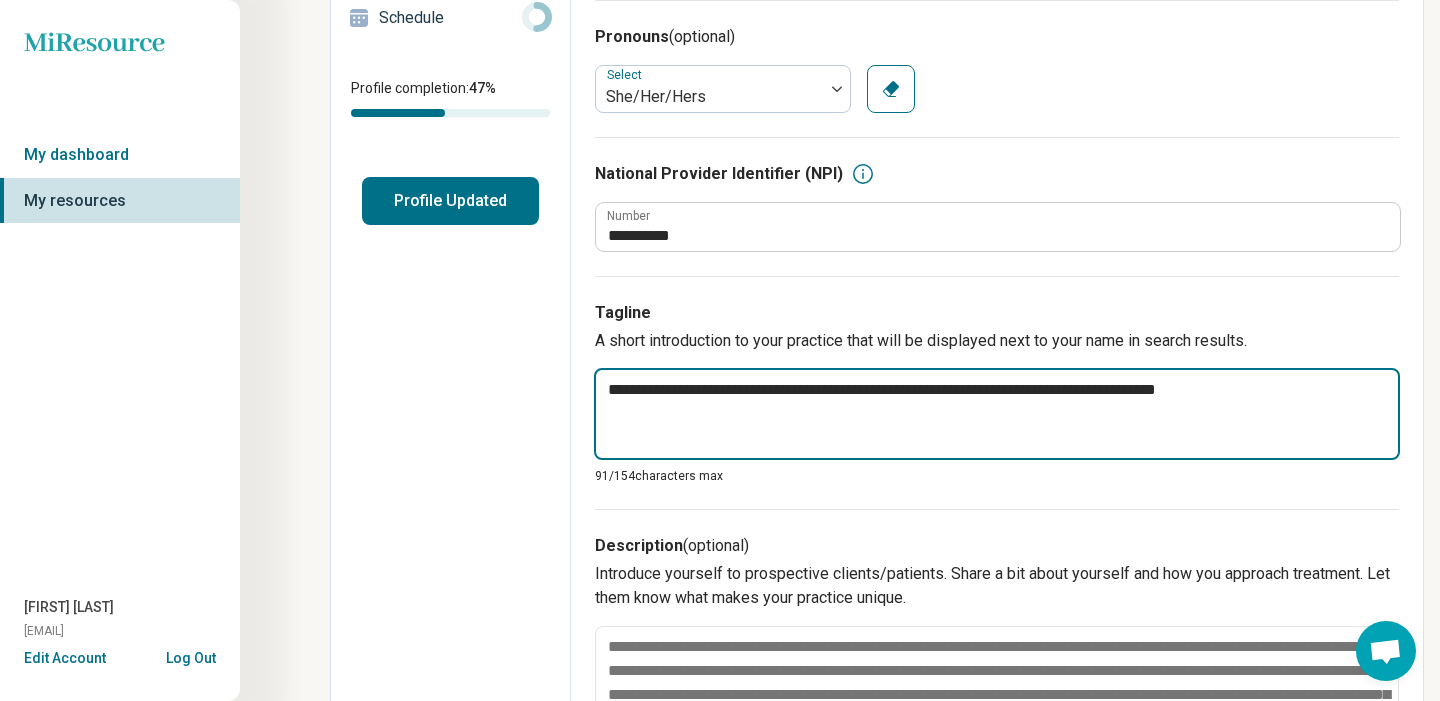 type on "*" 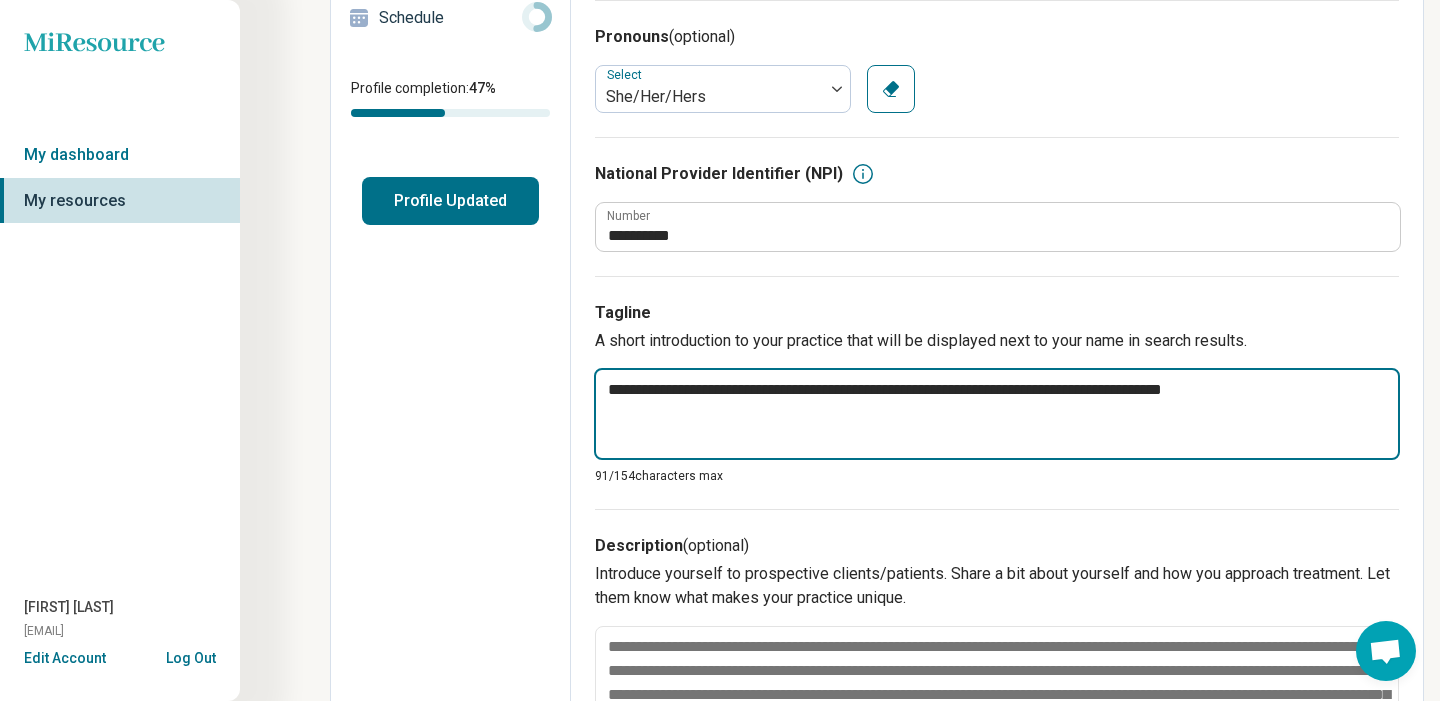 type on "*" 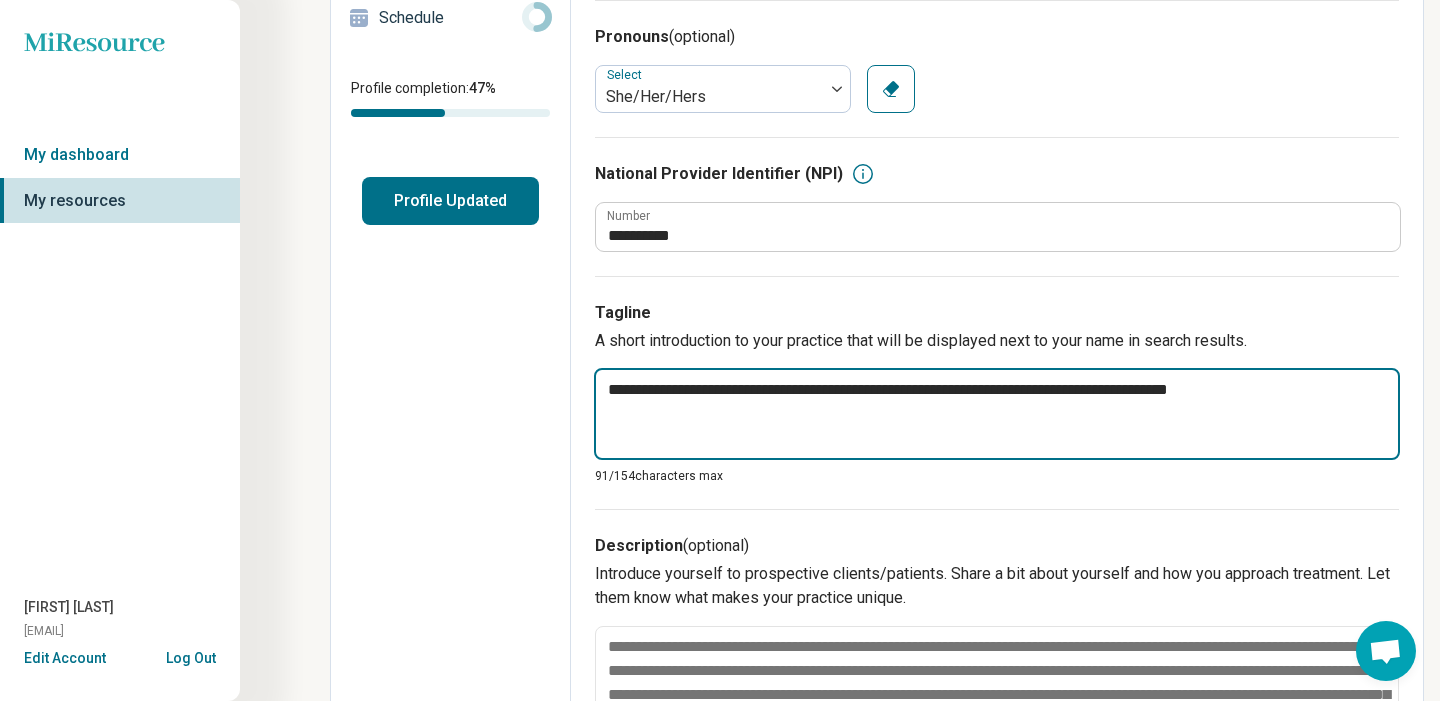 type on "*" 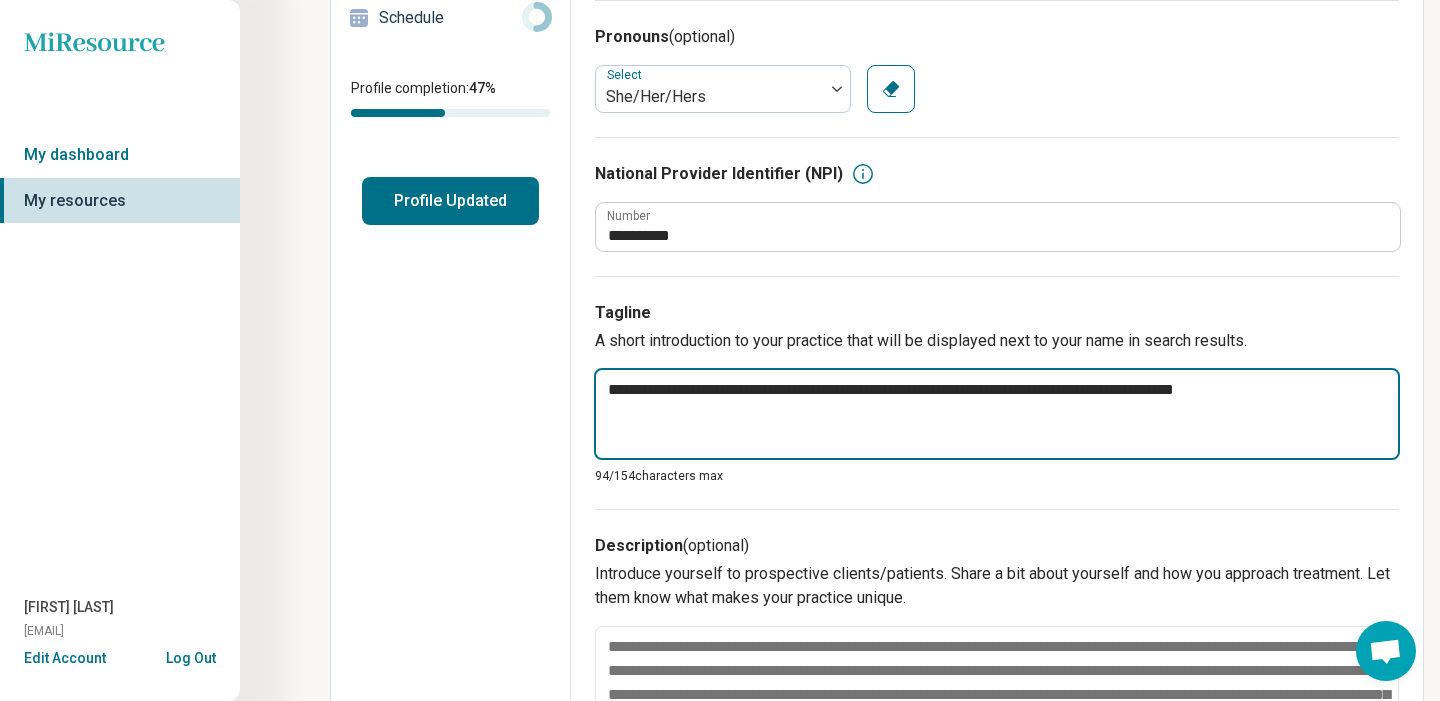 type on "*" 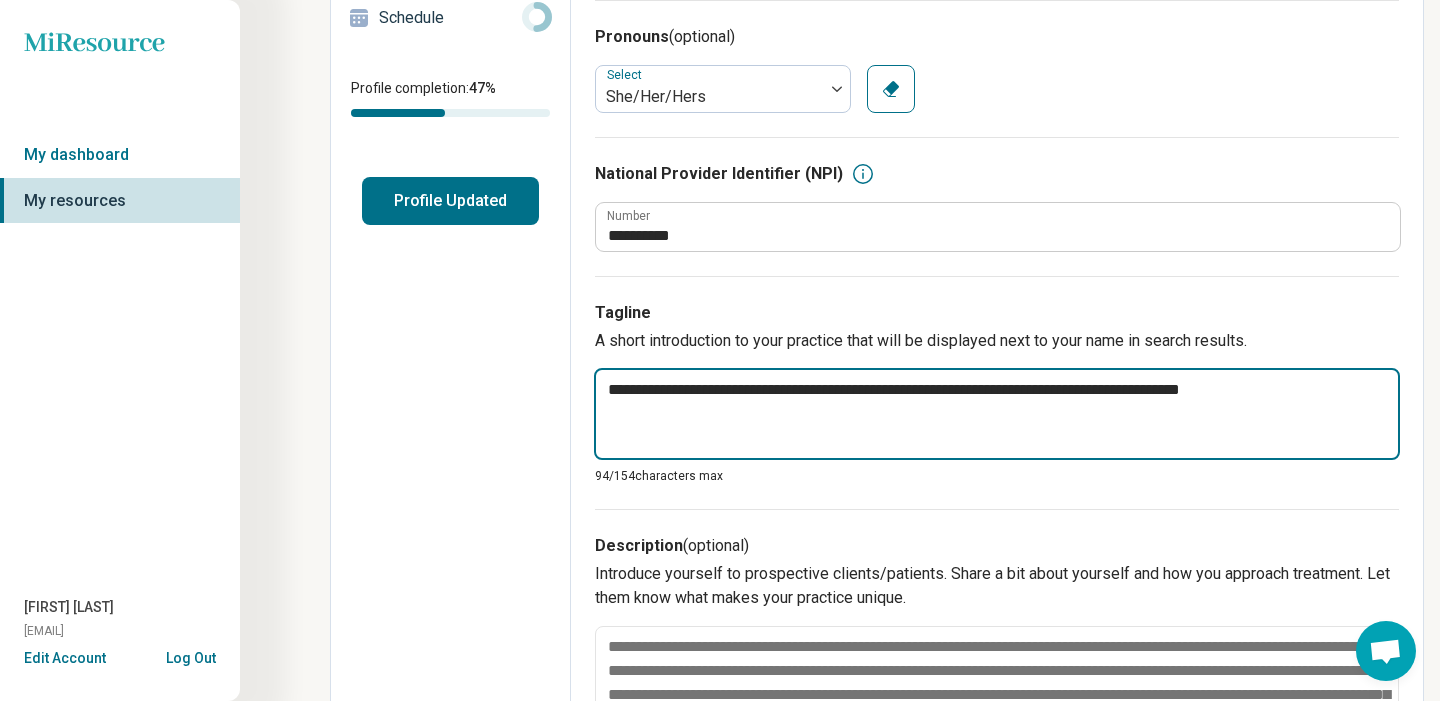 type on "*" 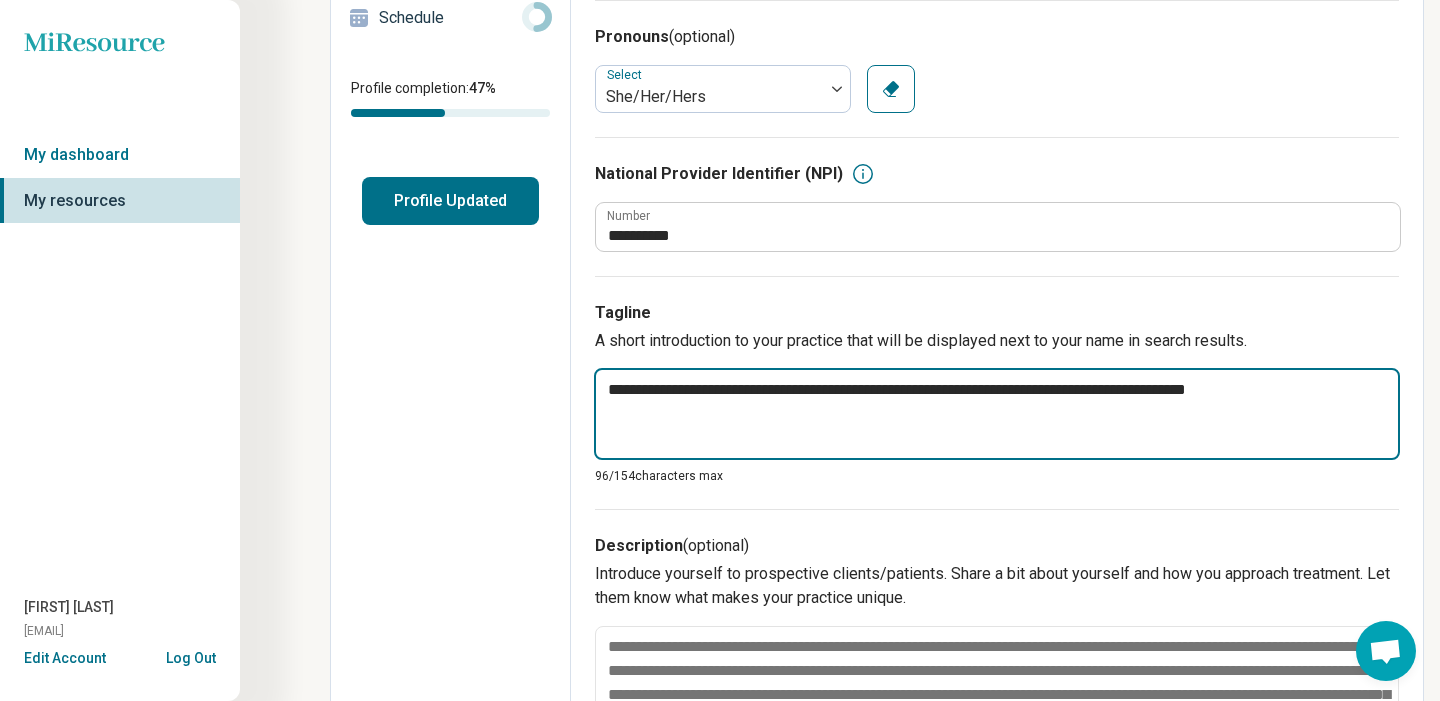 type on "*" 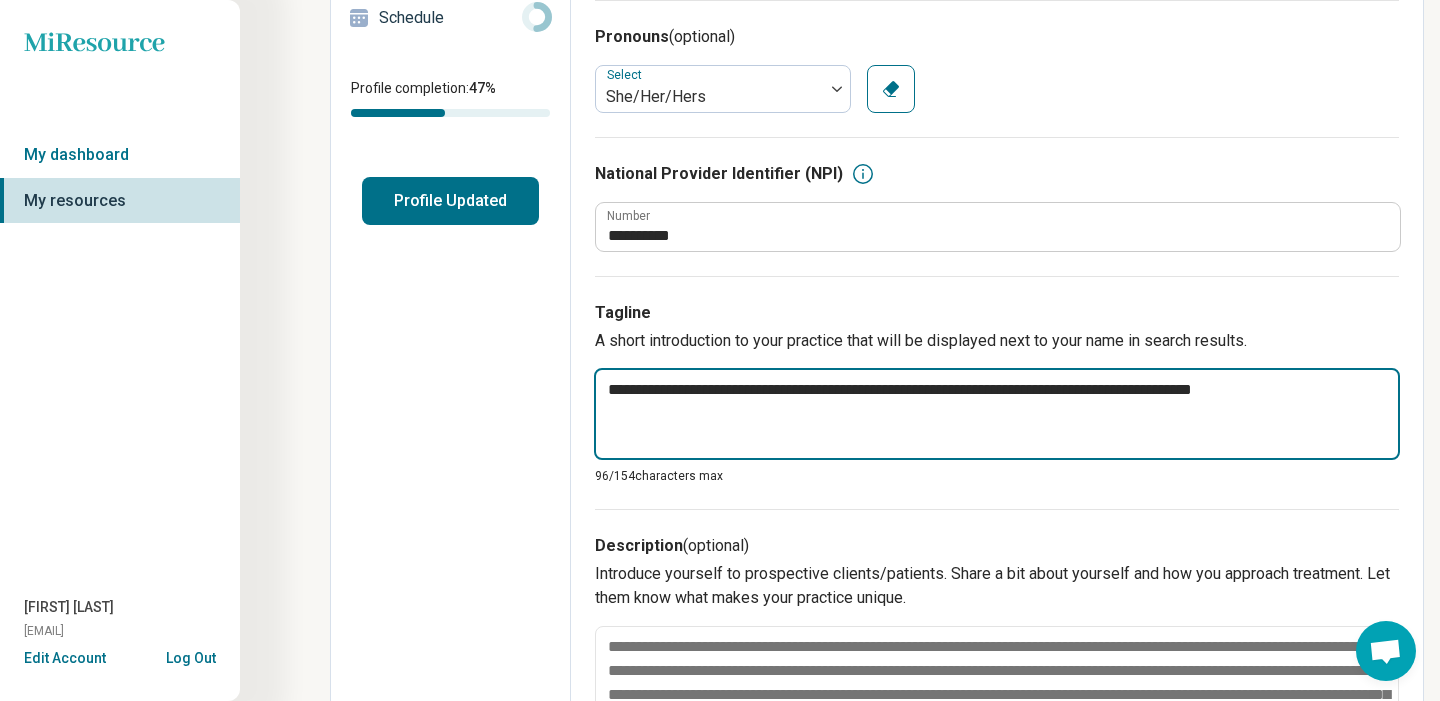 type on "*" 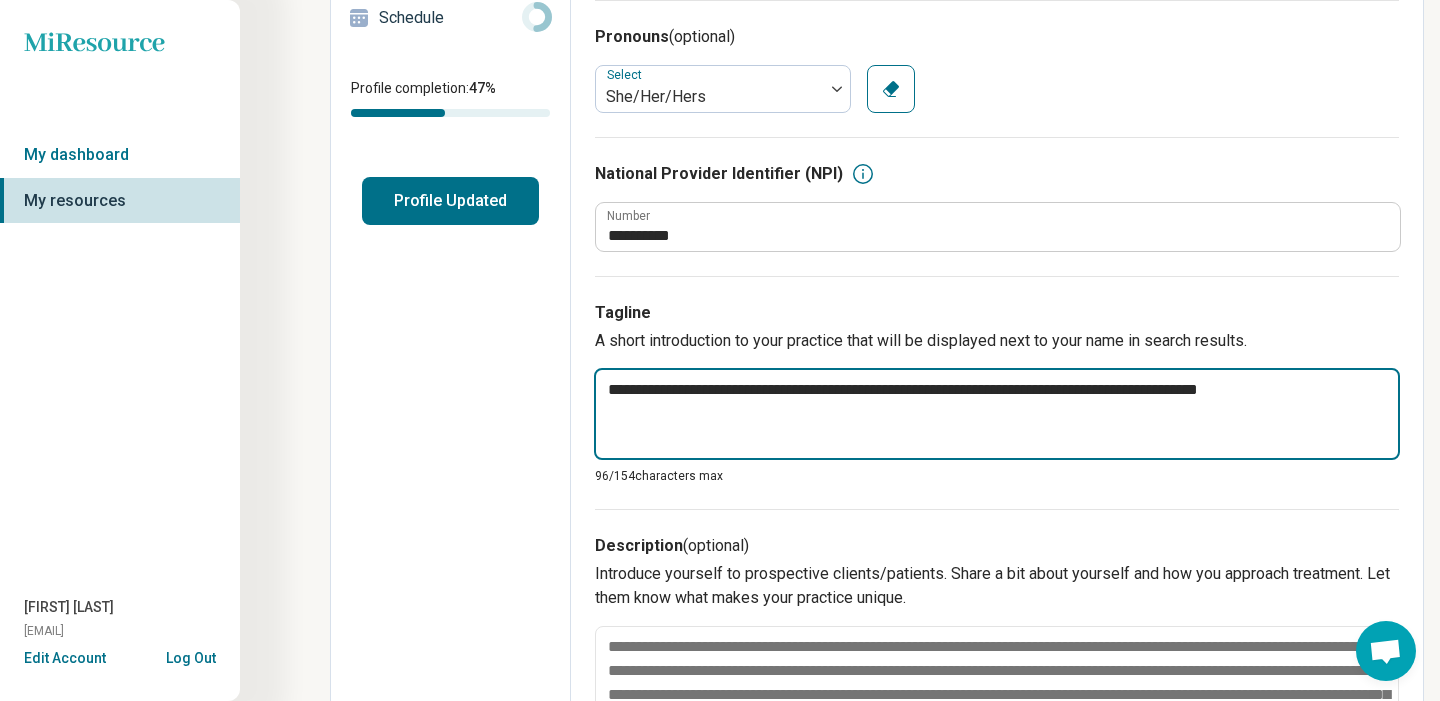 type on "*" 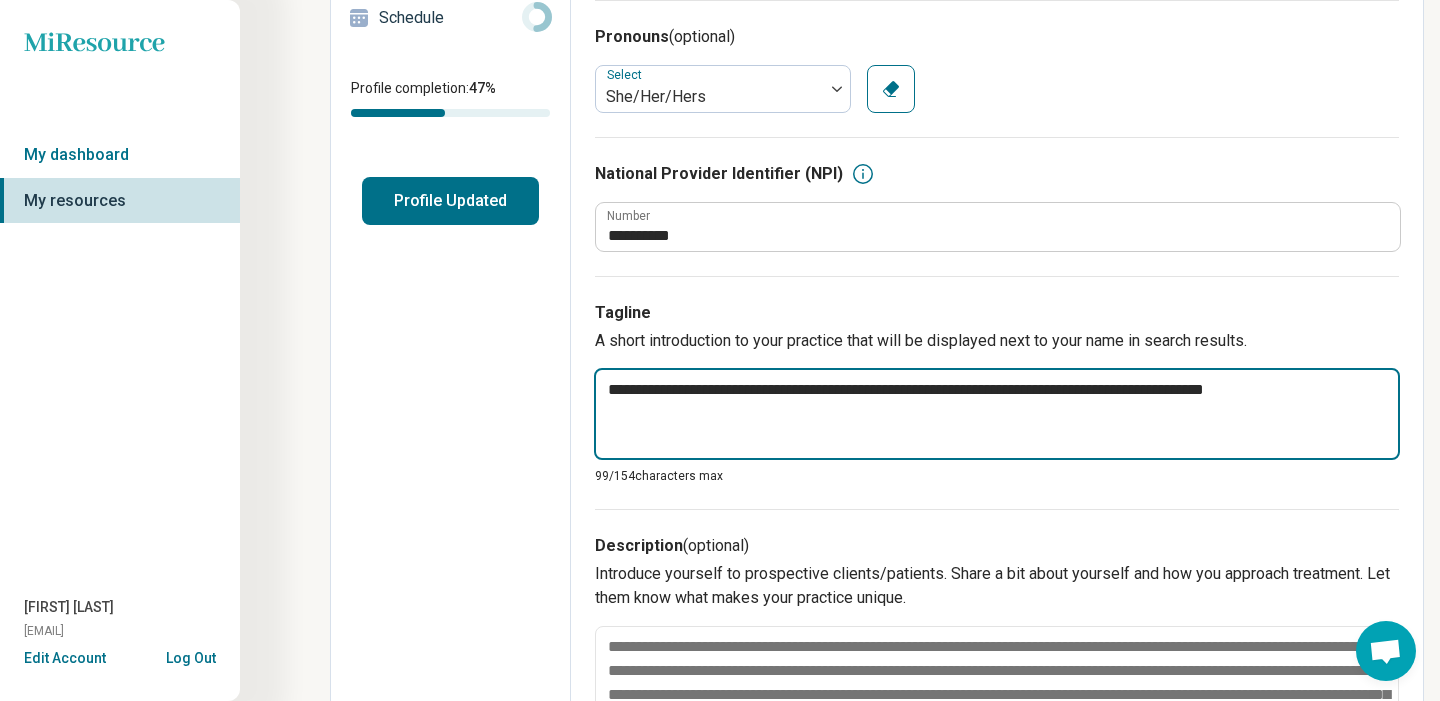 type on "*" 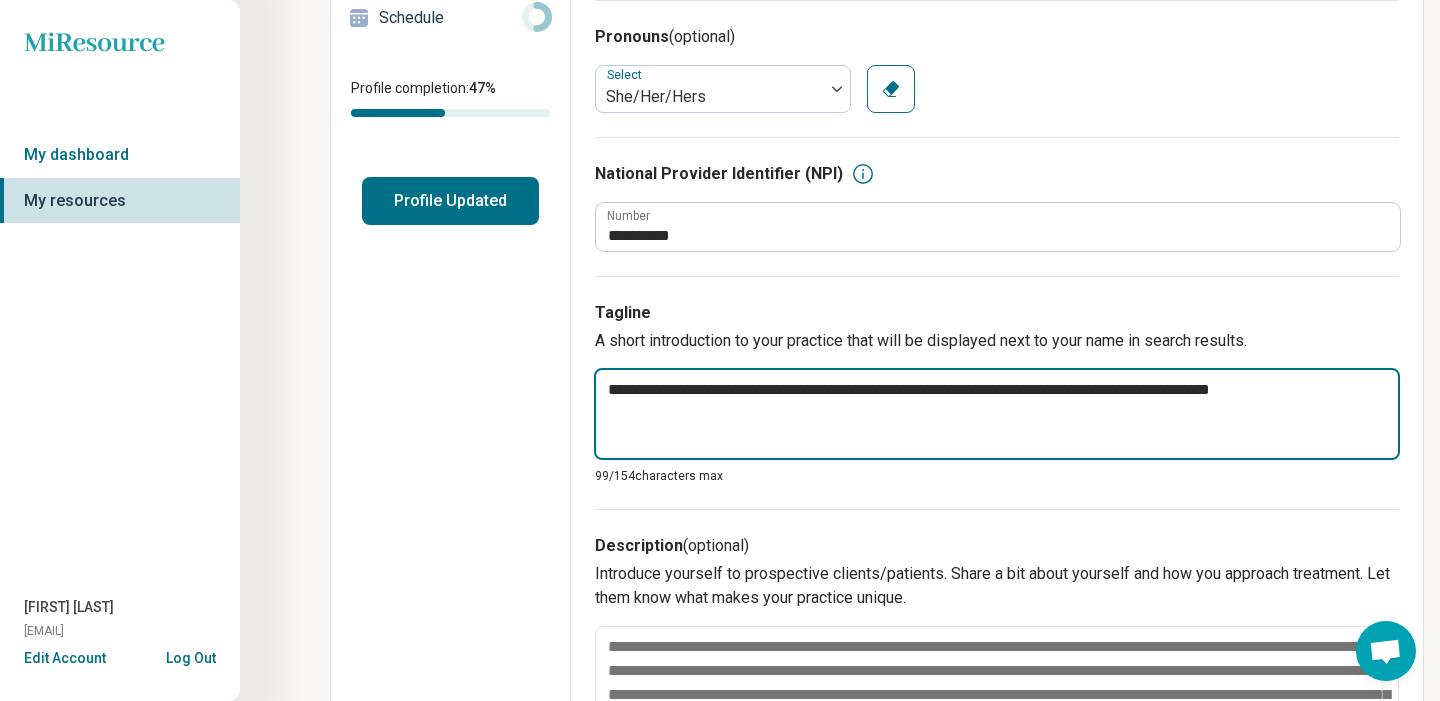 type on "*" 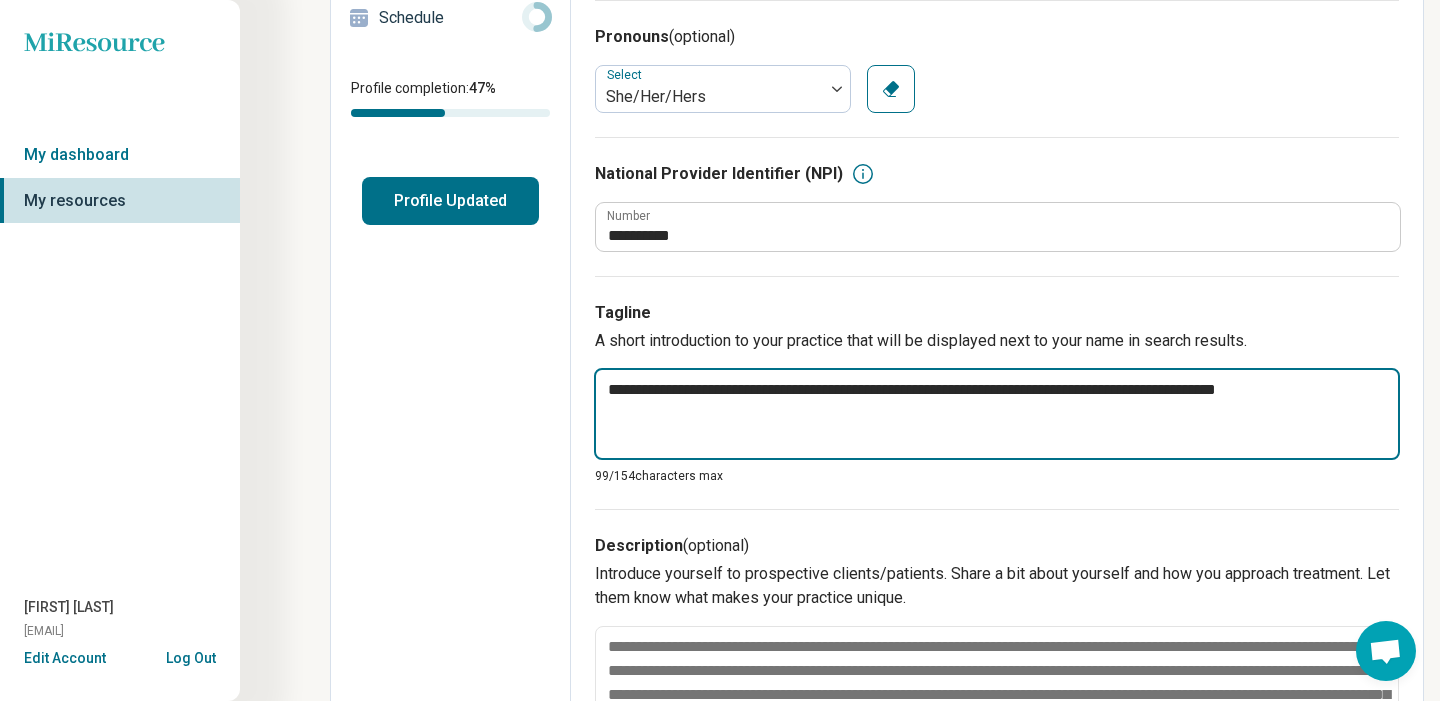 type on "*" 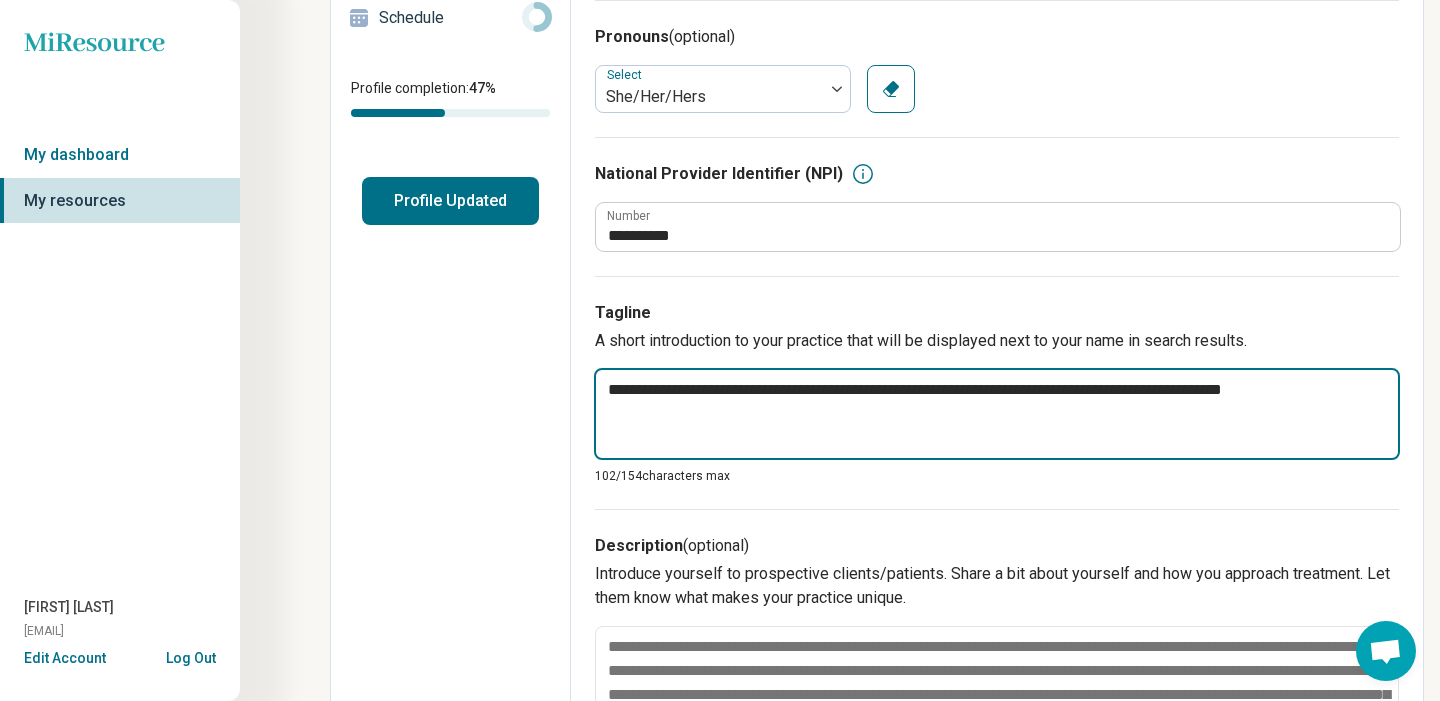 type on "*" 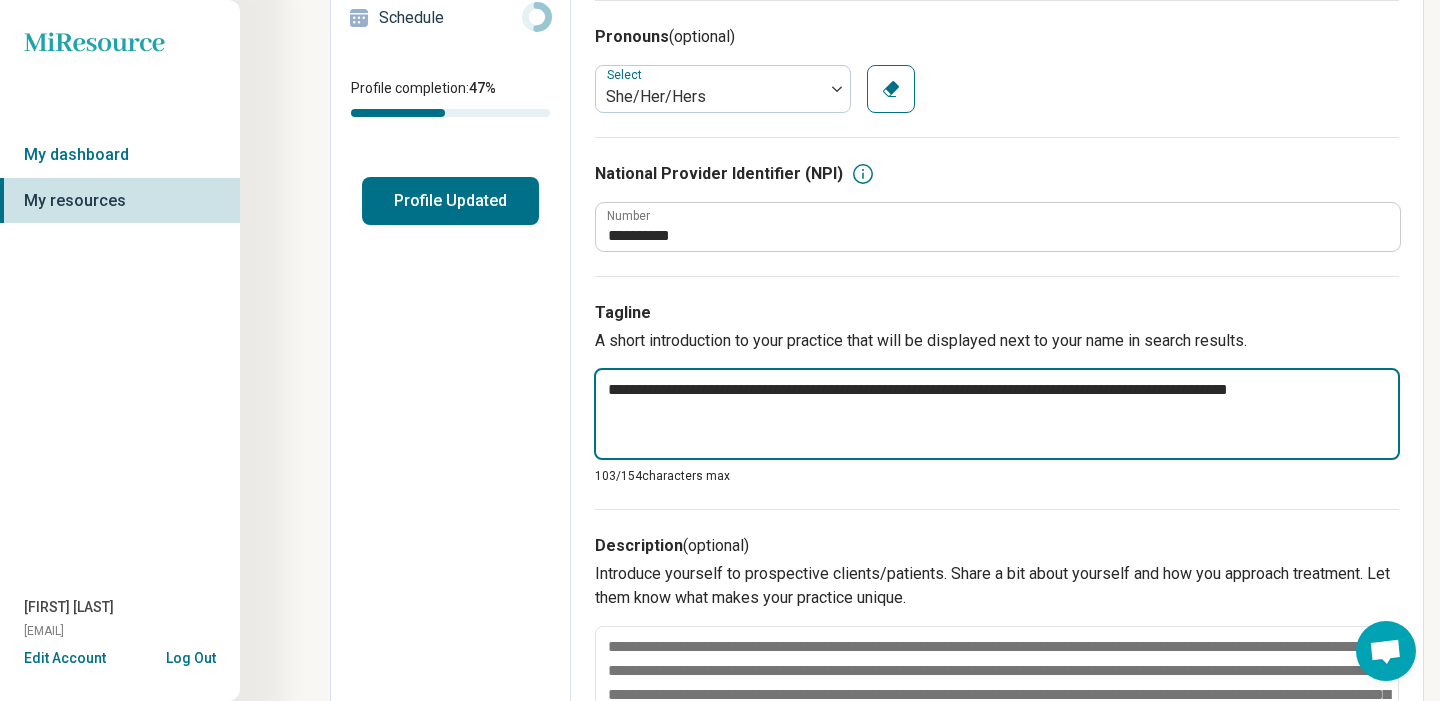 type on "*" 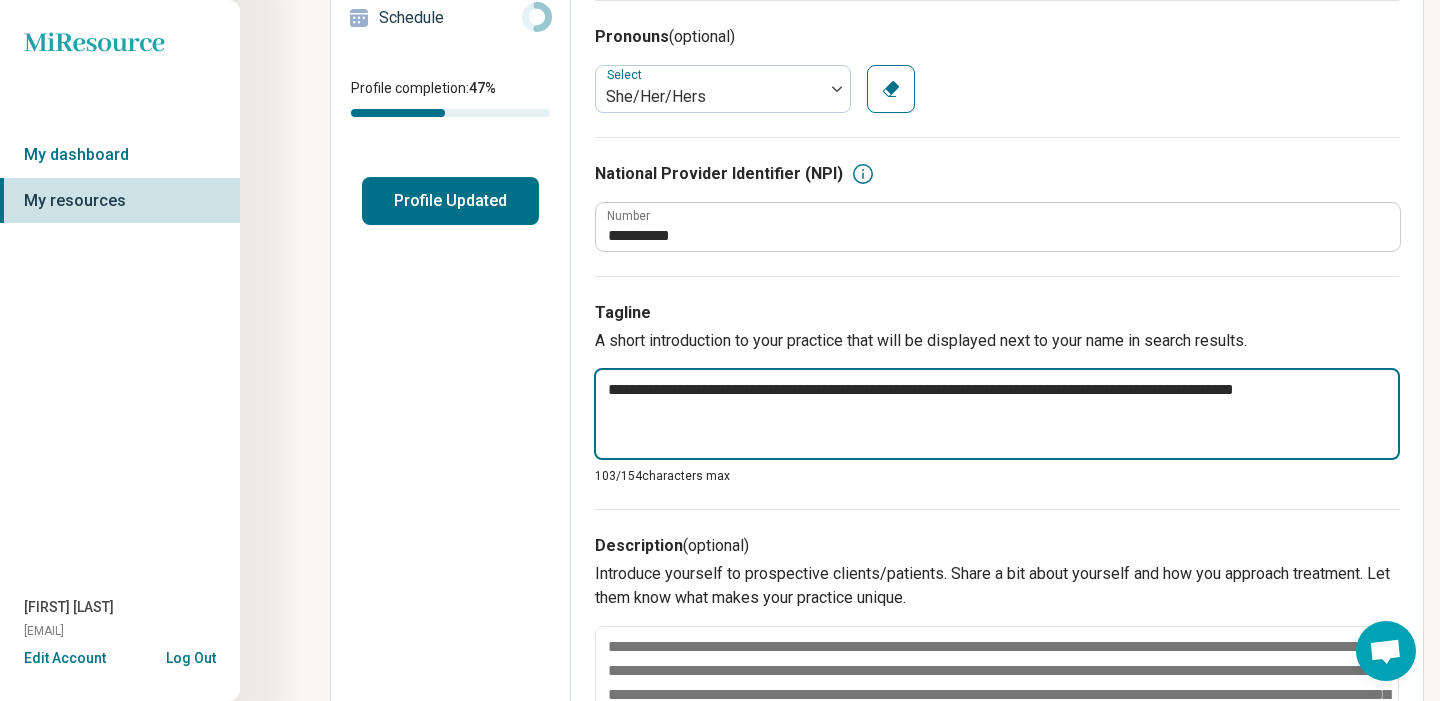 type on "*" 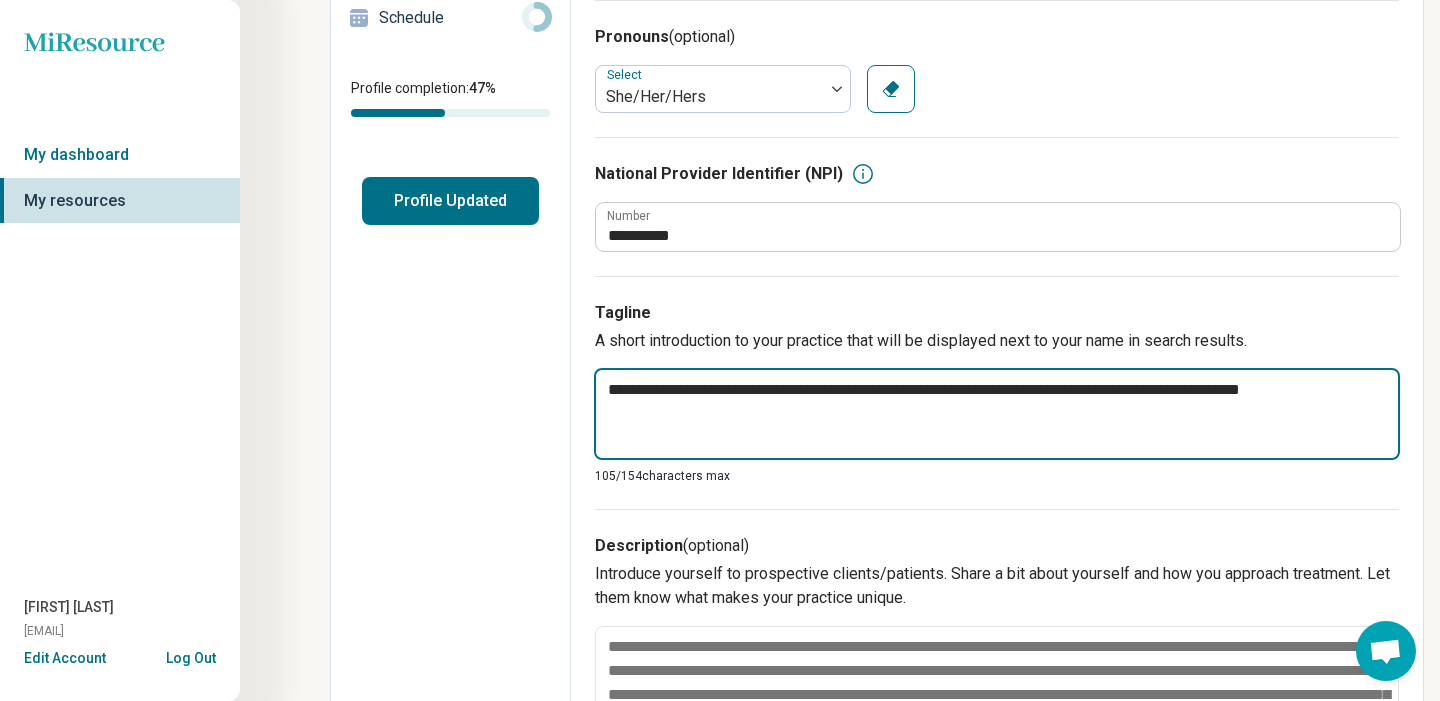 type on "*" 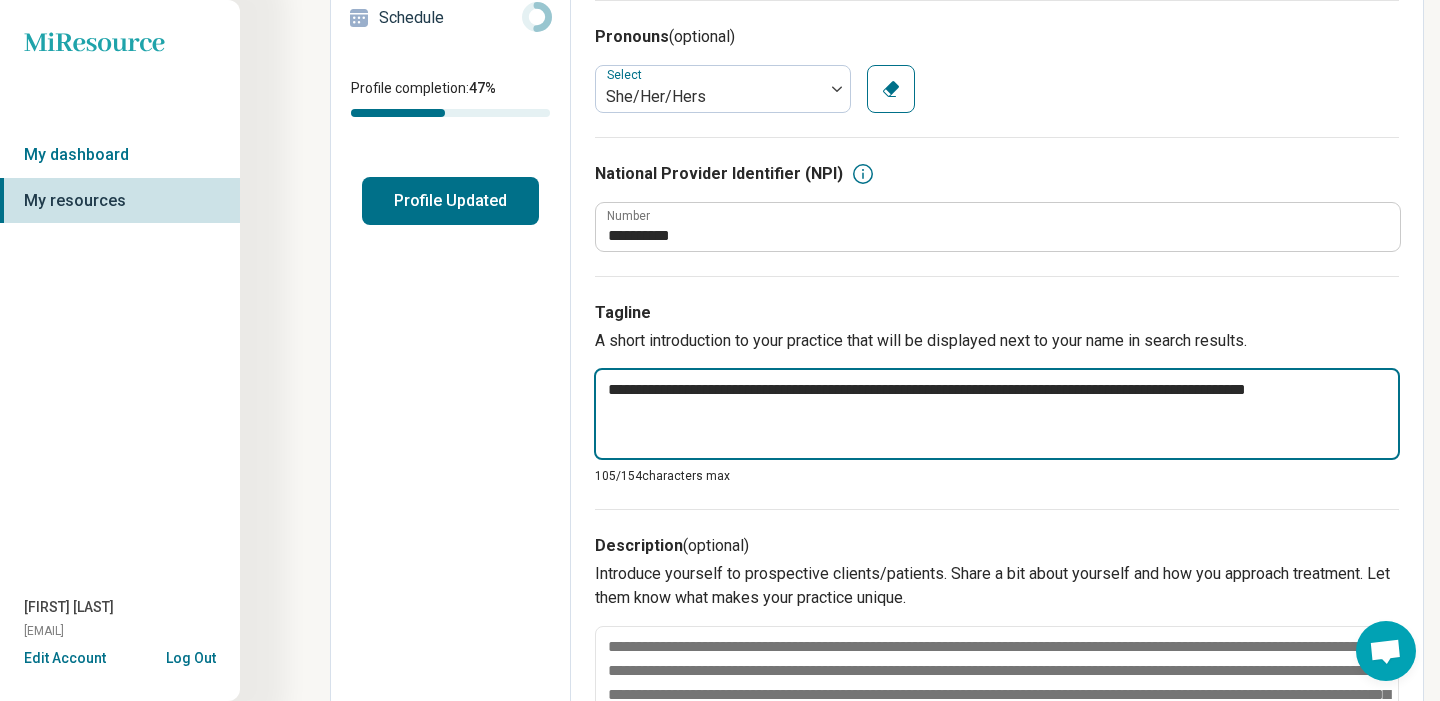 type on "*" 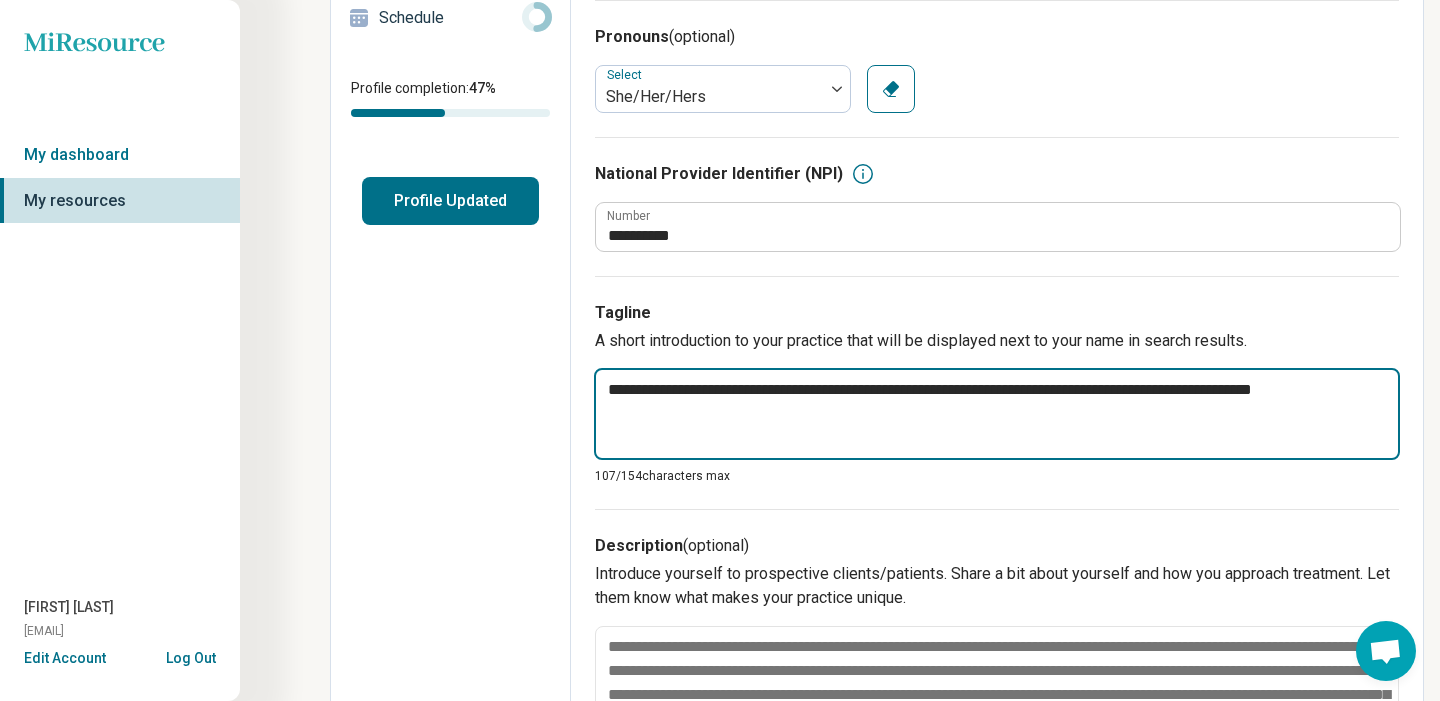 type on "*" 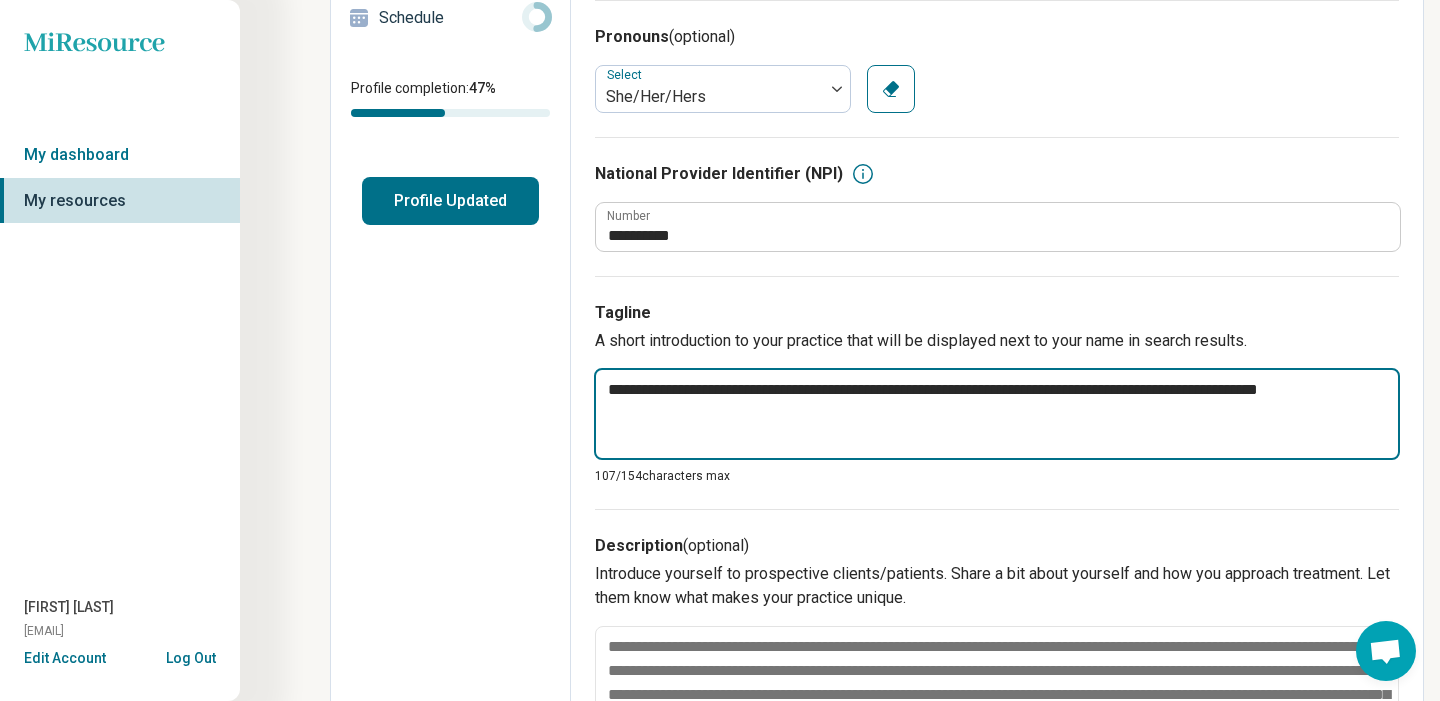 type on "*" 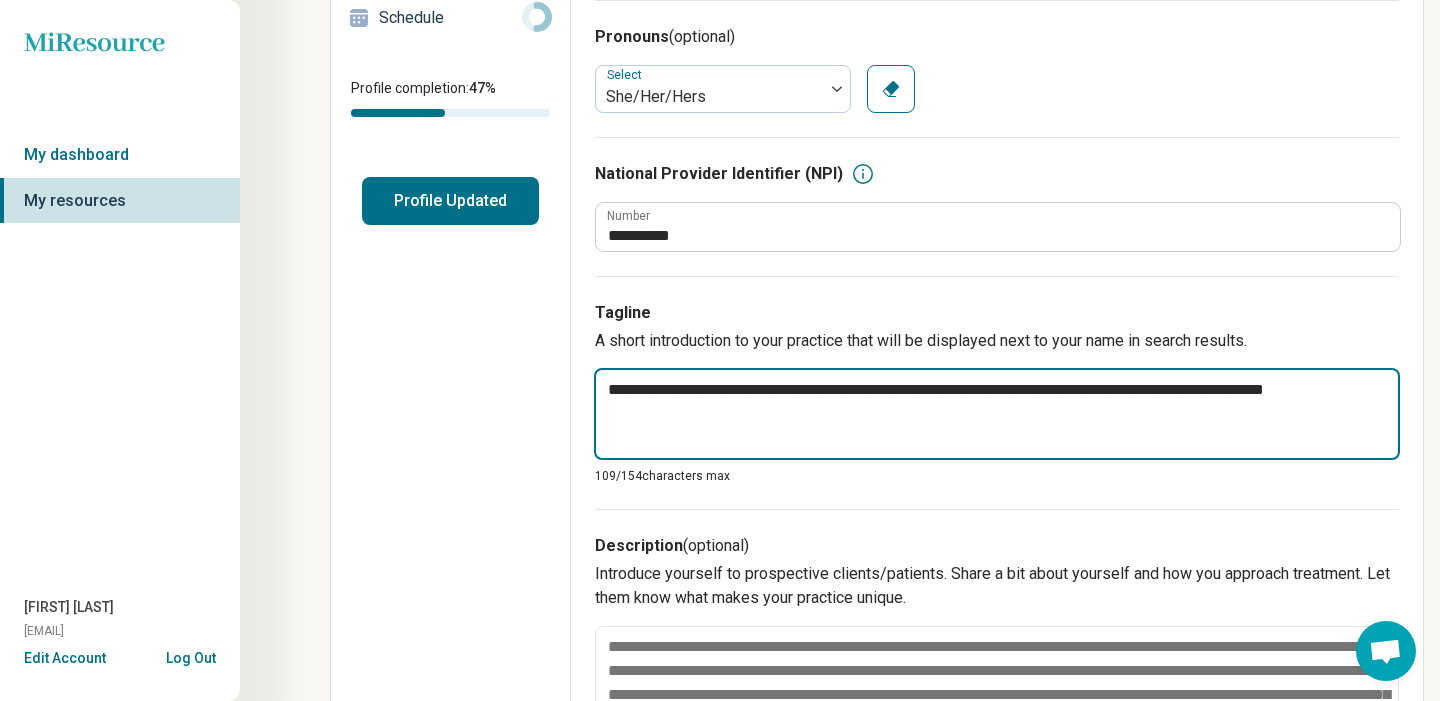 type on "*" 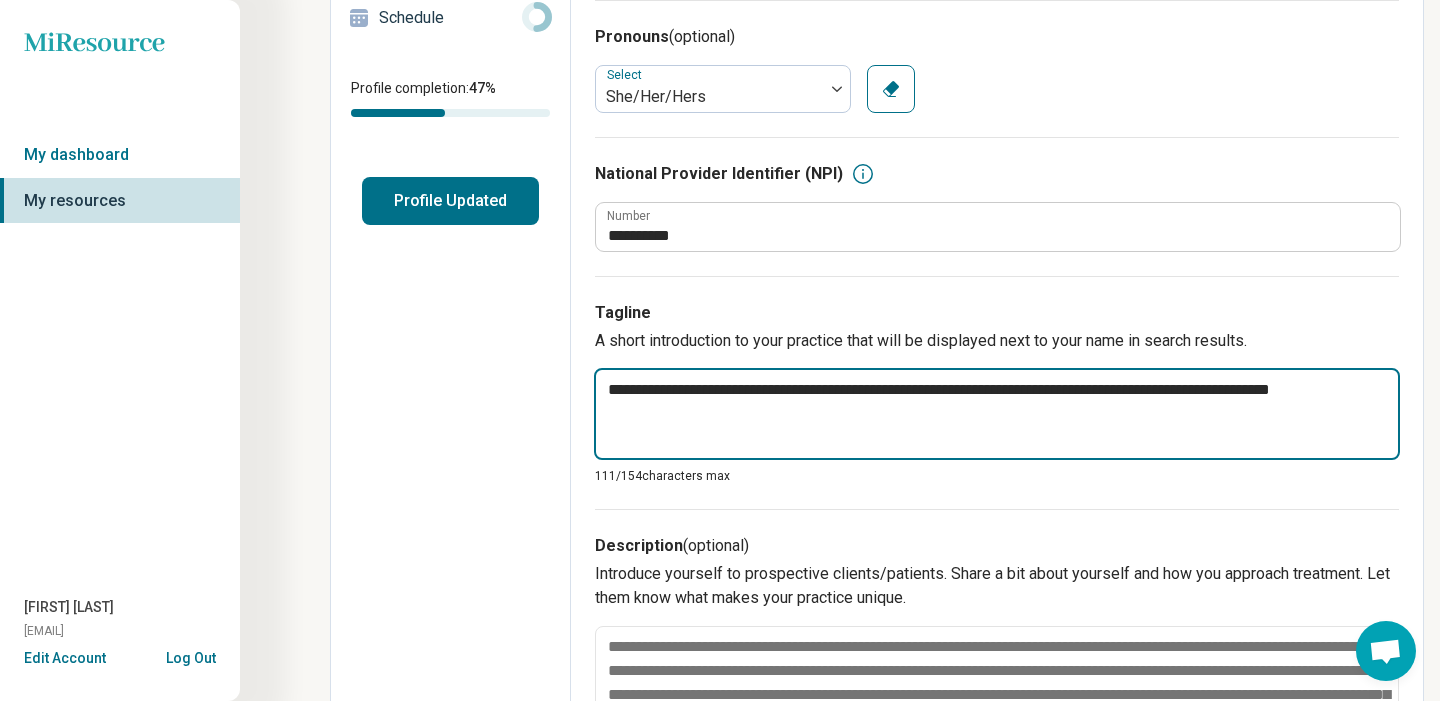 type on "*" 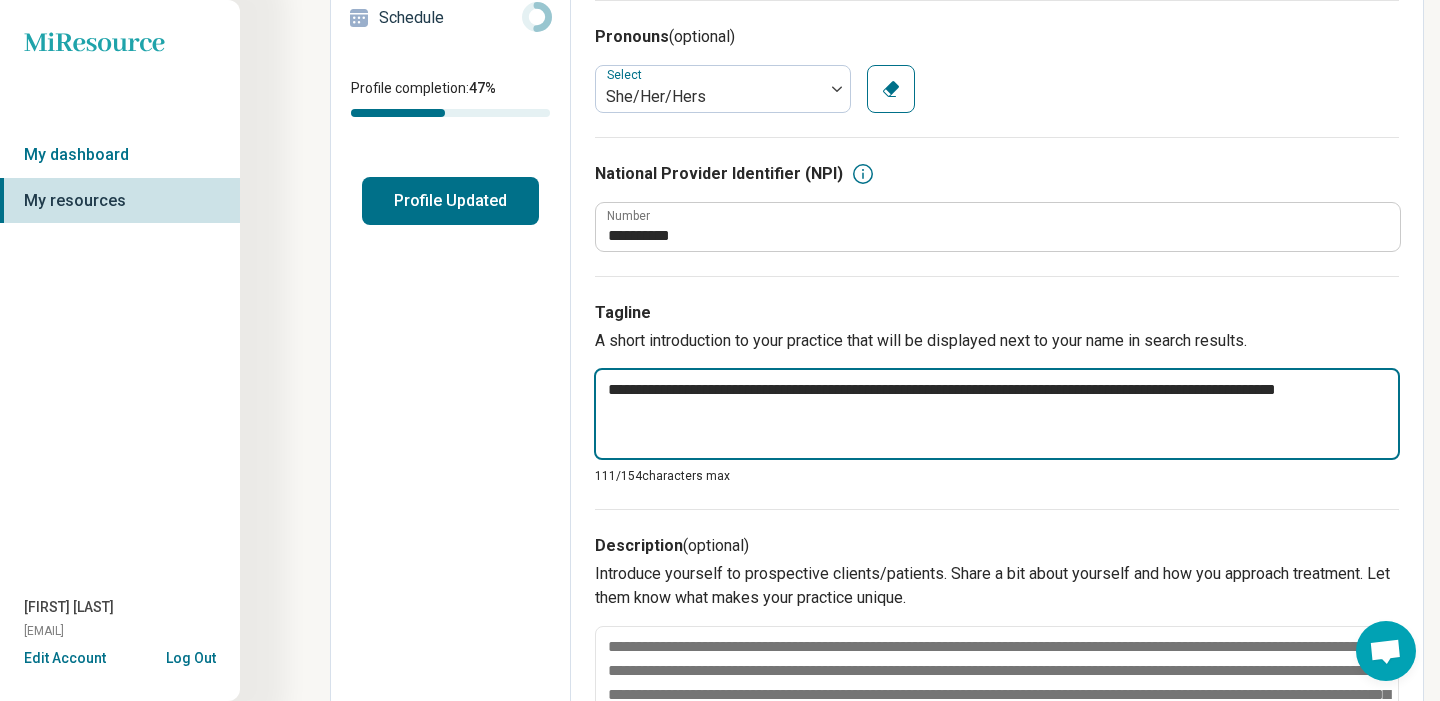type on "*" 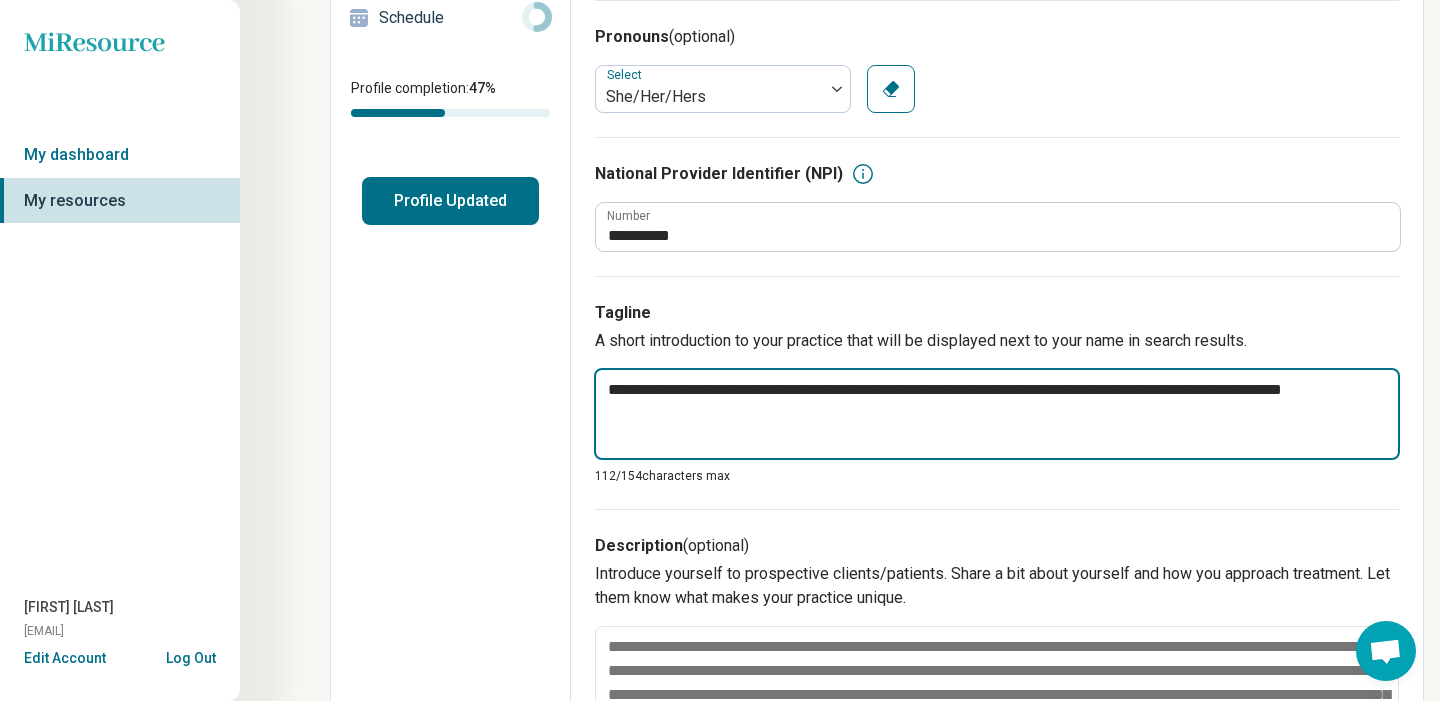 type on "*" 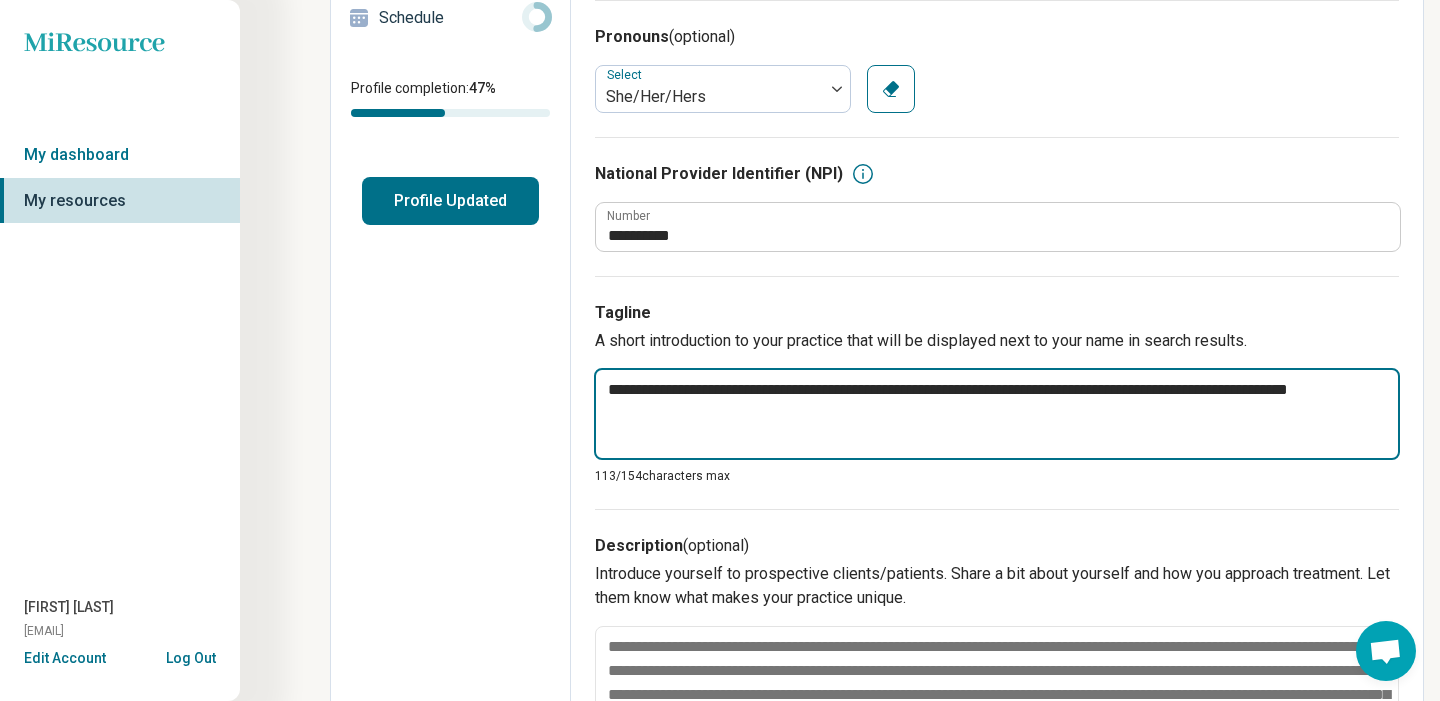 type on "*" 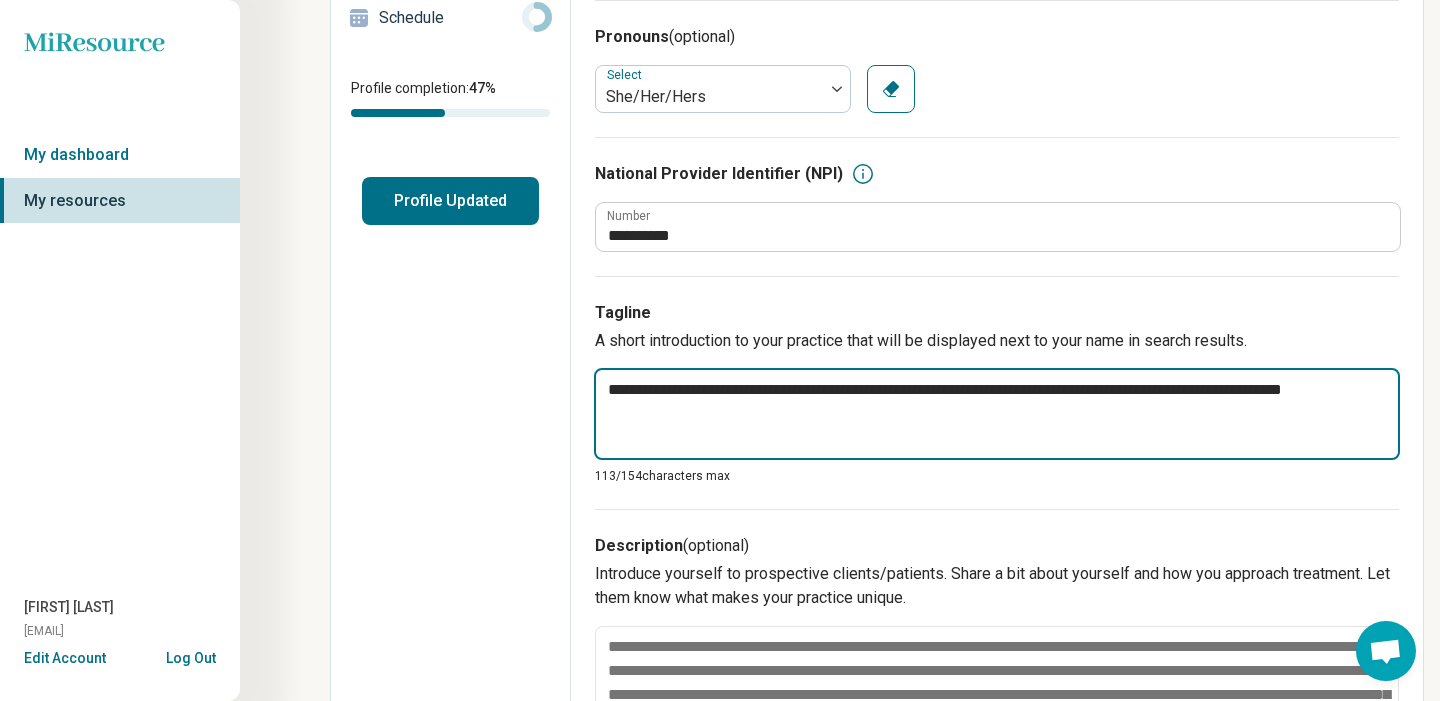 type on "*" 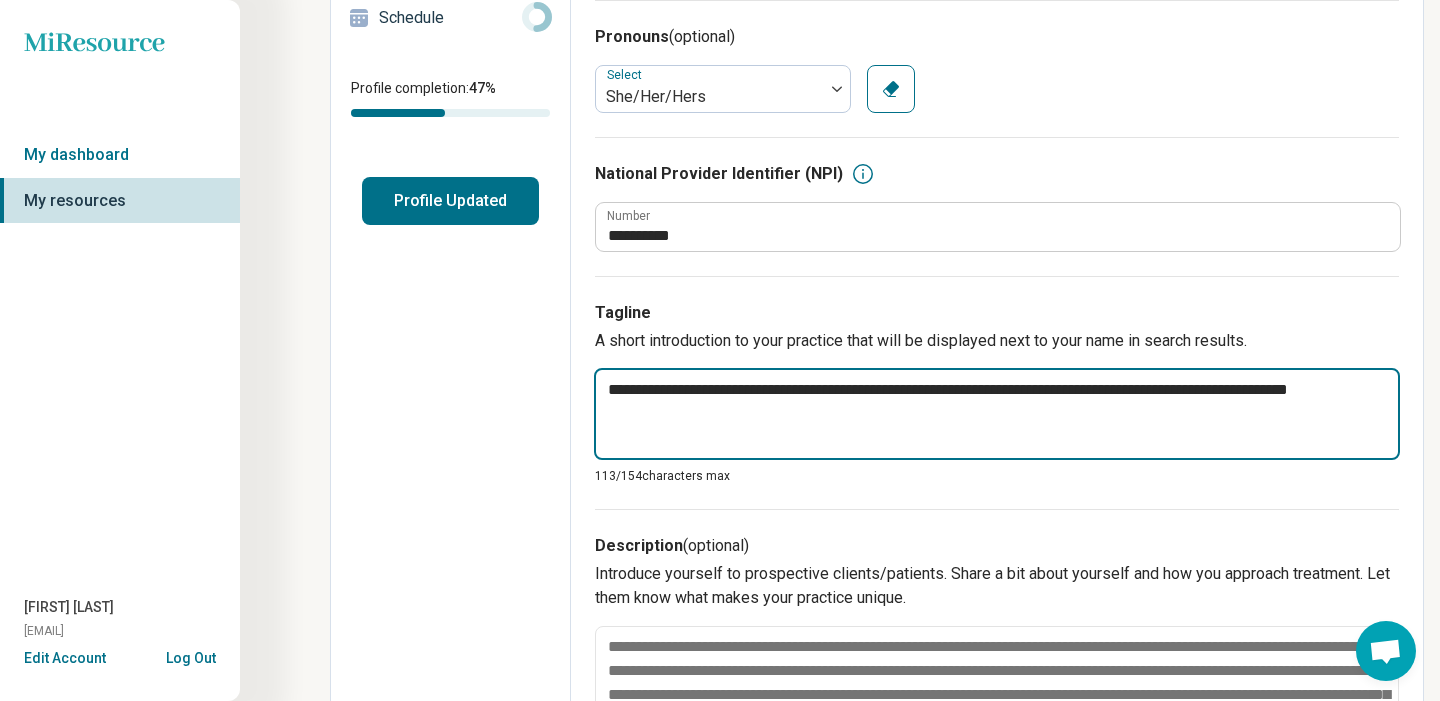 type on "*" 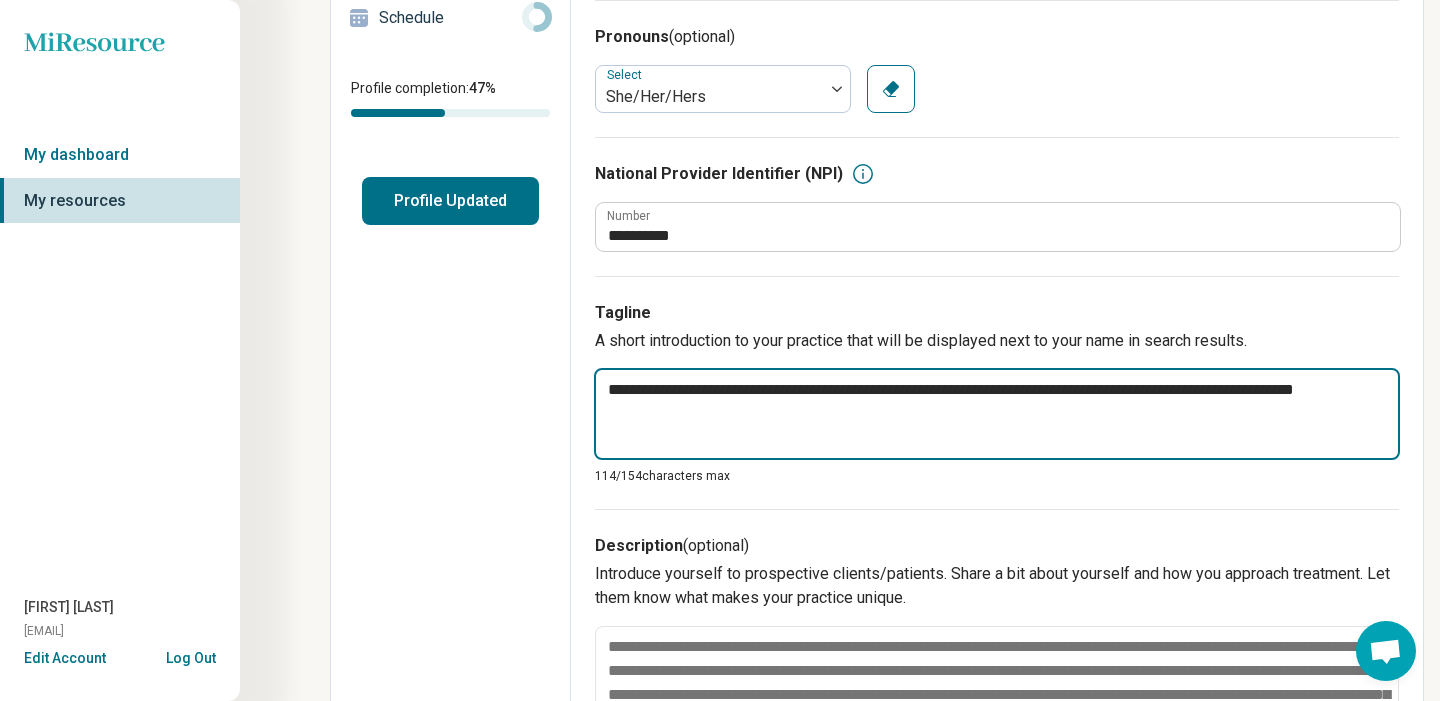 type on "*" 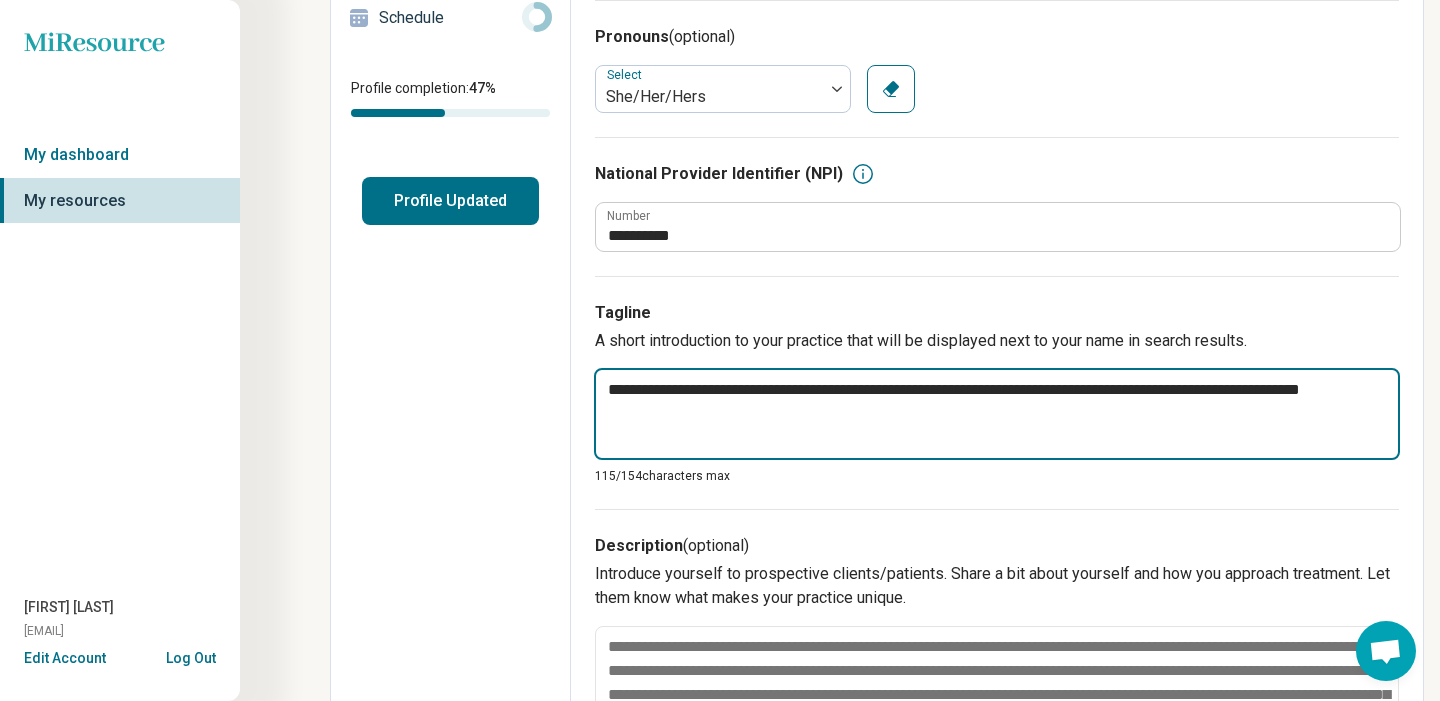 type on "*" 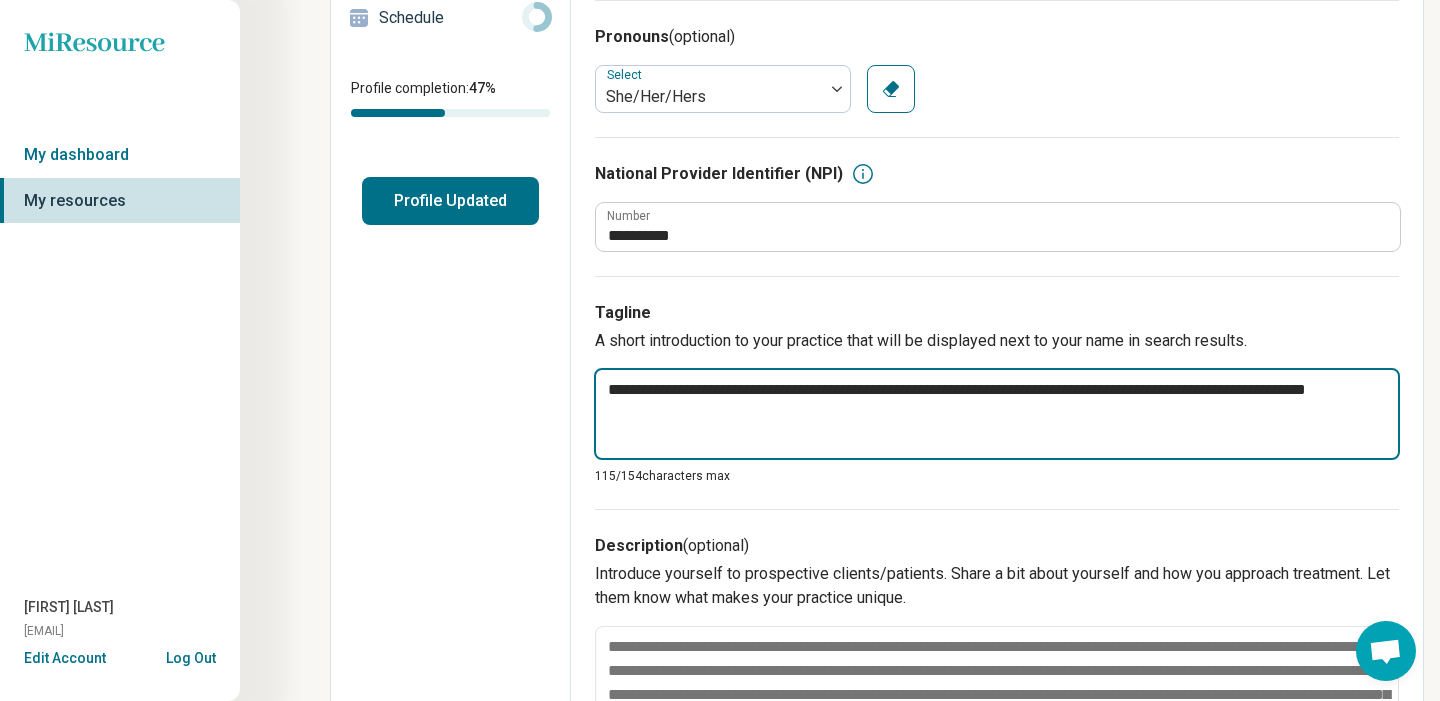 type on "*" 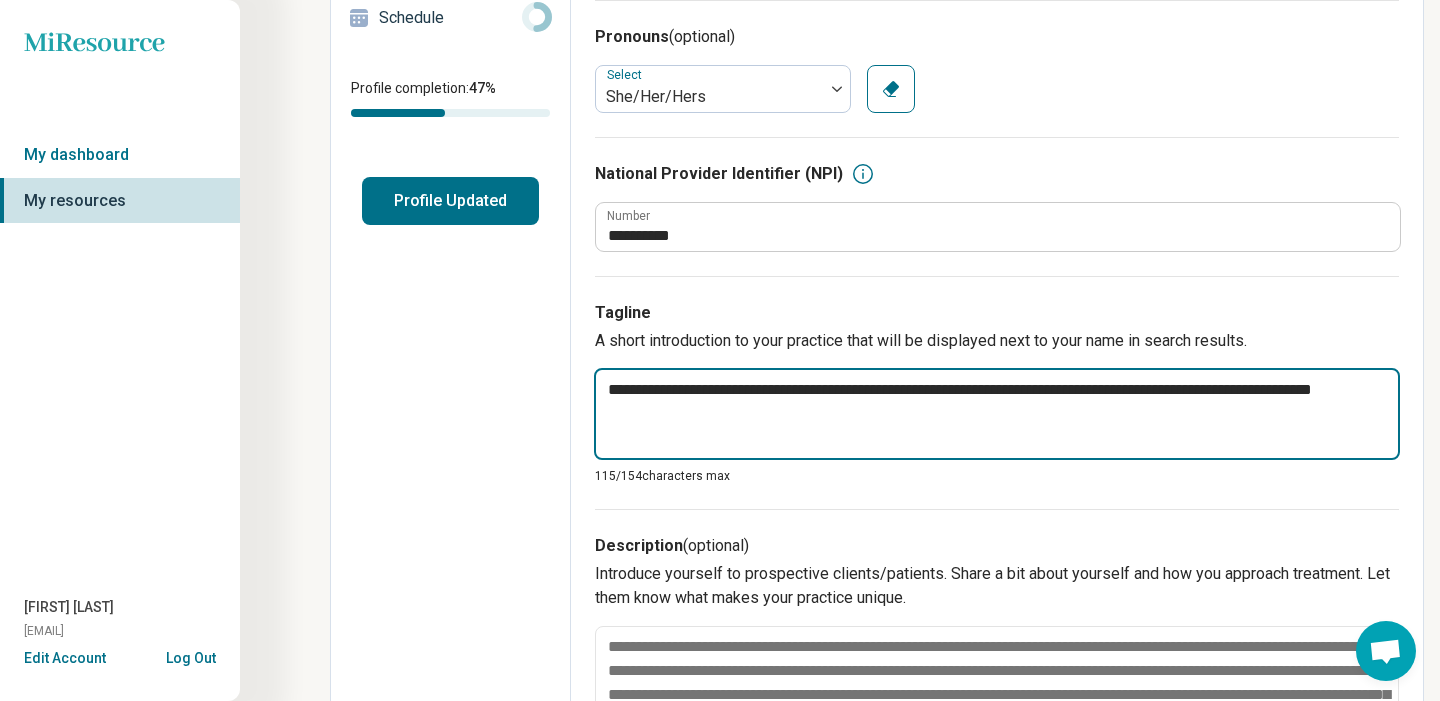 type on "*" 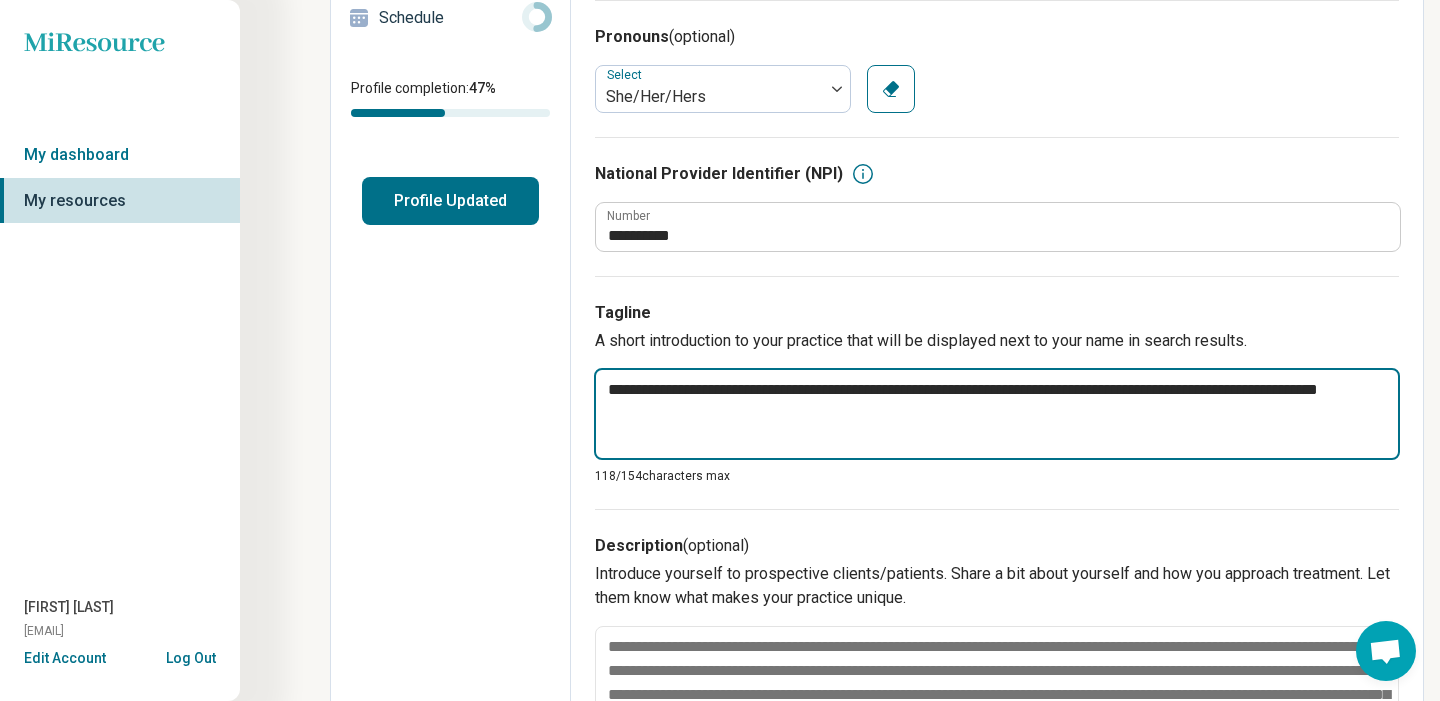 type on "*" 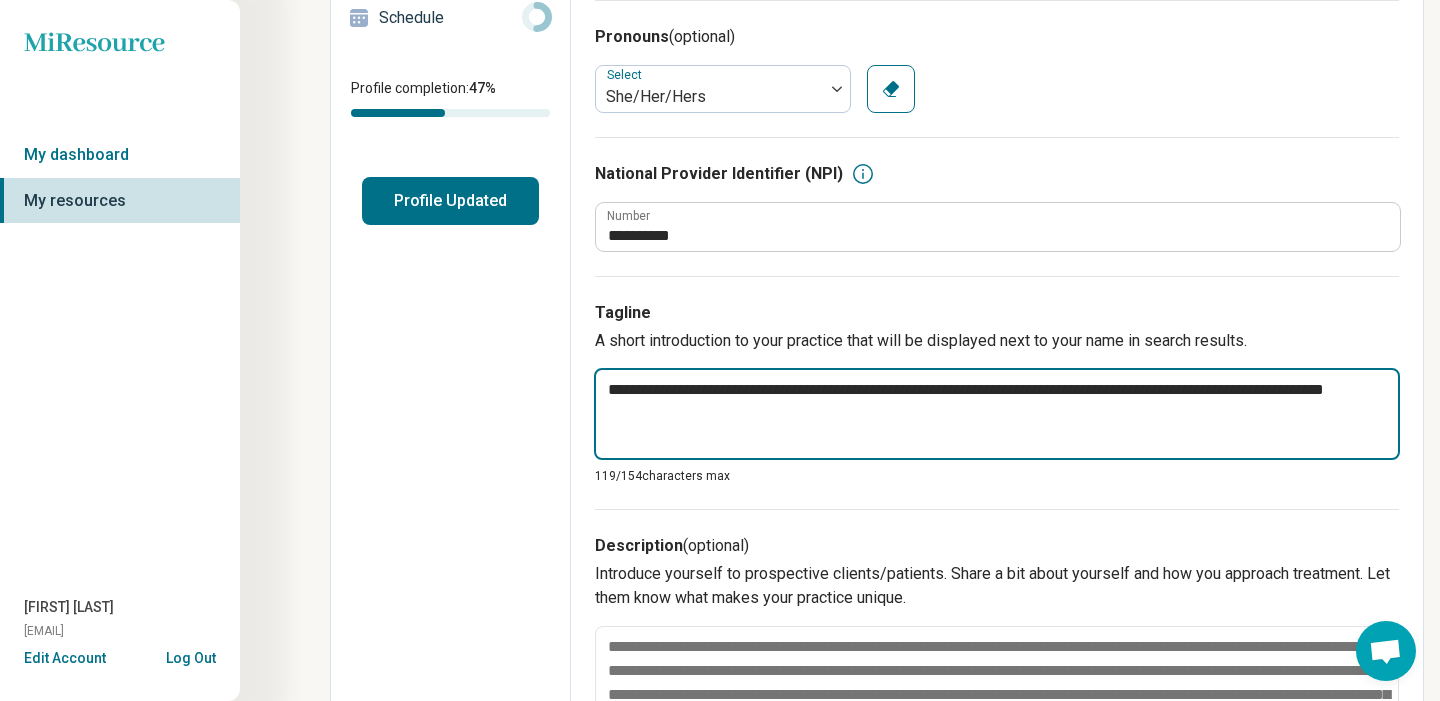 type on "*" 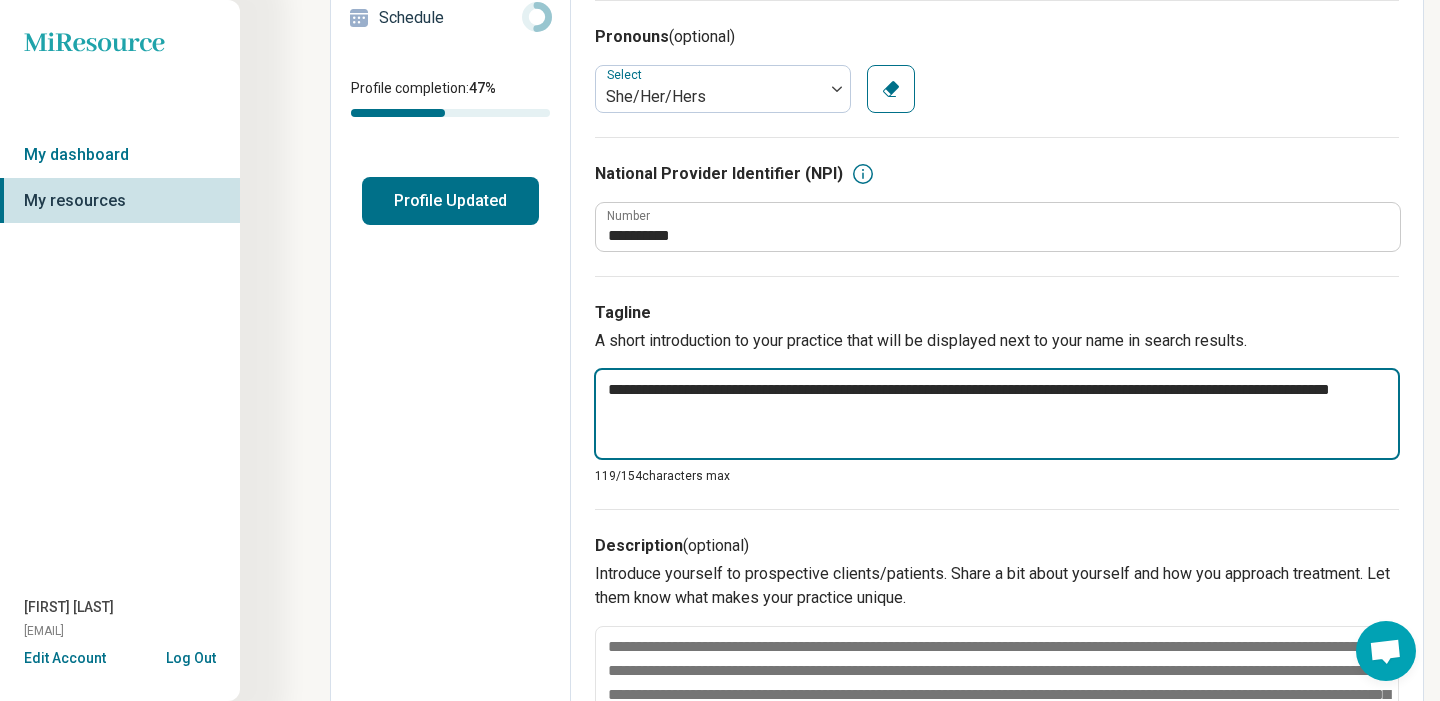 type on "*" 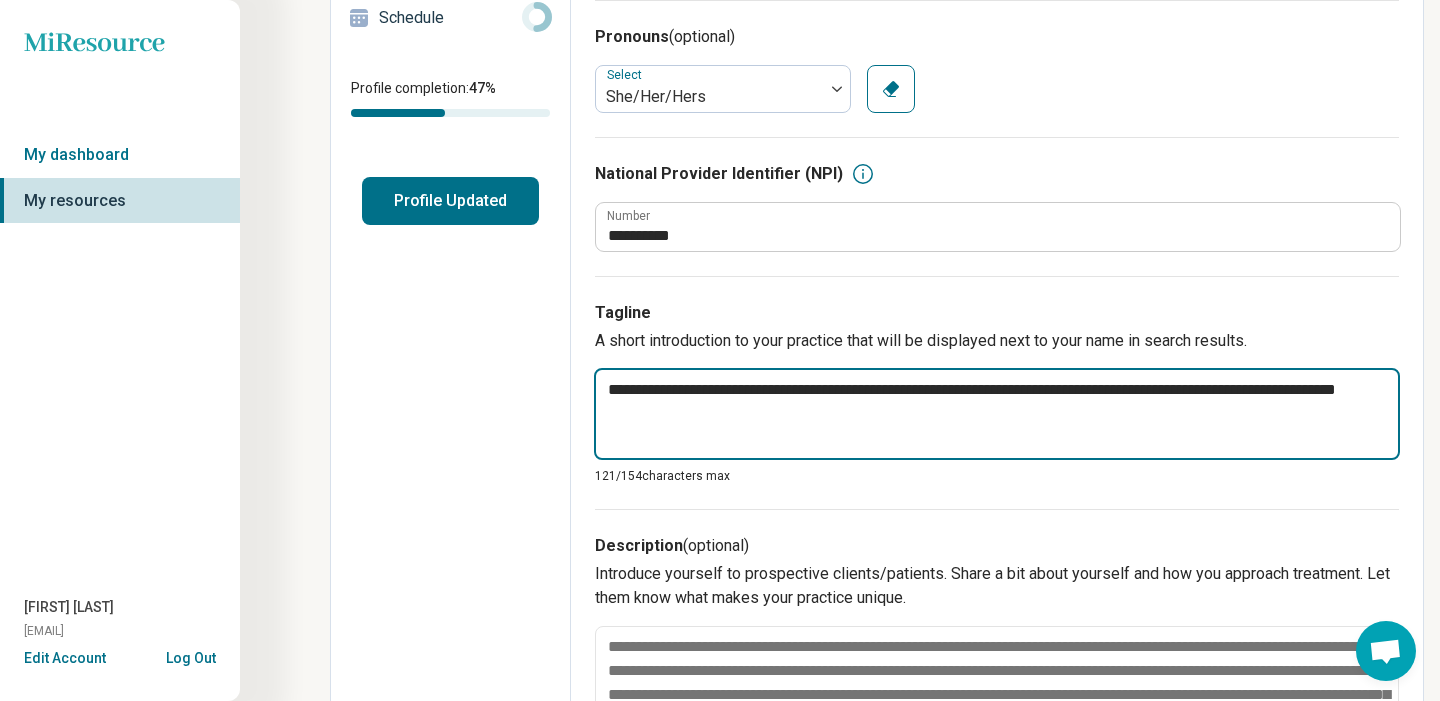 type on "*" 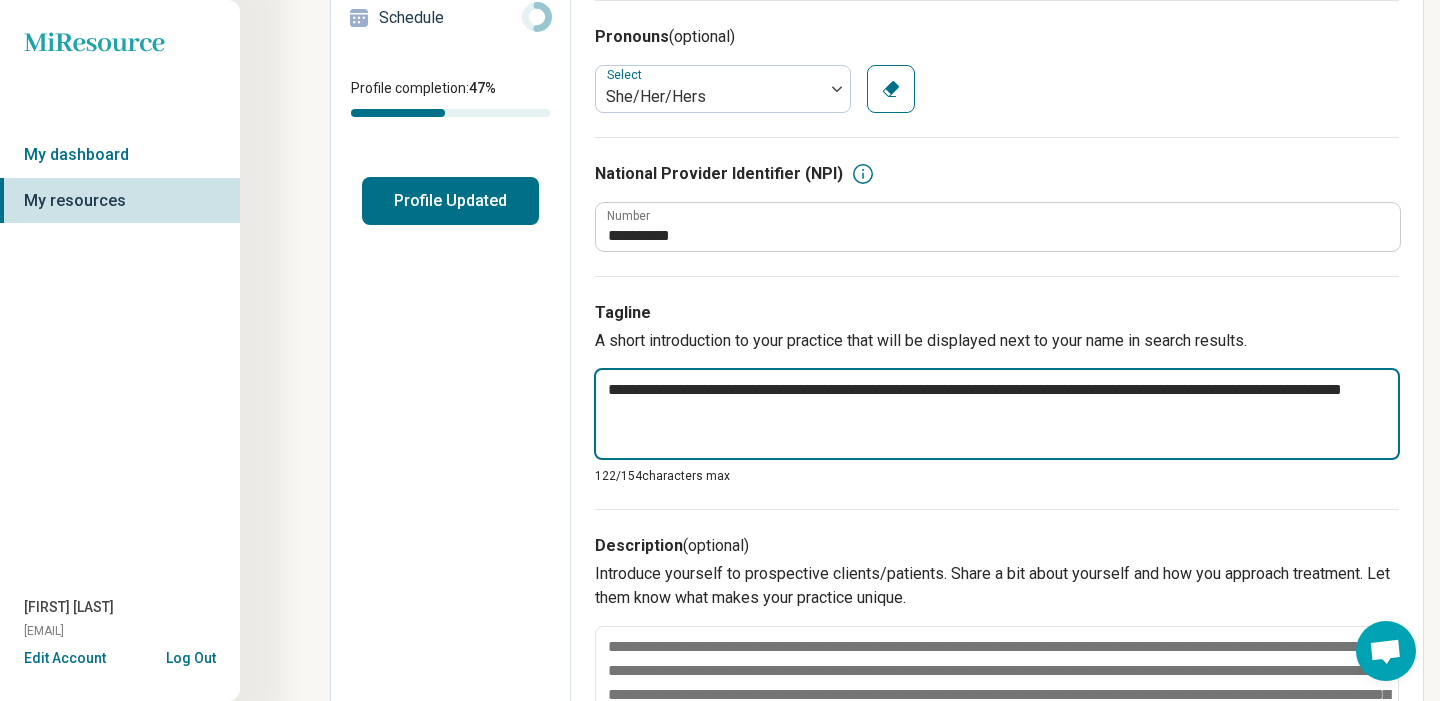 type on "*" 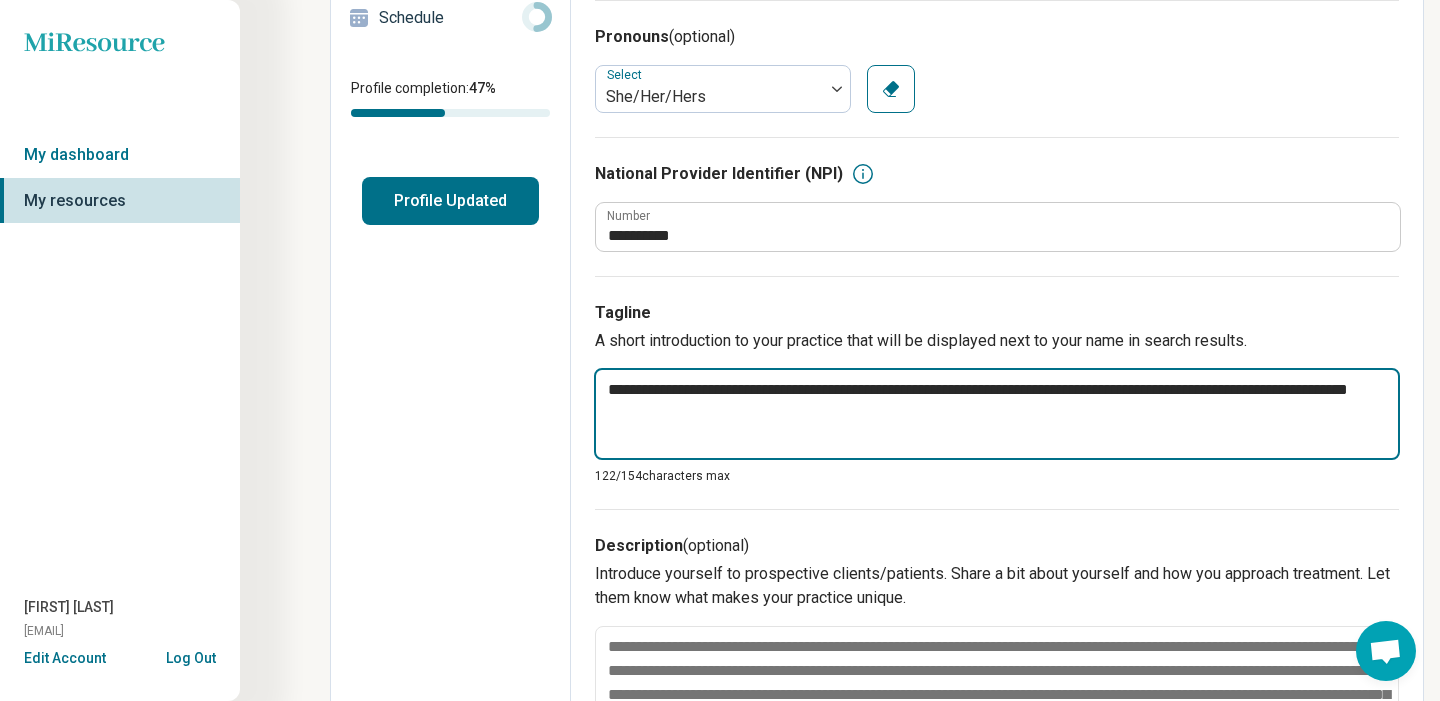 type on "*" 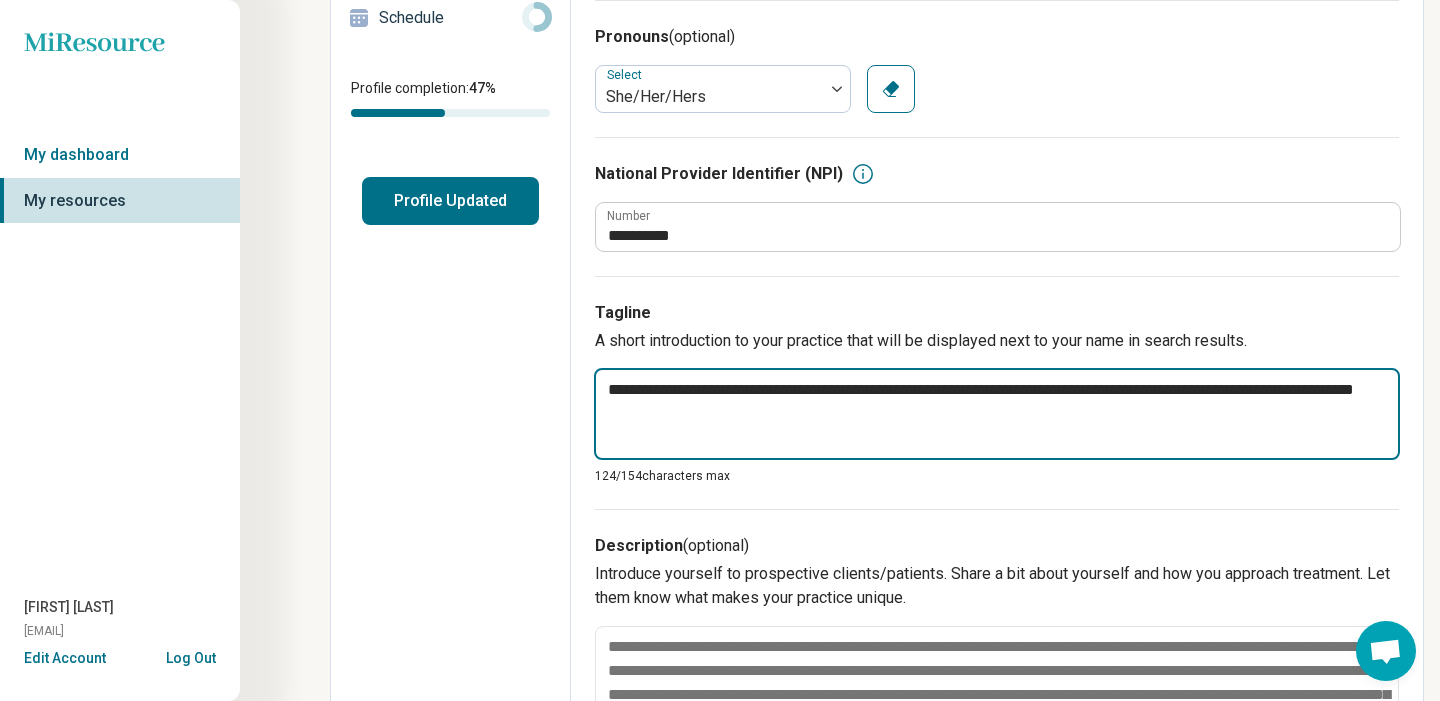 type on "*" 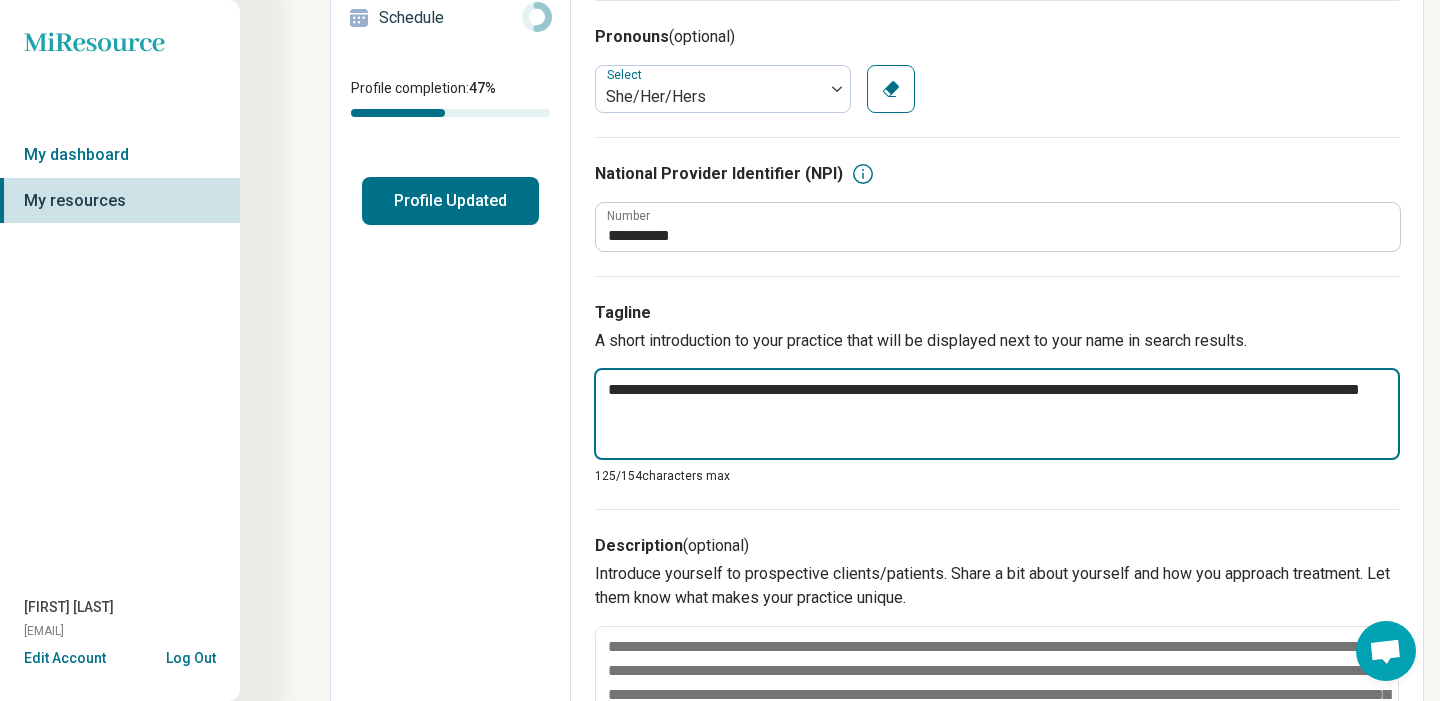 type on "*" 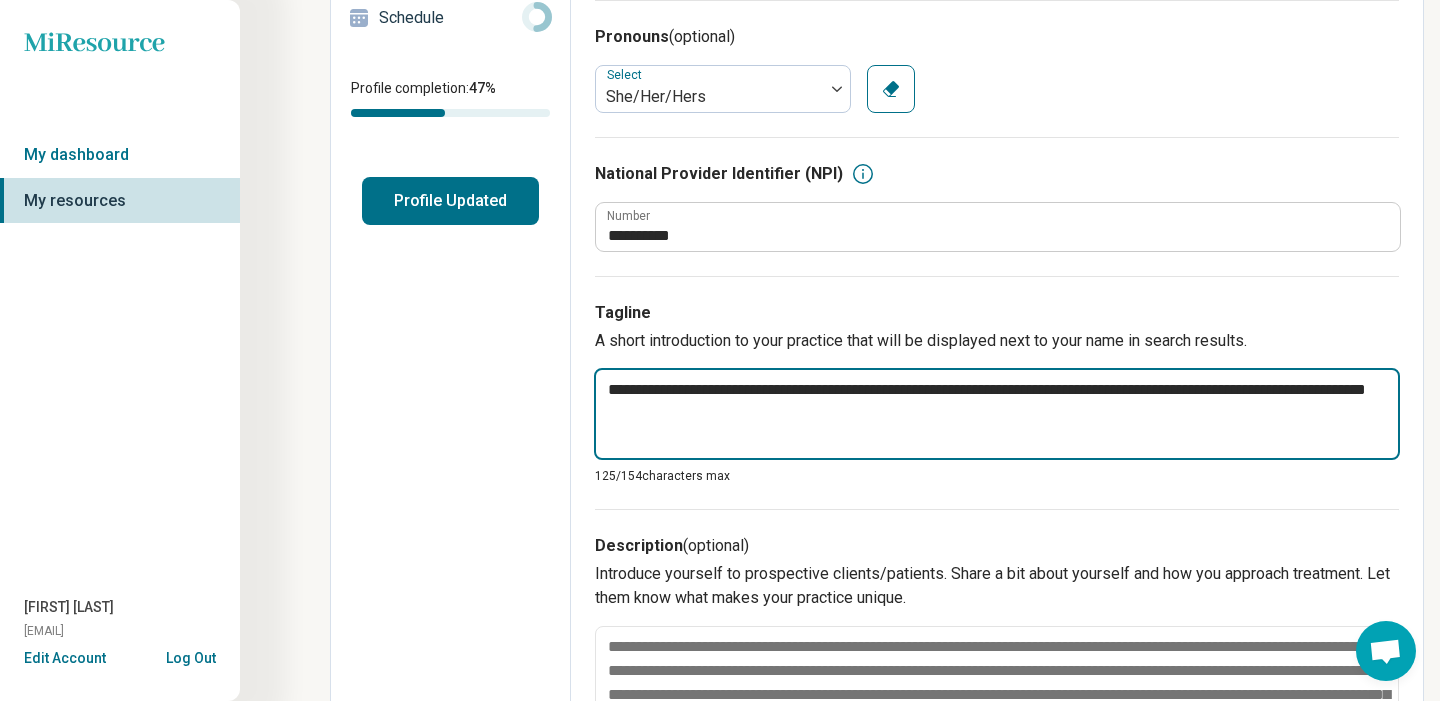 type on "*" 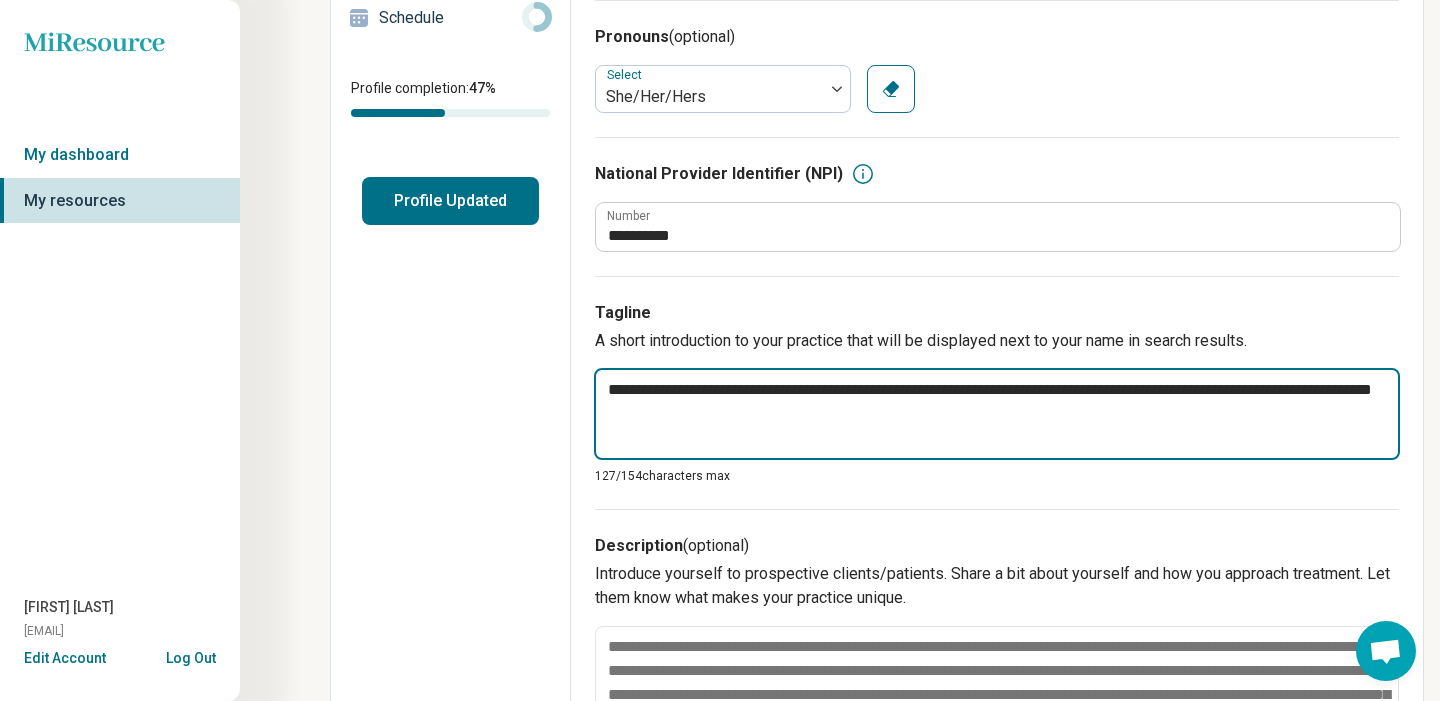 type on "*" 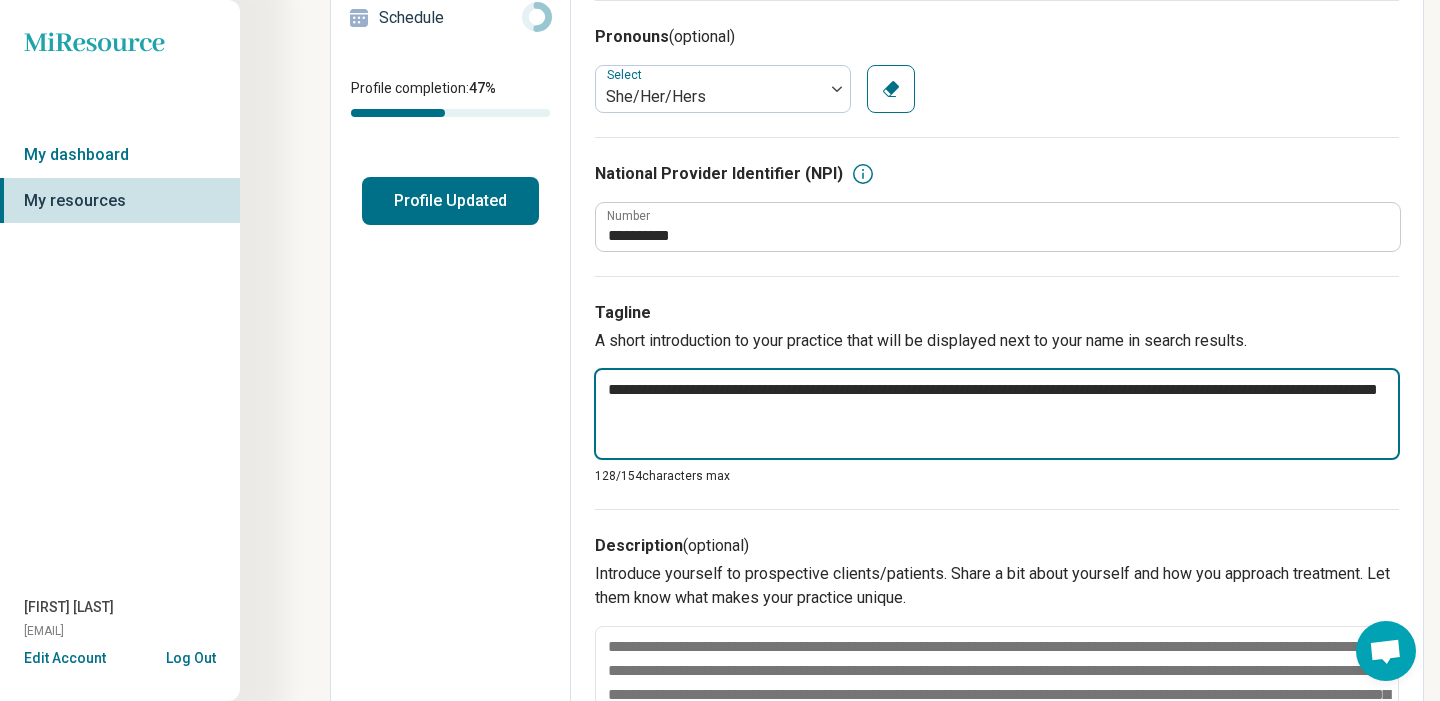 type on "*" 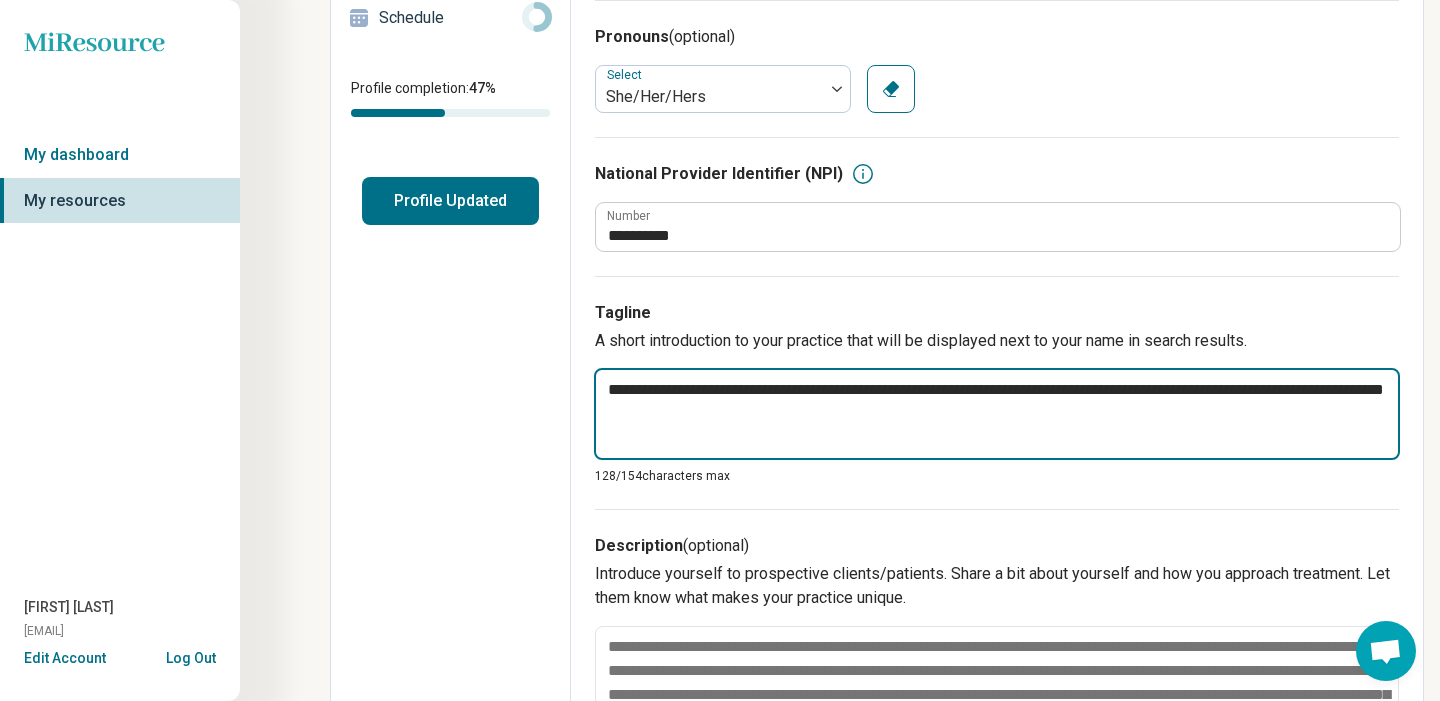 type on "*" 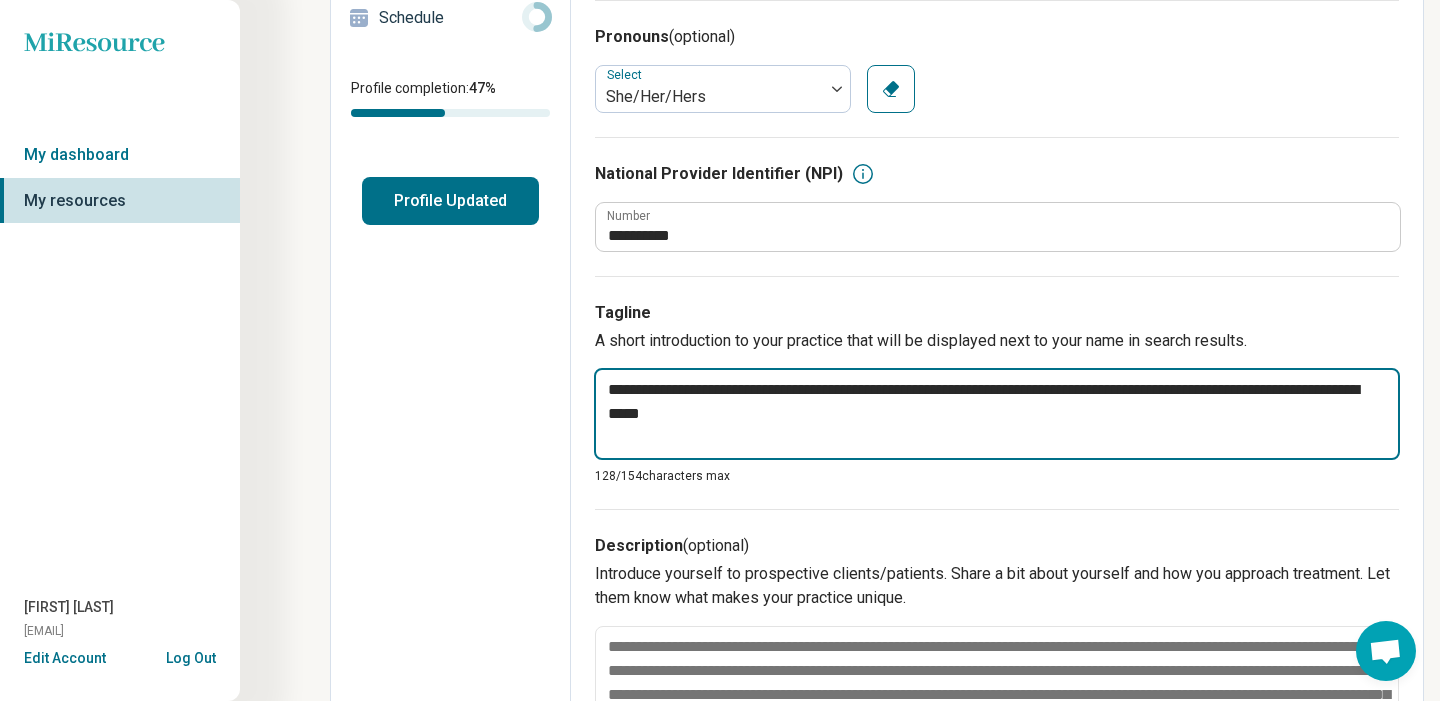 type on "*" 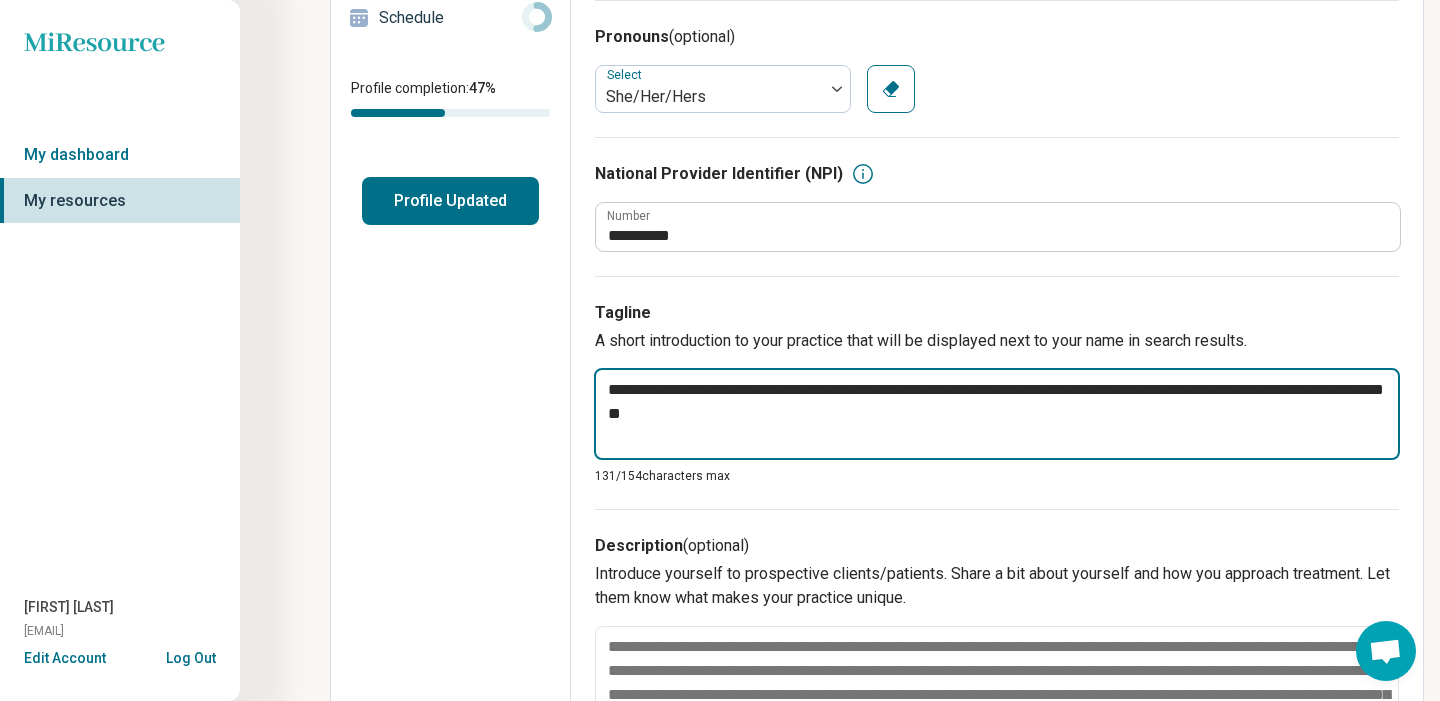 type on "*" 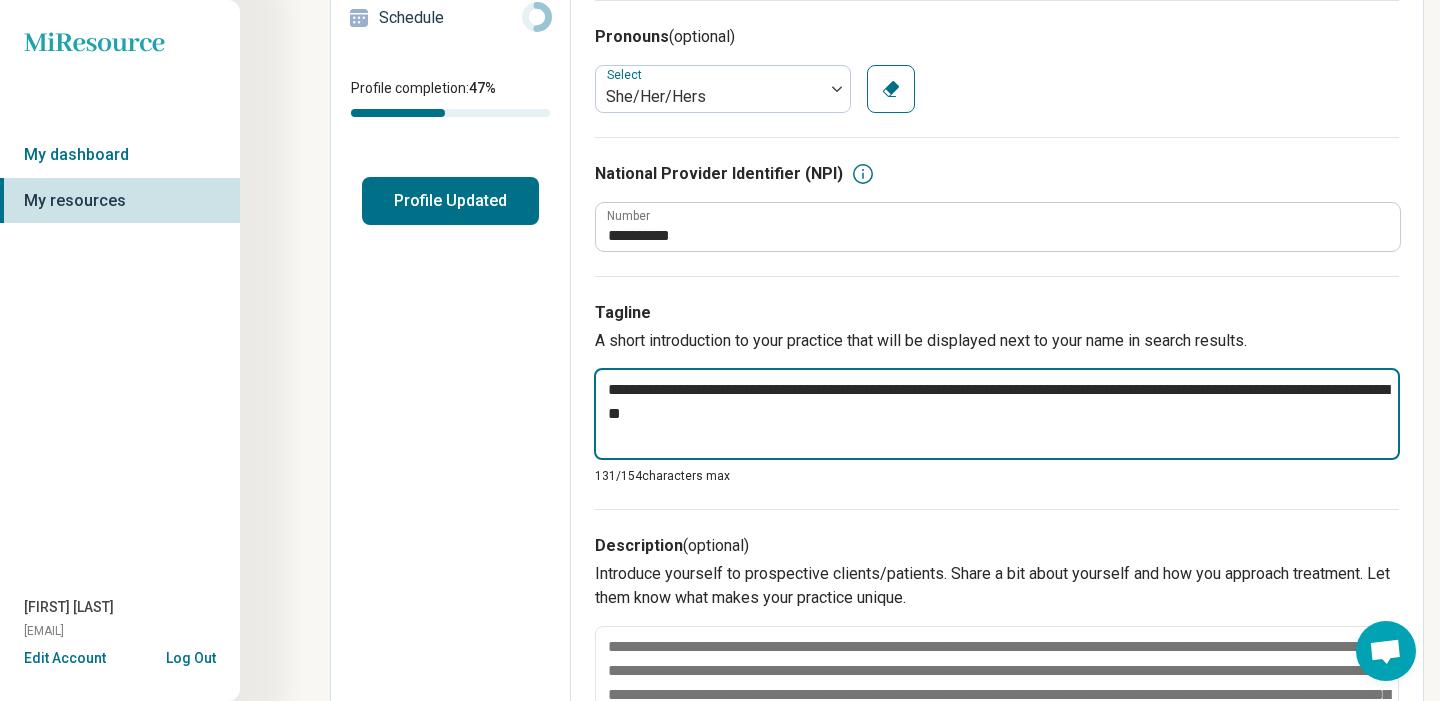 type on "*" 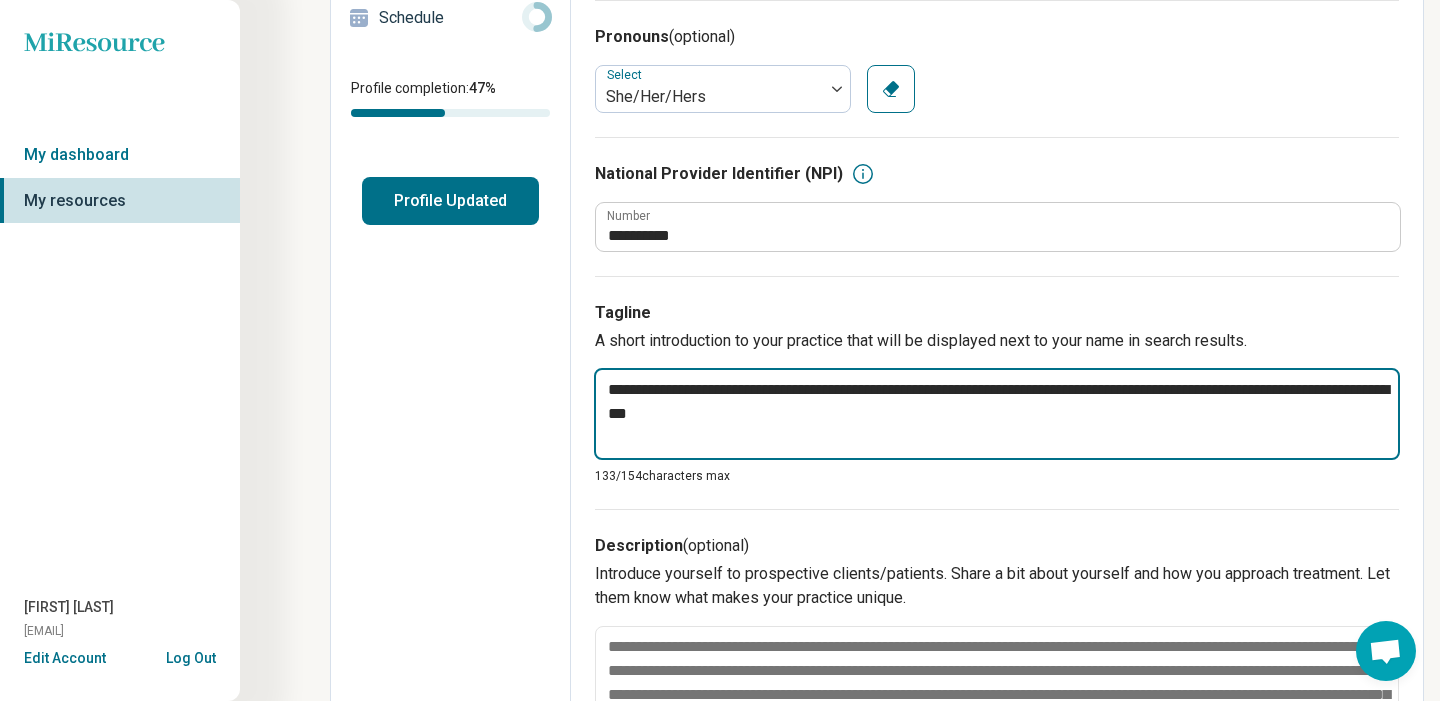 type on "*" 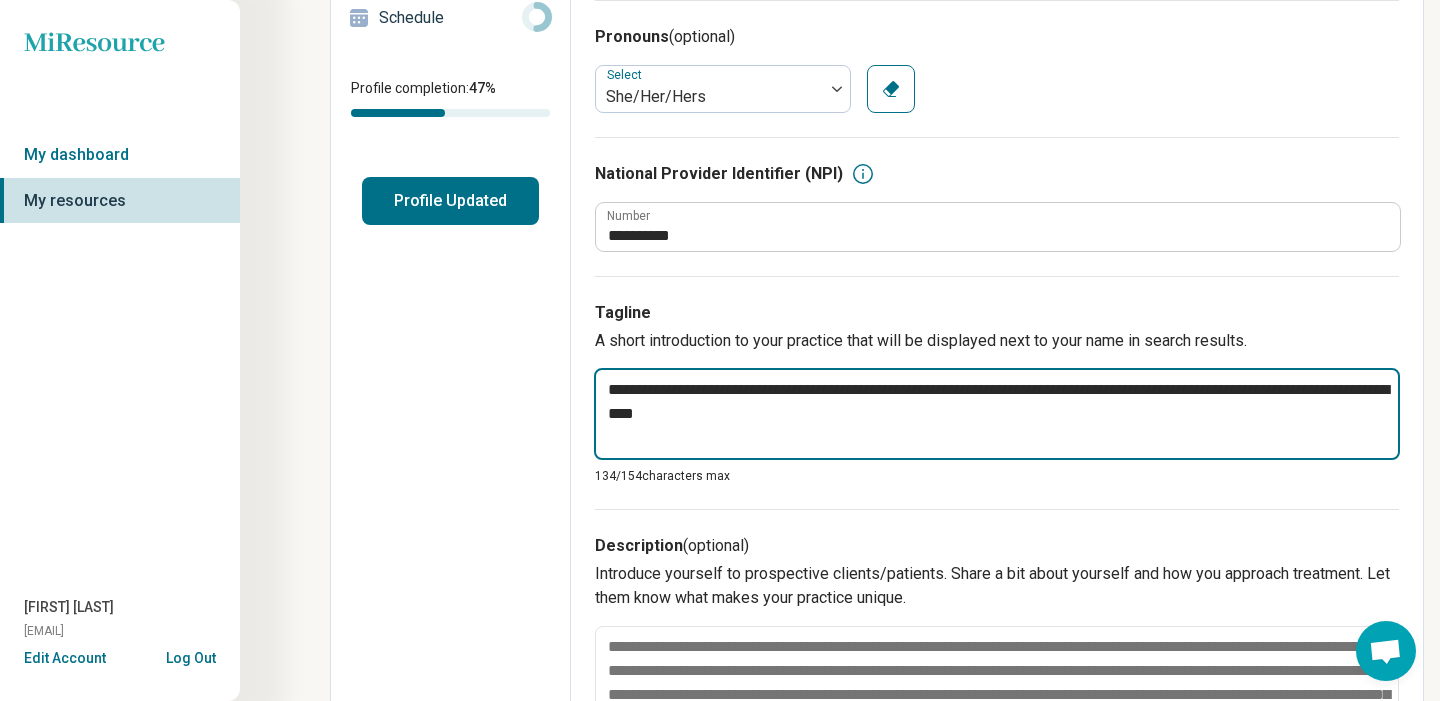 type on "*" 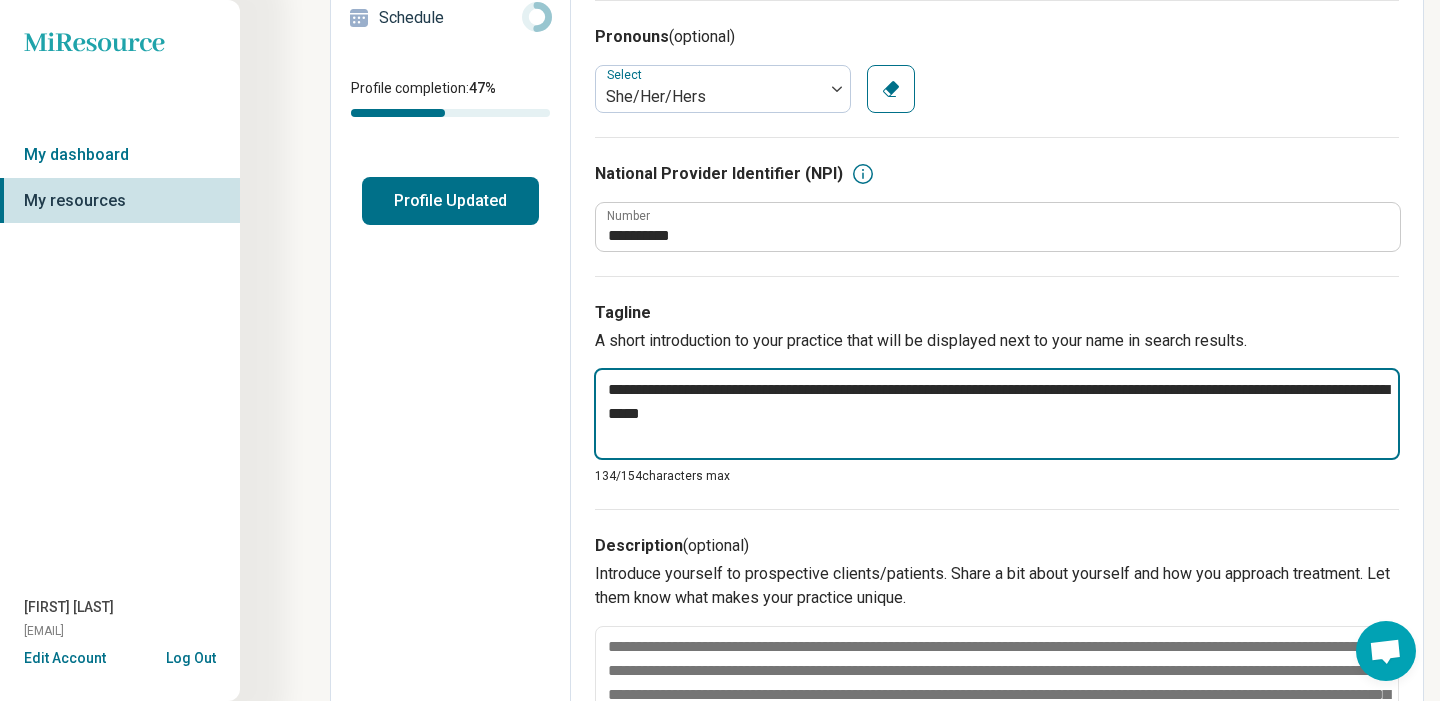type on "*" 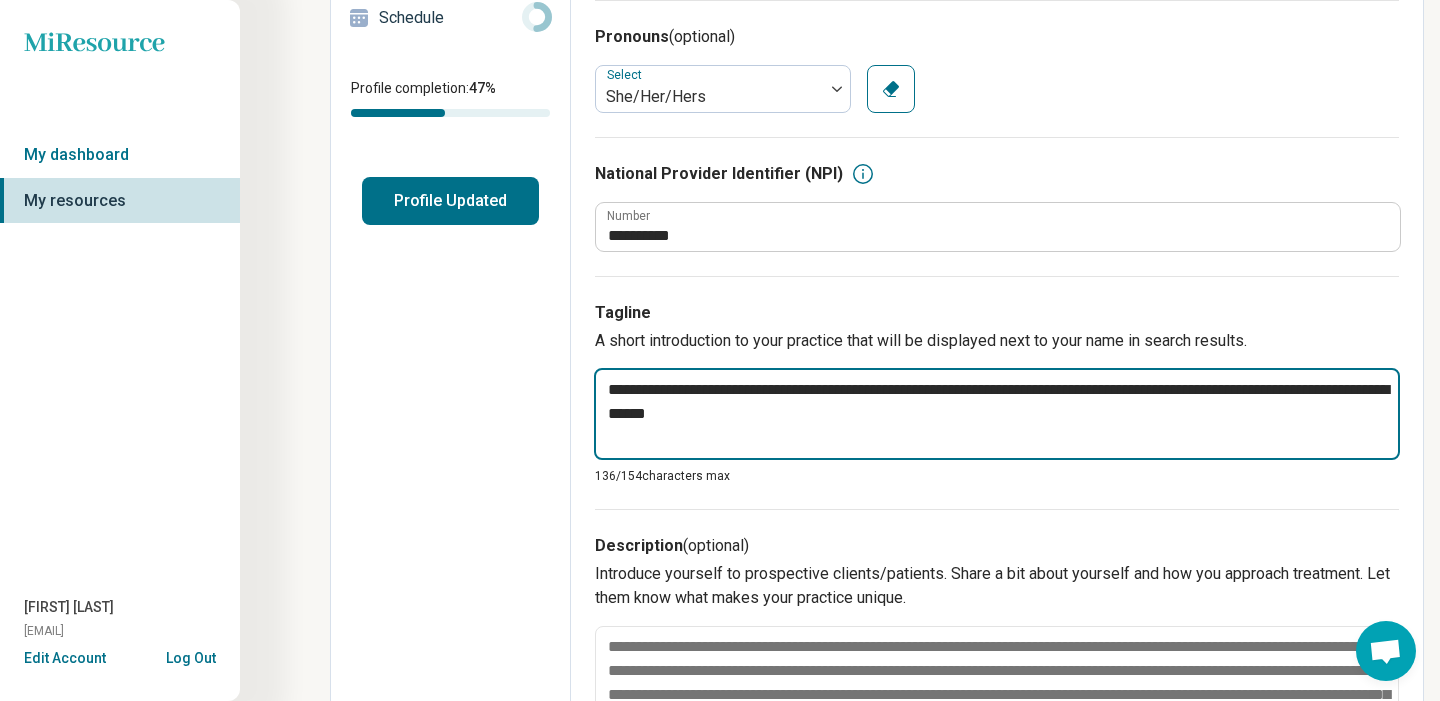 type on "*" 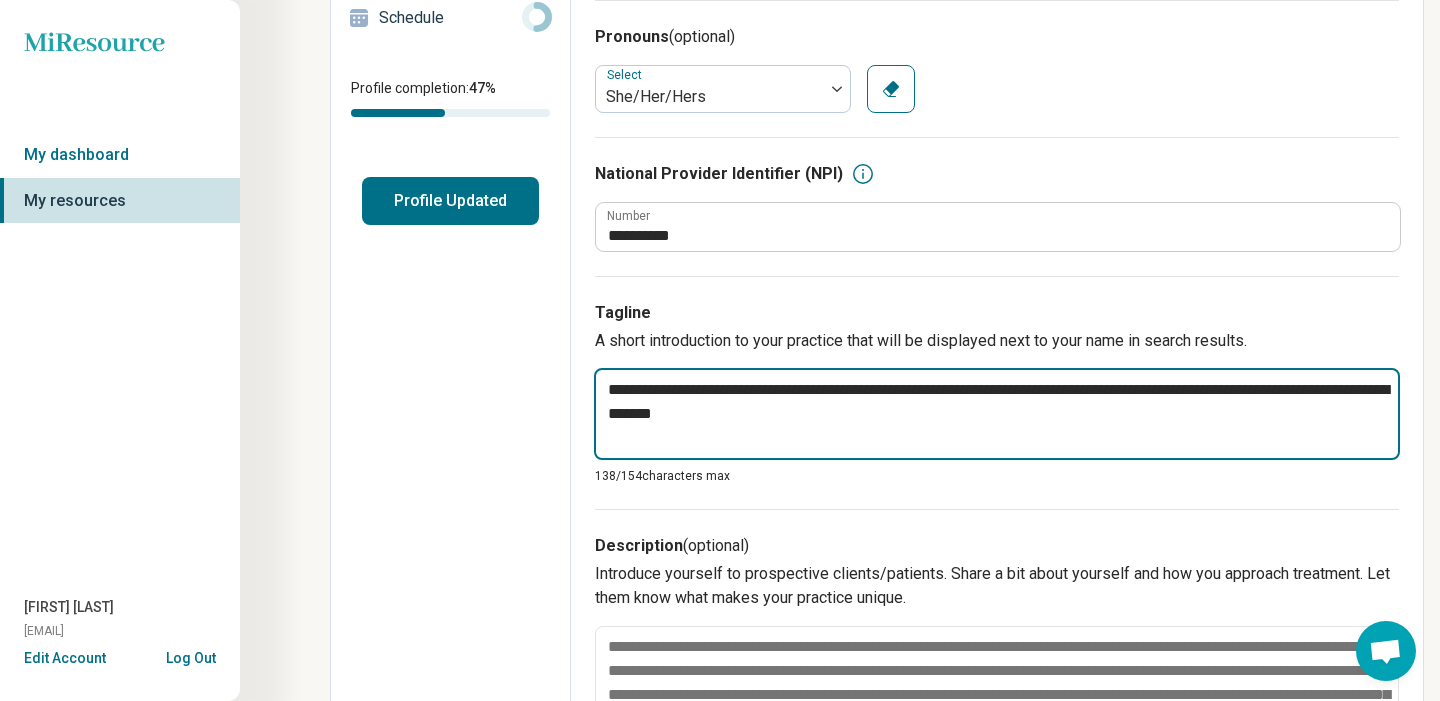 type on "*" 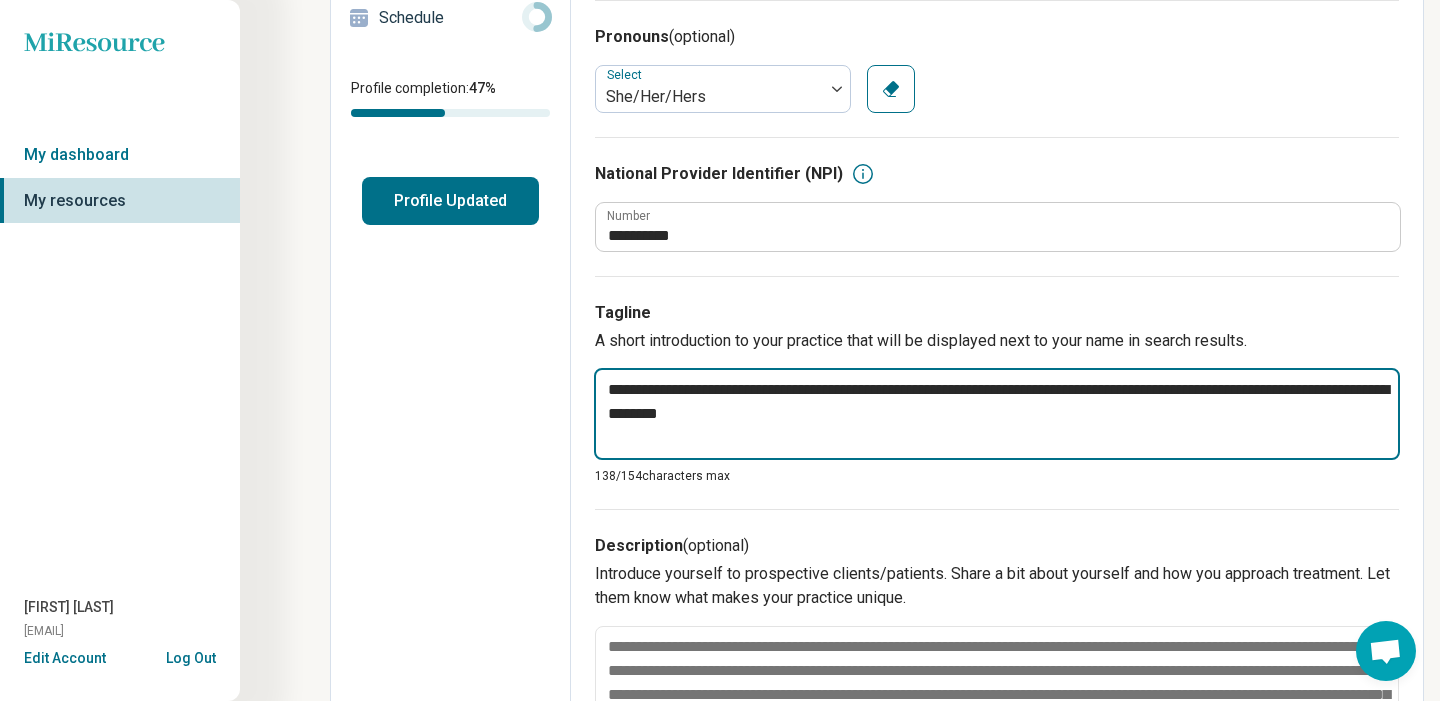 type on "*" 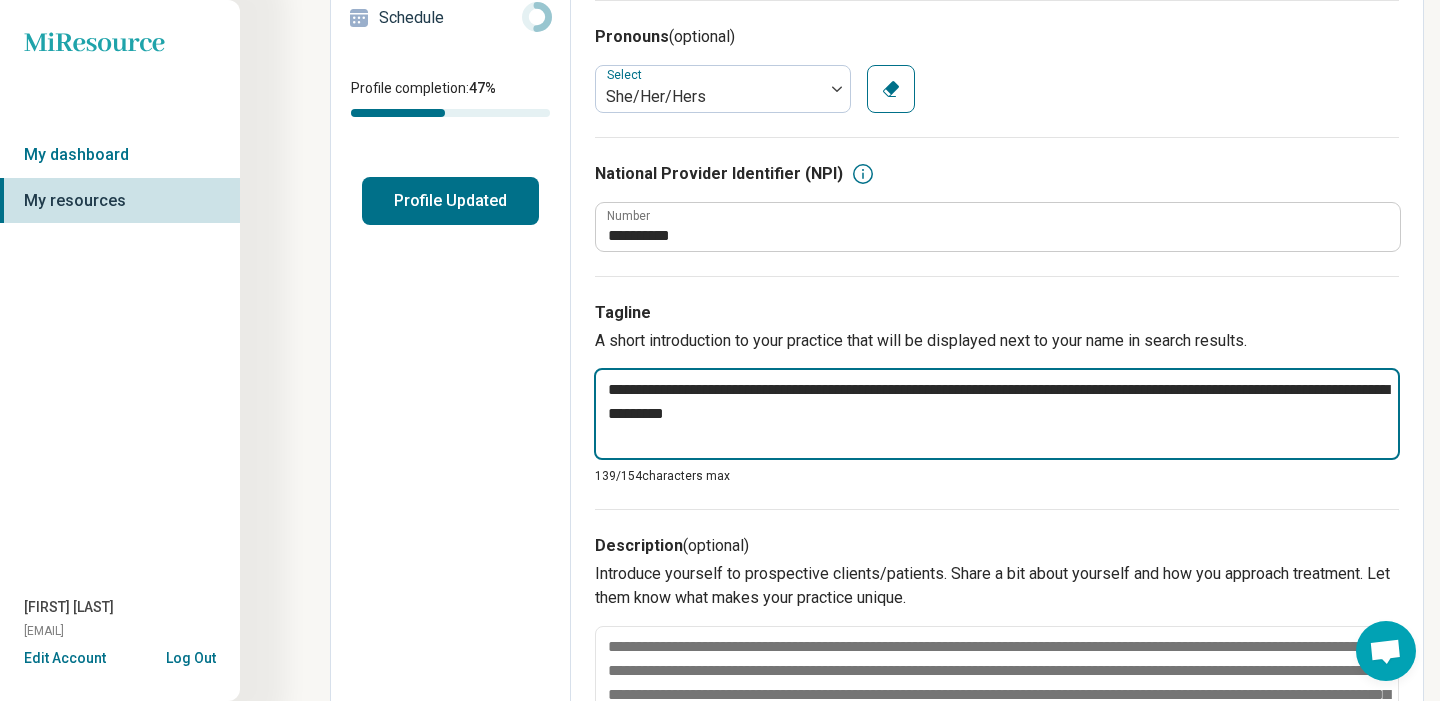 type on "*" 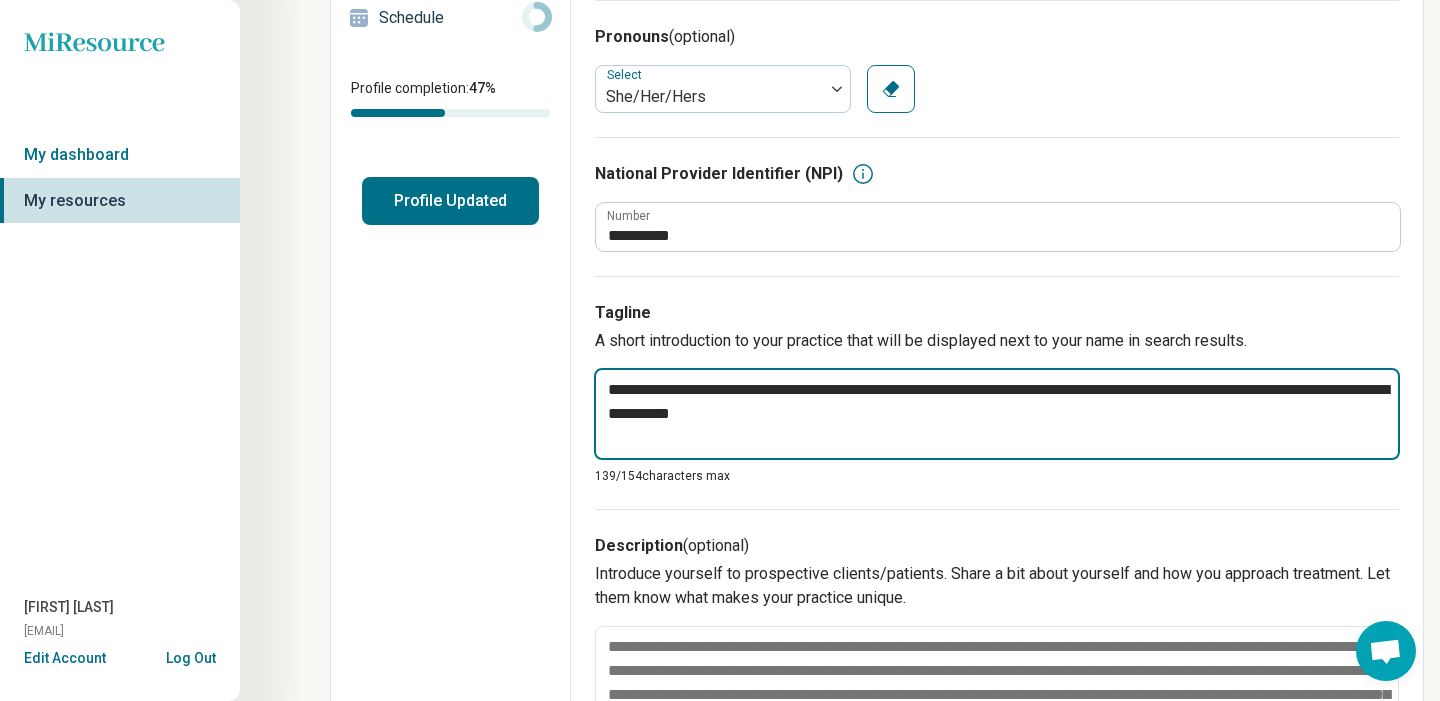 type on "*" 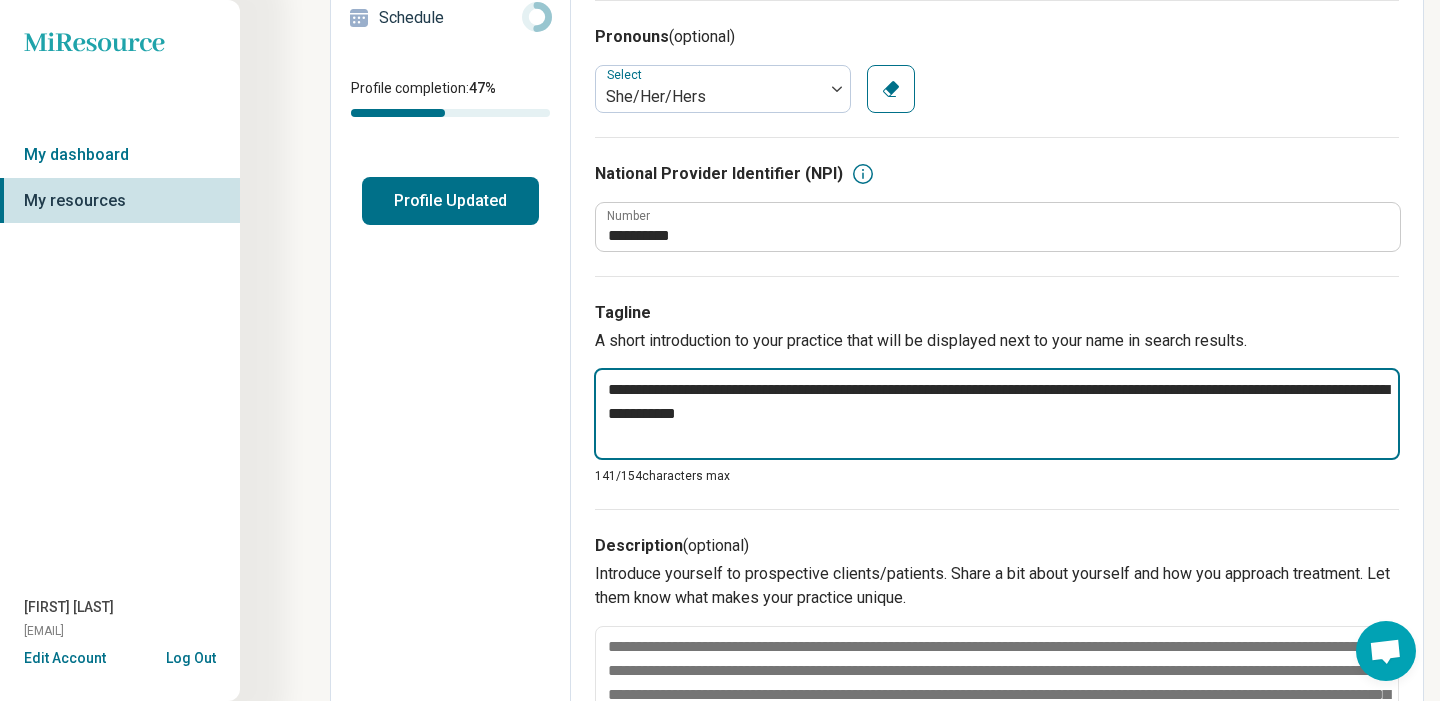 type on "*" 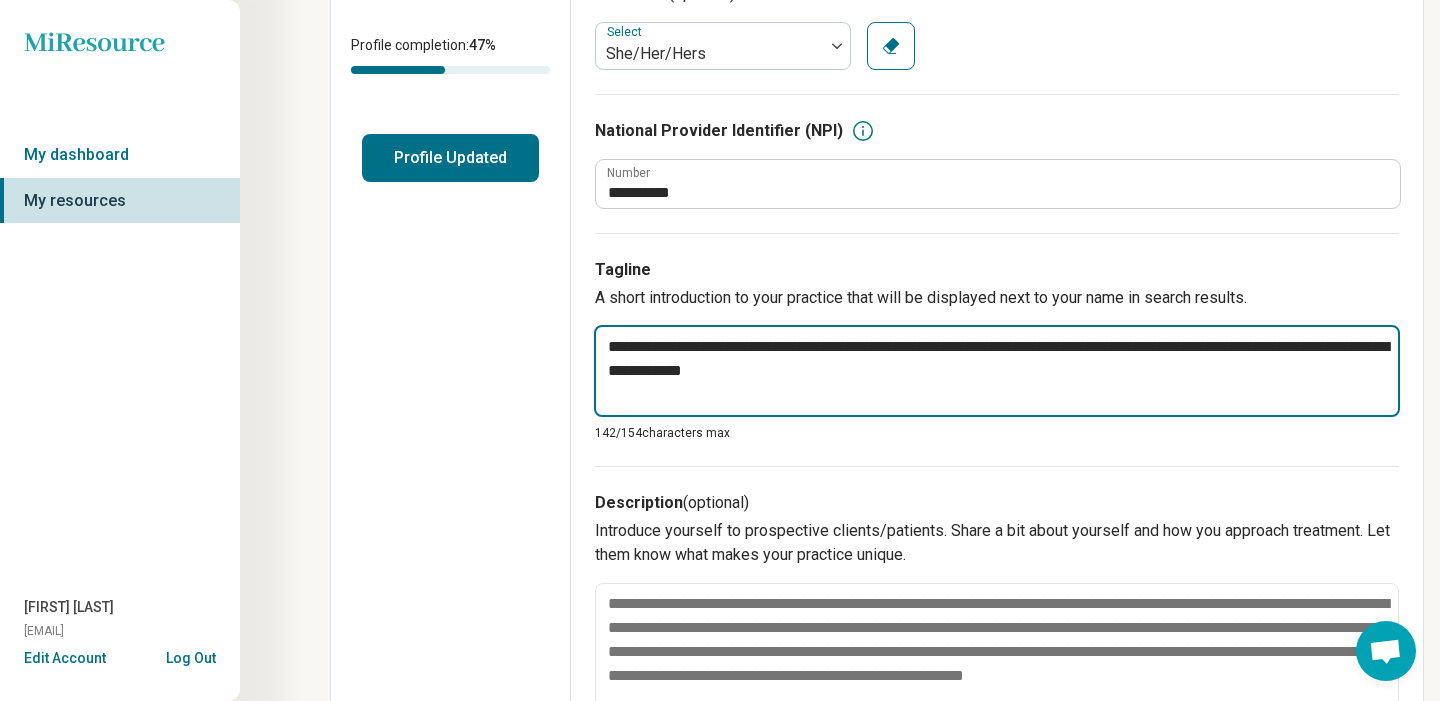 scroll, scrollTop: 409, scrollLeft: 0, axis: vertical 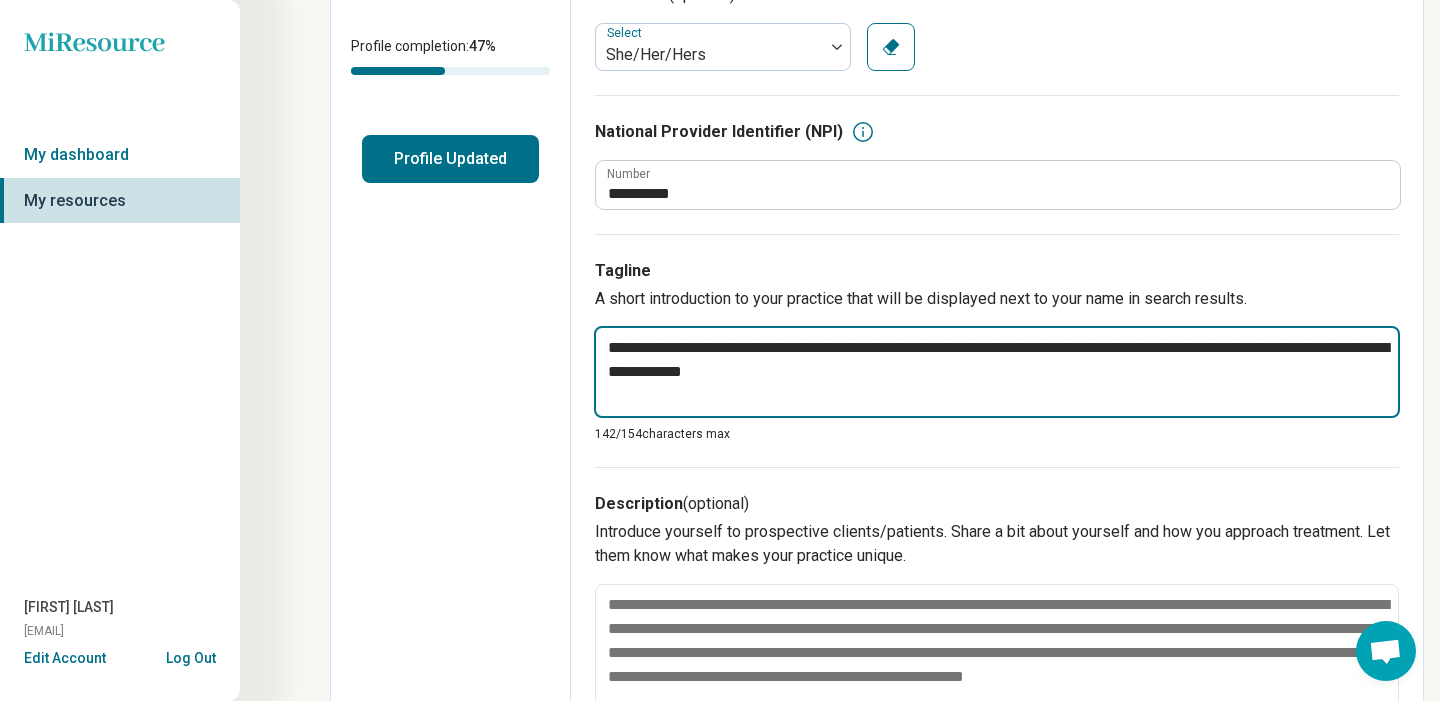 click on "**********" at bounding box center (997, 372) 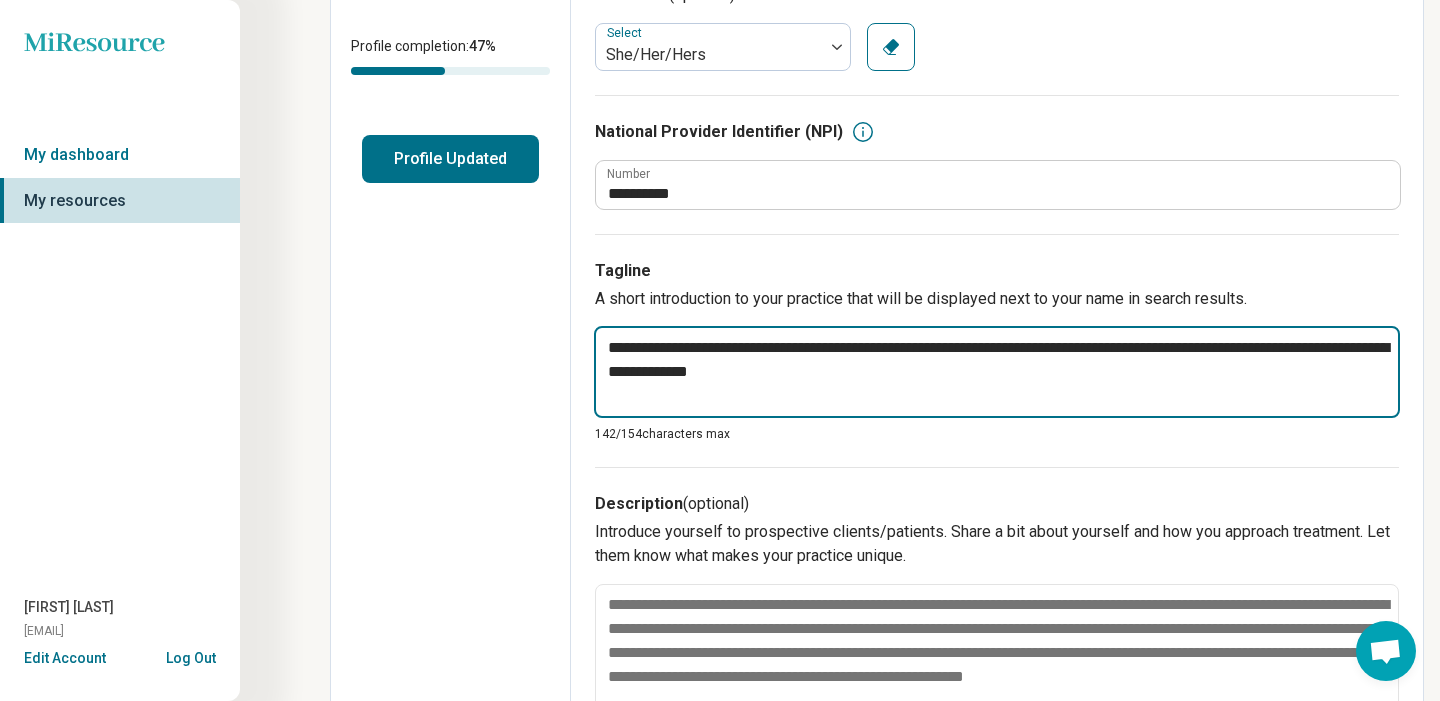 type on "*" 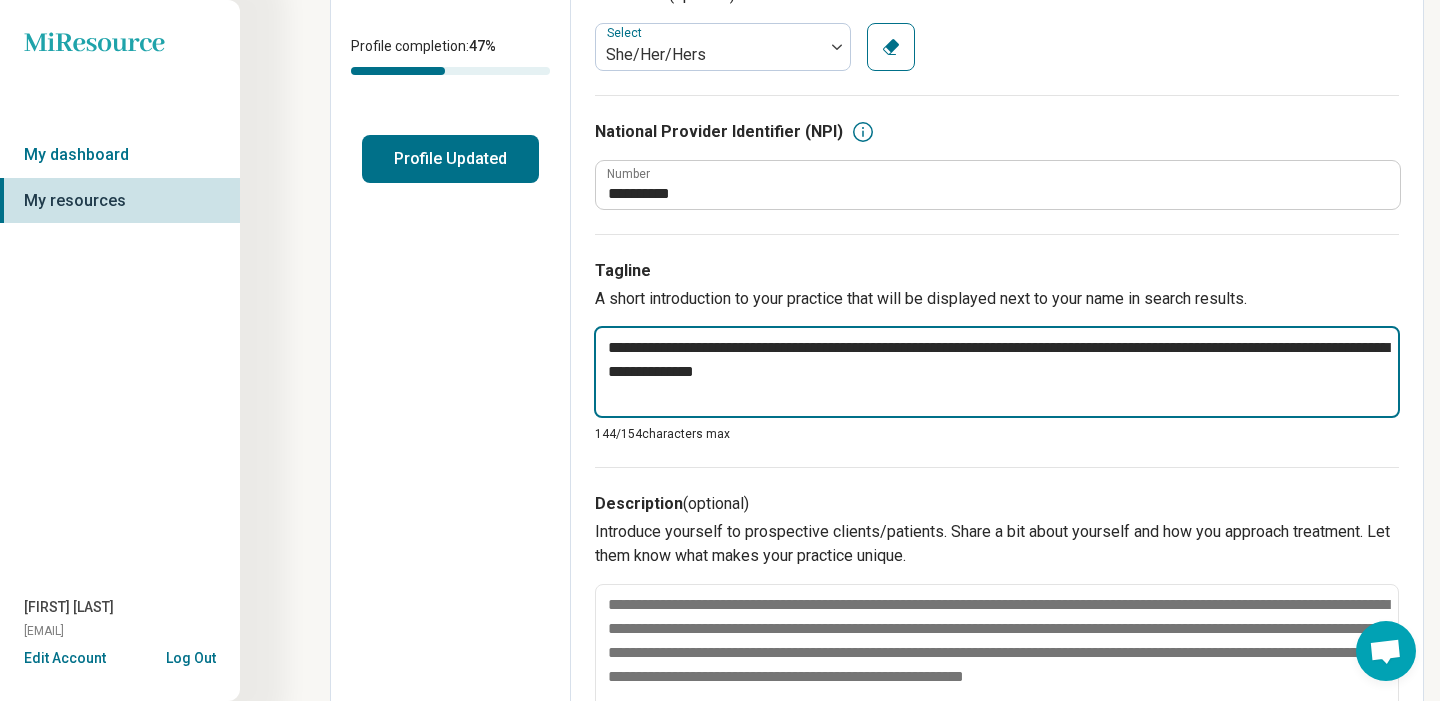 type on "*" 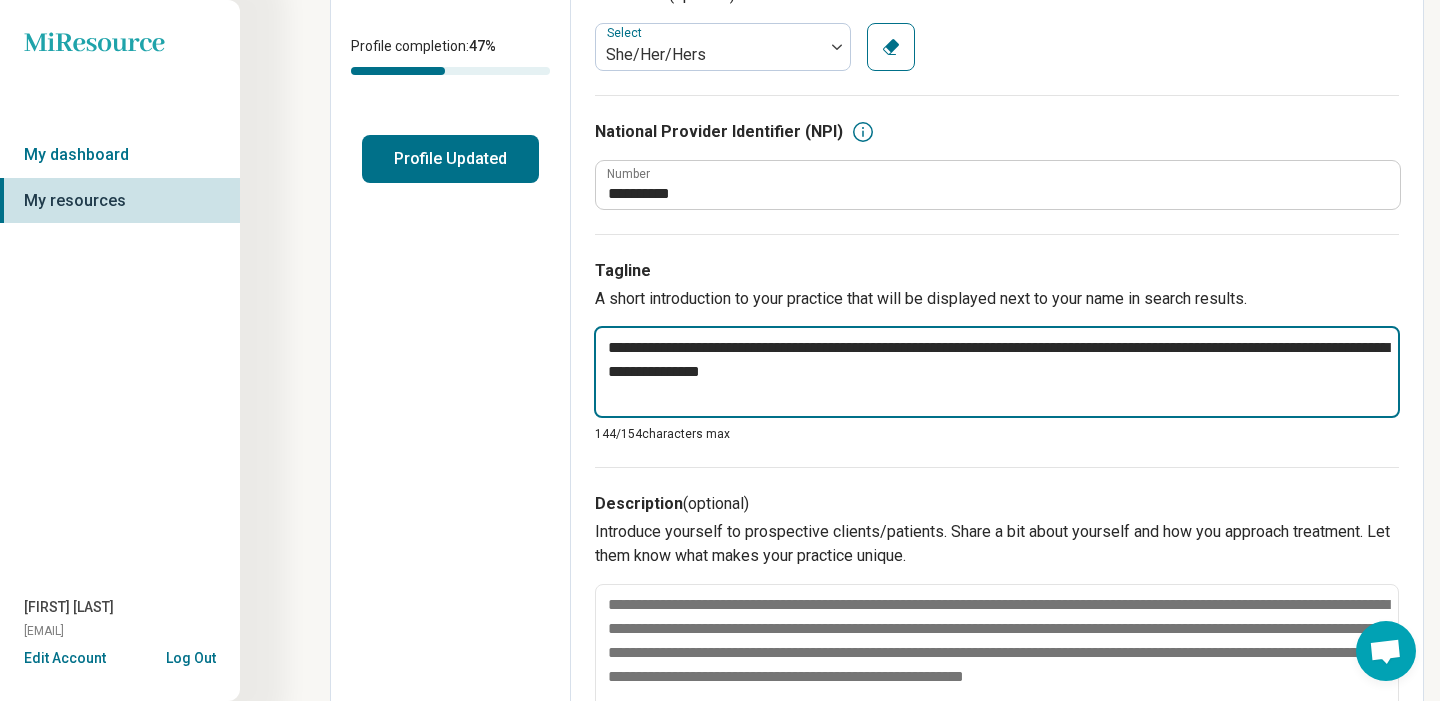 type on "*" 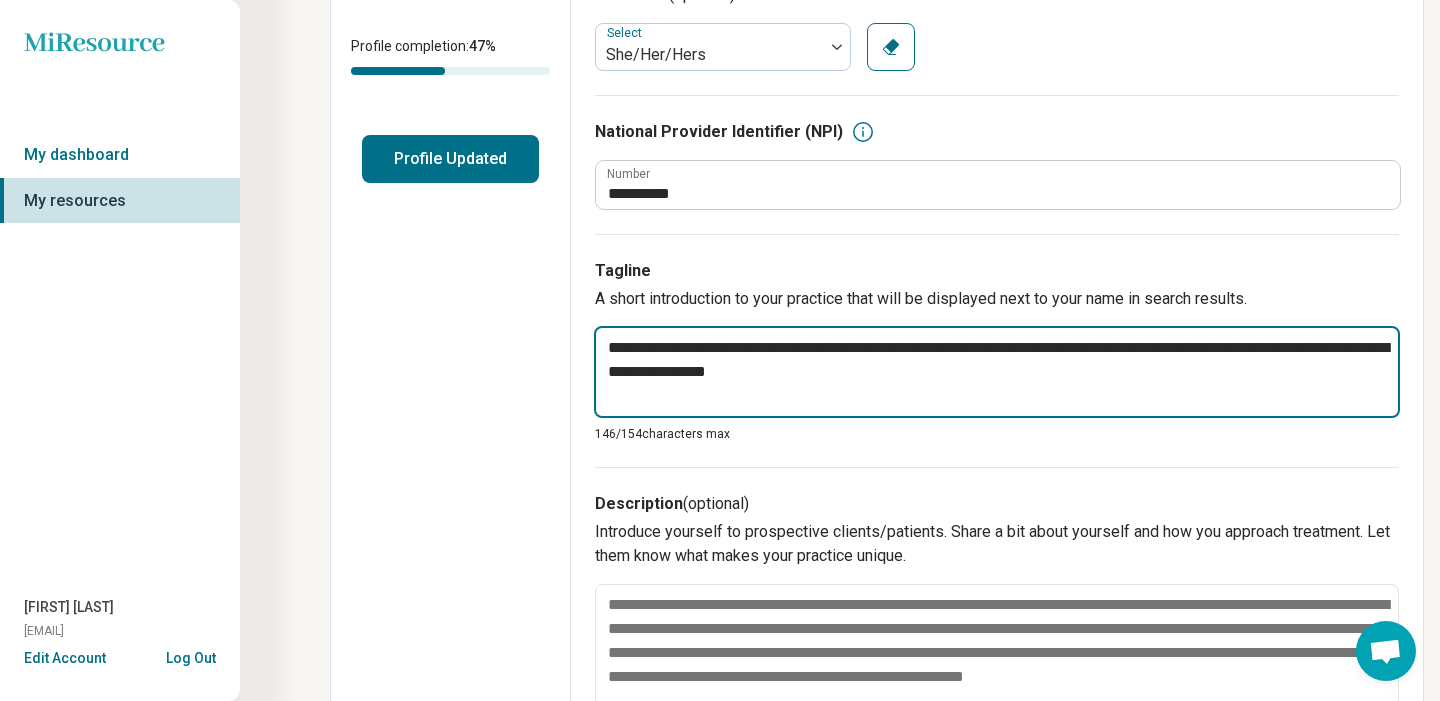 type on "*" 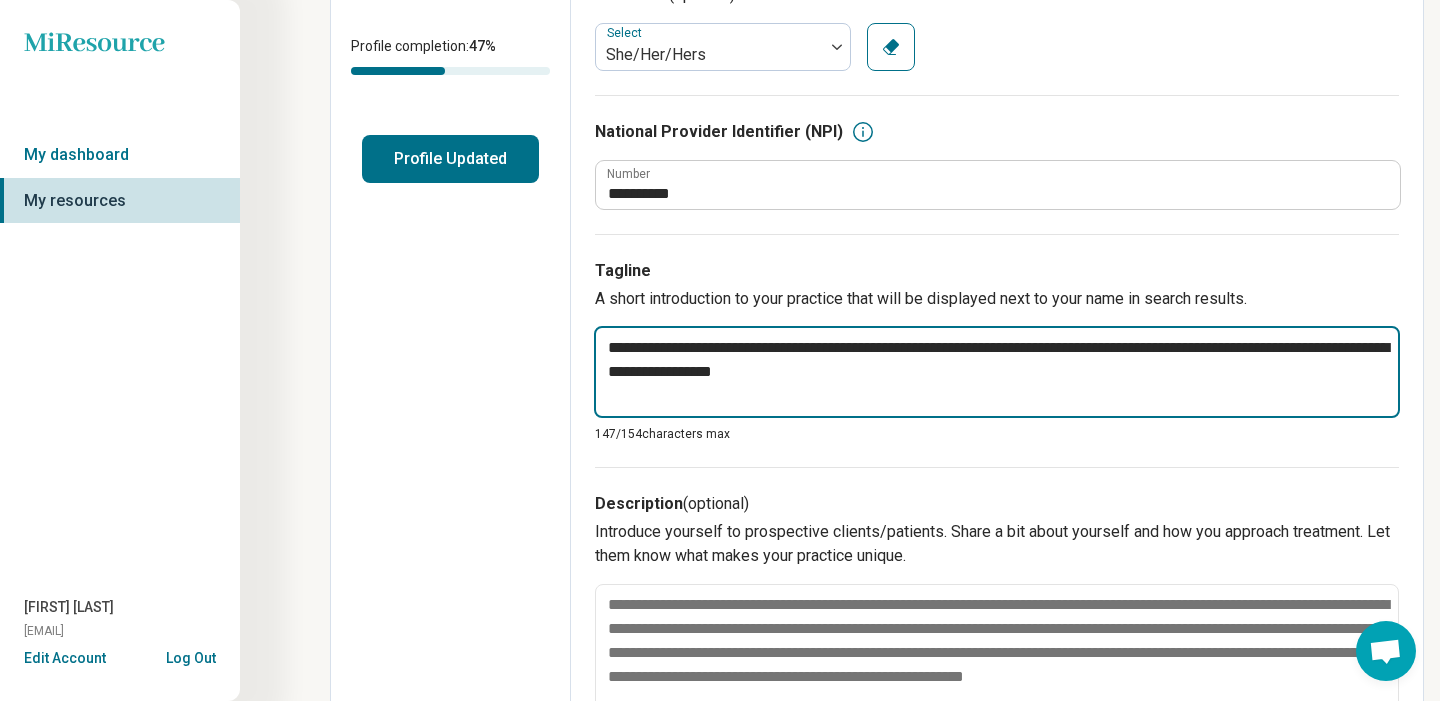 type on "*" 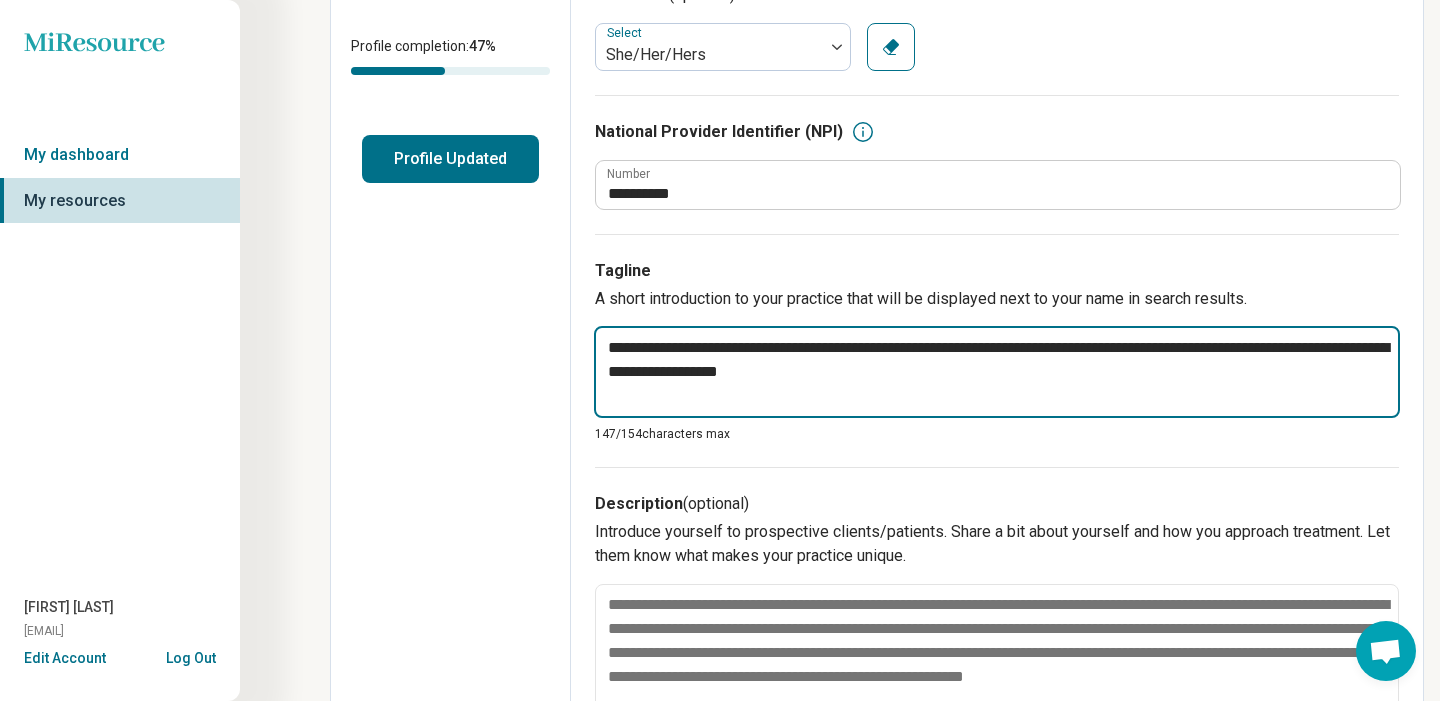 type on "*" 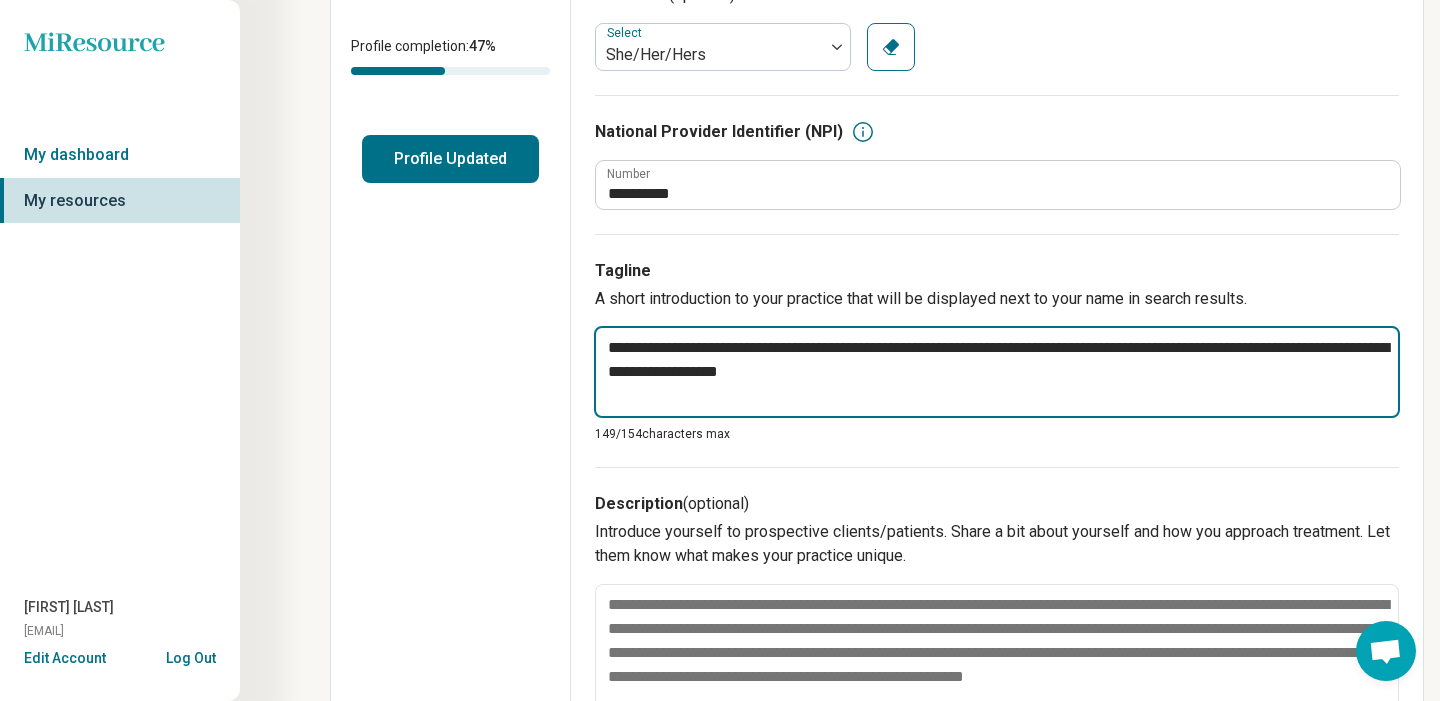 type on "**********" 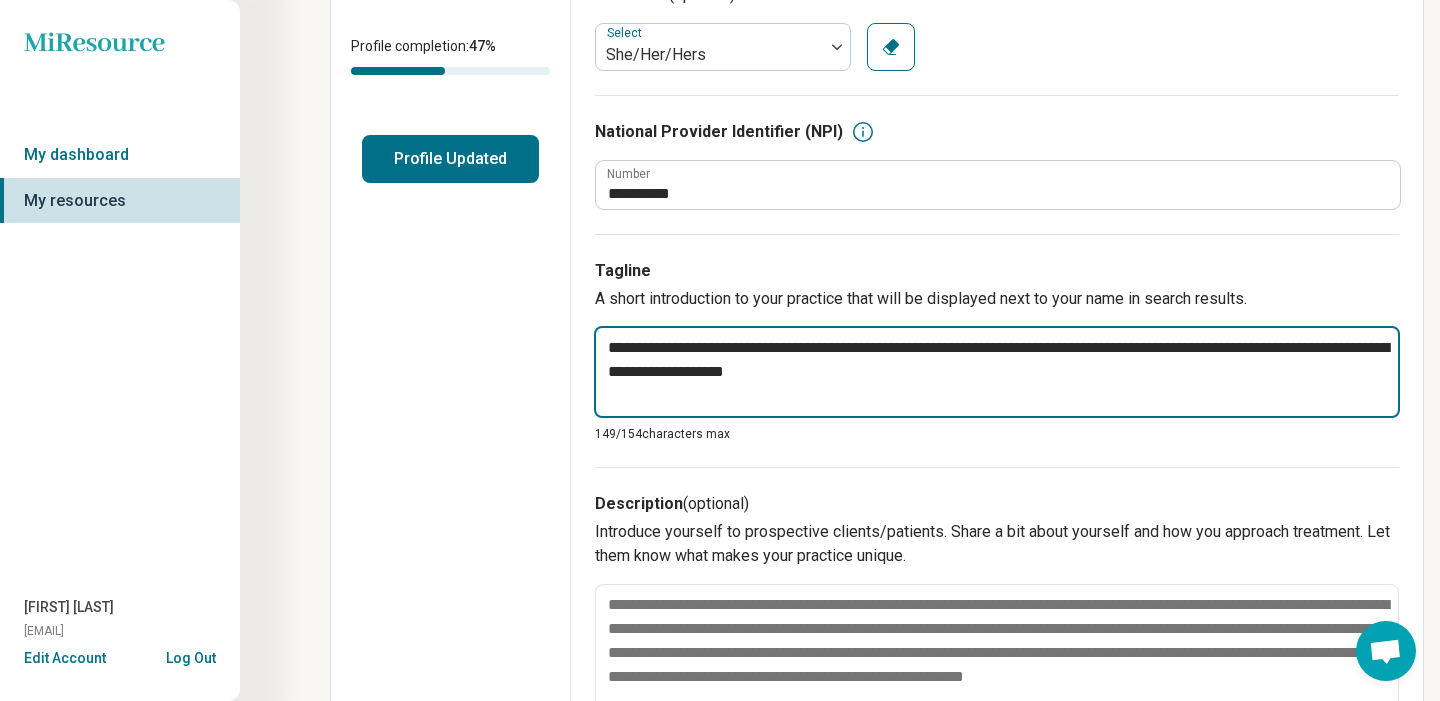type on "*" 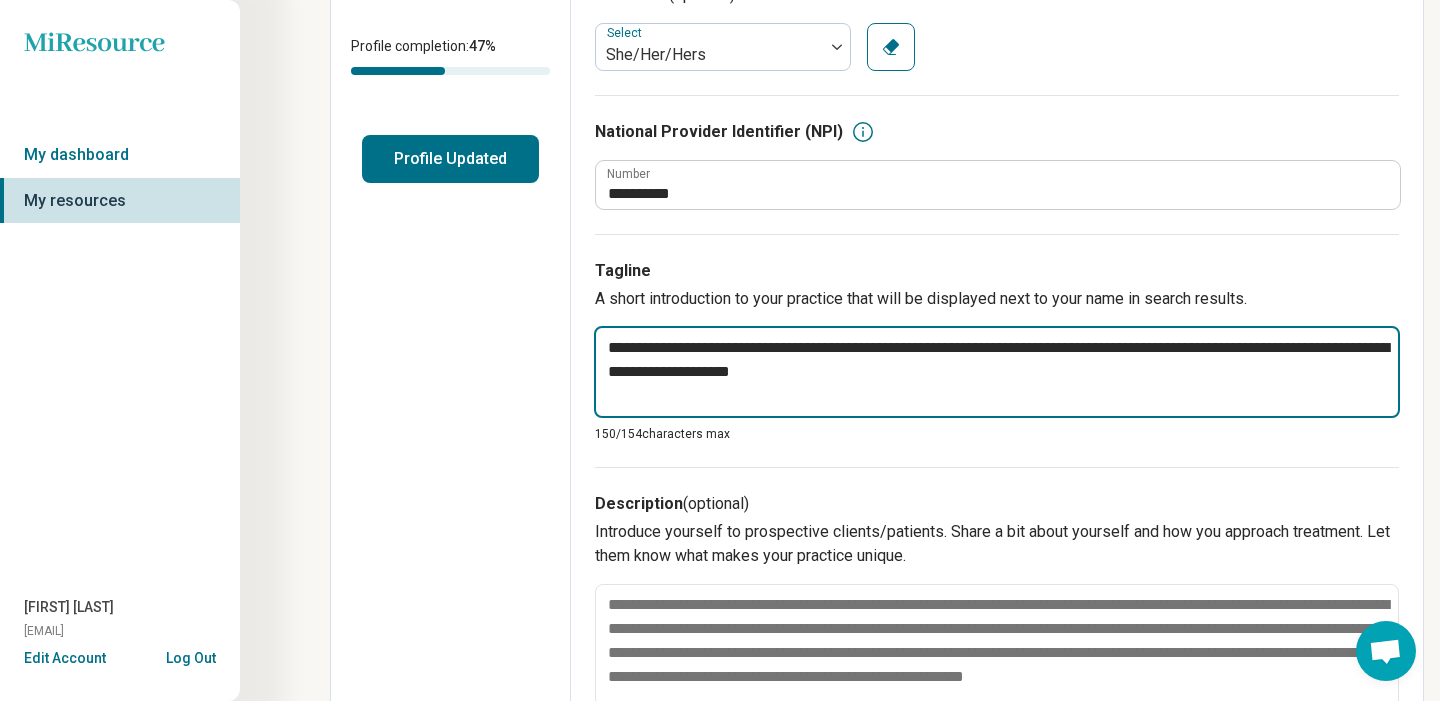 type on "*" 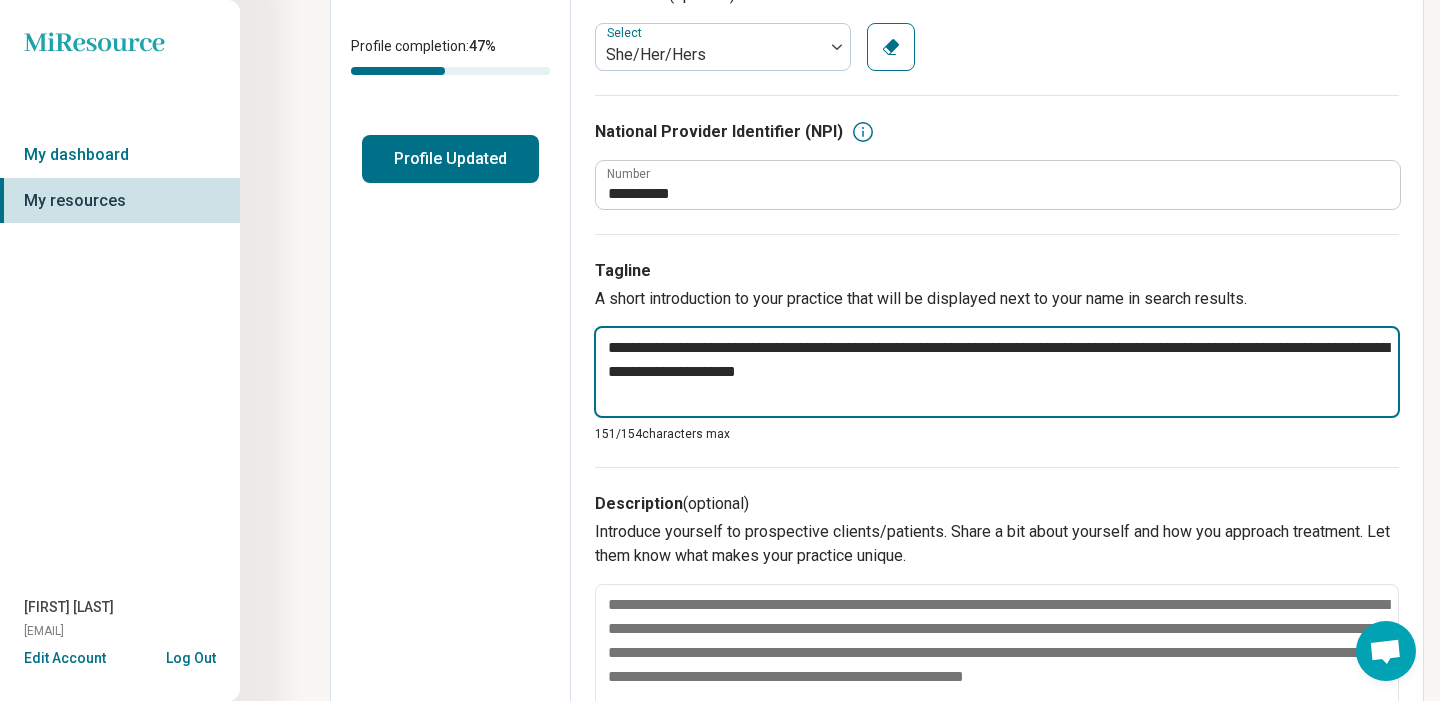 drag, startPoint x: 1115, startPoint y: 346, endPoint x: 931, endPoint y: 342, distance: 184.04347 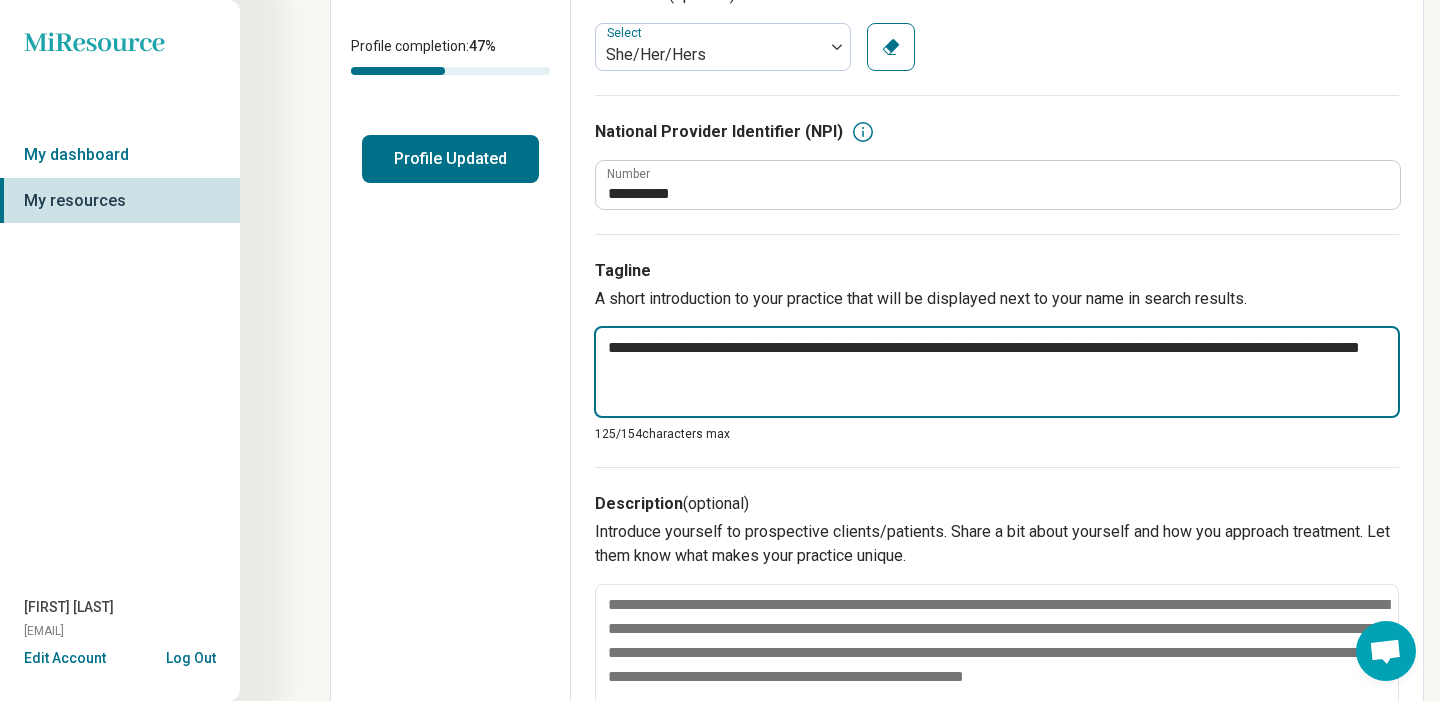 type on "*" 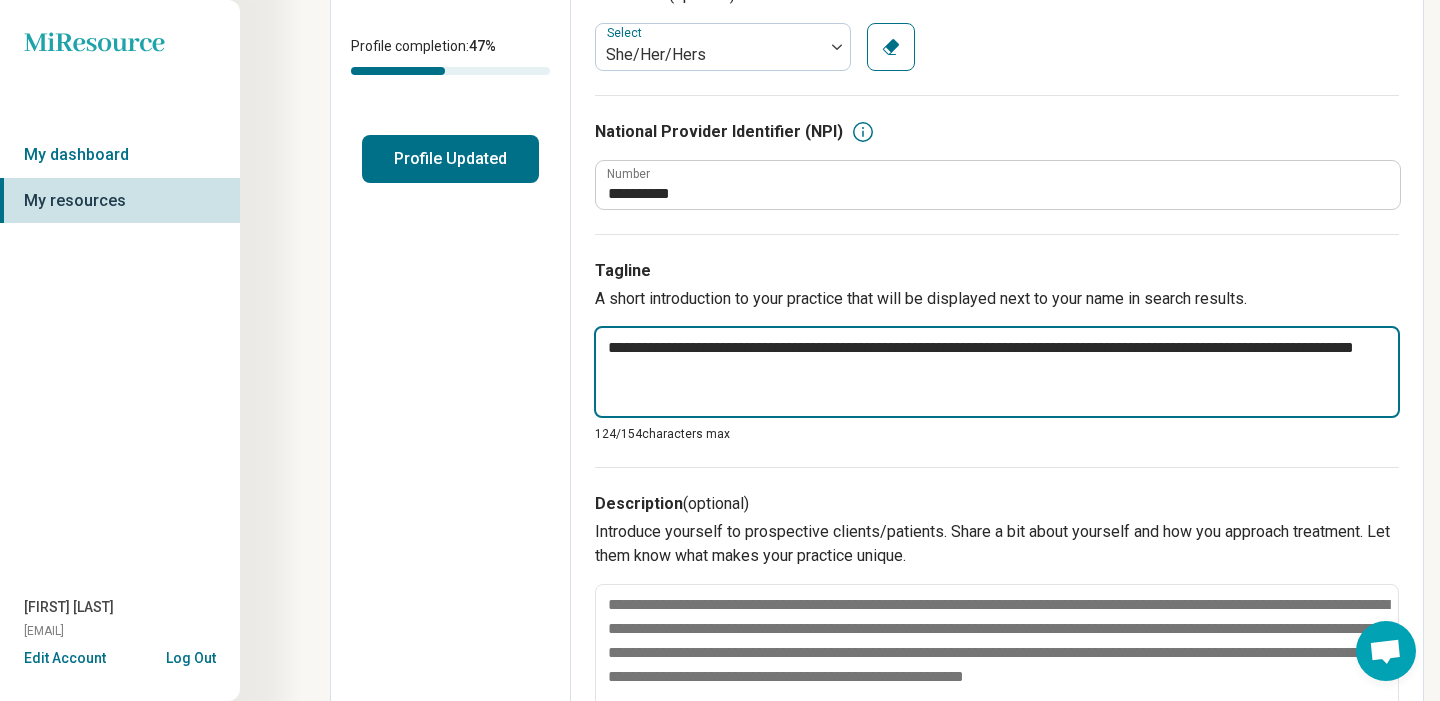 drag, startPoint x: 991, startPoint y: 350, endPoint x: 1084, endPoint y: 349, distance: 93.00538 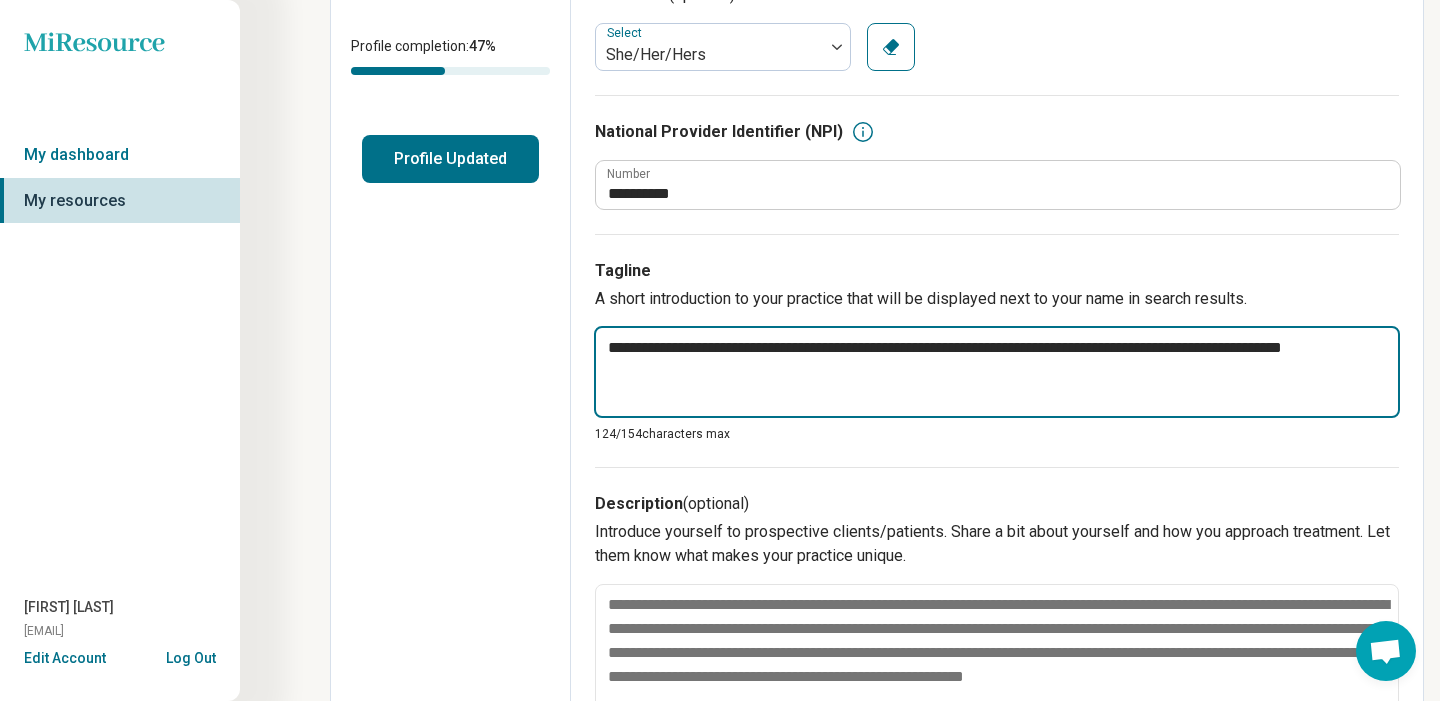 type on "*" 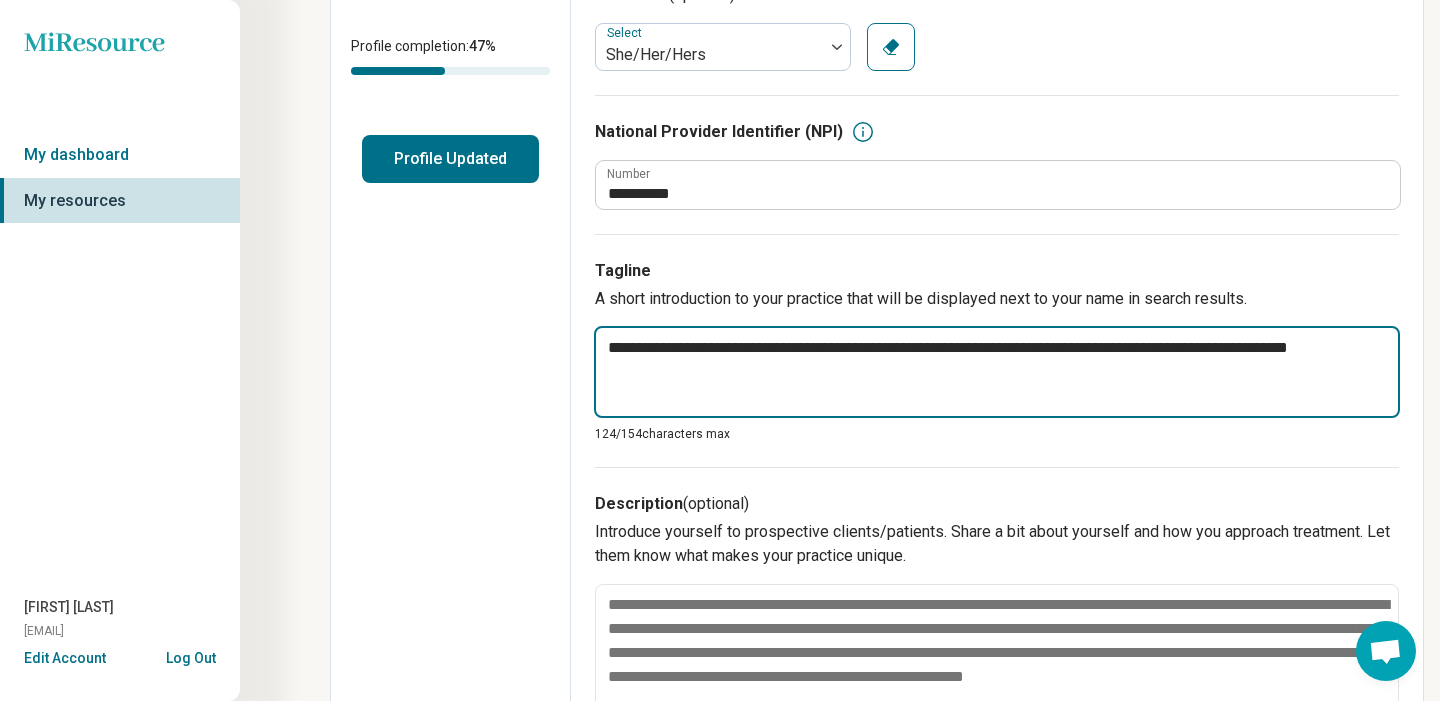 type on "*" 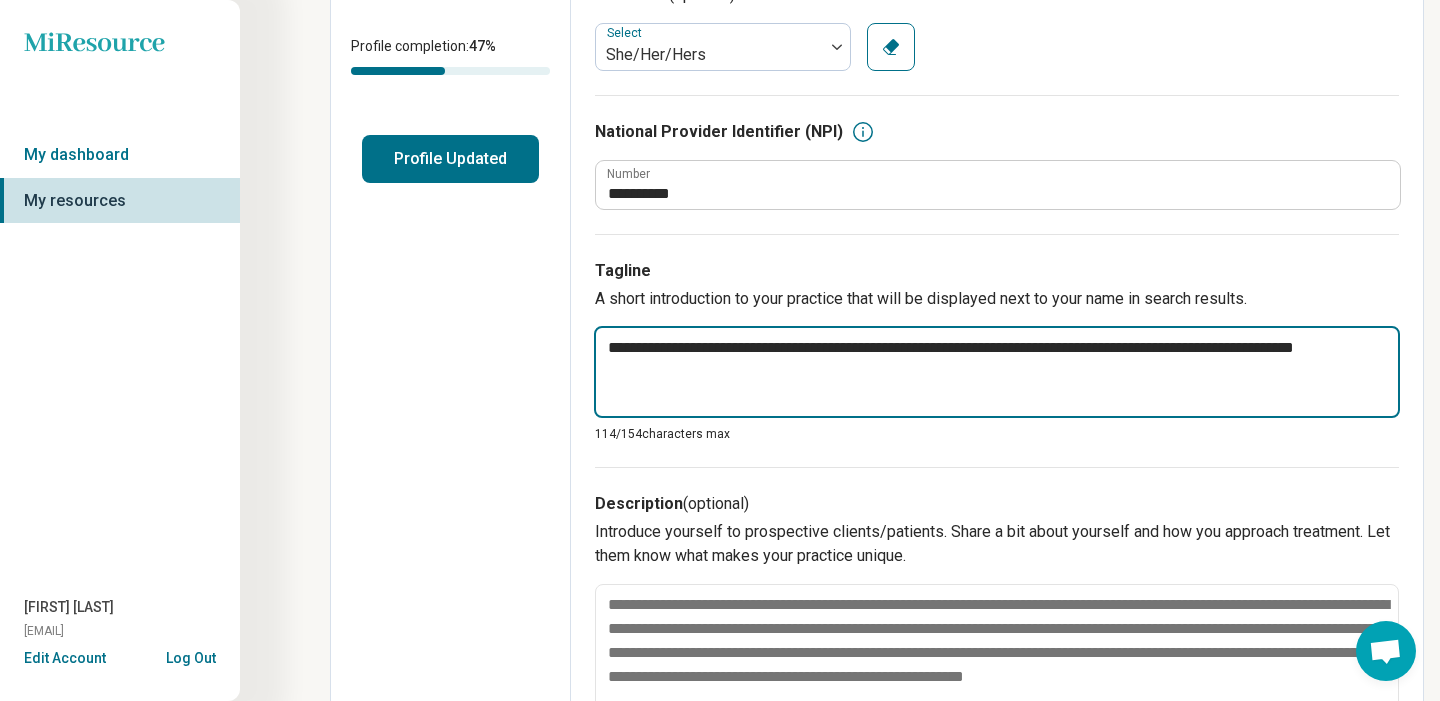 type on "*" 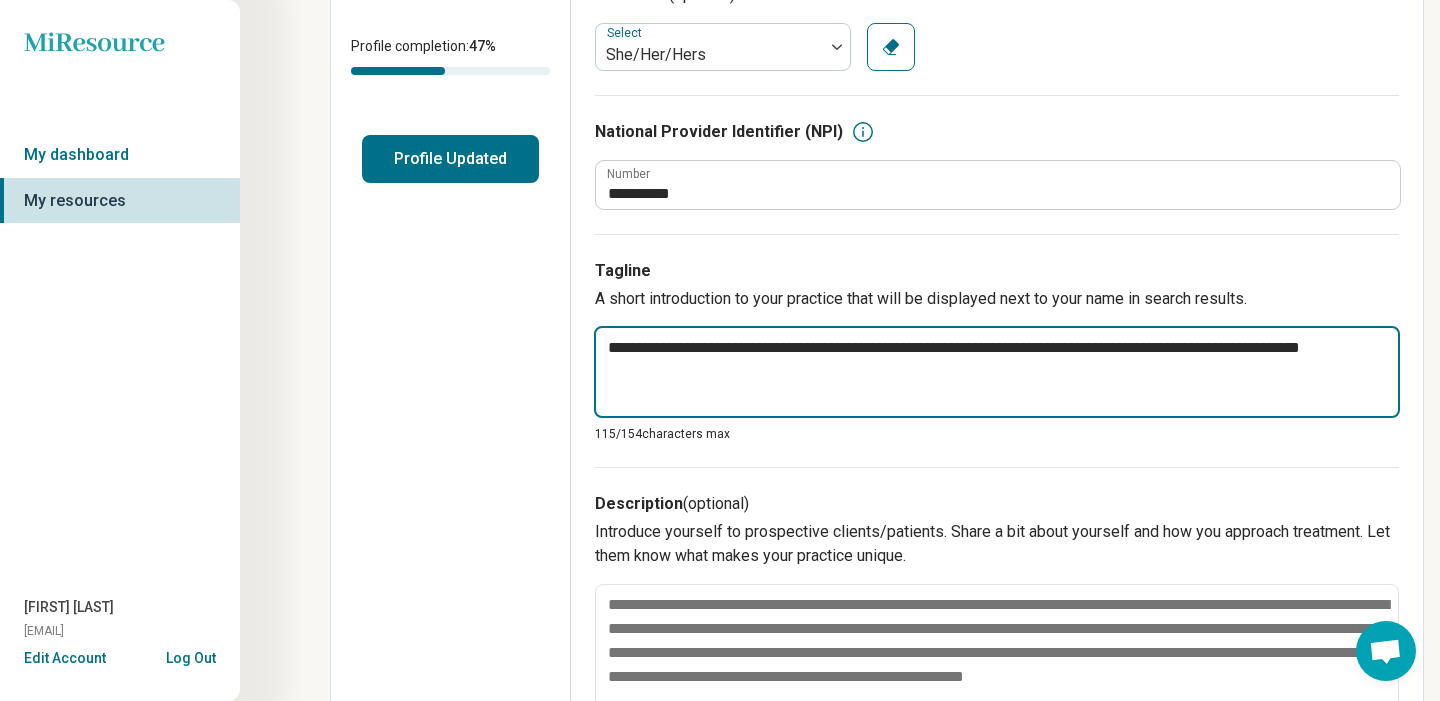 type on "*" 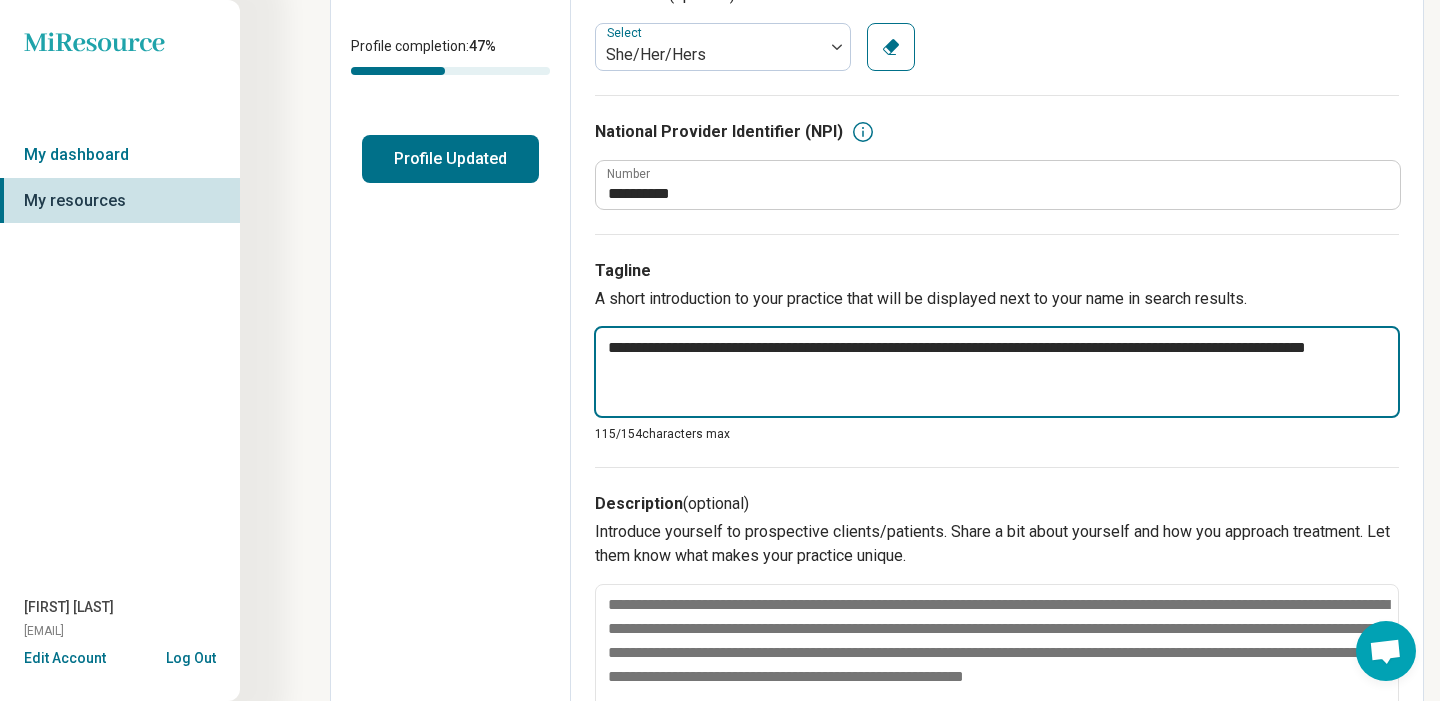 type on "*" 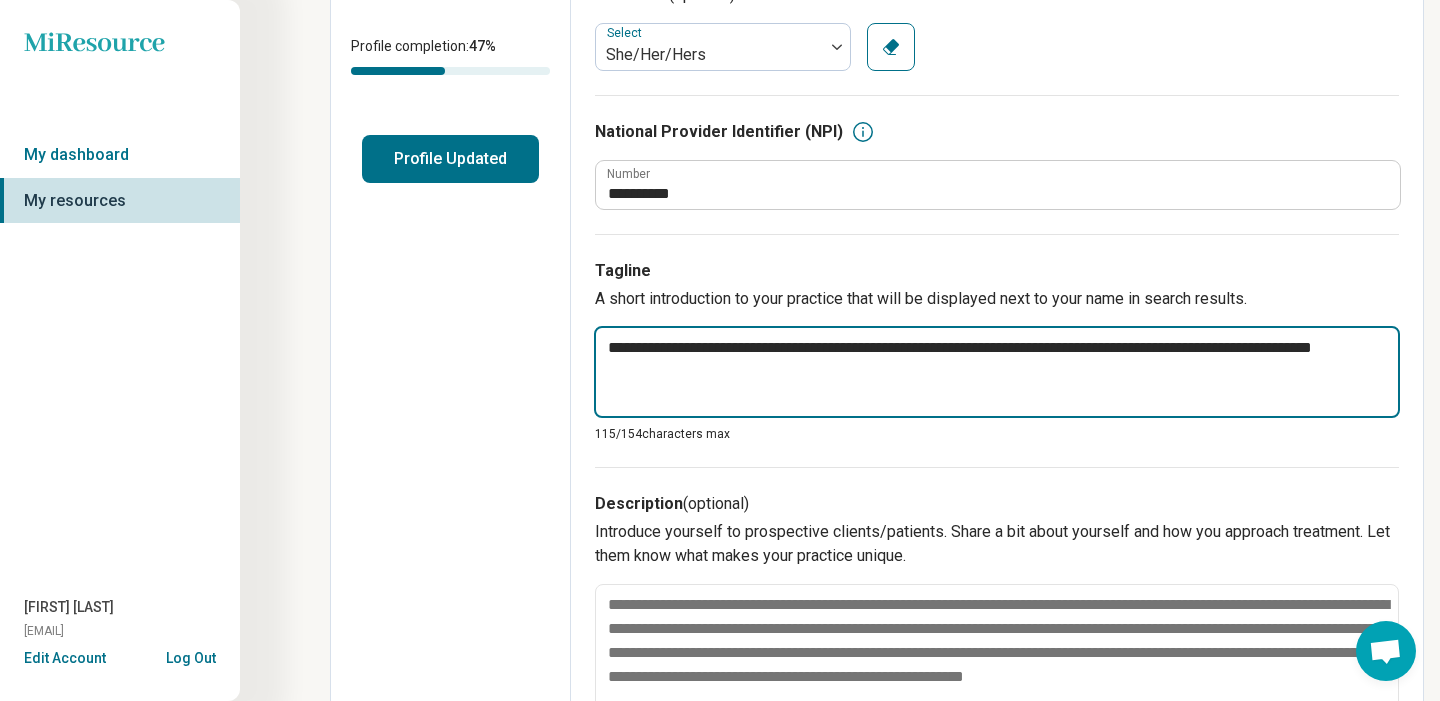 type on "*" 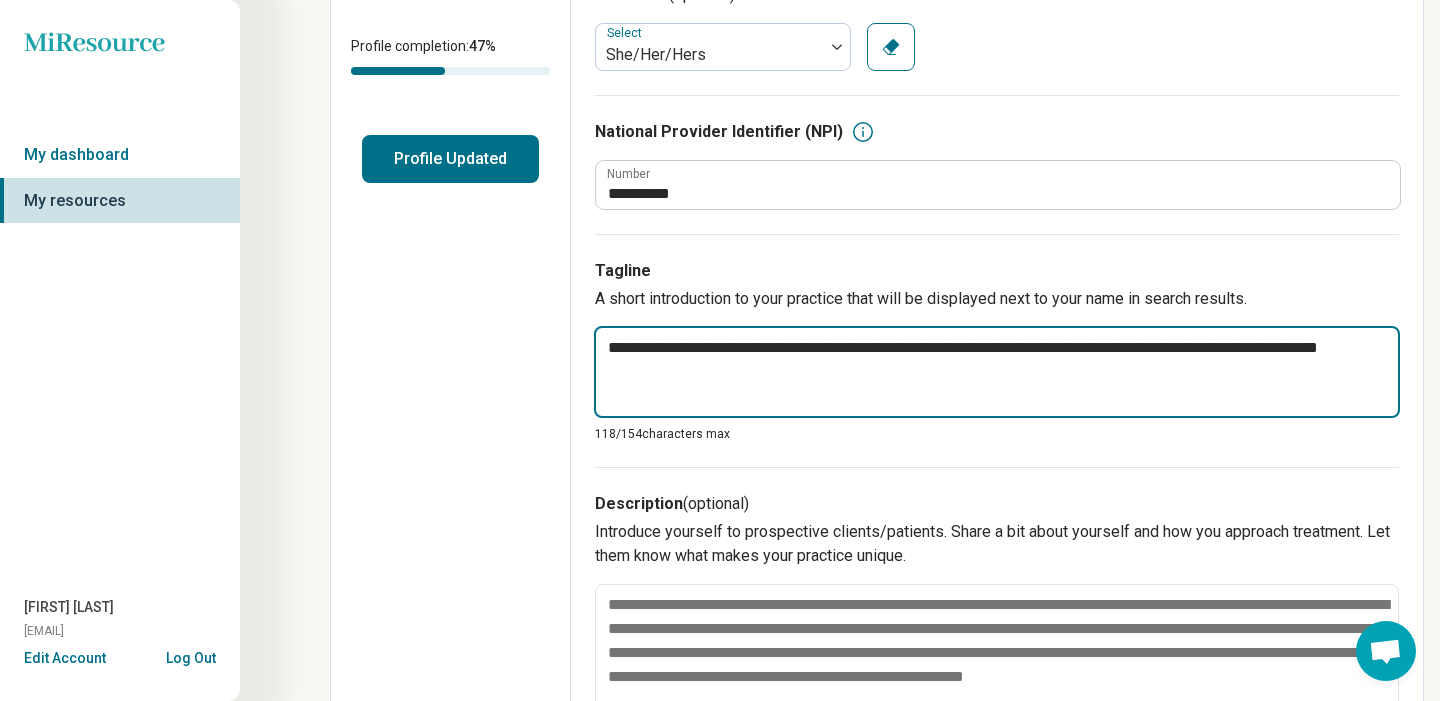 type on "*" 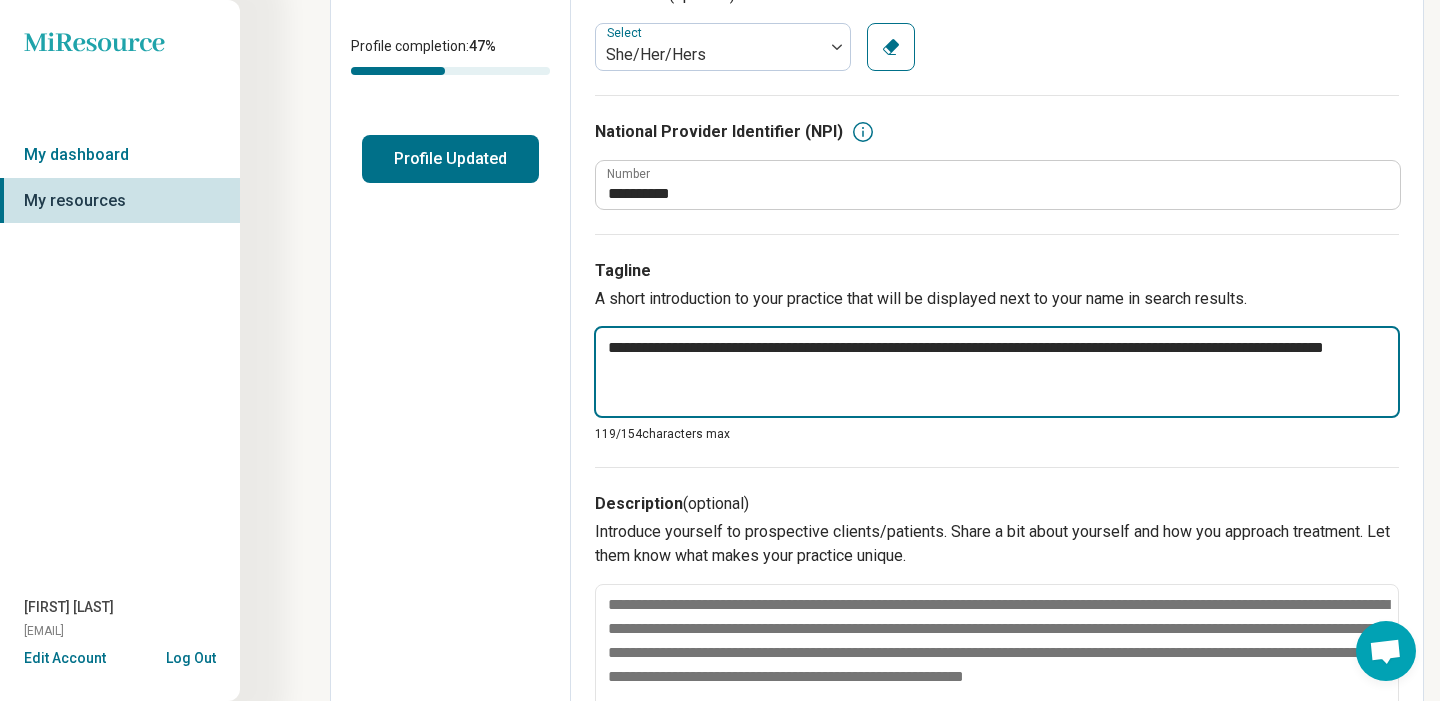 type on "*" 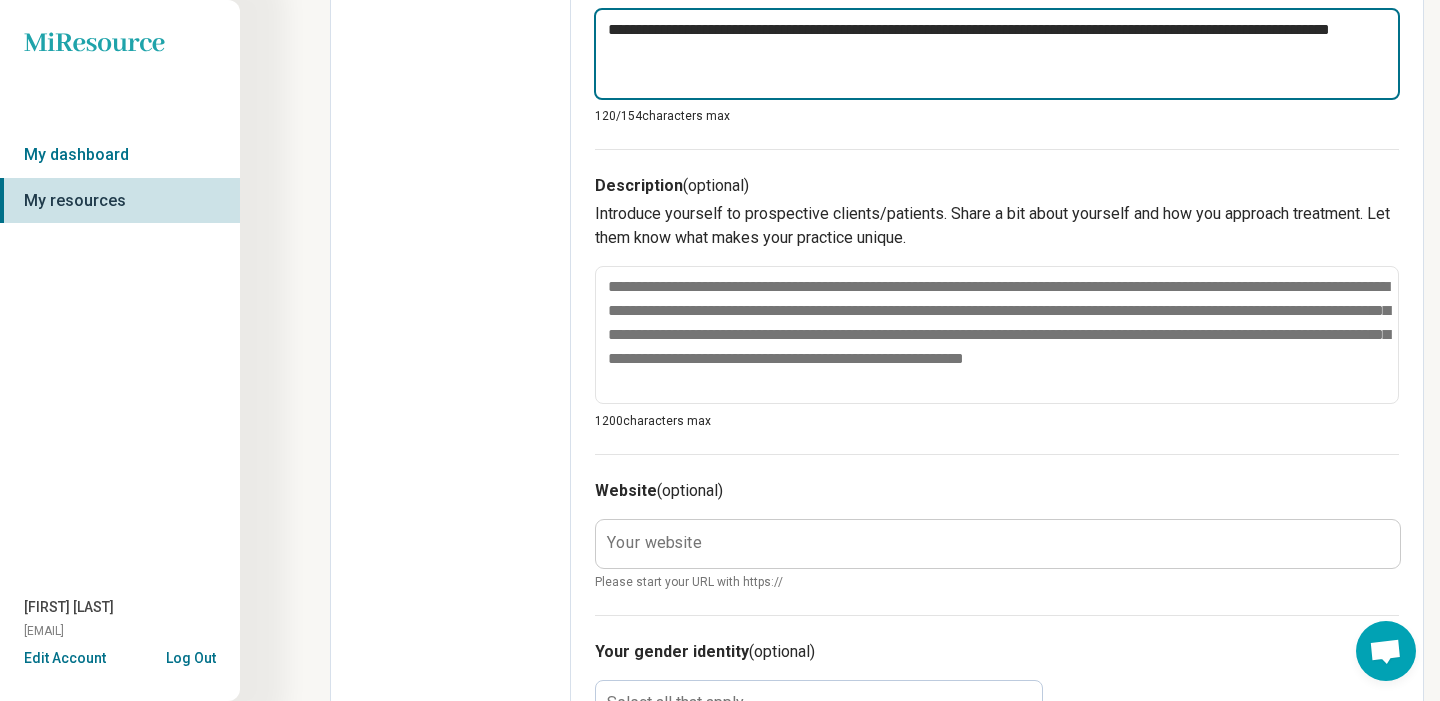 scroll, scrollTop: 730, scrollLeft: 0, axis: vertical 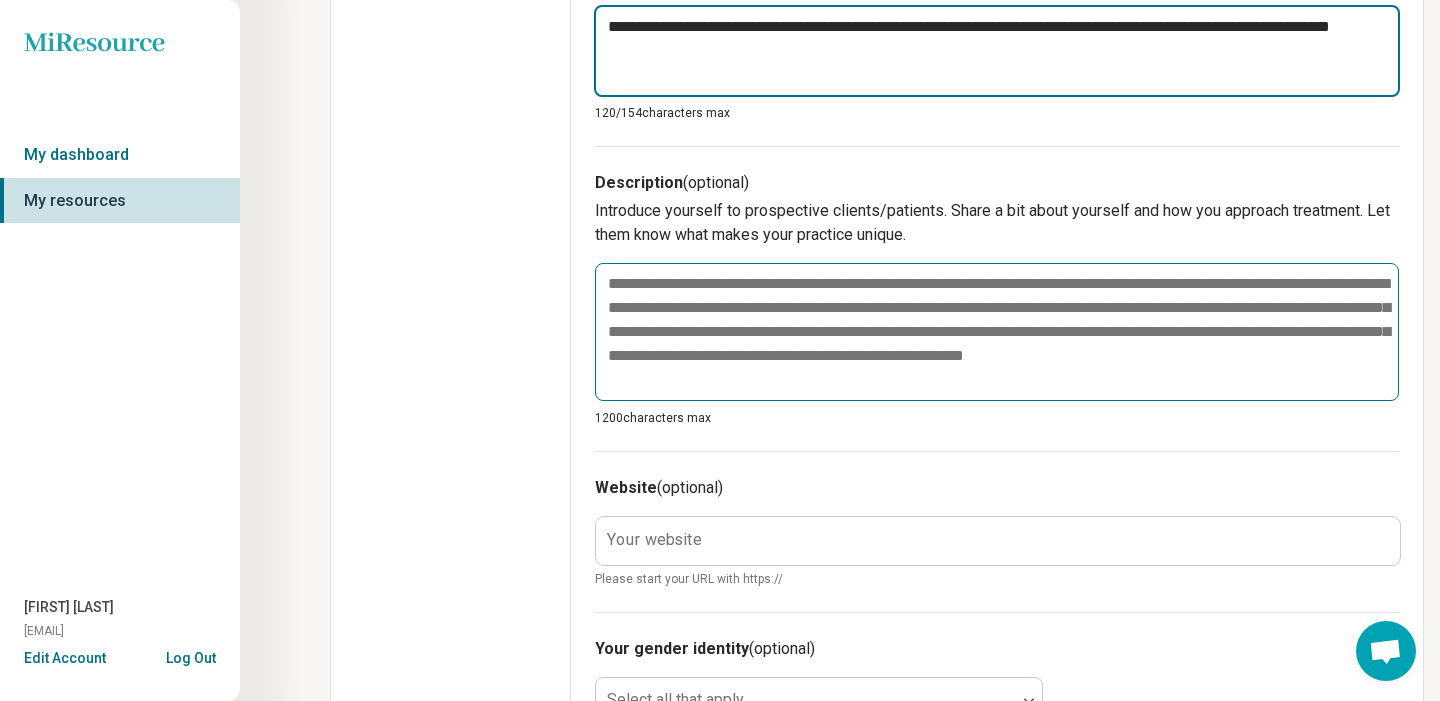 type 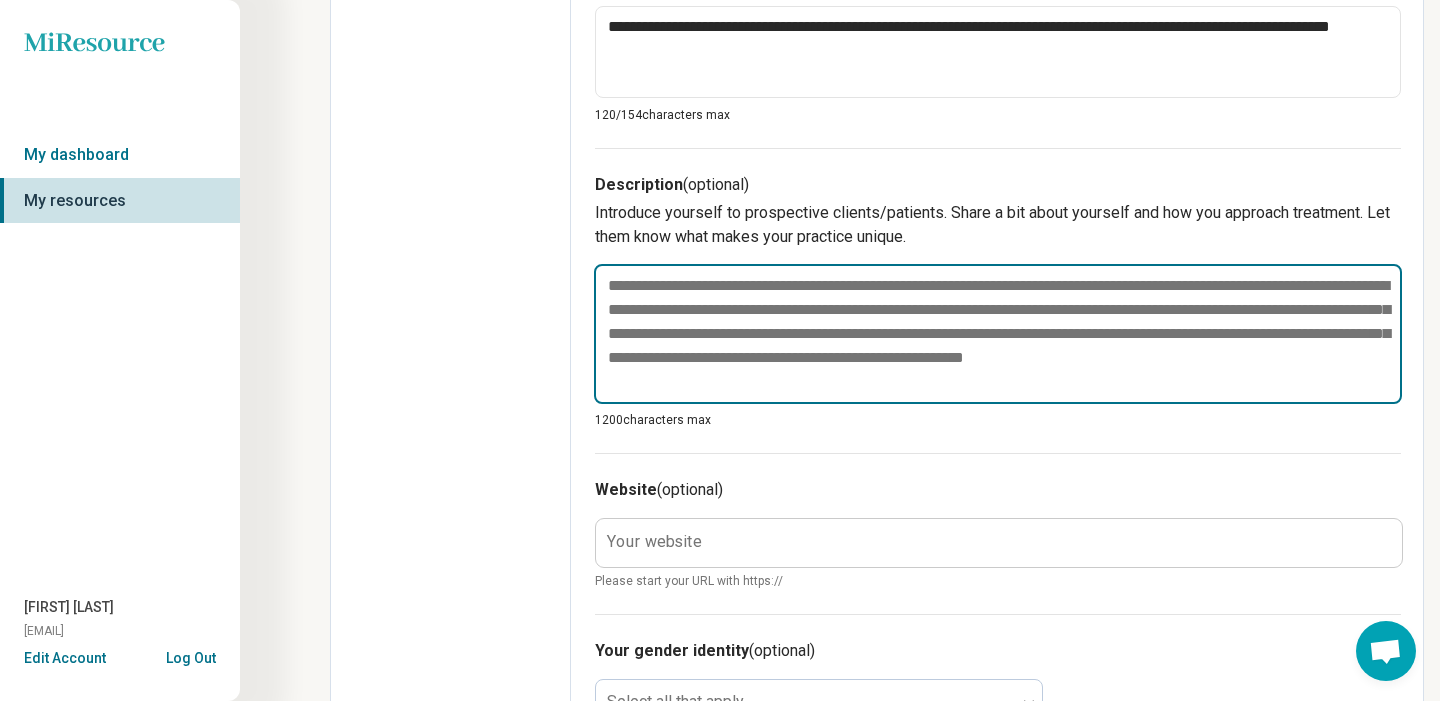 drag, startPoint x: 616, startPoint y: 280, endPoint x: 642, endPoint y: 280, distance: 26 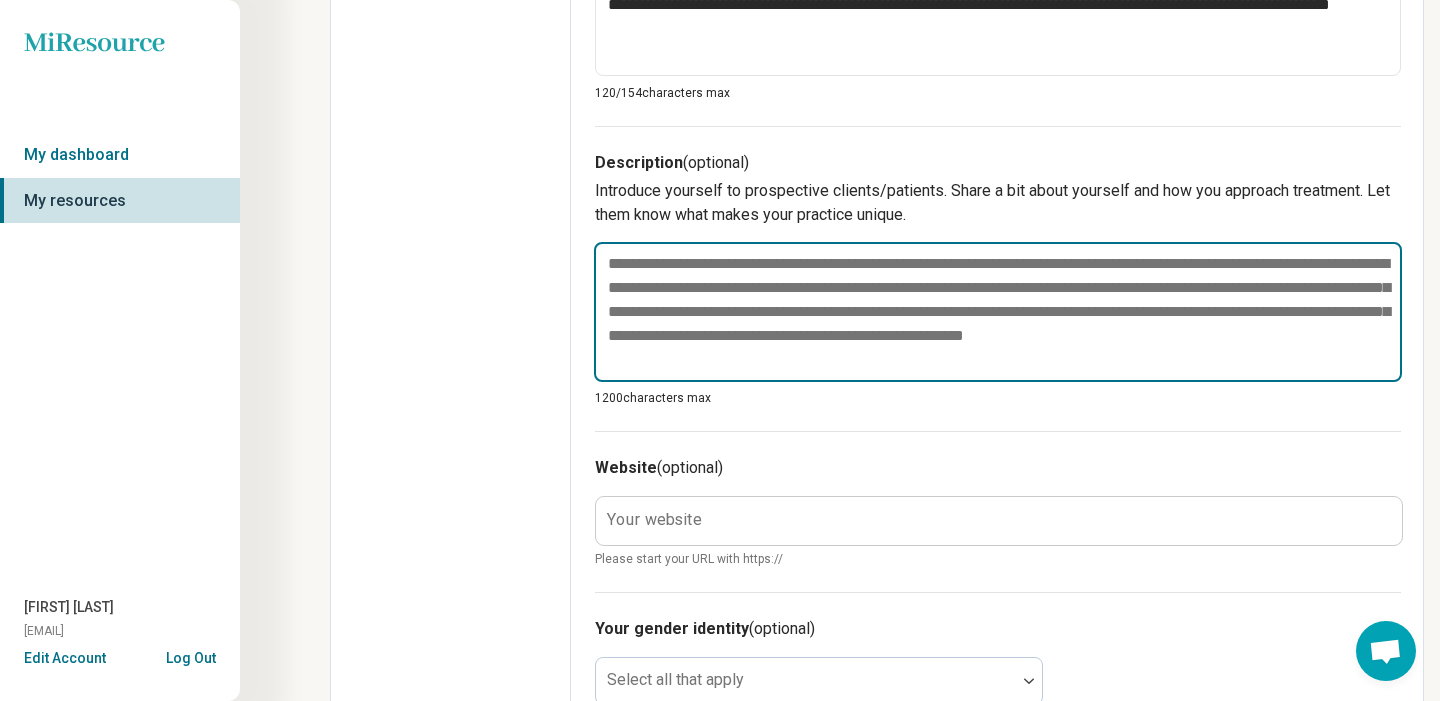 scroll, scrollTop: 747, scrollLeft: 0, axis: vertical 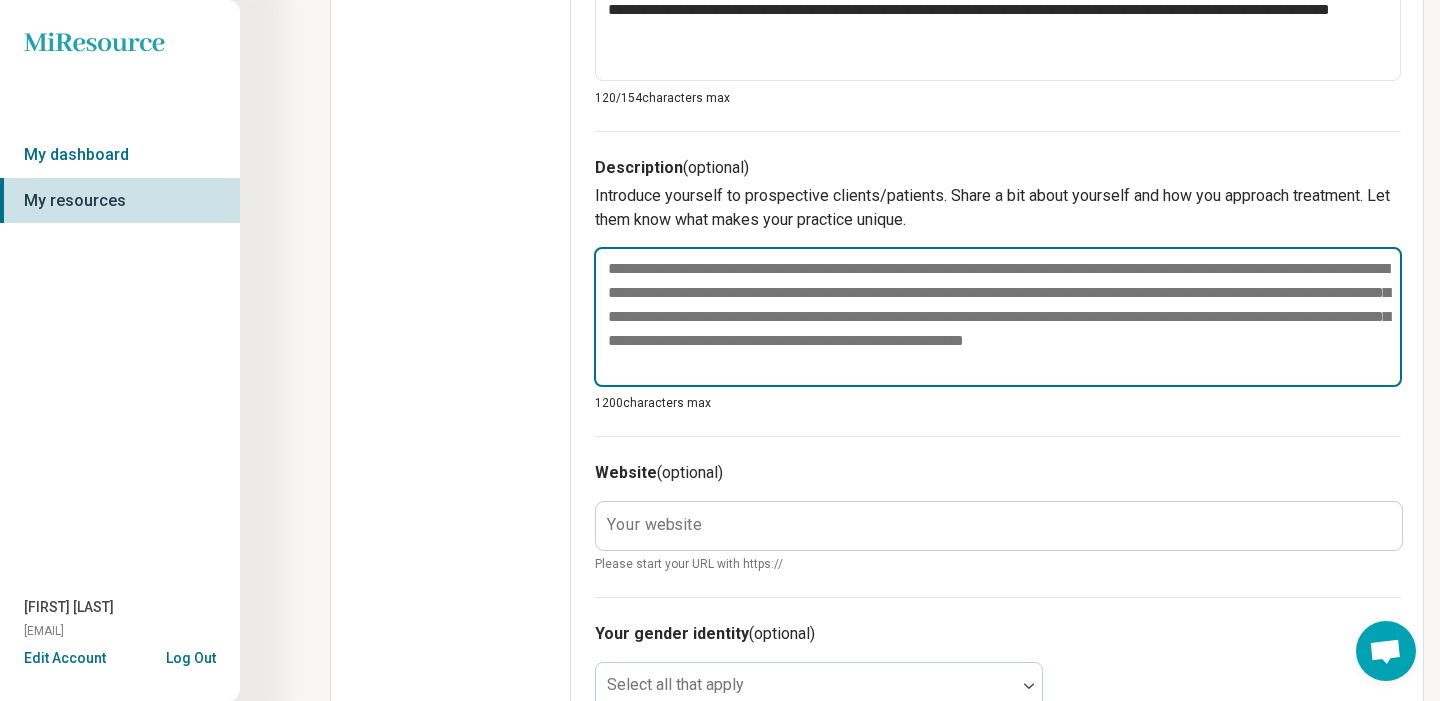 click at bounding box center [998, 317] 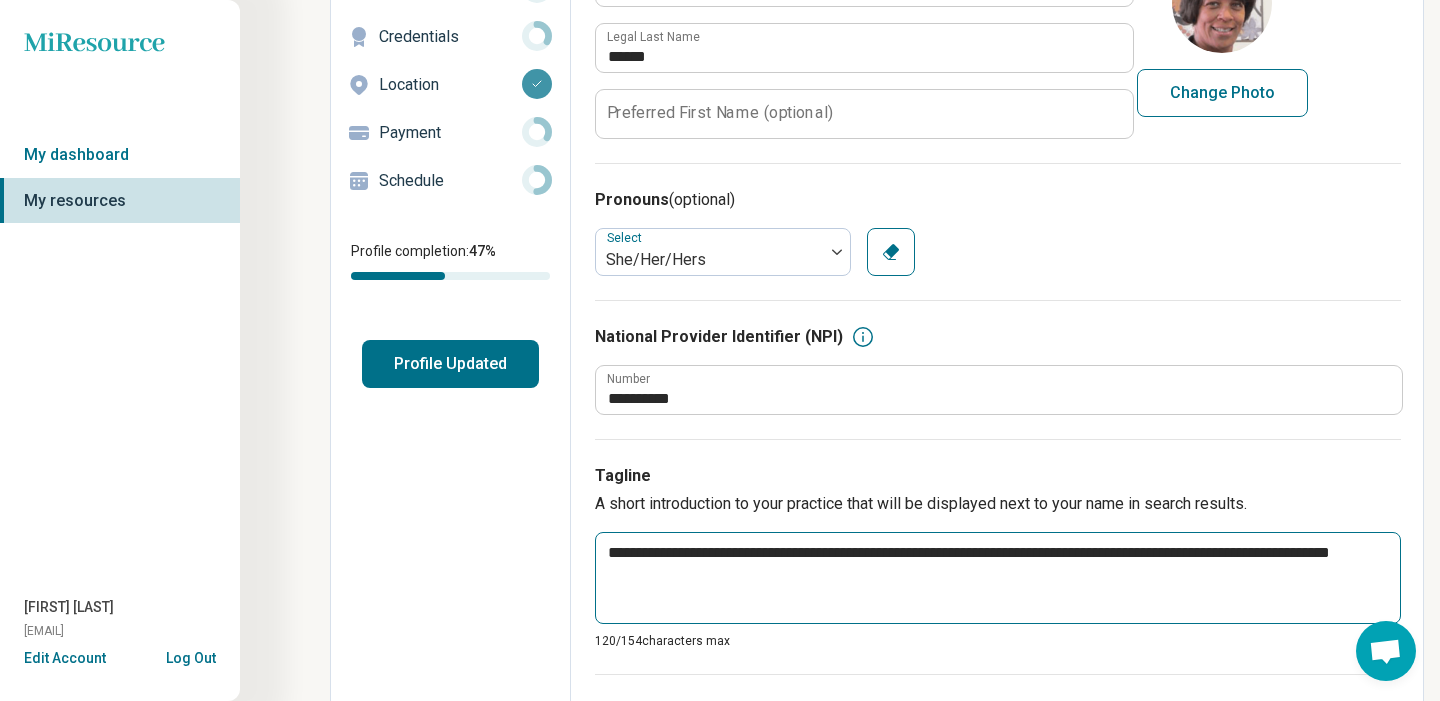scroll, scrollTop: 198, scrollLeft: 0, axis: vertical 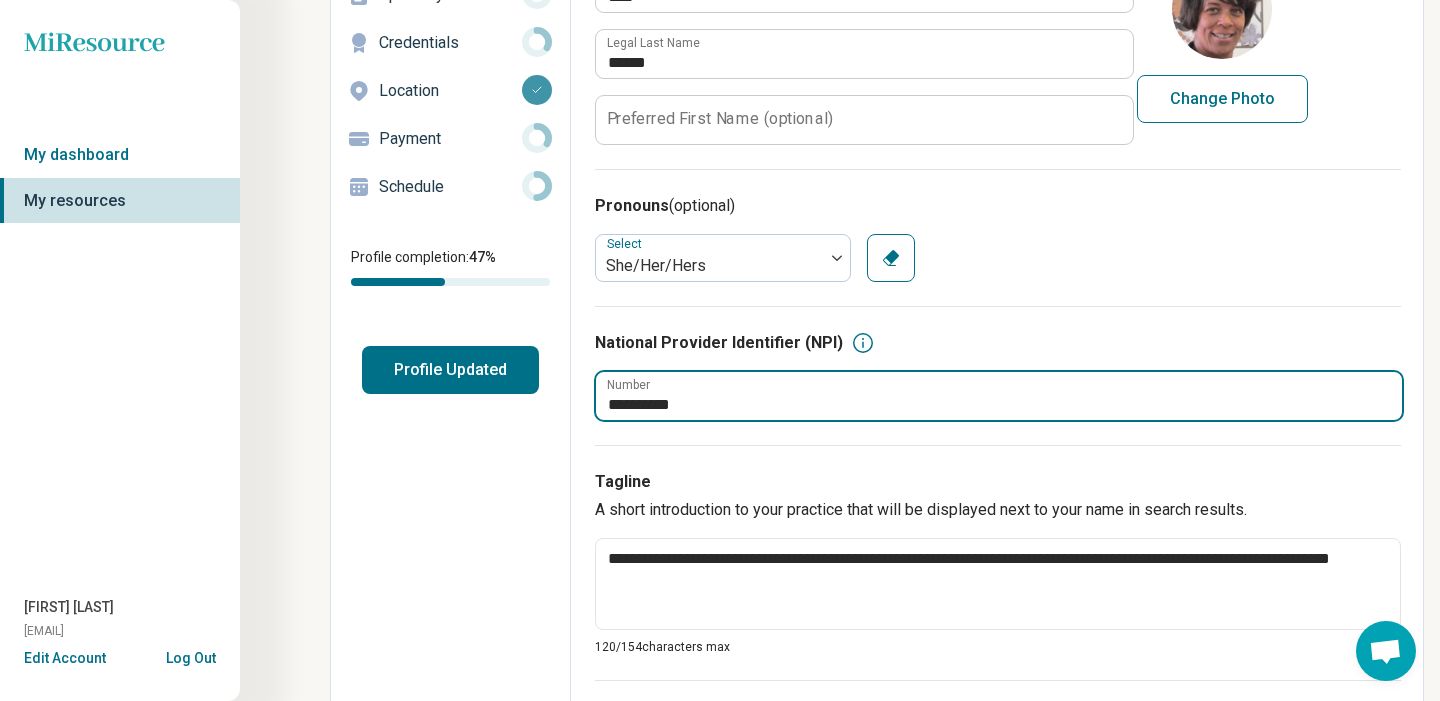 drag, startPoint x: 709, startPoint y: 405, endPoint x: 587, endPoint y: 402, distance: 122.03688 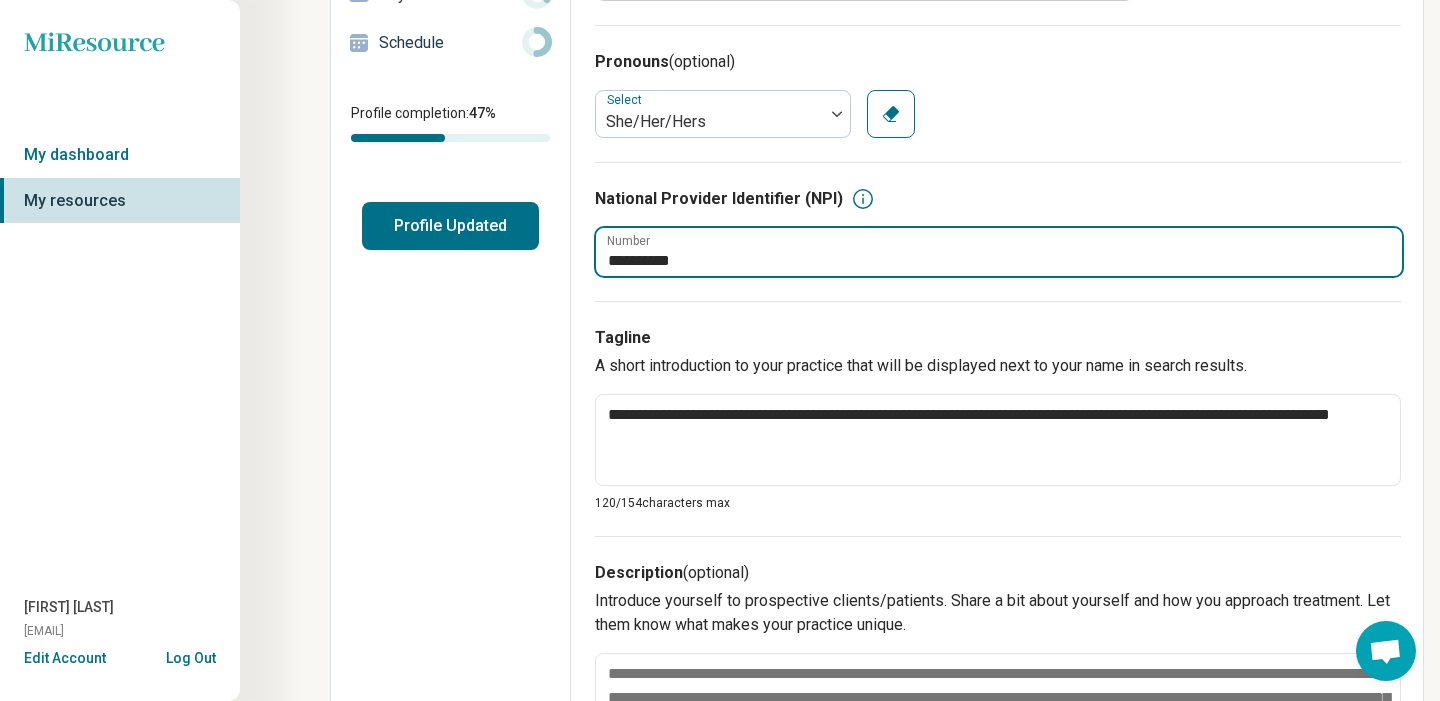 scroll, scrollTop: 348, scrollLeft: 0, axis: vertical 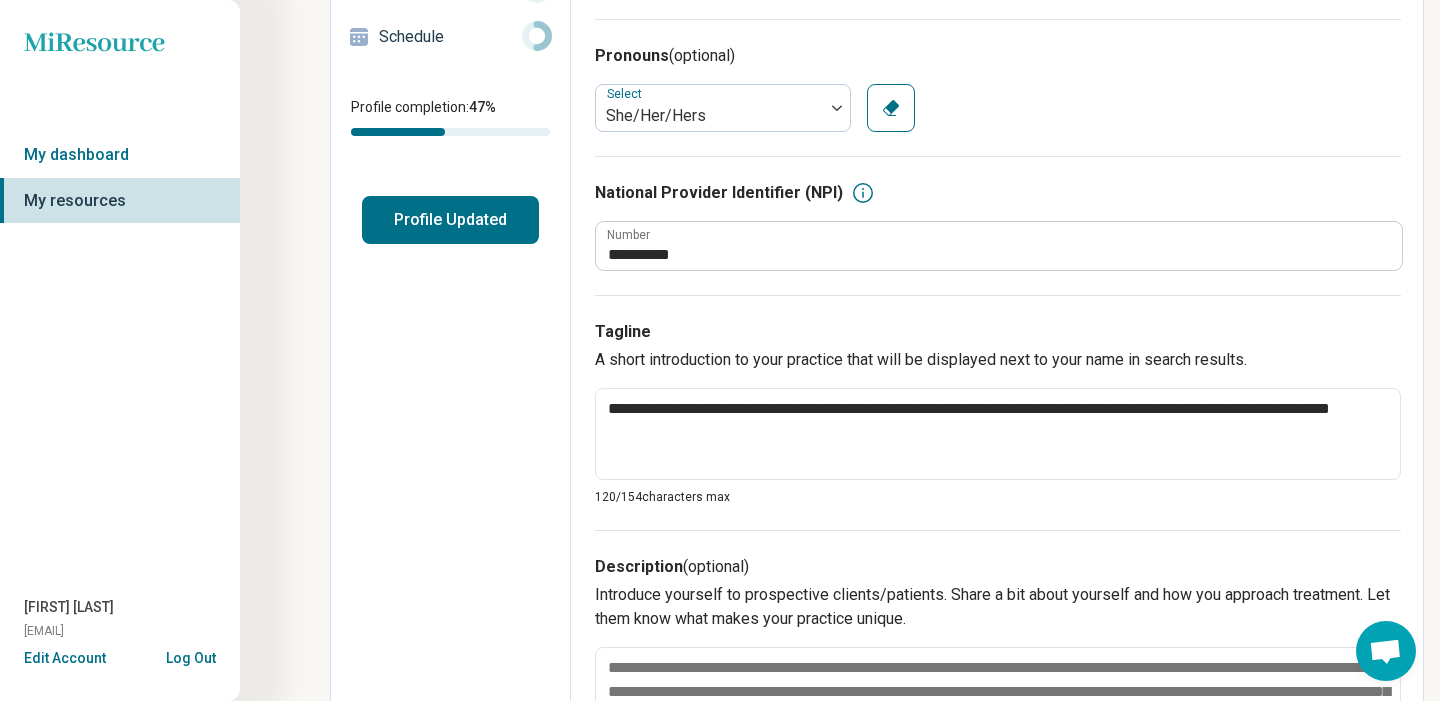 click on "Introduce yourself to prospective clients/patients. Share a bit about yourself and how you approach treatment. Let them know what makes your practice unique." at bounding box center (998, 607) 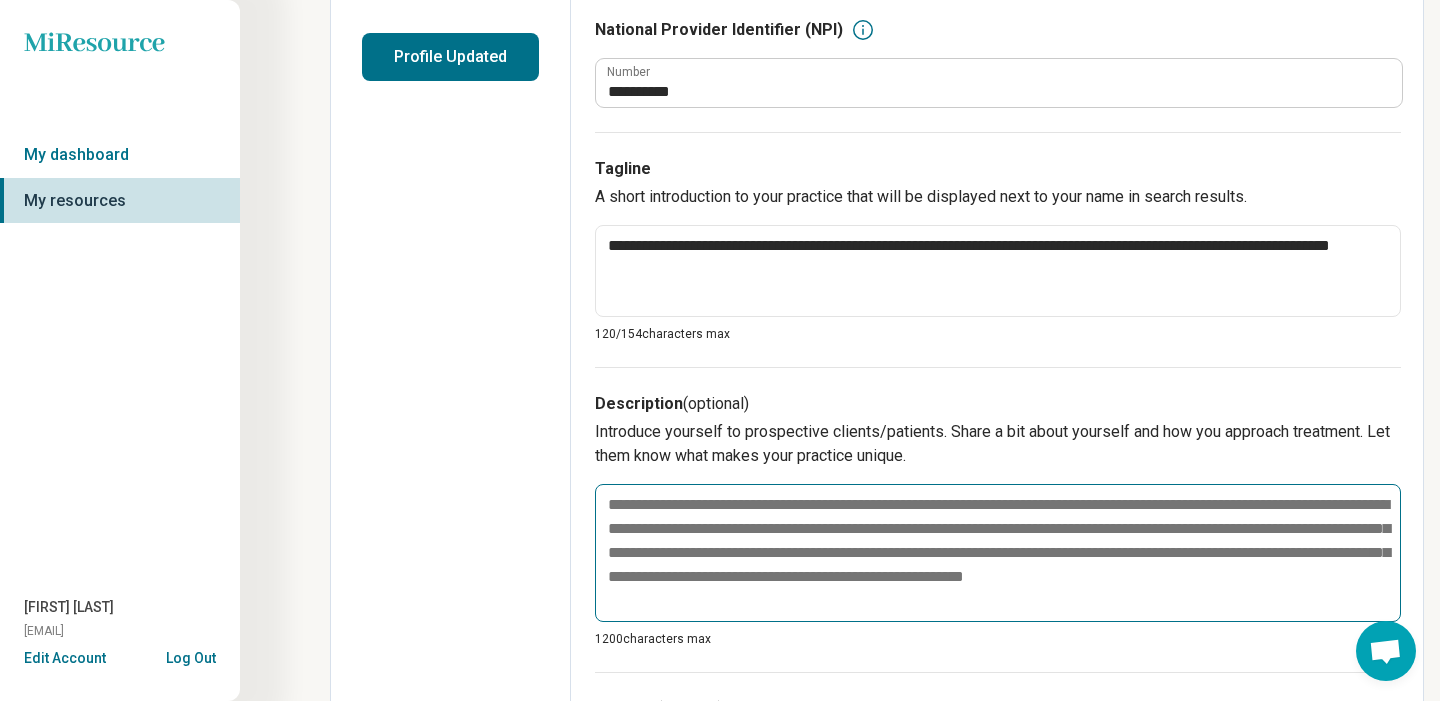 scroll, scrollTop: 529, scrollLeft: 0, axis: vertical 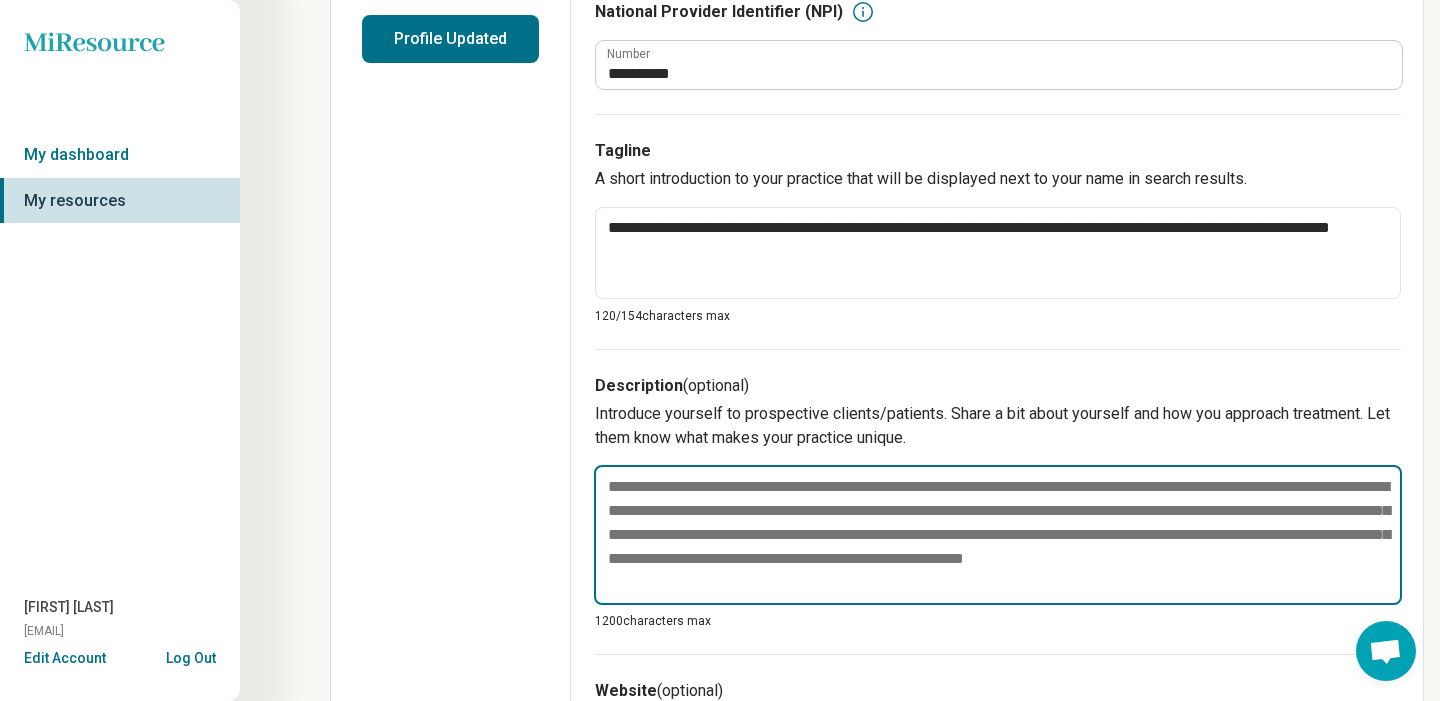 click at bounding box center [998, 535] 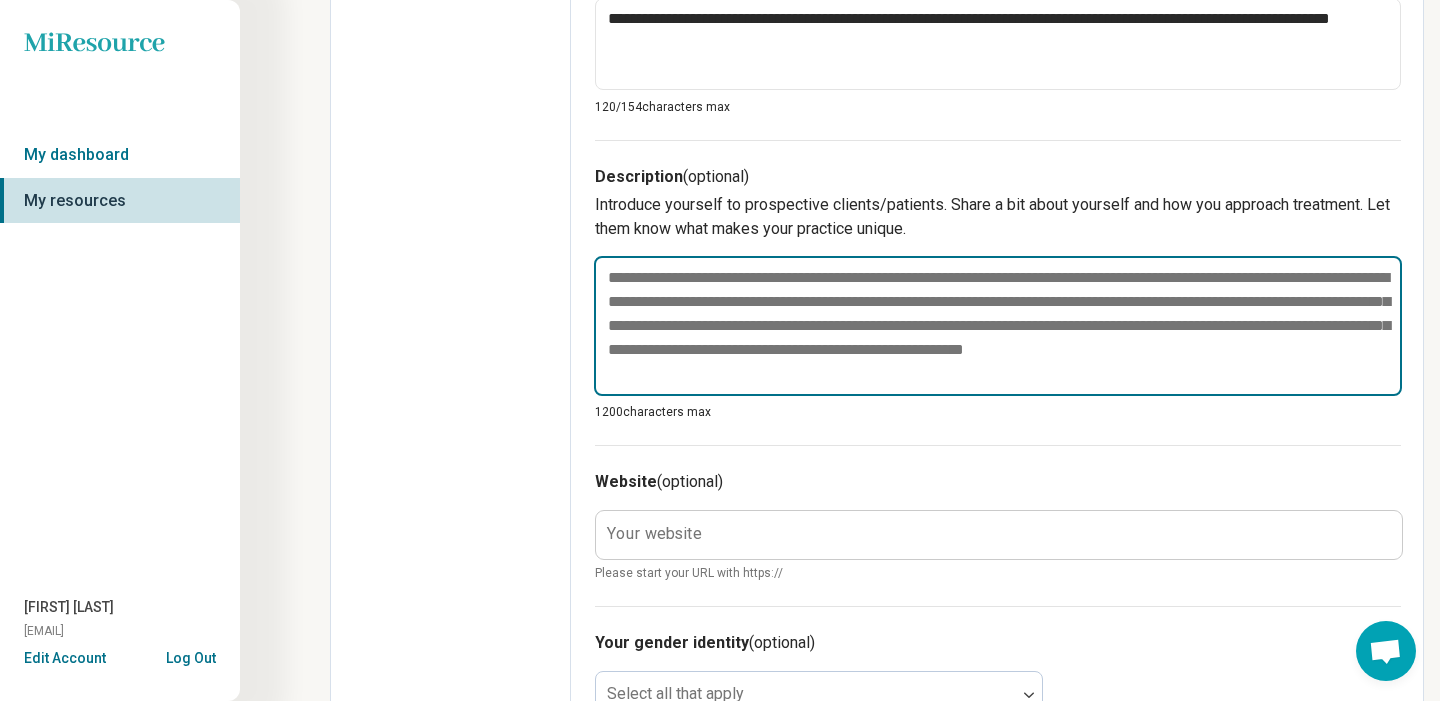 scroll, scrollTop: 740, scrollLeft: 0, axis: vertical 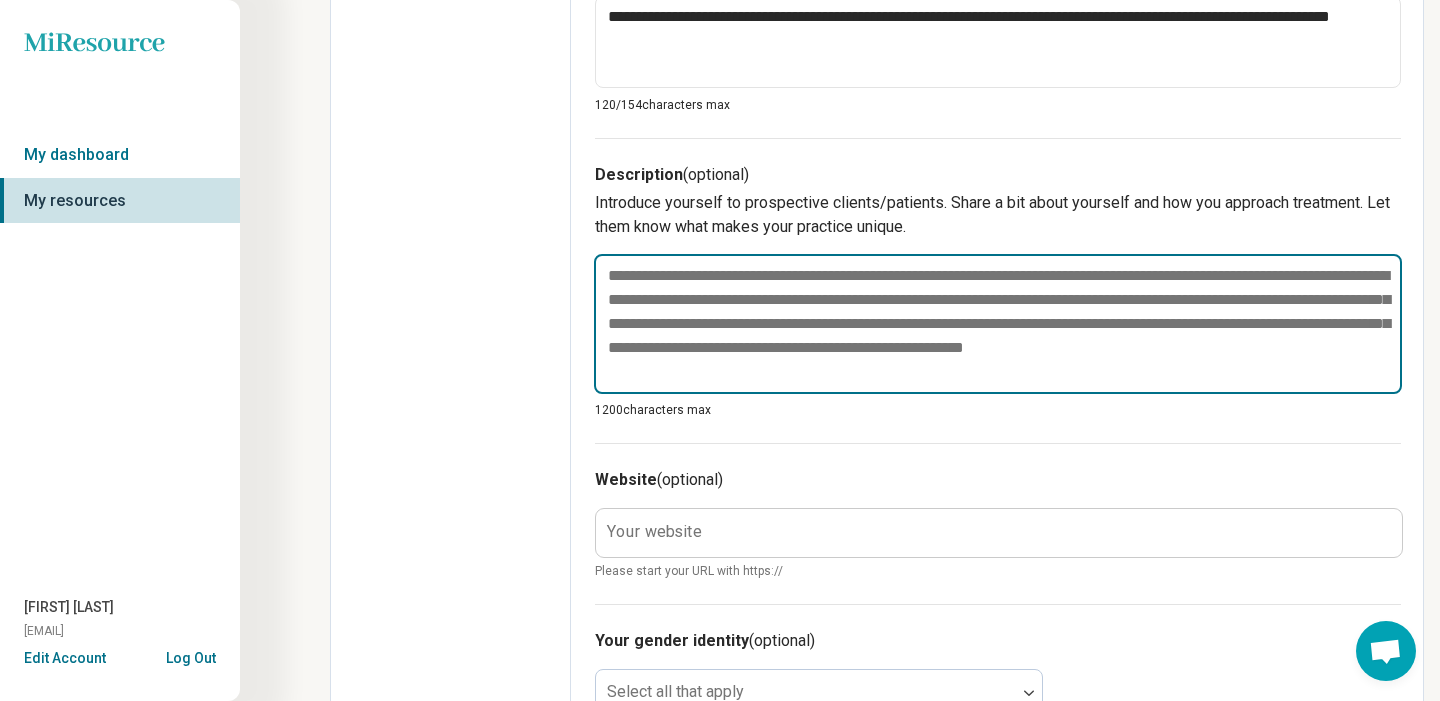 click at bounding box center (998, 324) 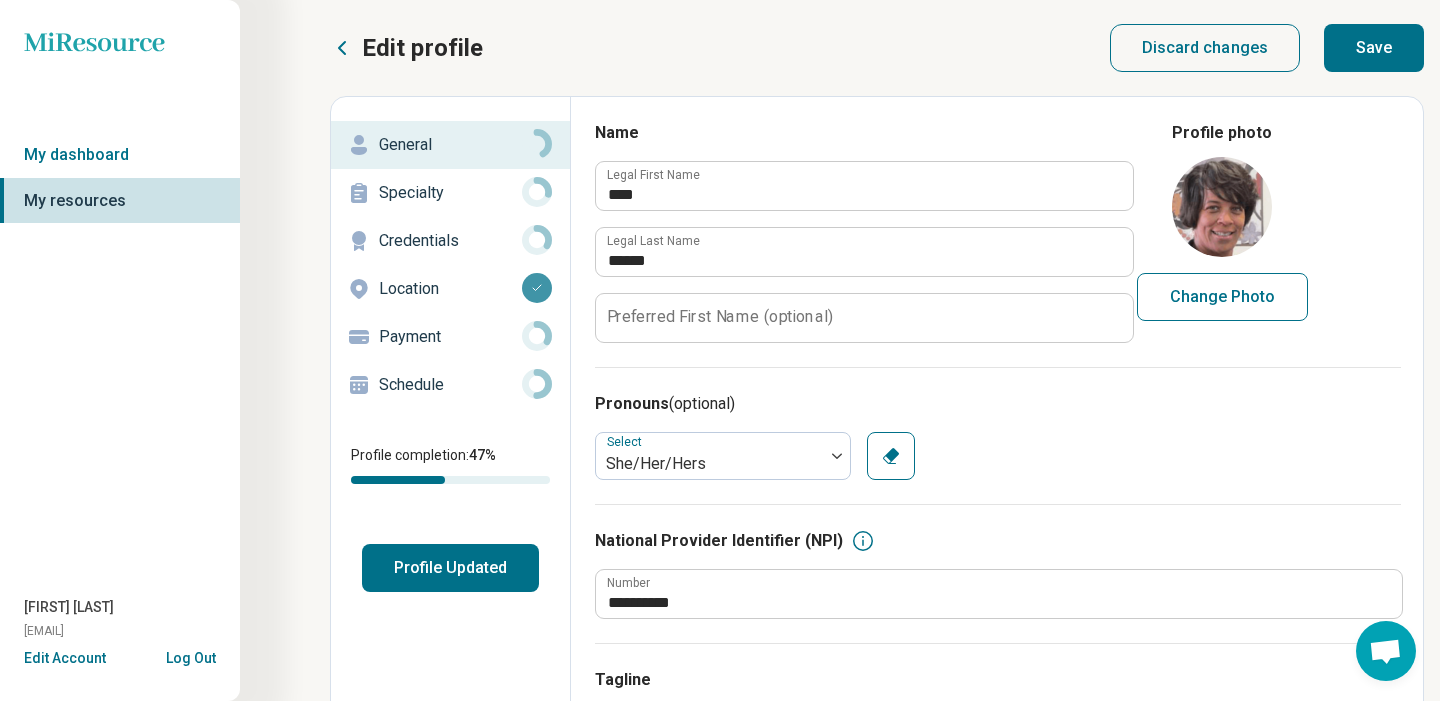 scroll, scrollTop: 0, scrollLeft: 0, axis: both 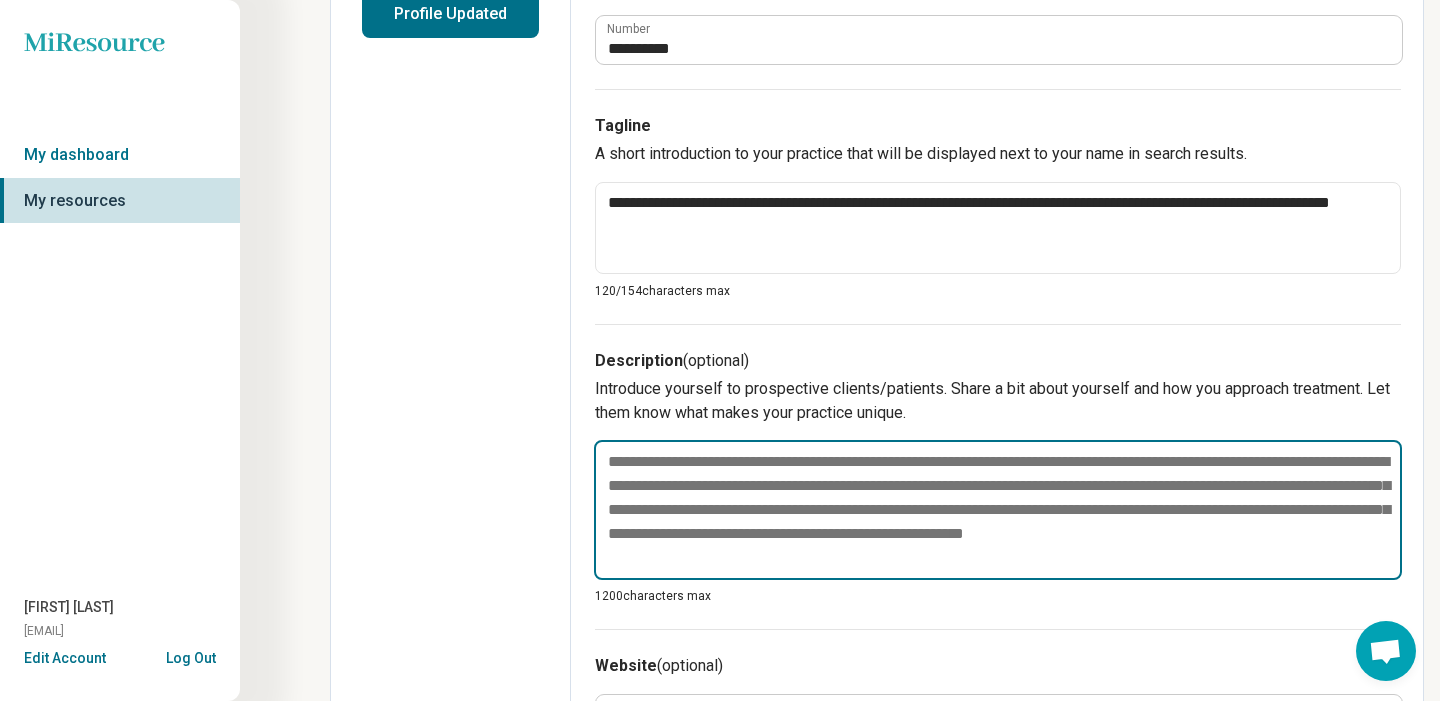 click at bounding box center [998, 510] 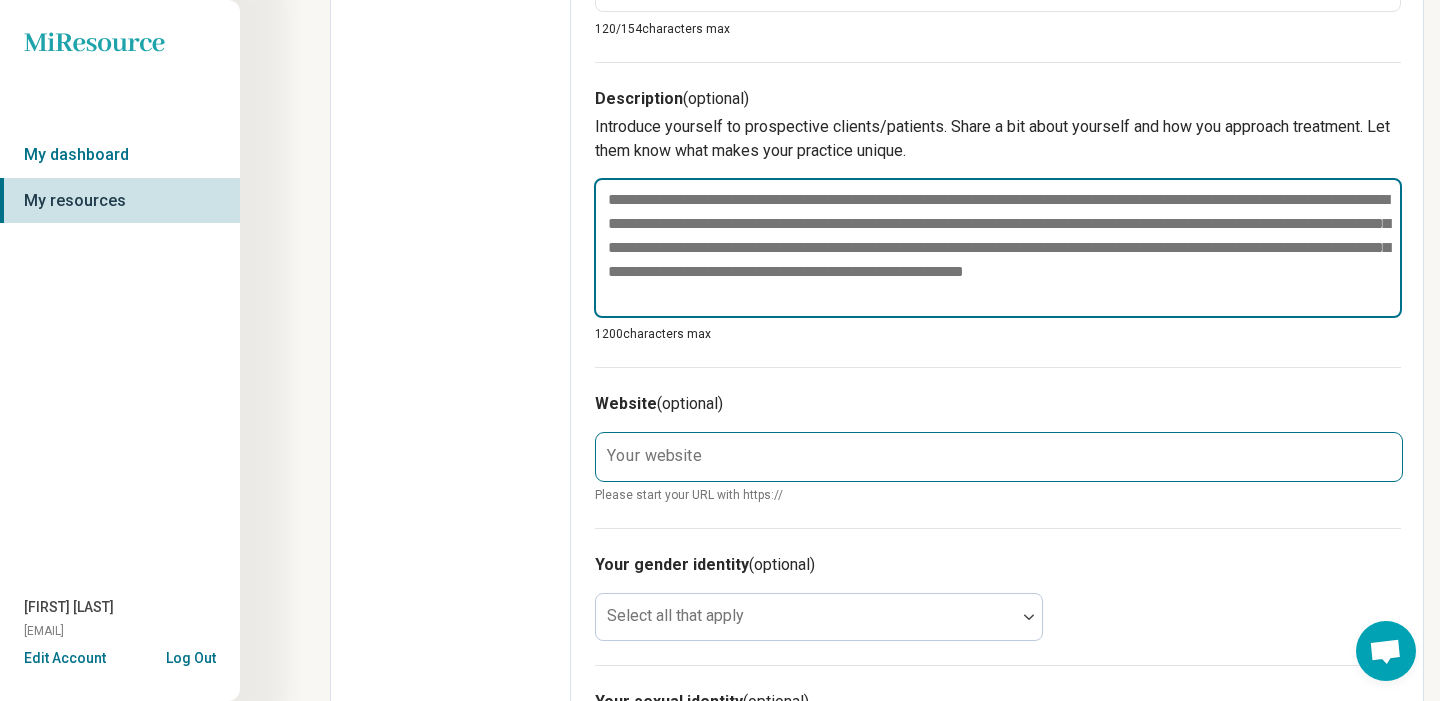 scroll, scrollTop: 803, scrollLeft: 0, axis: vertical 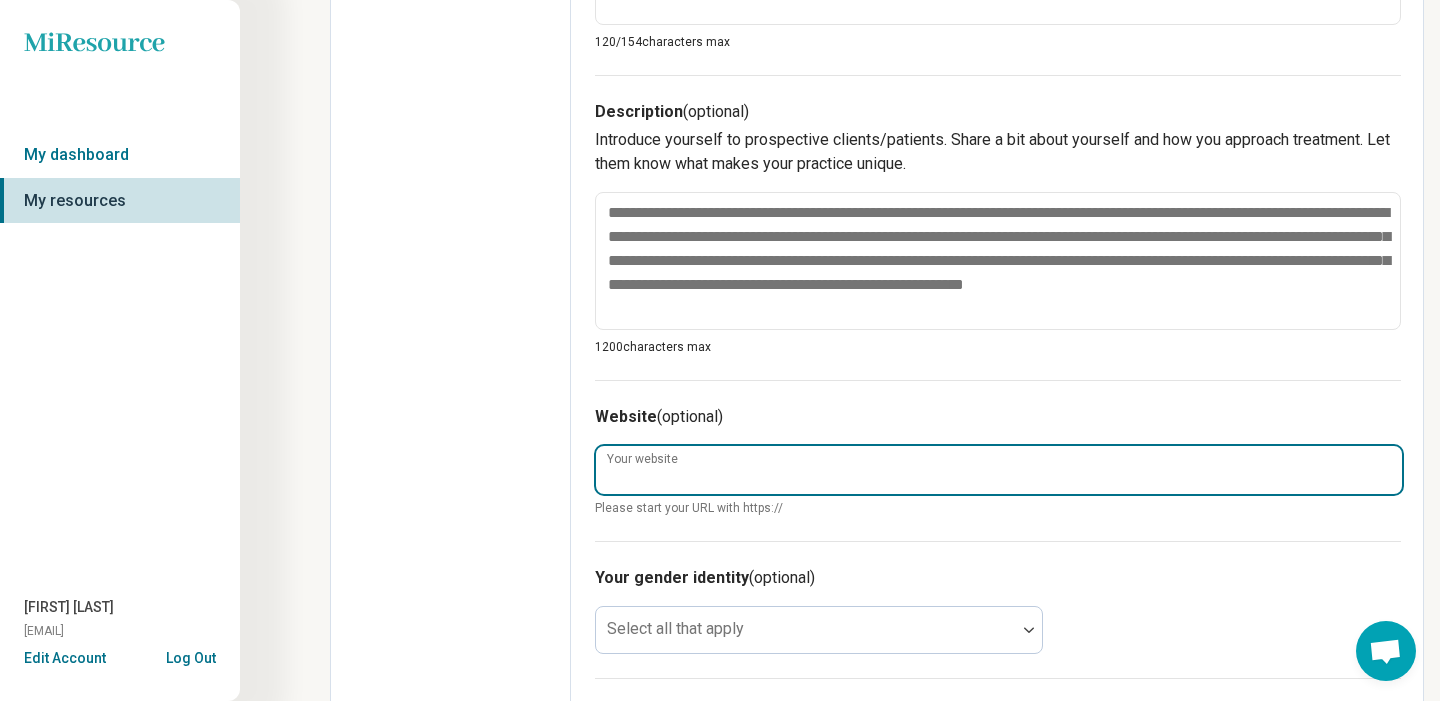 click on "Your website" at bounding box center (999, 470) 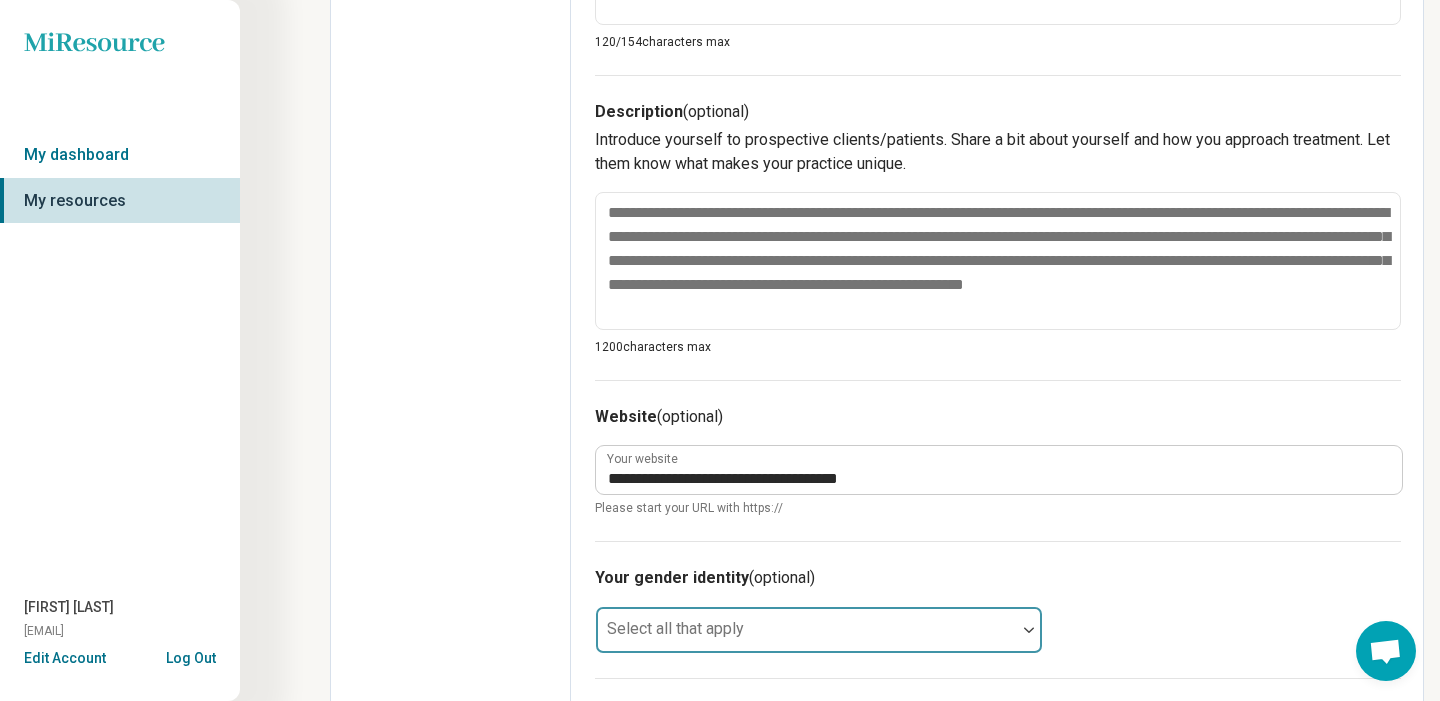 click at bounding box center [1029, 630] 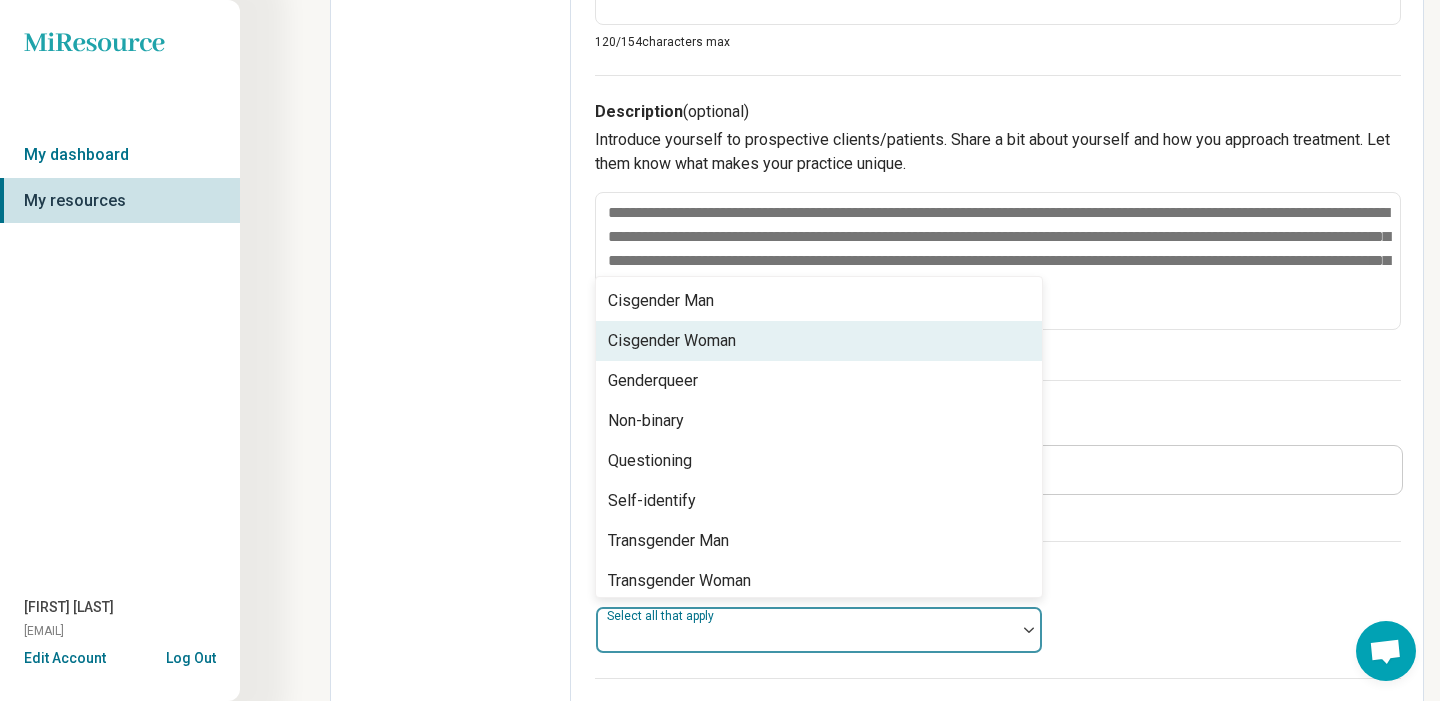 click on "Cisgender Woman" at bounding box center (672, 341) 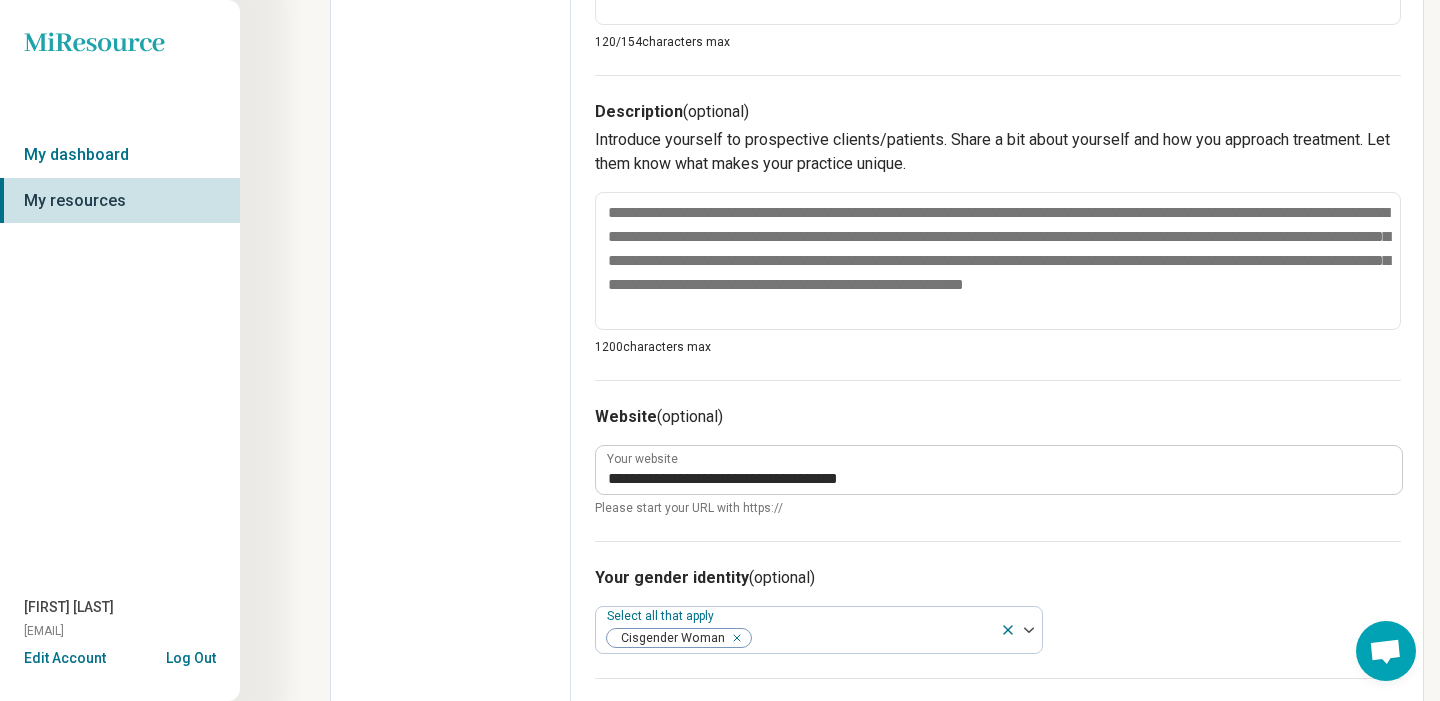 click on "Your gender identity  (optional) Select all that apply Cisgender Woman" at bounding box center (998, 609) 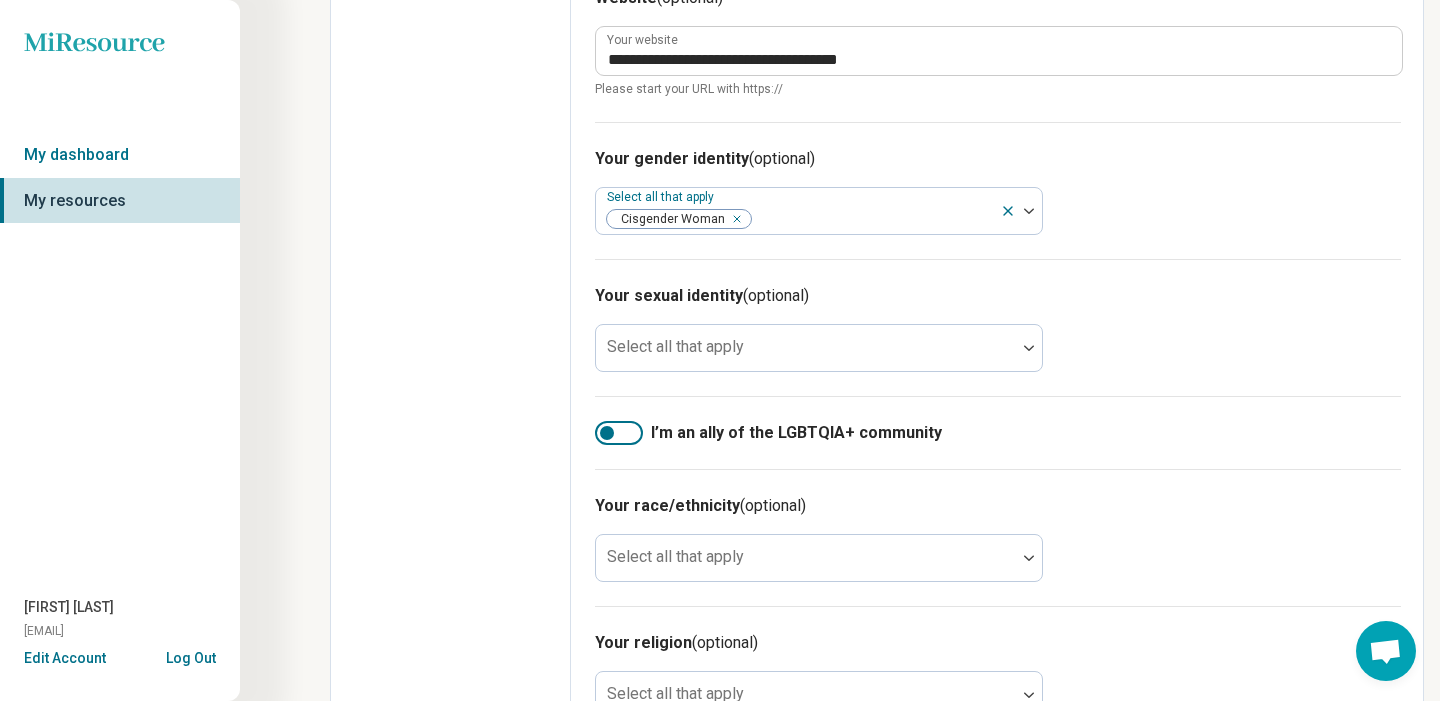 scroll, scrollTop: 1215, scrollLeft: 0, axis: vertical 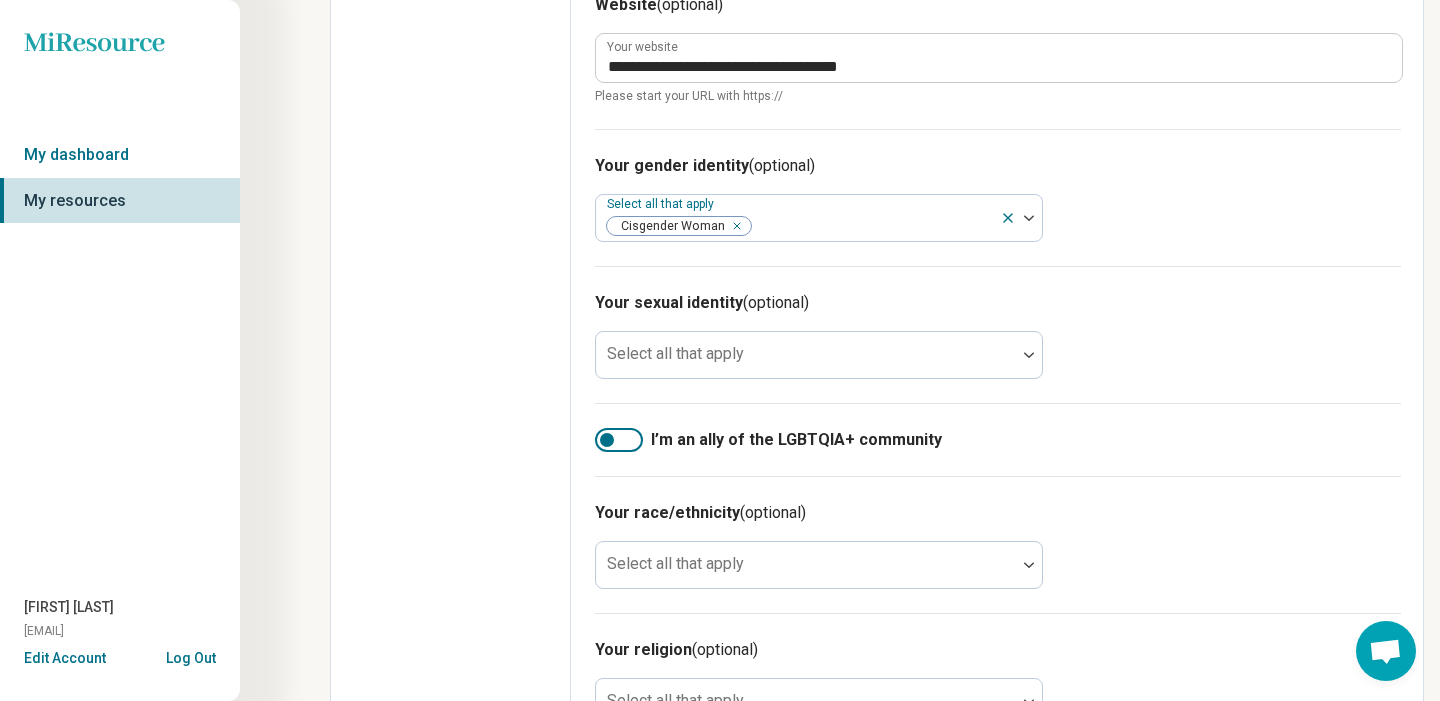 click at bounding box center (619, 440) 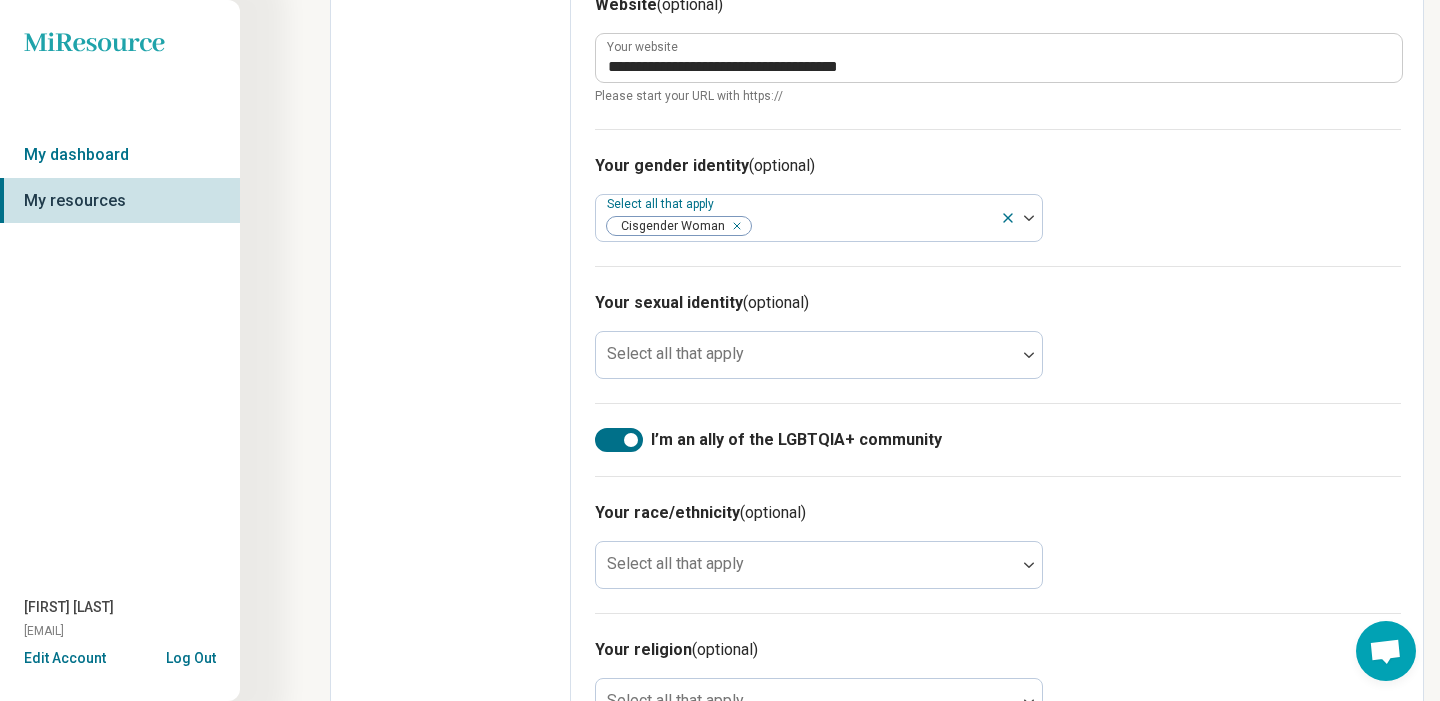 scroll, scrollTop: 13, scrollLeft: 0, axis: vertical 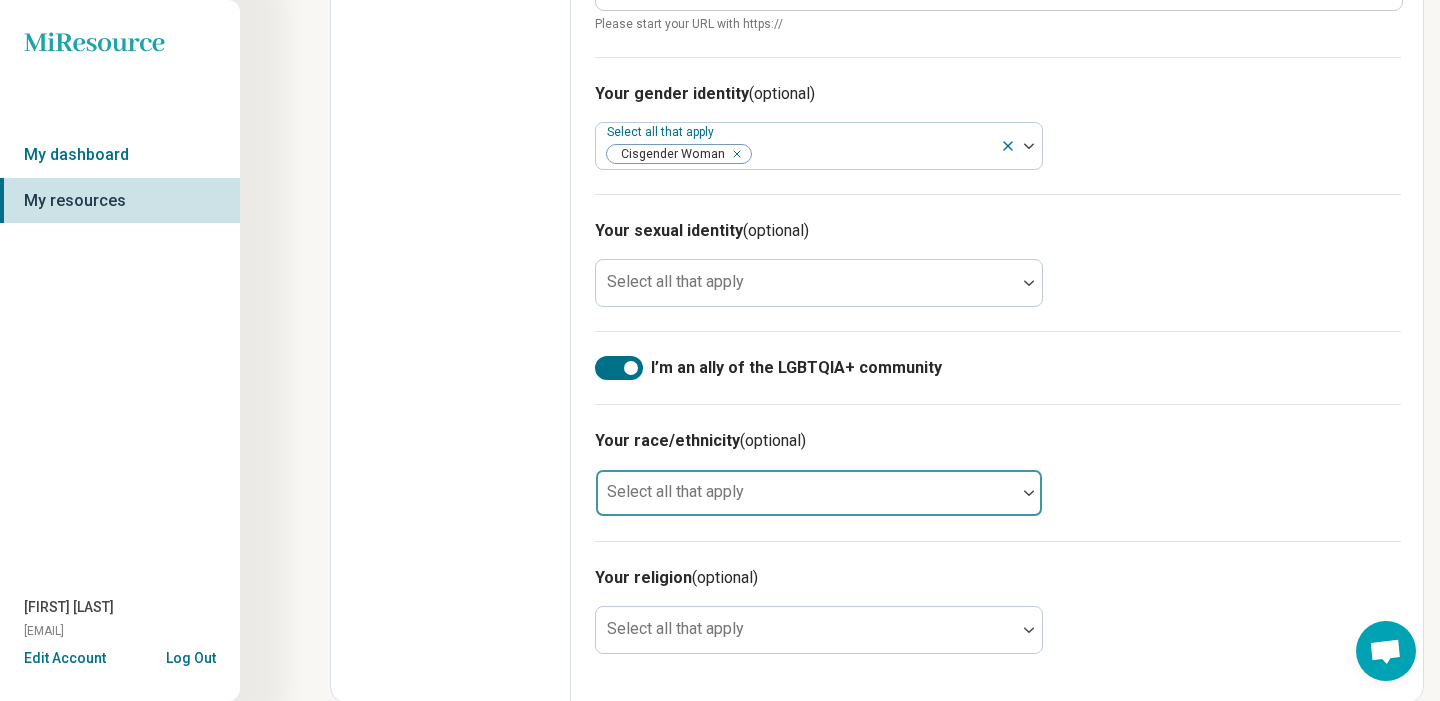 click at bounding box center [1029, 493] 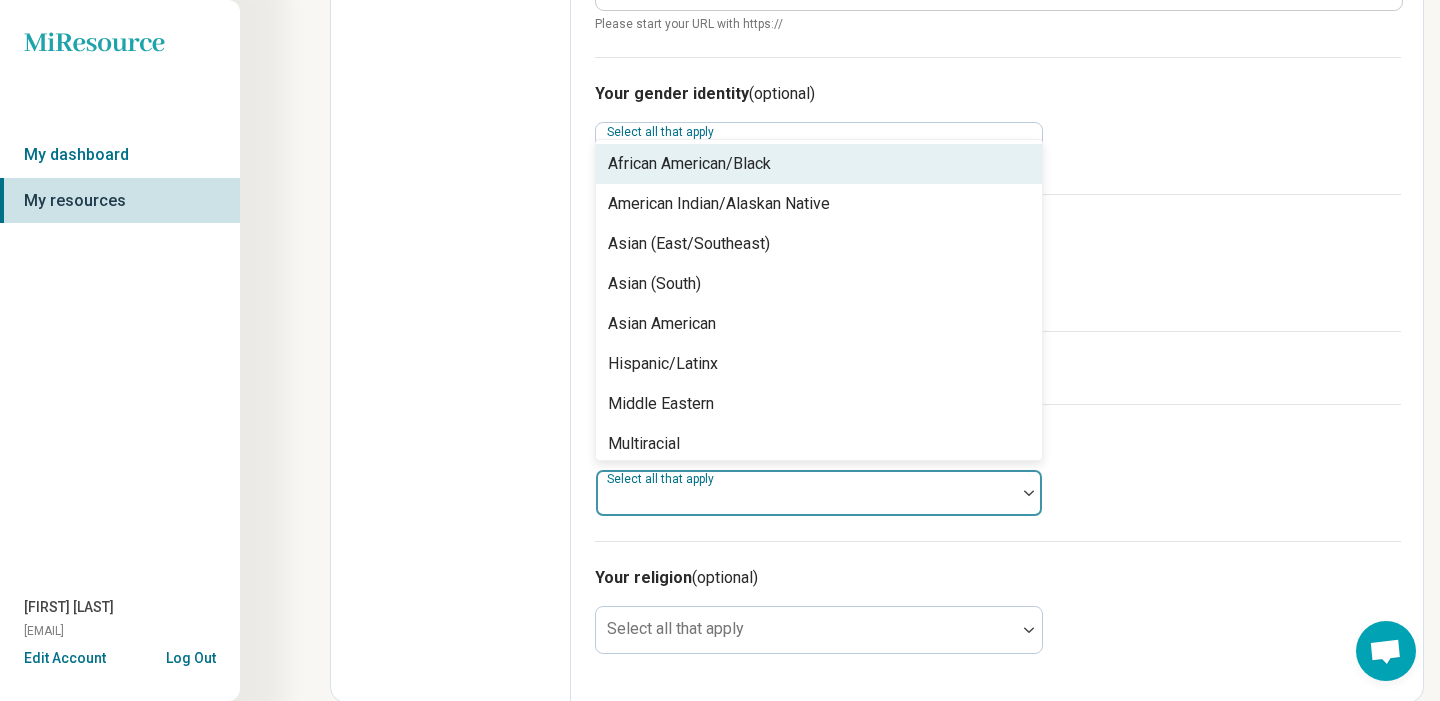 click on "African American/Black" at bounding box center [819, 164] 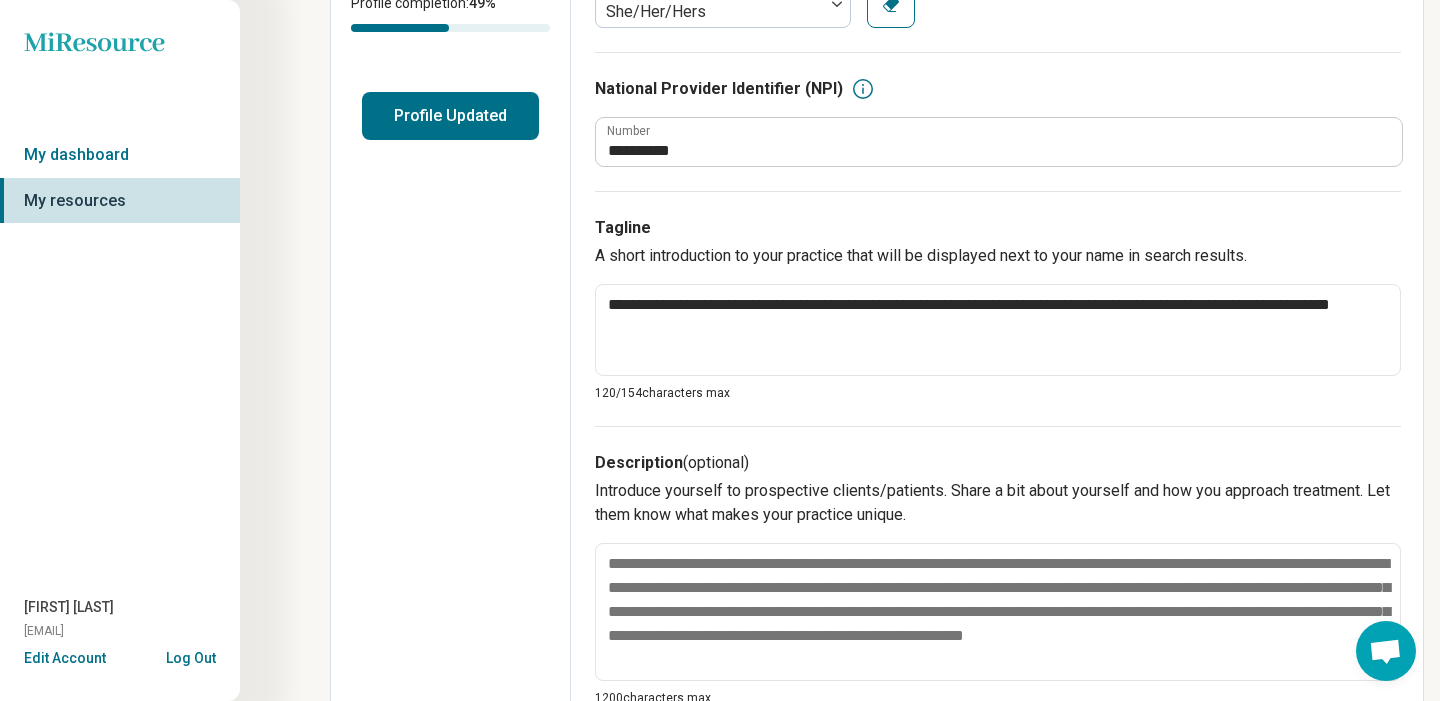 scroll, scrollTop: 459, scrollLeft: 0, axis: vertical 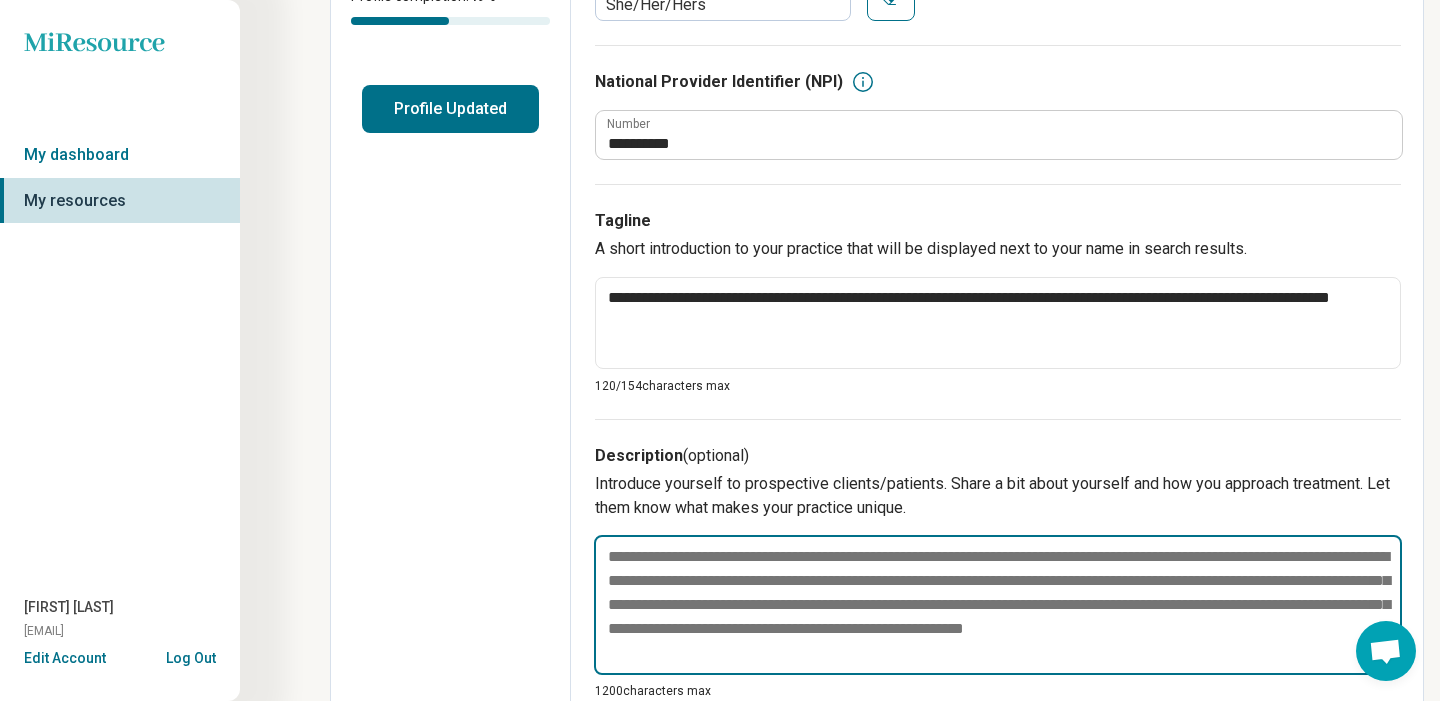click at bounding box center (998, 605) 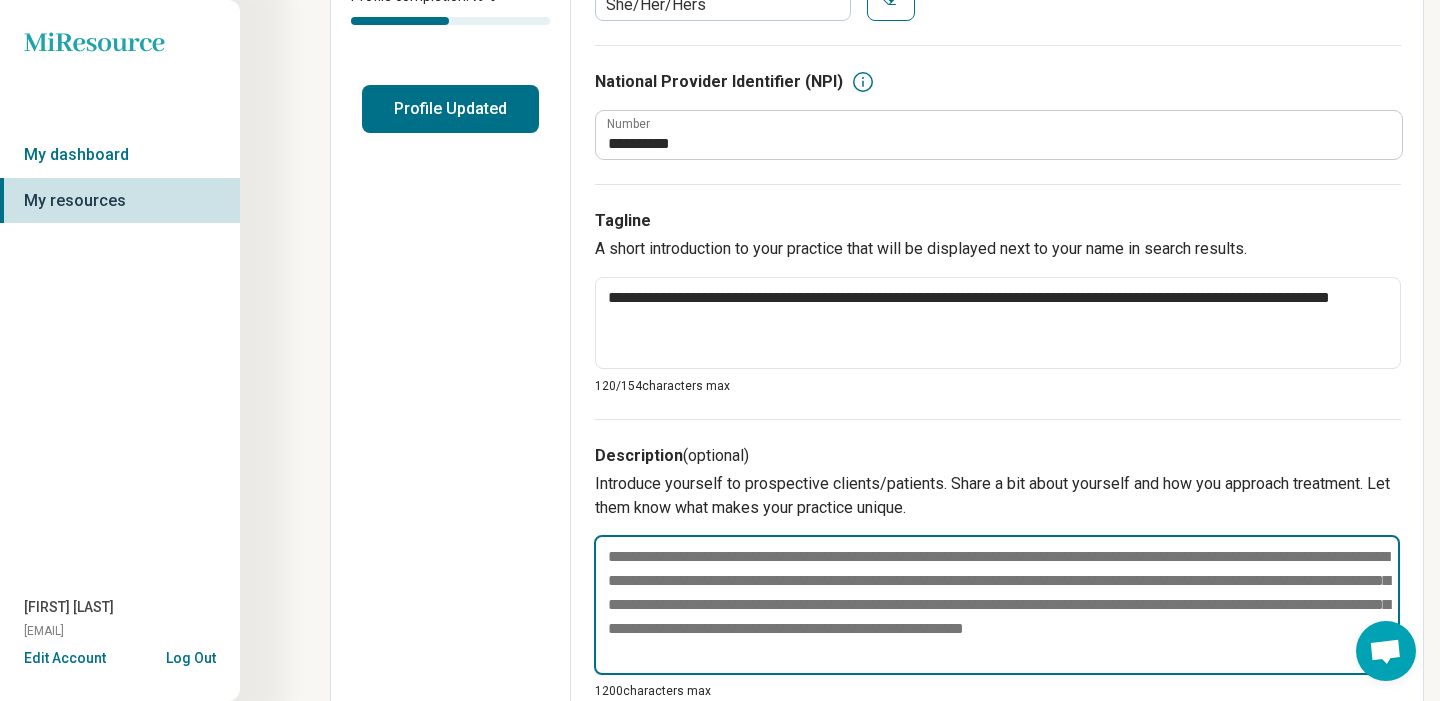 click at bounding box center (997, 605) 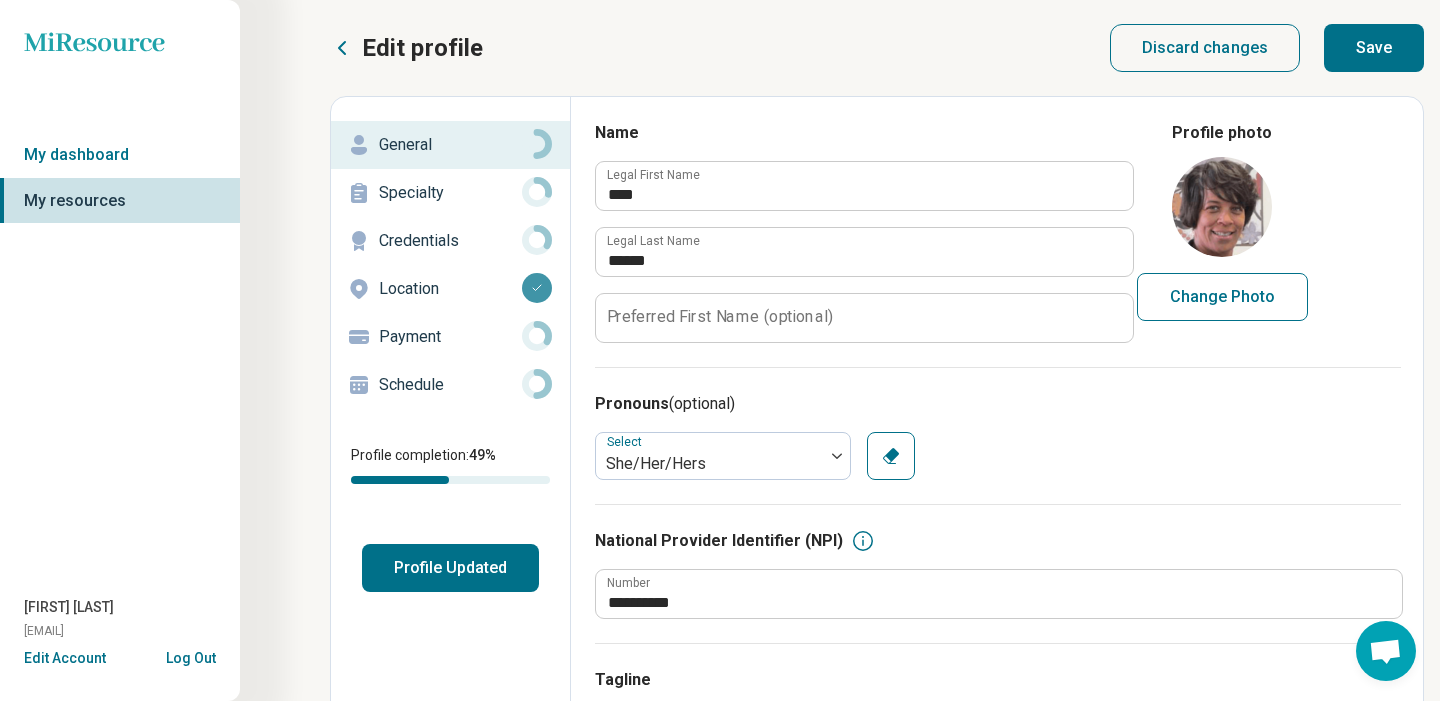 scroll, scrollTop: 0, scrollLeft: 0, axis: both 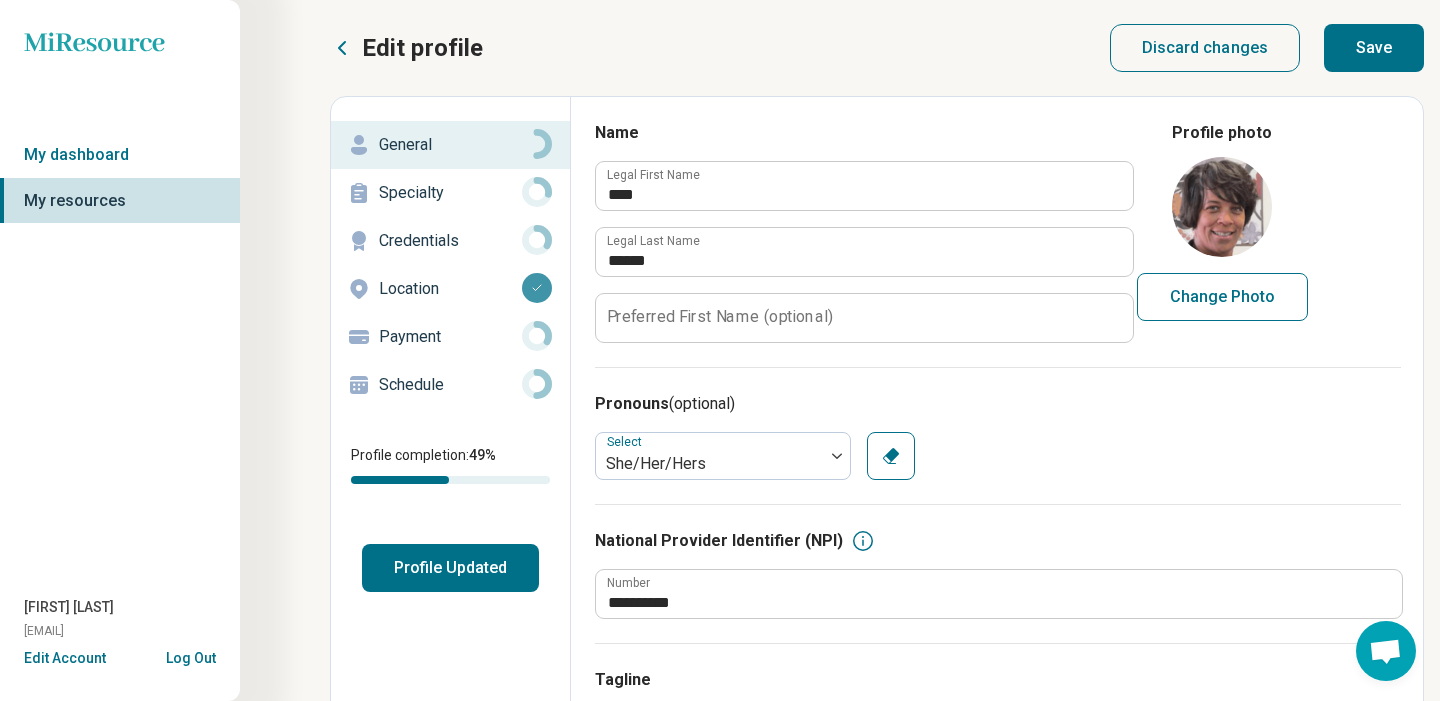 click on "Save" at bounding box center [1374, 48] 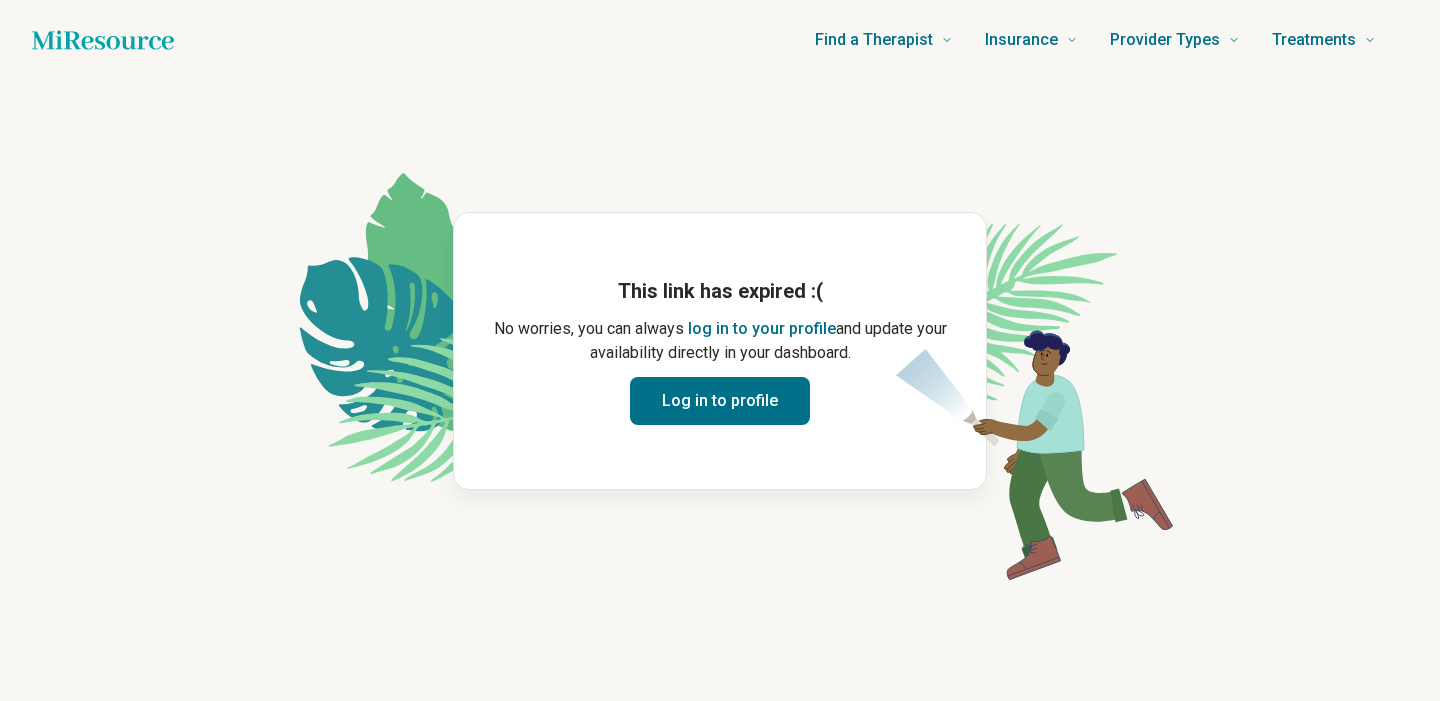 scroll, scrollTop: 0, scrollLeft: 0, axis: both 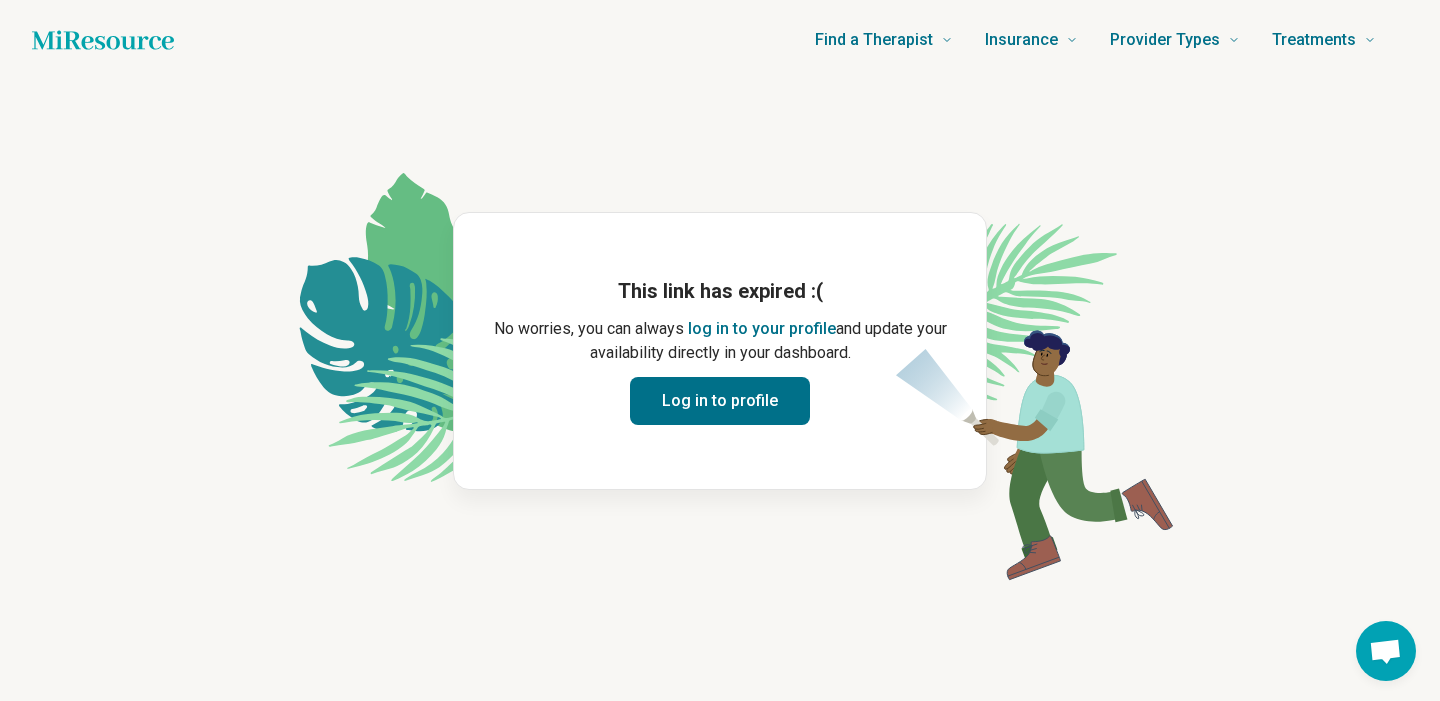 click on "Log in to profile" at bounding box center [720, 401] 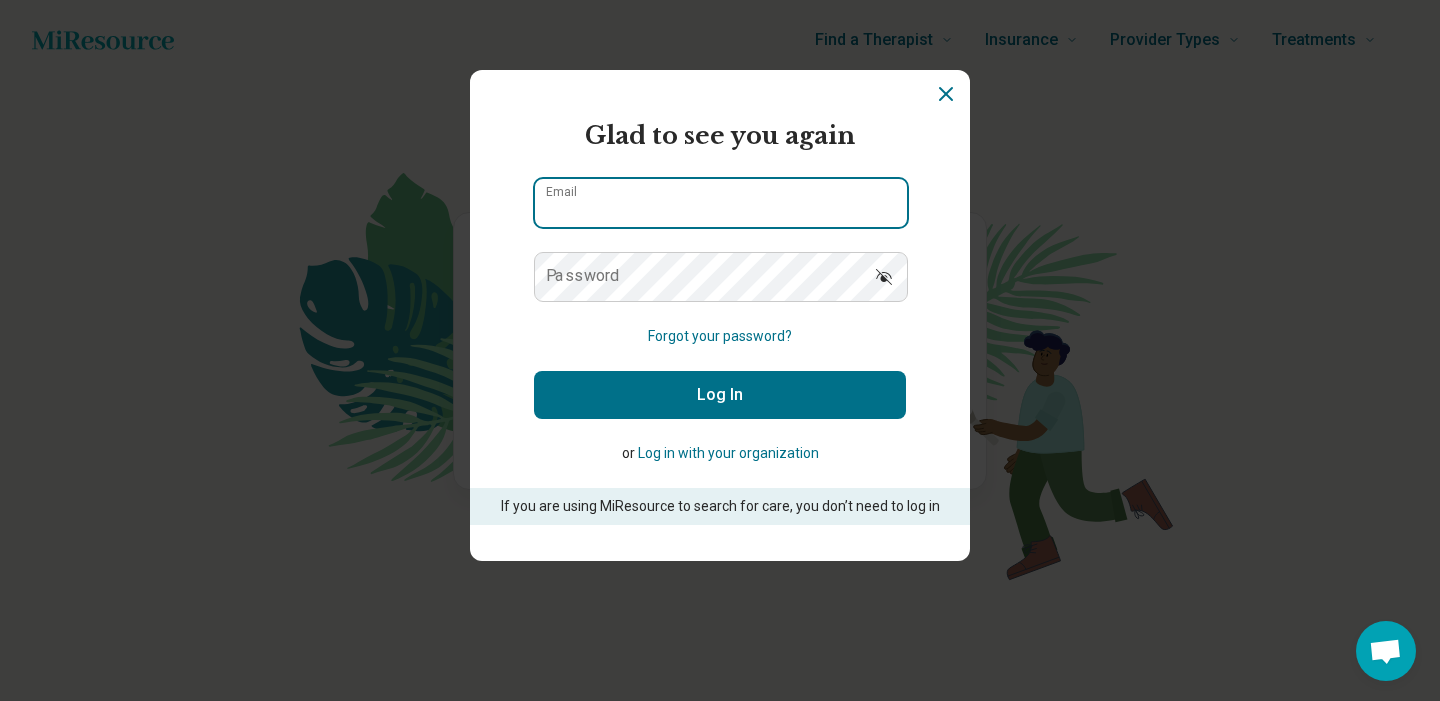 type on "**********" 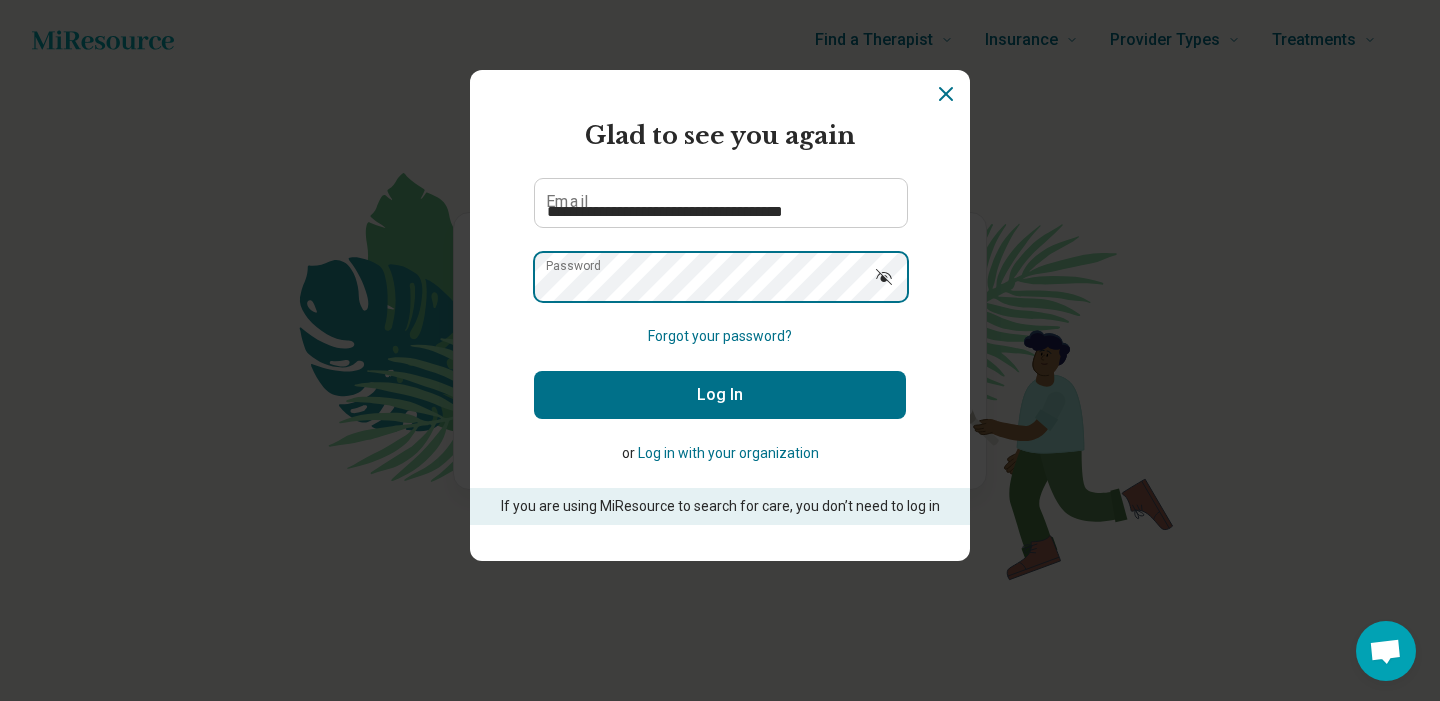click on "Log In" at bounding box center (720, 395) 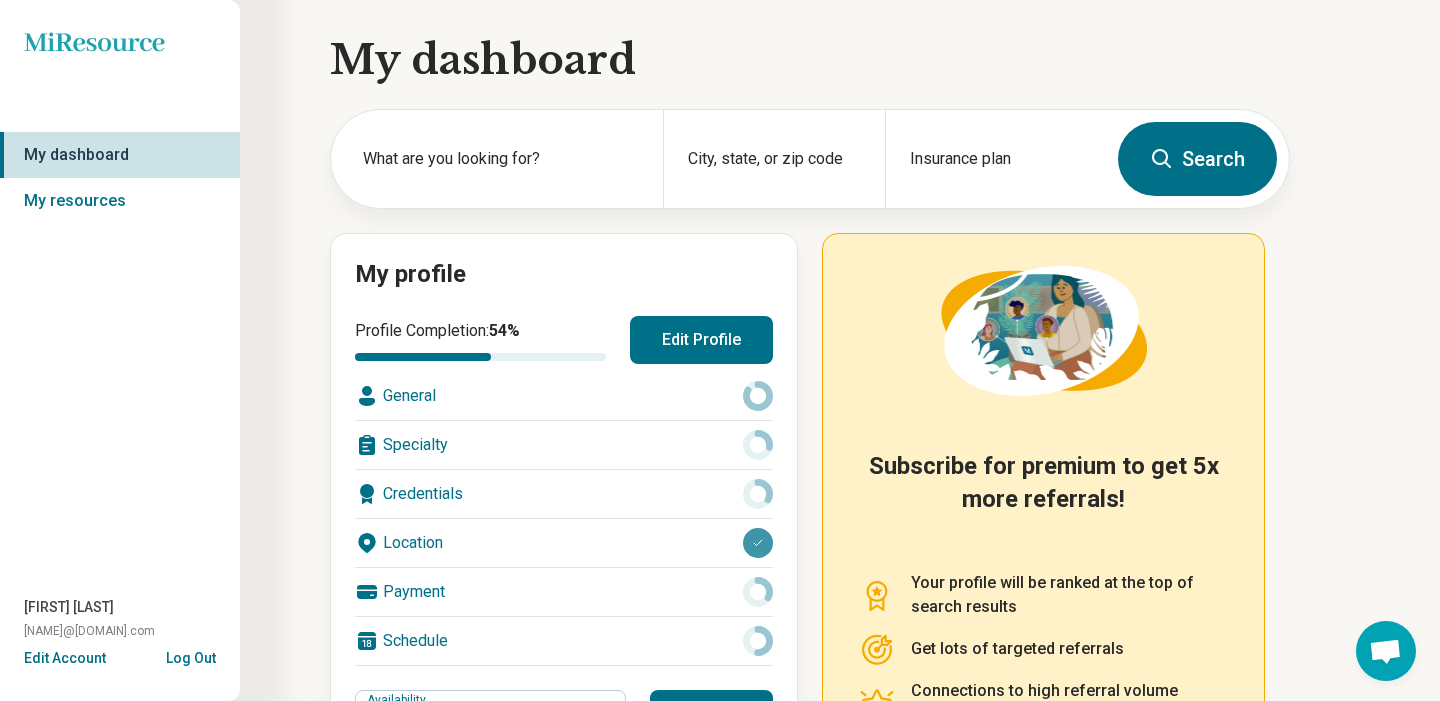 click 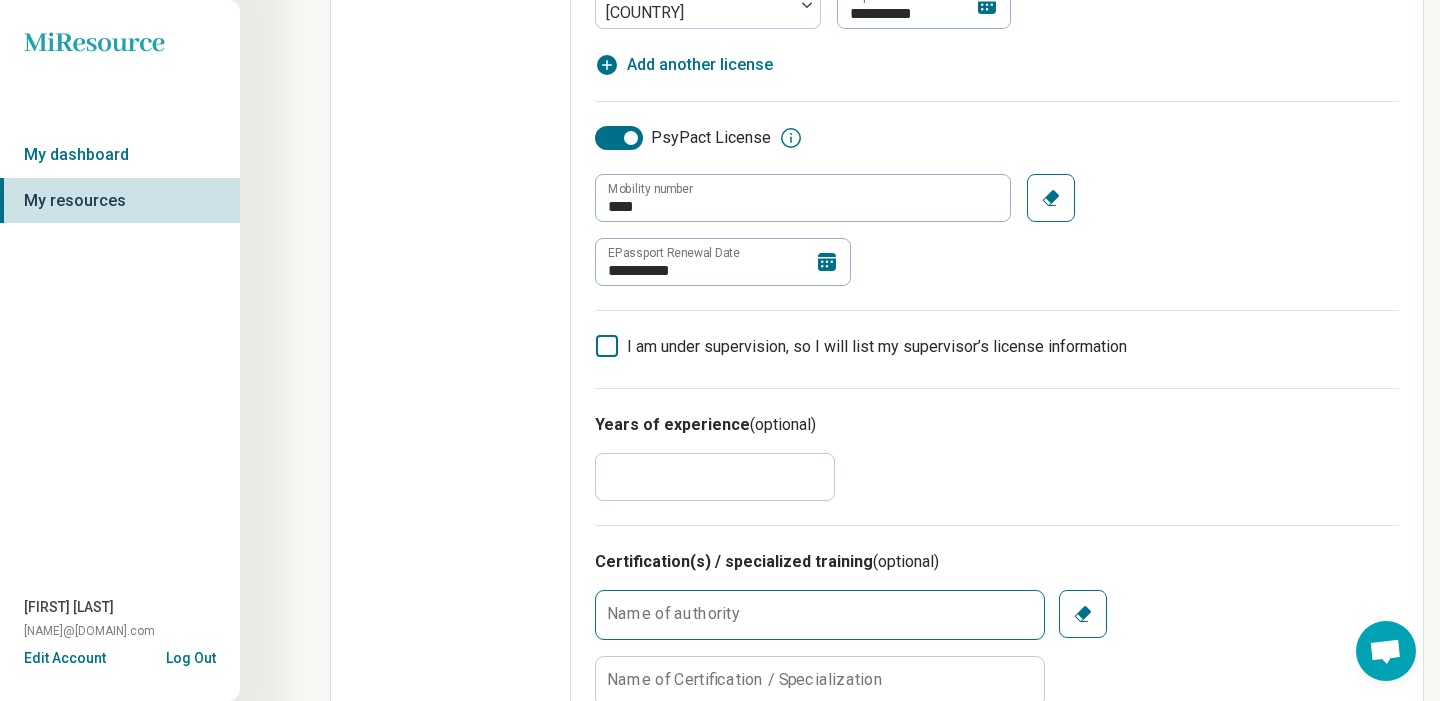 scroll, scrollTop: 967, scrollLeft: 0, axis: vertical 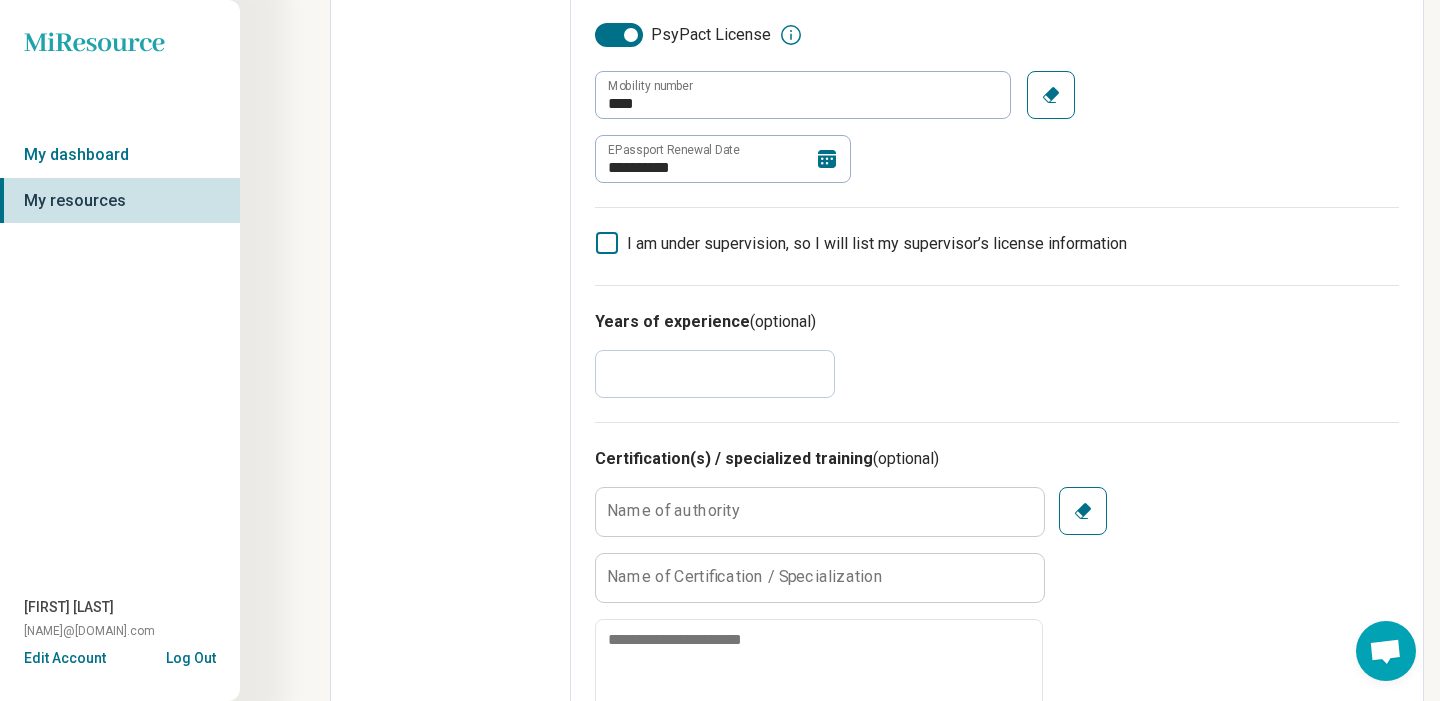 click on "*" at bounding box center [715, 374] 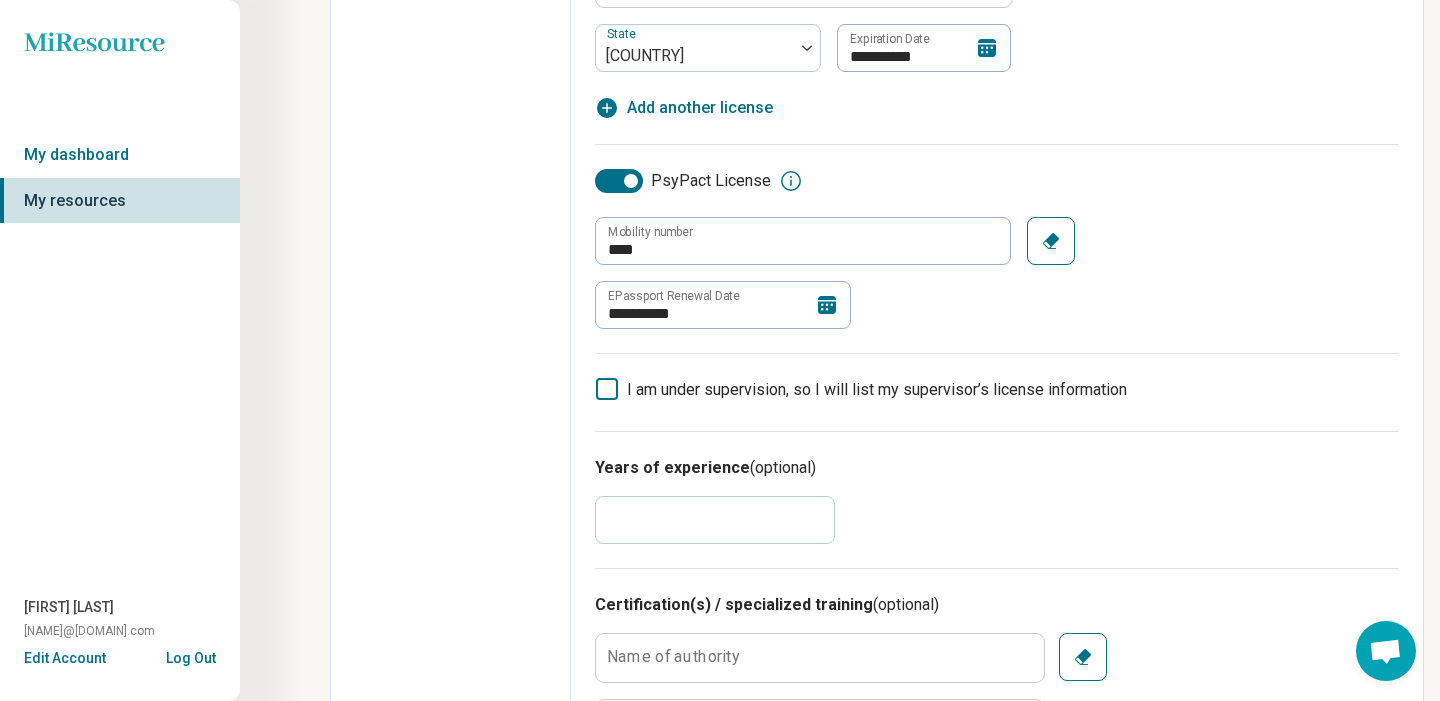 scroll, scrollTop: 833, scrollLeft: 0, axis: vertical 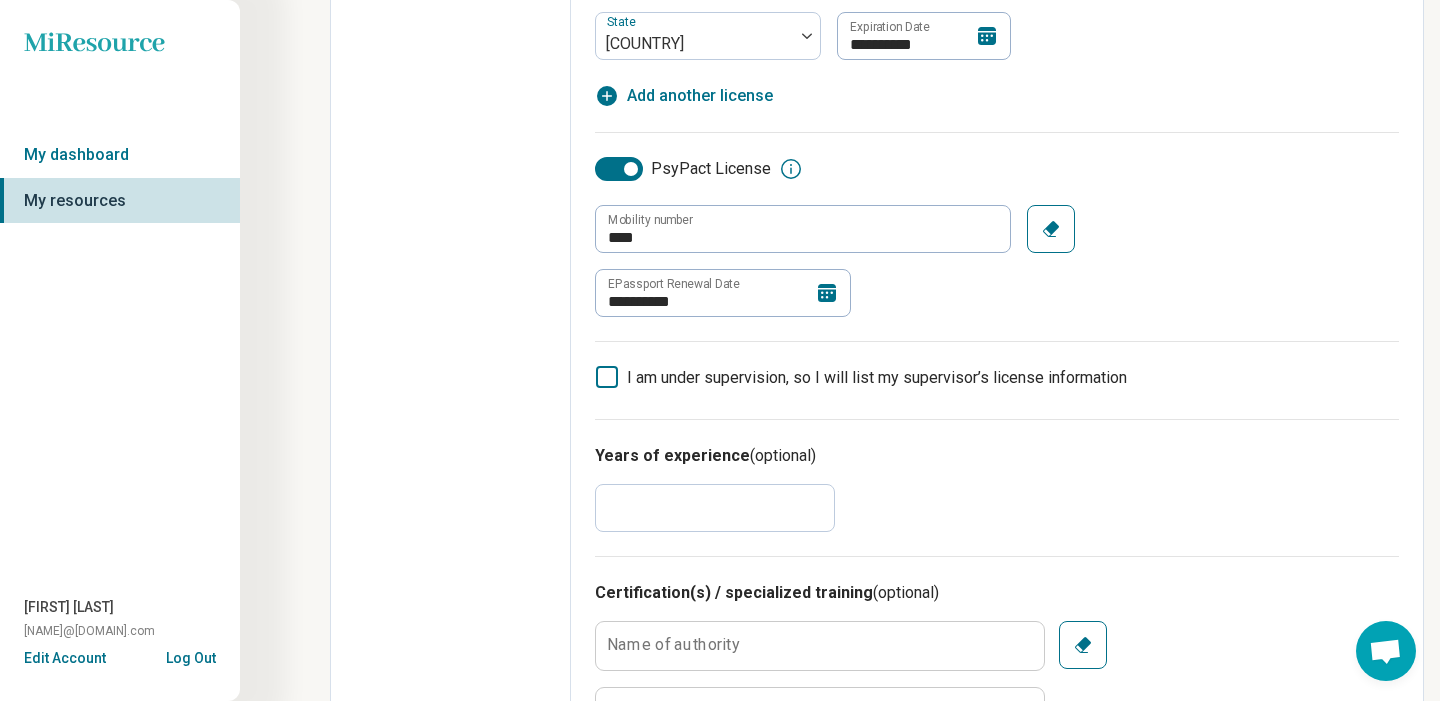 click on "*" at bounding box center (715, 508) 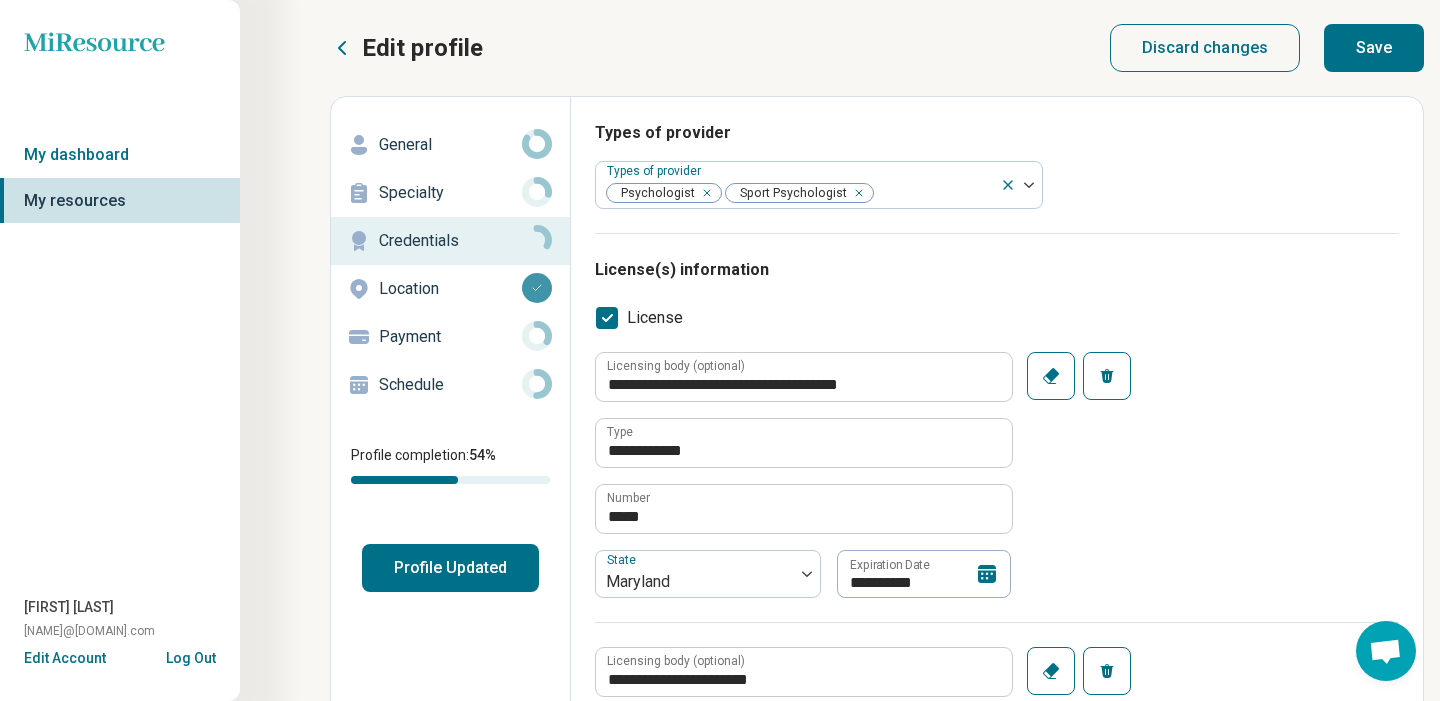type on "**" 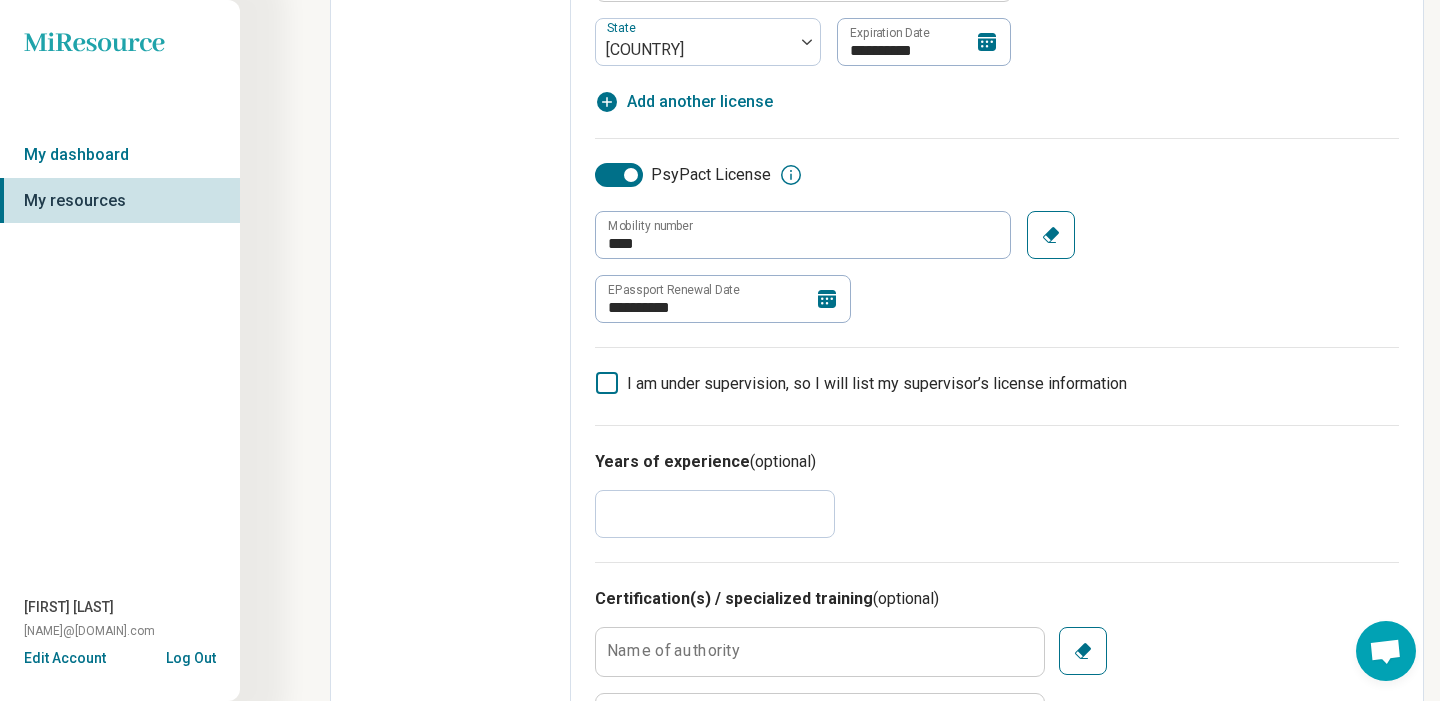 scroll, scrollTop: 806, scrollLeft: 0, axis: vertical 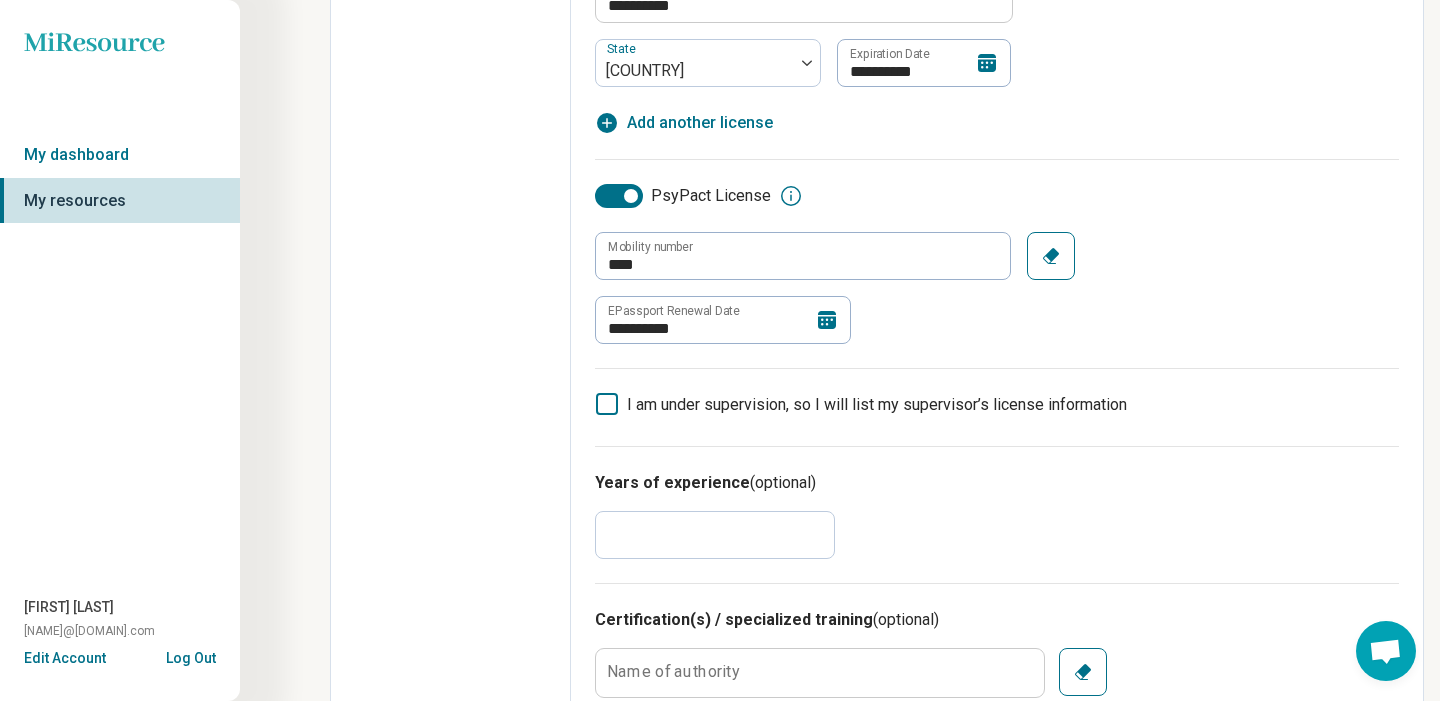 click 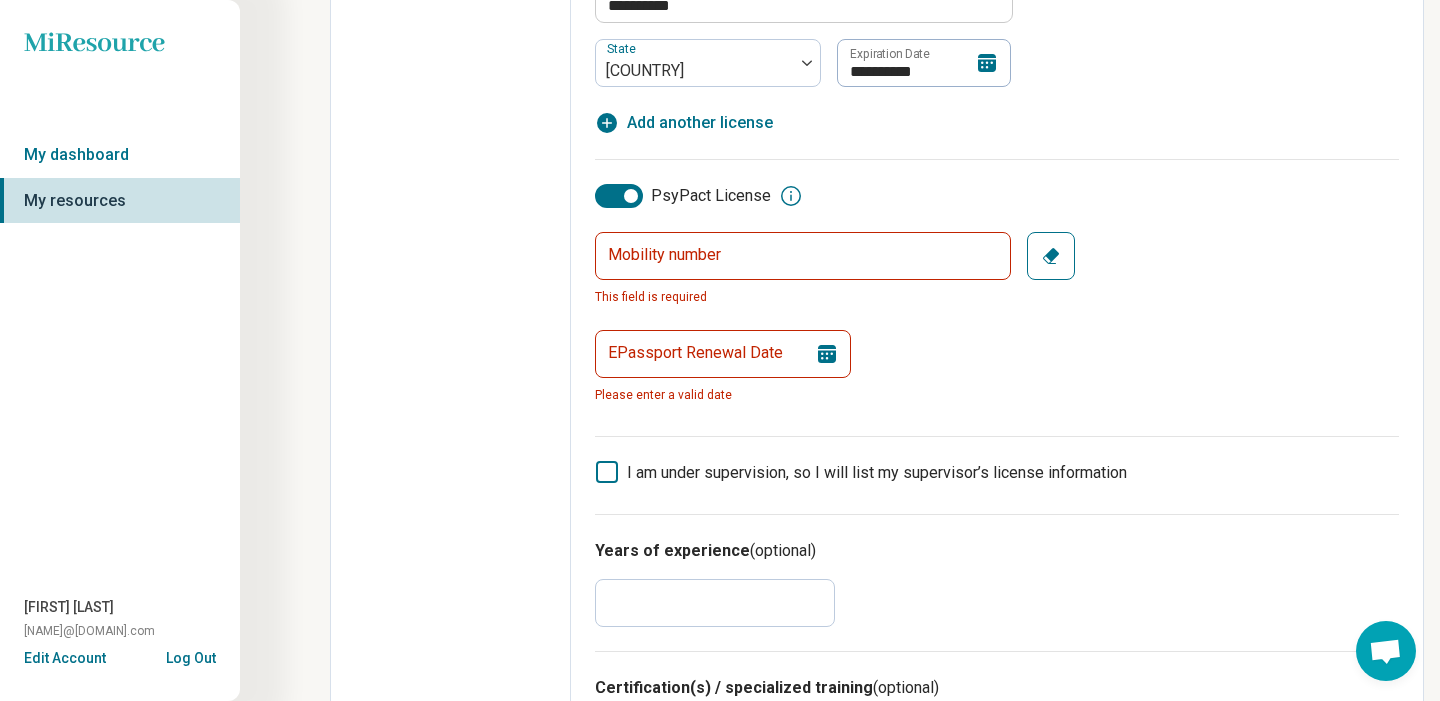 click on "**" at bounding box center (715, 603) 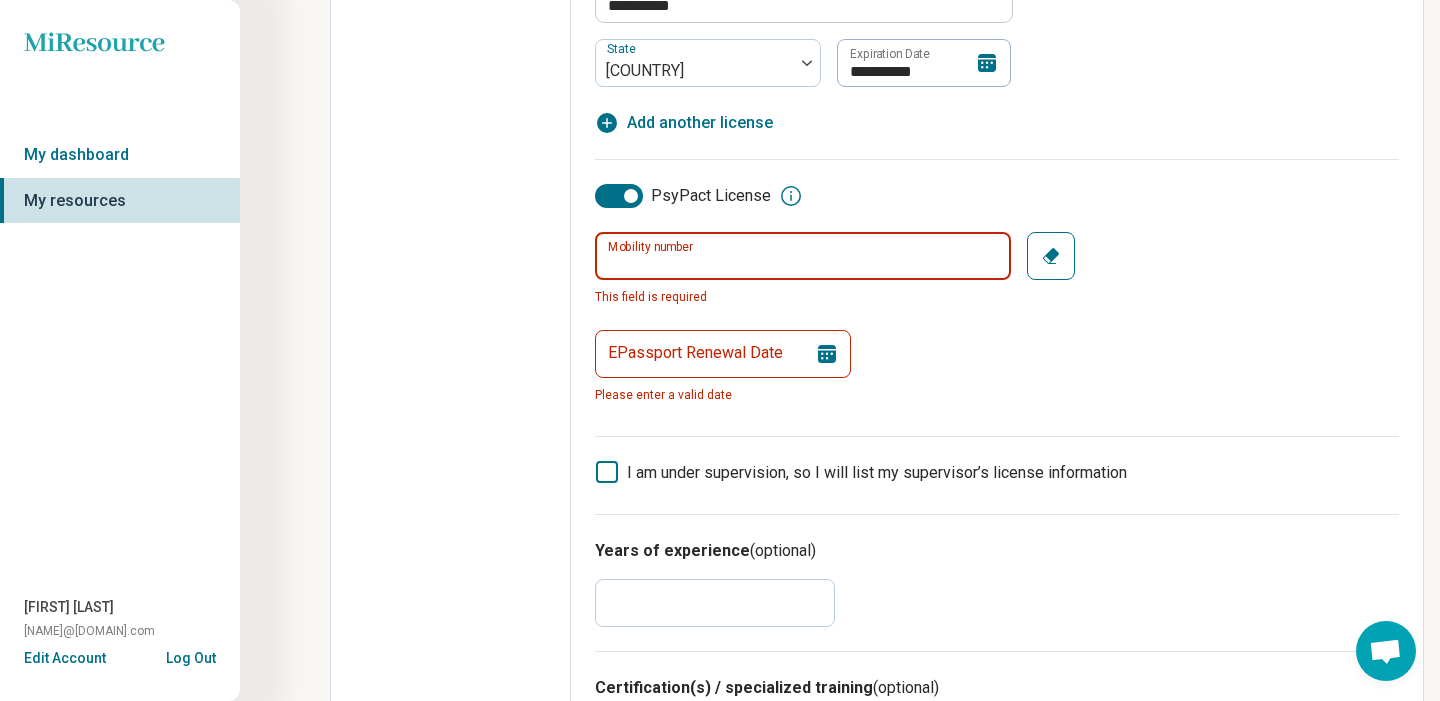 click on "Mobility number" at bounding box center (803, 256) 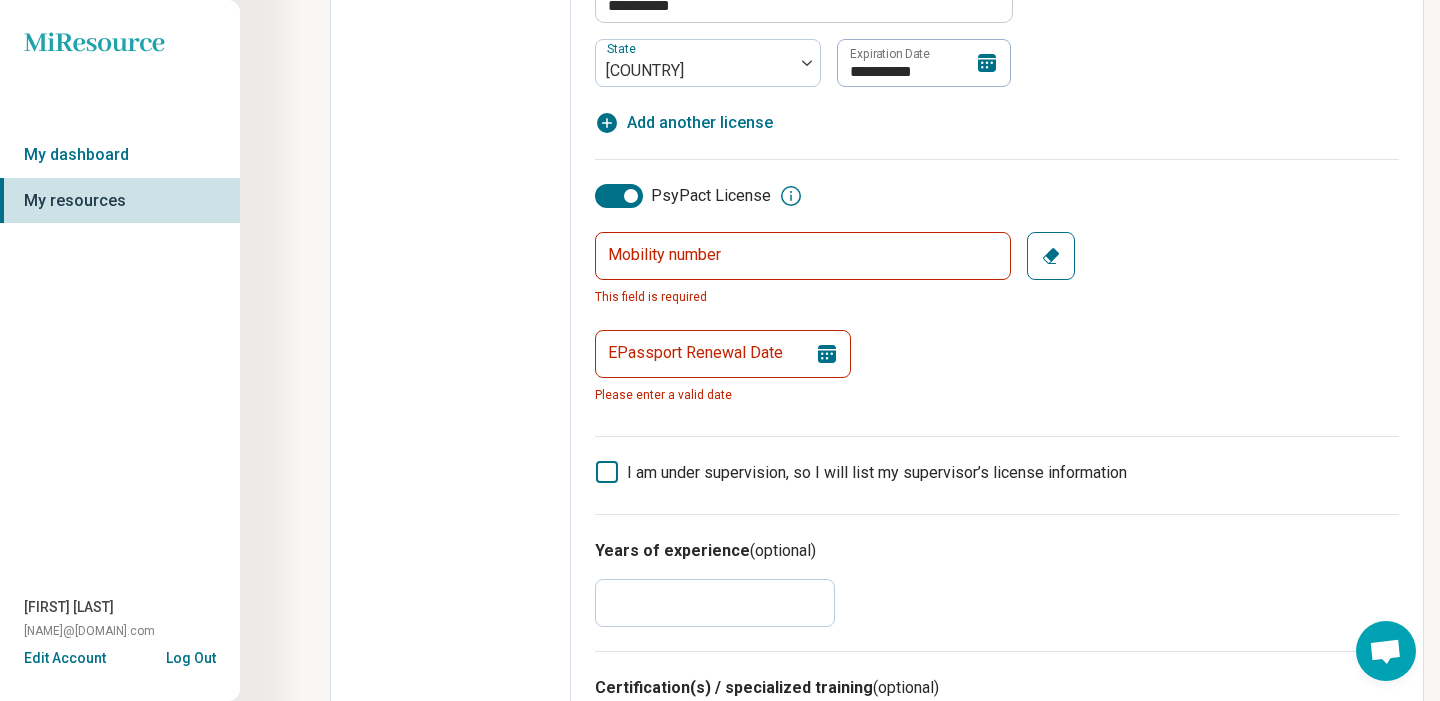 click on "**" at bounding box center [715, 603] 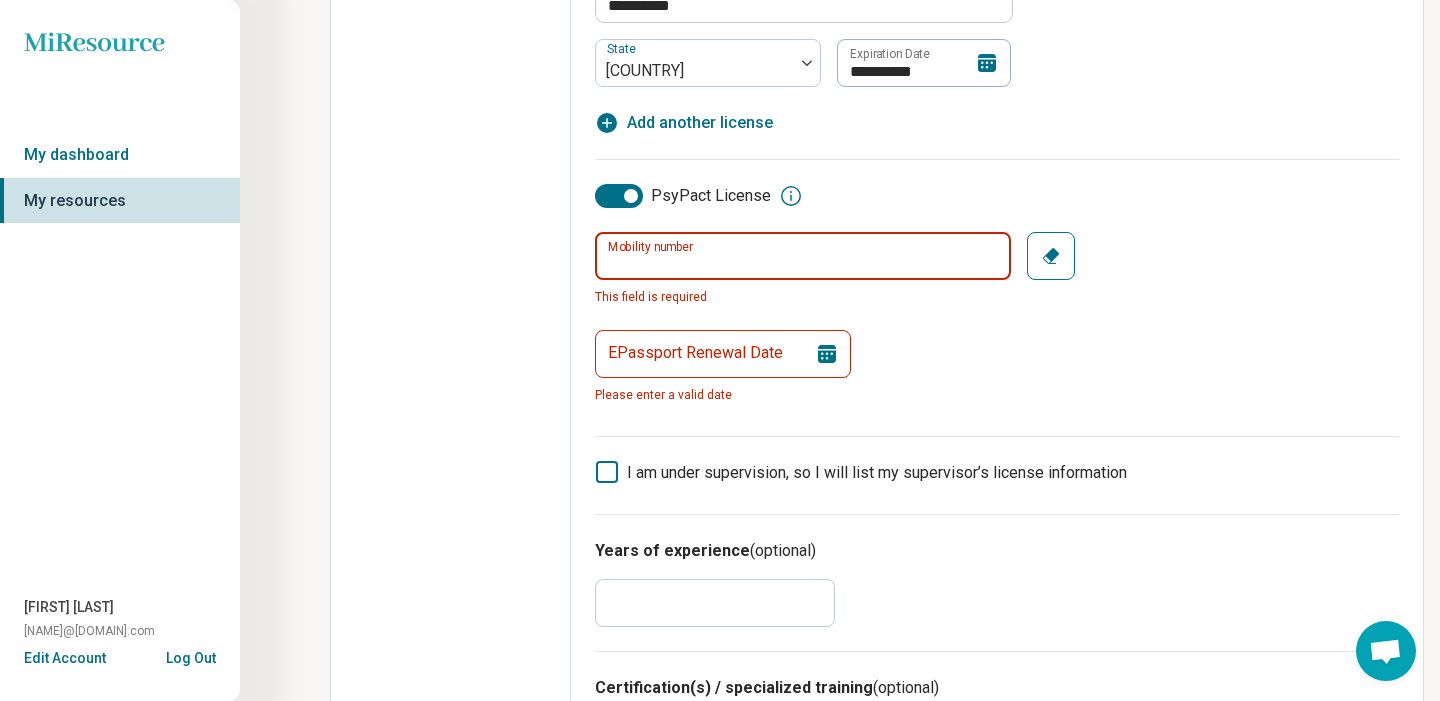 click on "Mobility number" at bounding box center [803, 256] 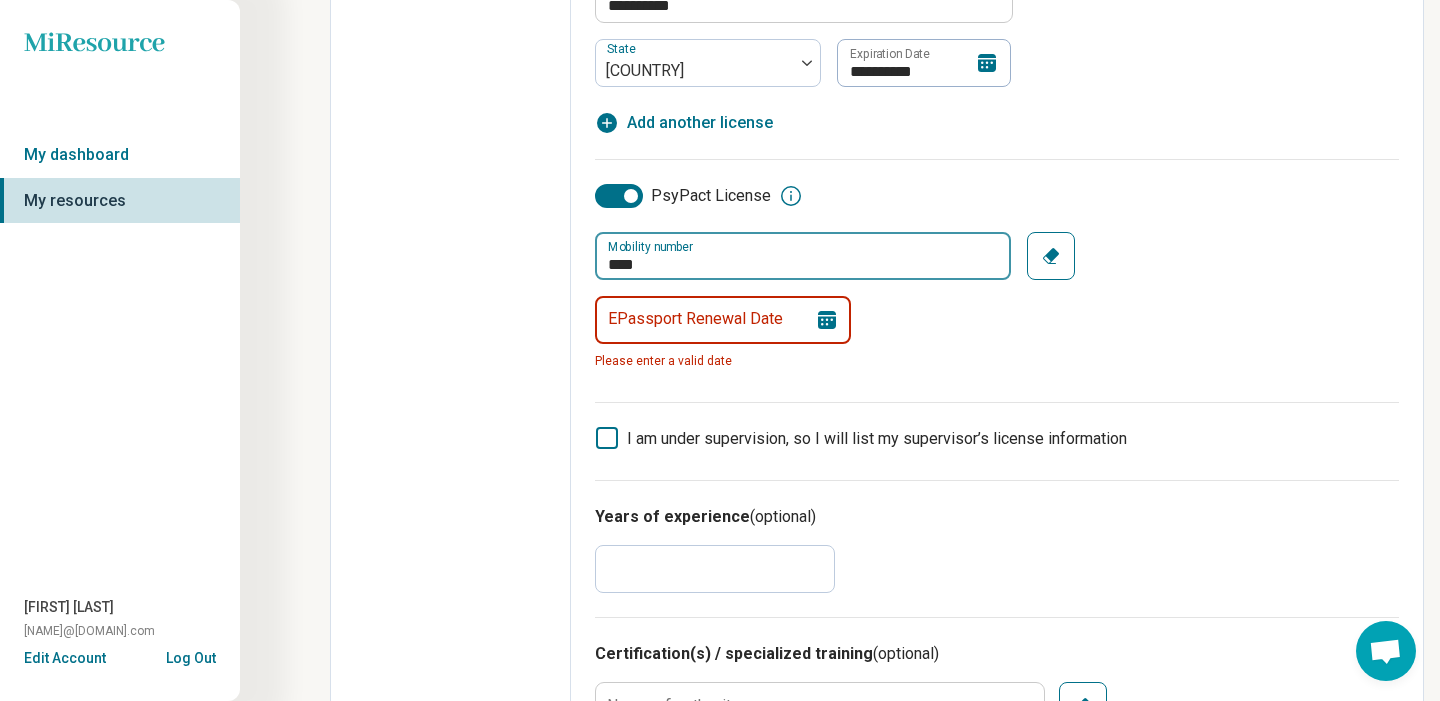 type on "****" 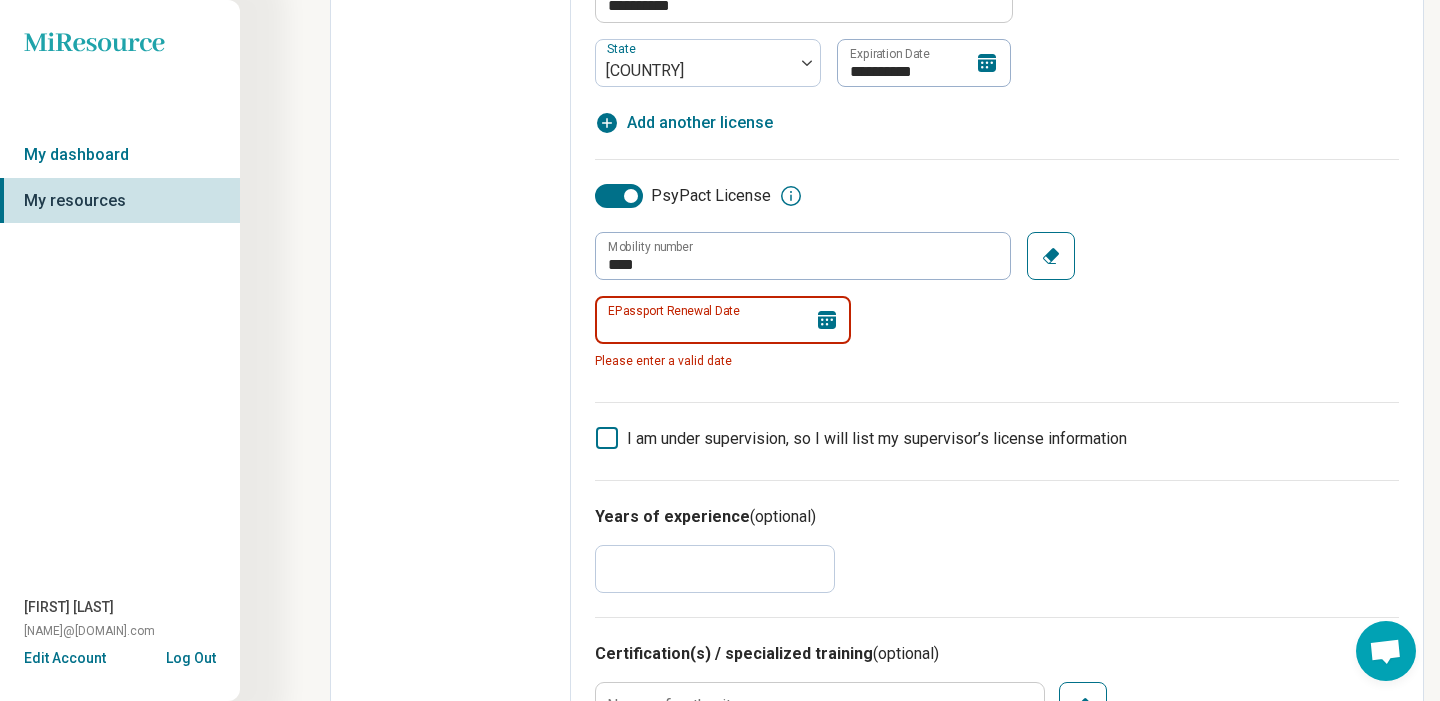 click on "EPassport Renewal Date" at bounding box center [723, 320] 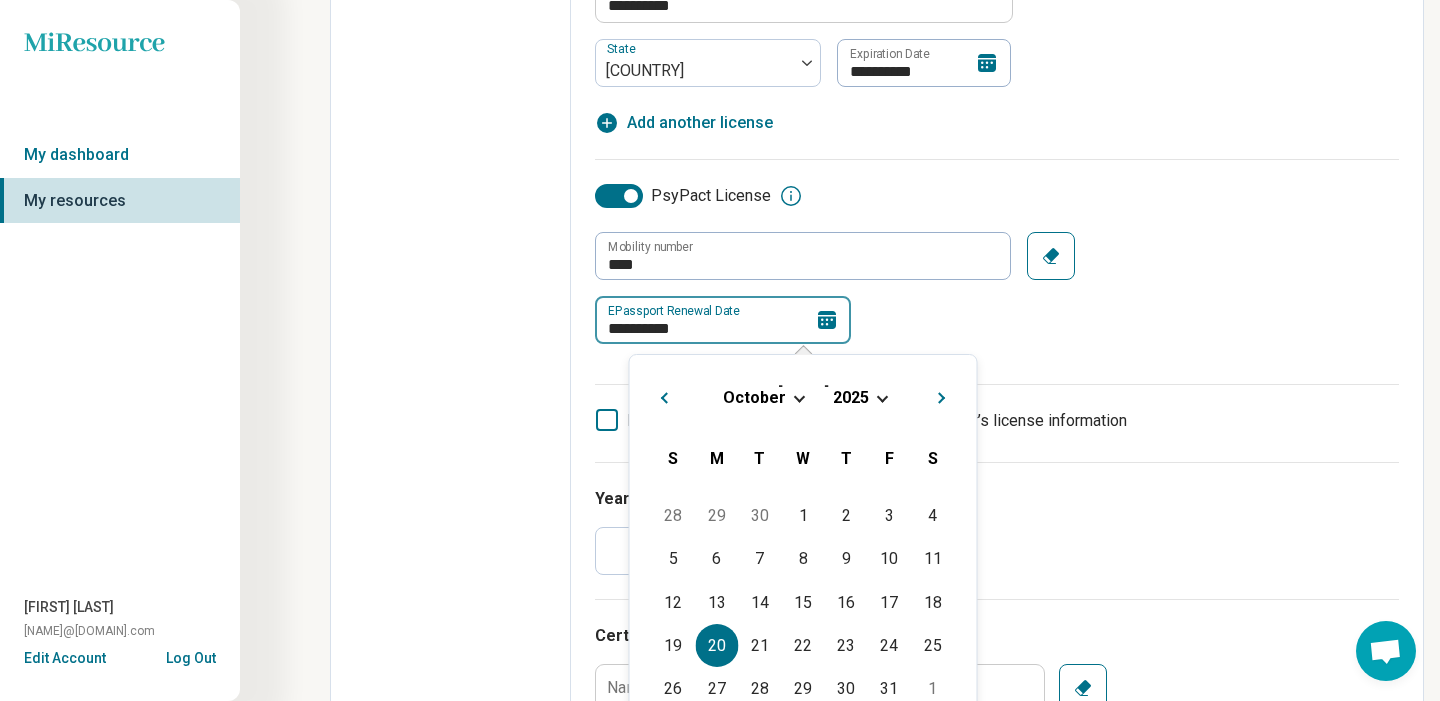 type on "**********" 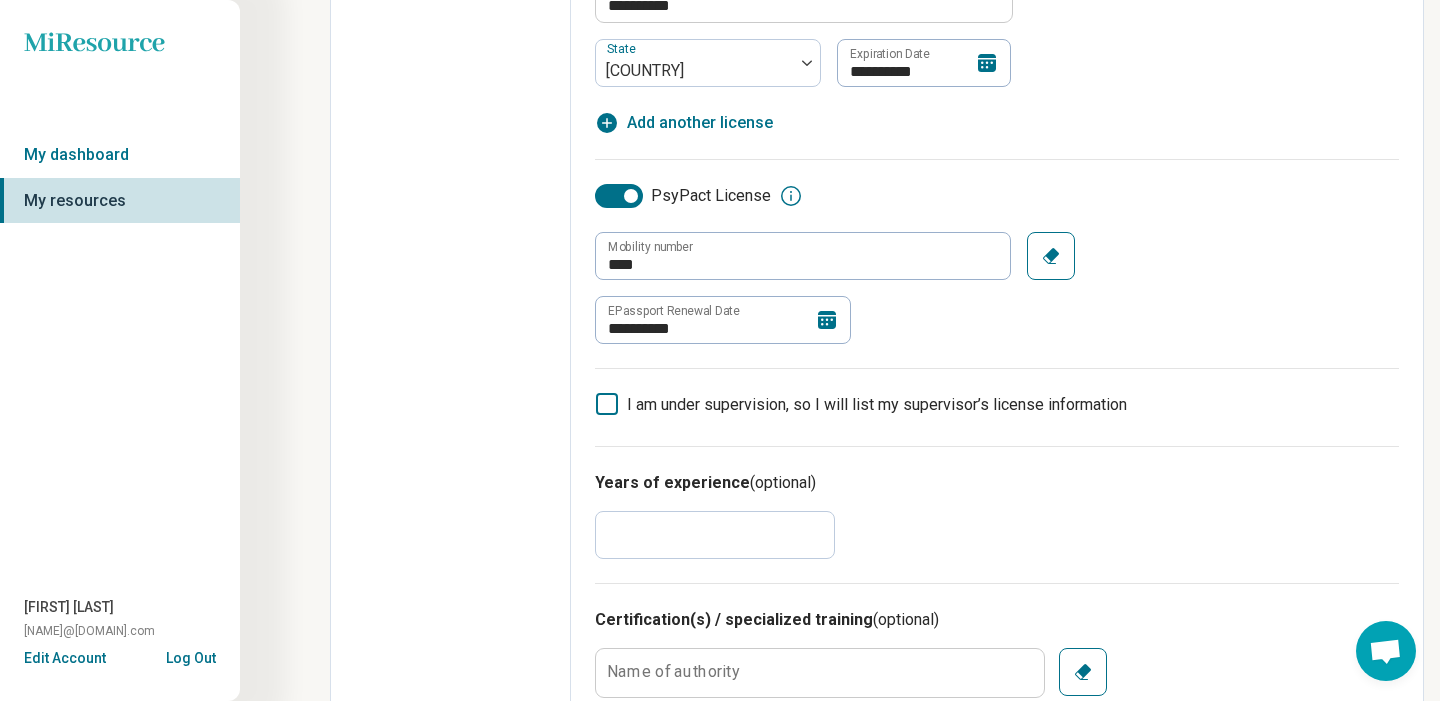 click on "**********" at bounding box center [997, 288] 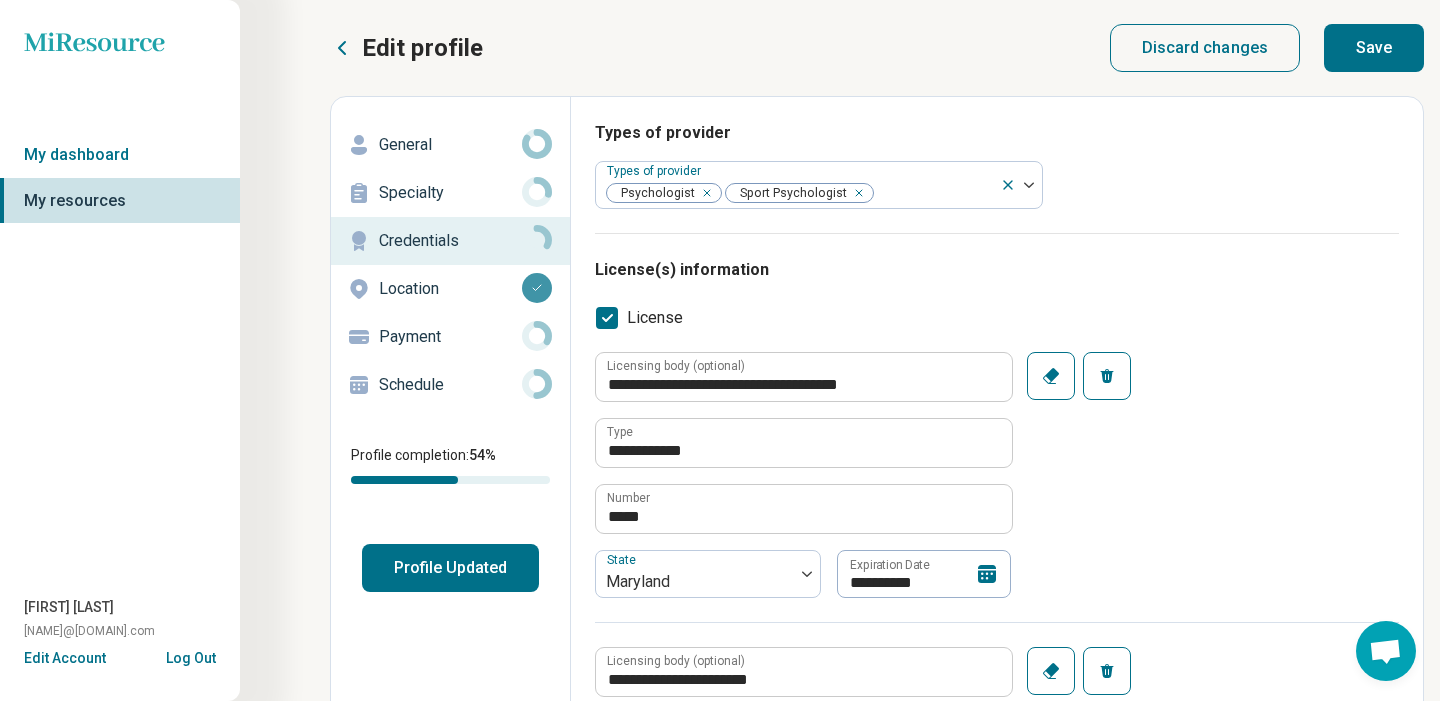scroll, scrollTop: 0, scrollLeft: 0, axis: both 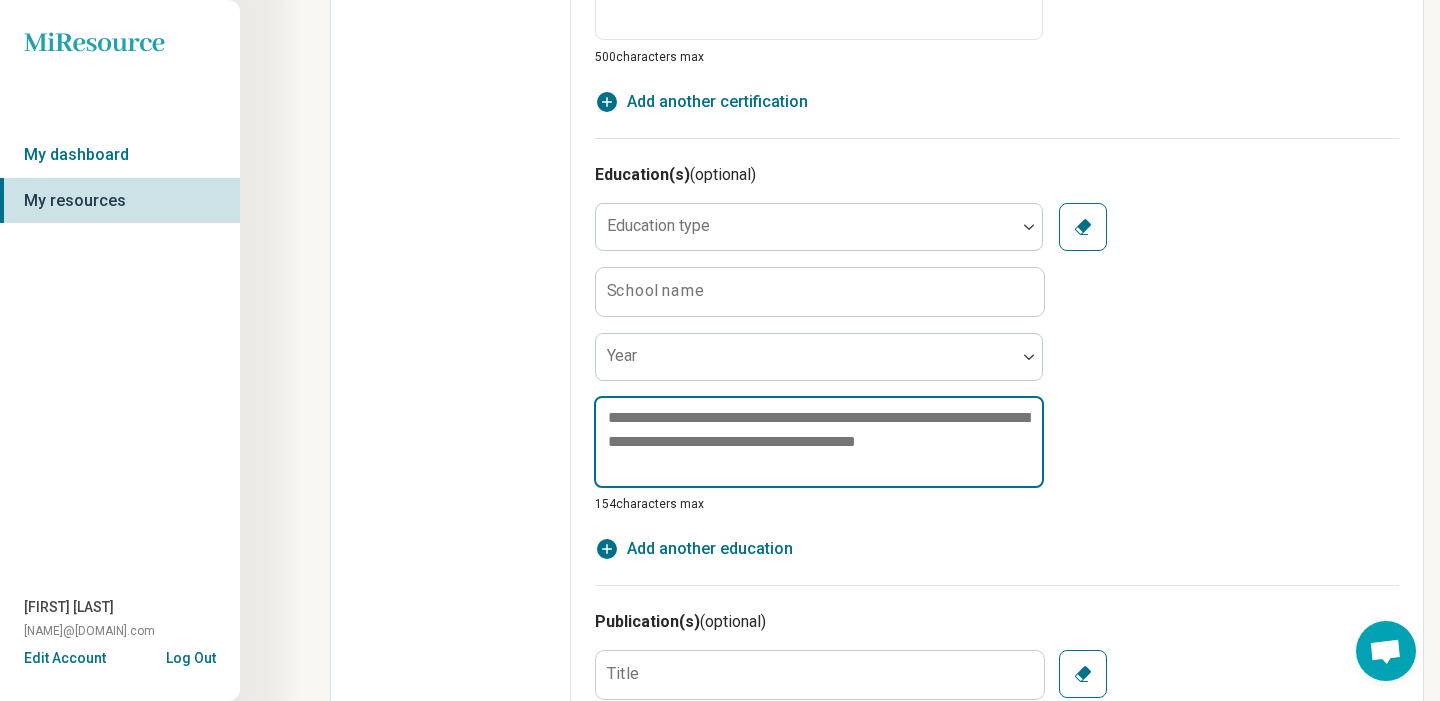 click at bounding box center (819, 442) 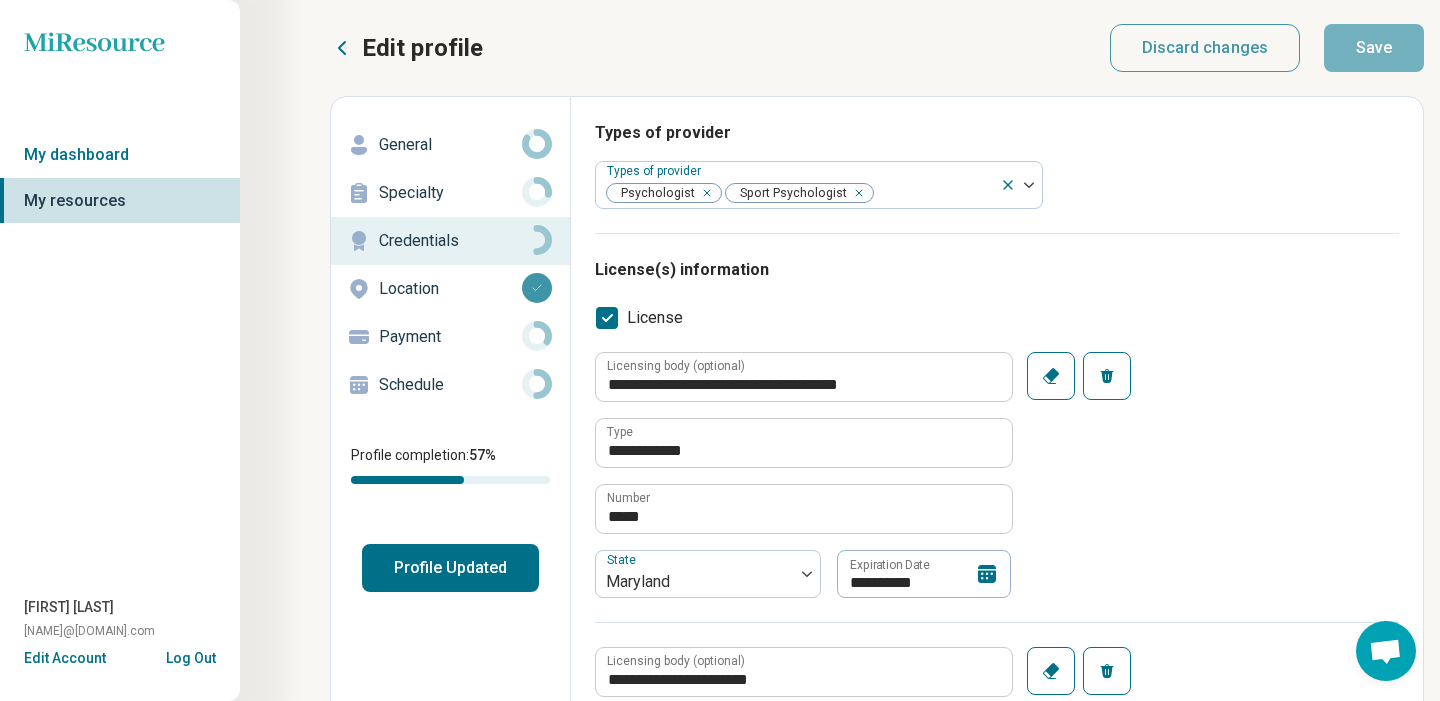 scroll, scrollTop: 0, scrollLeft: 0, axis: both 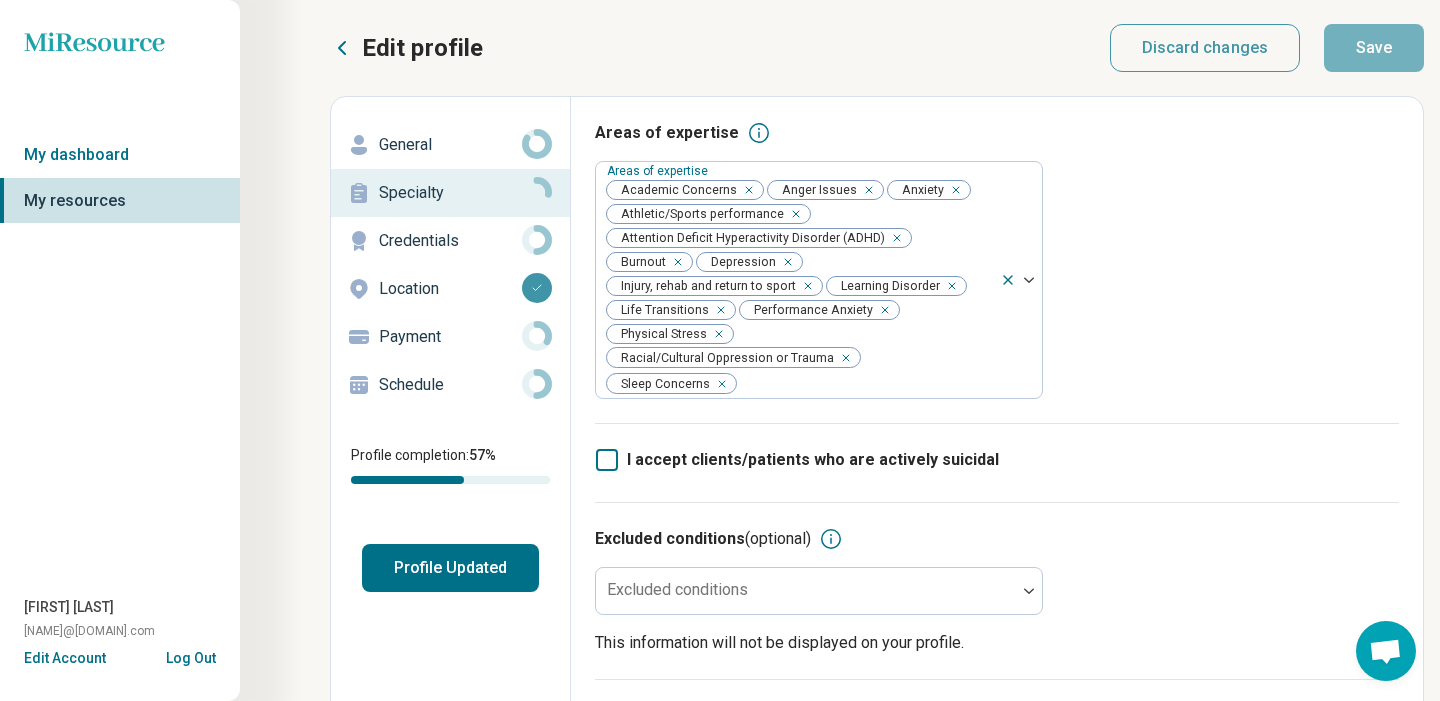 click on "Credentials" at bounding box center [450, 241] 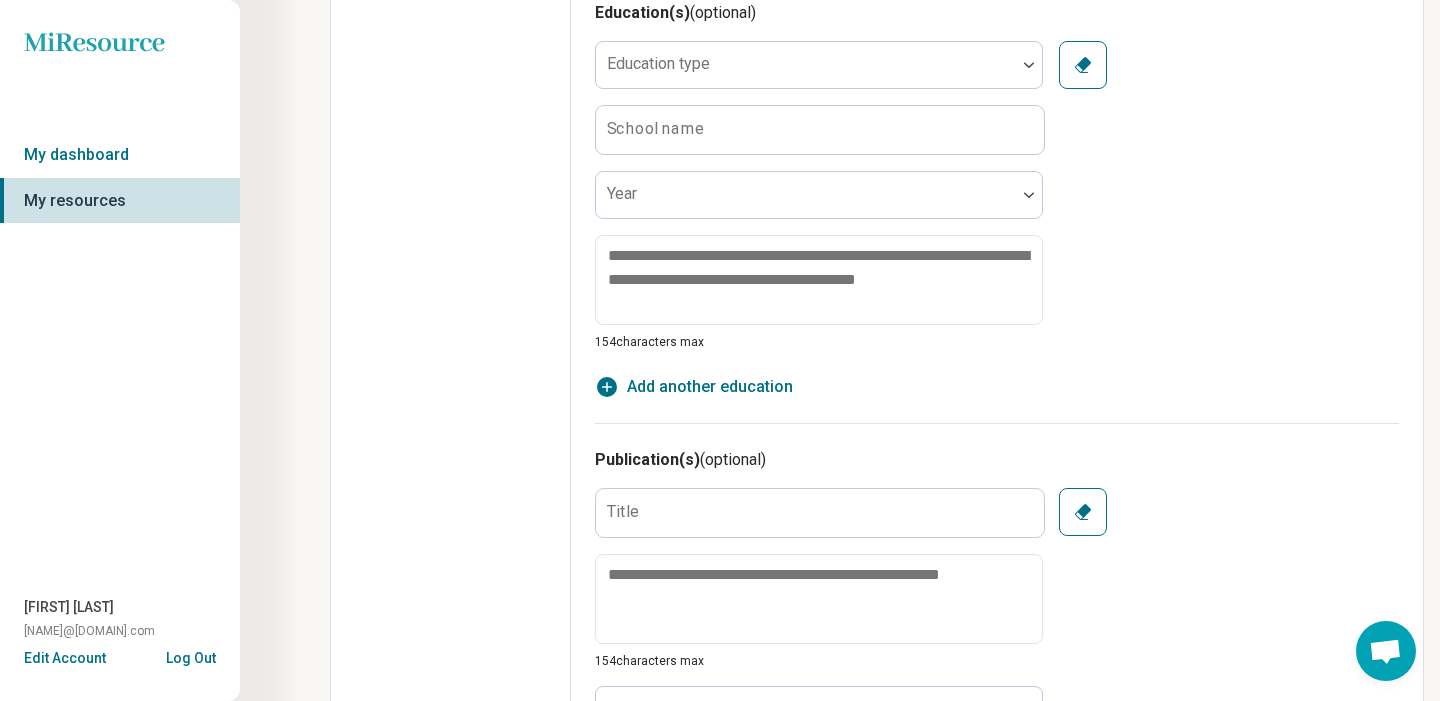 scroll, scrollTop: 1742, scrollLeft: 0, axis: vertical 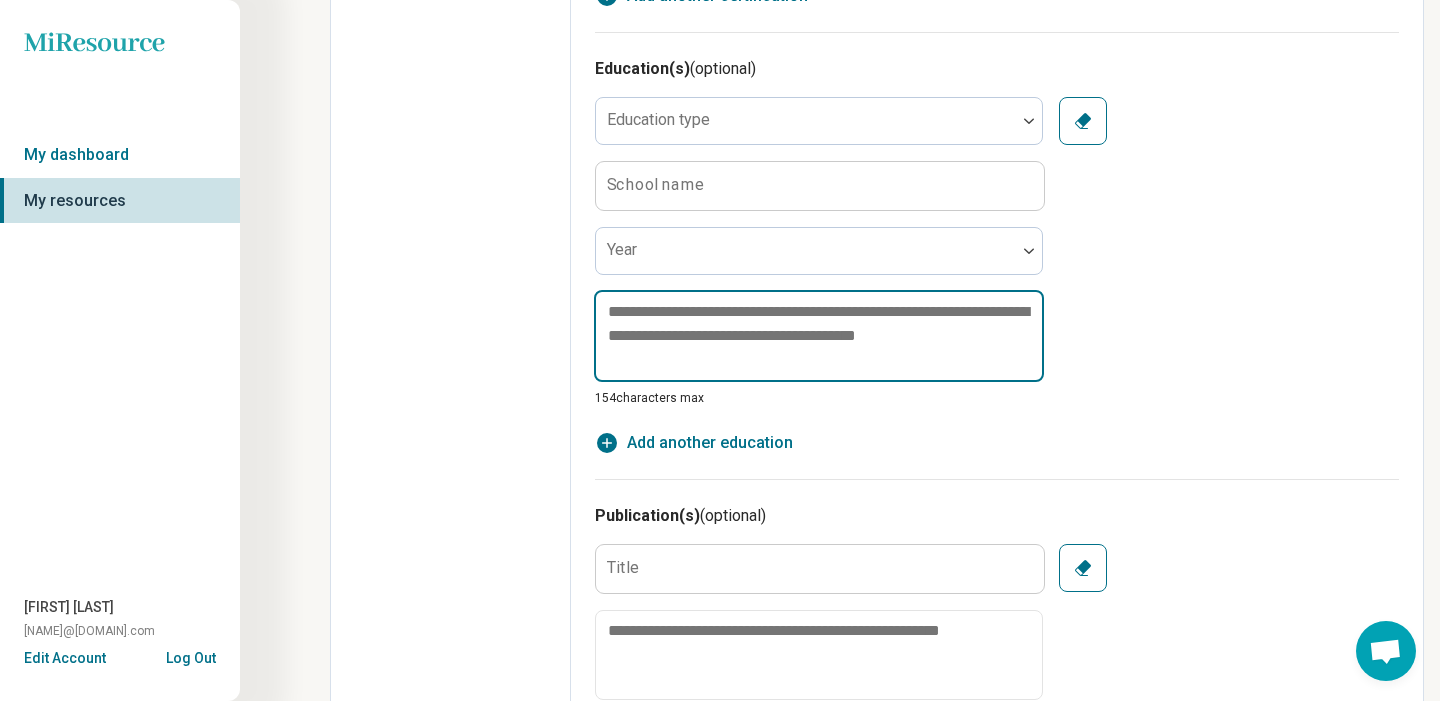 click at bounding box center [819, 336] 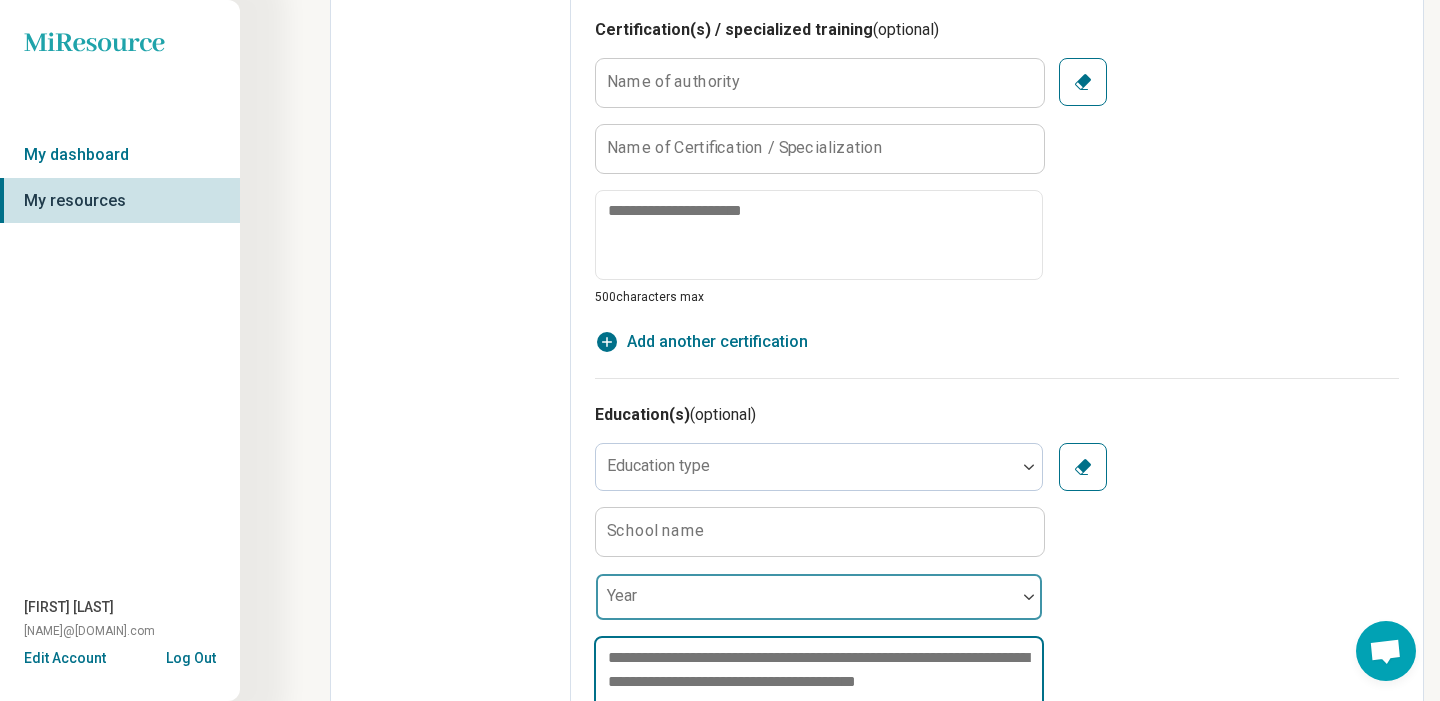 scroll, scrollTop: 1350, scrollLeft: 0, axis: vertical 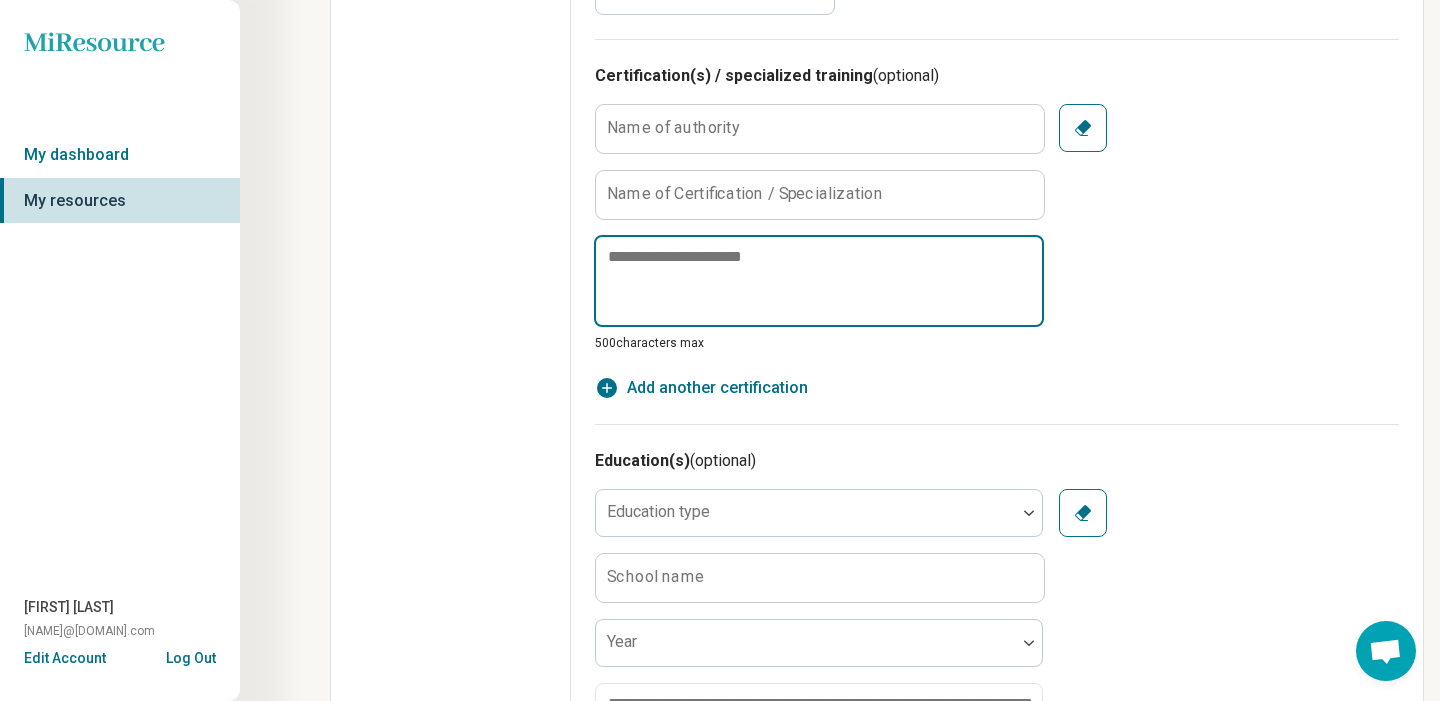 click at bounding box center (819, 281) 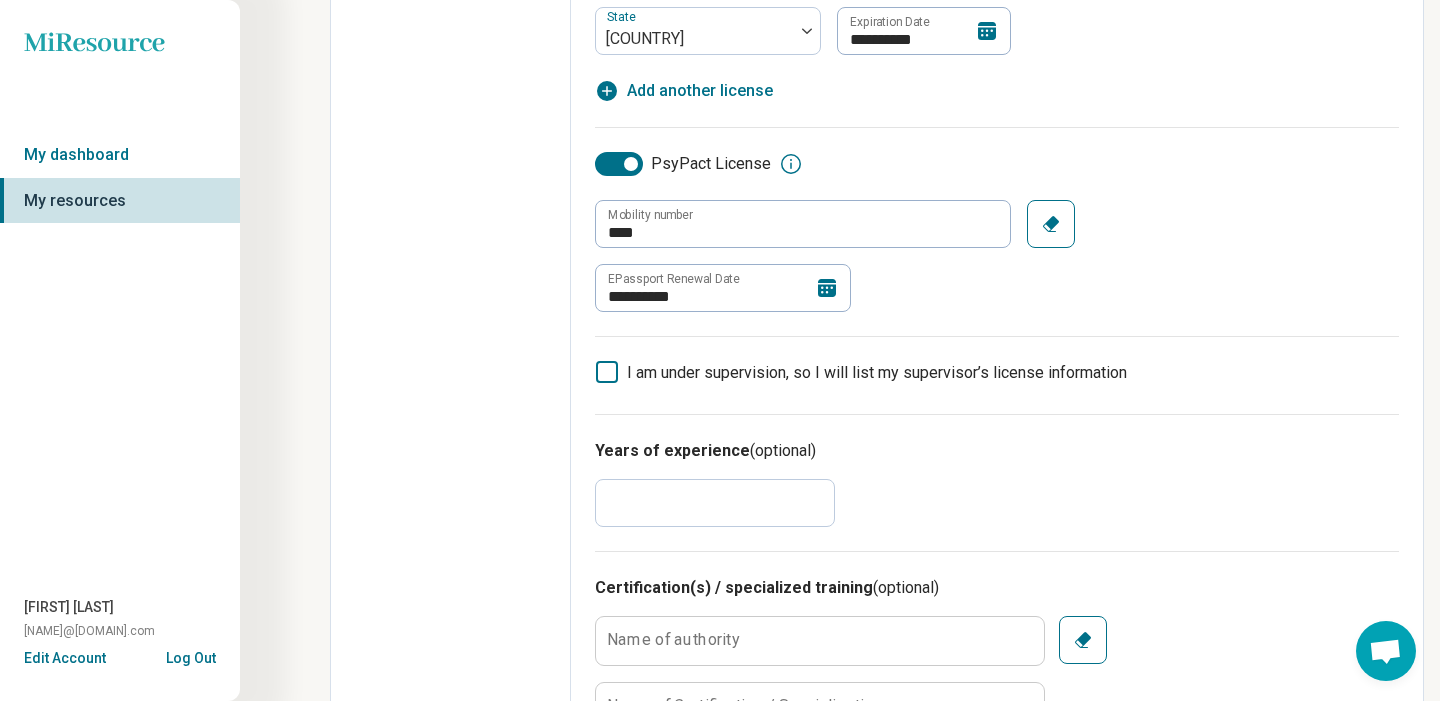 scroll, scrollTop: 692, scrollLeft: 0, axis: vertical 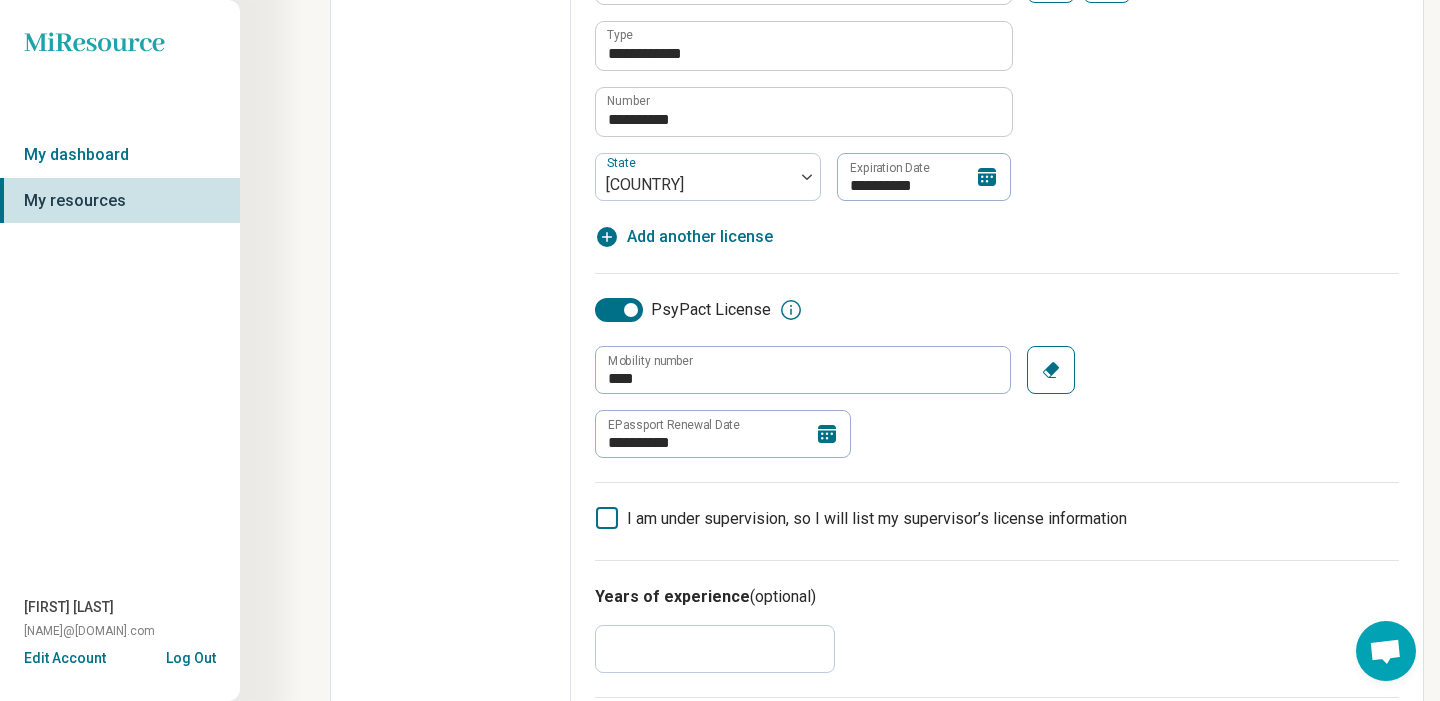 click on "**" at bounding box center [715, 649] 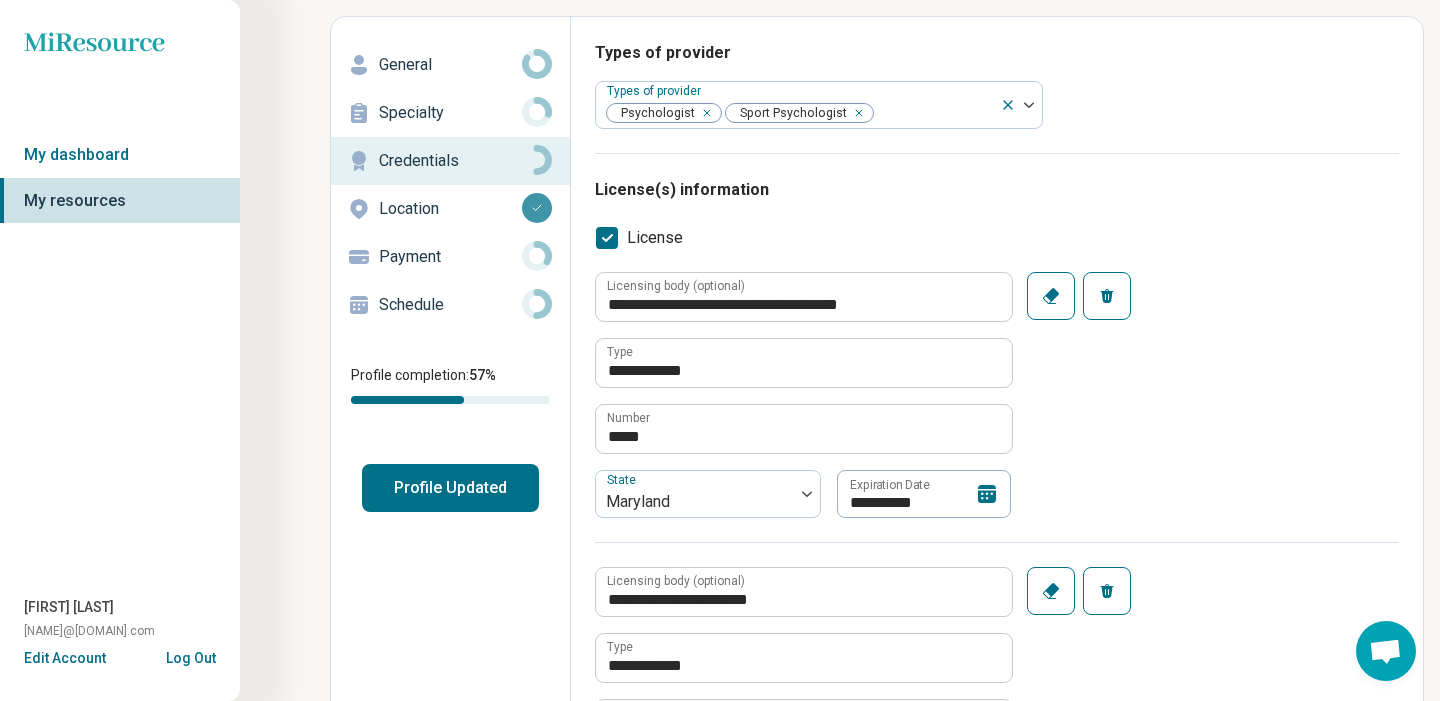 scroll, scrollTop: -19, scrollLeft: 0, axis: vertical 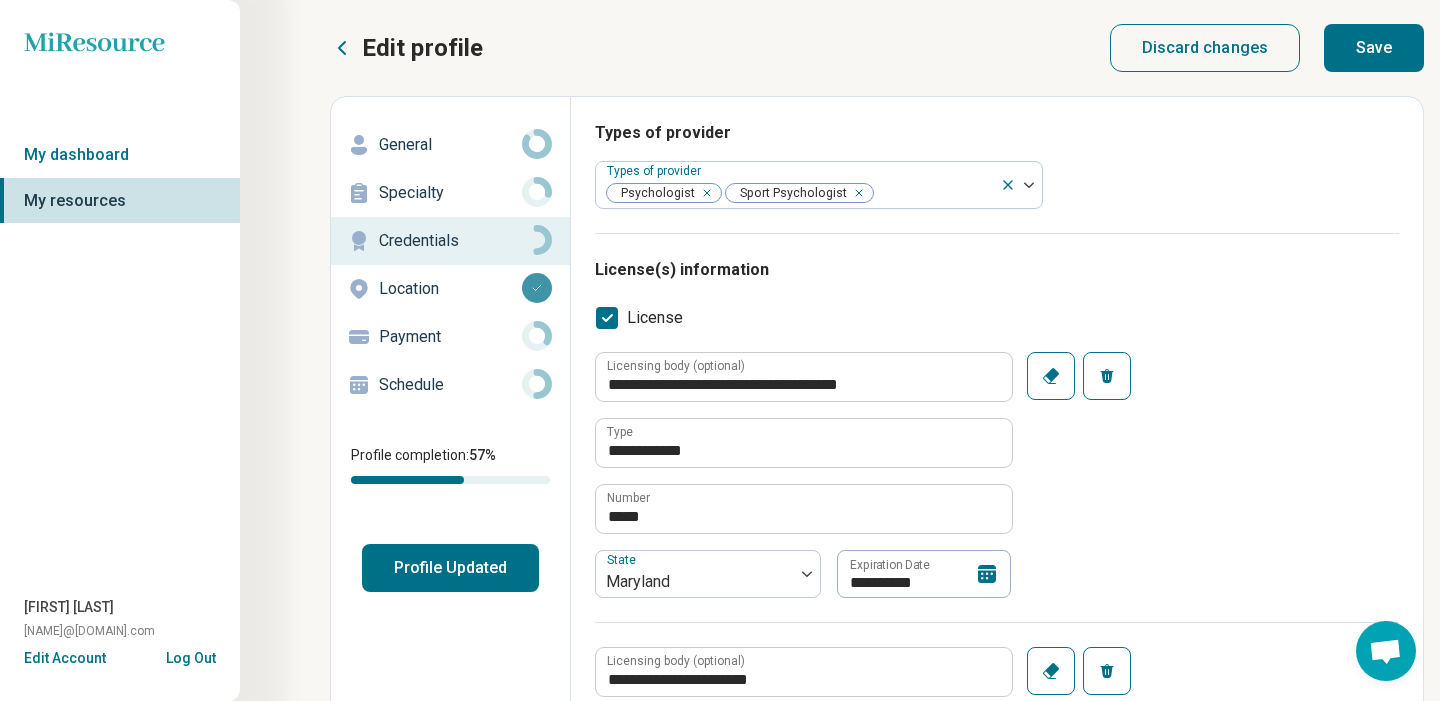 type on "**" 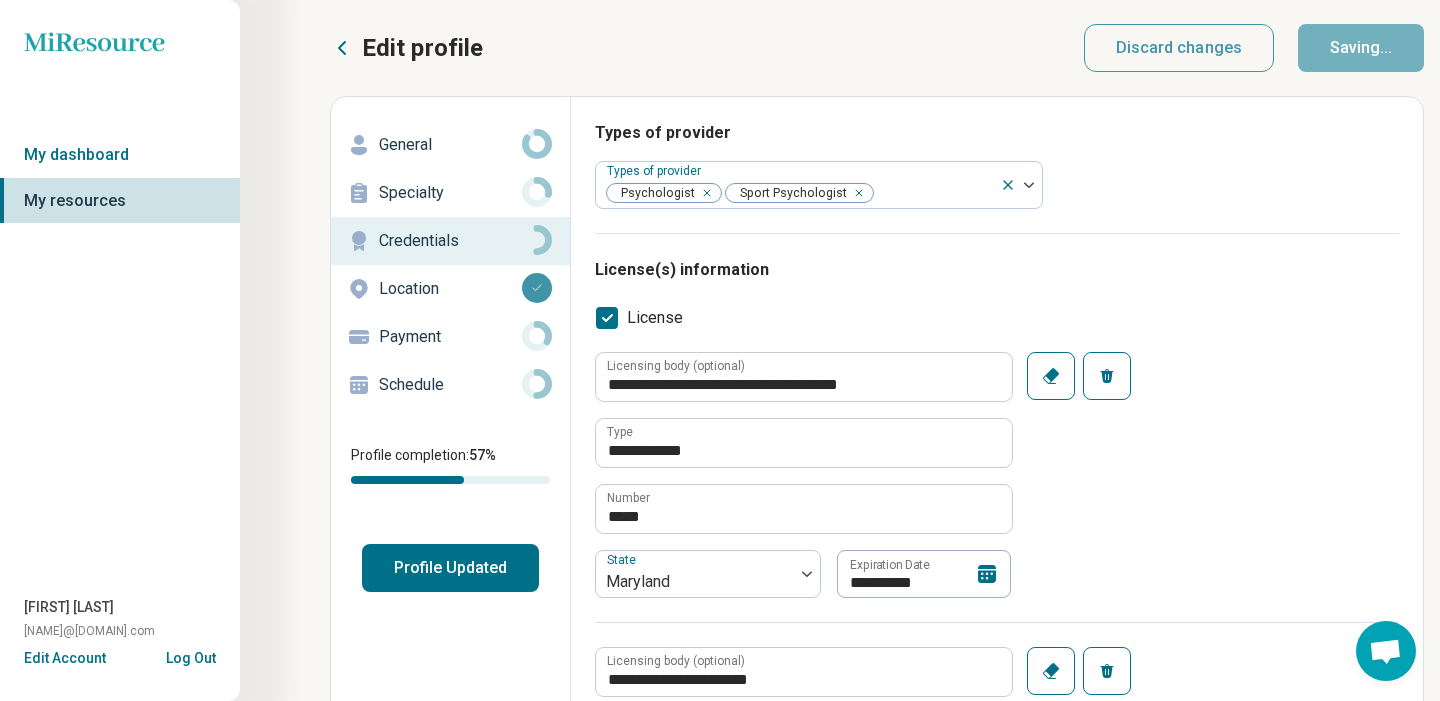 type on "*" 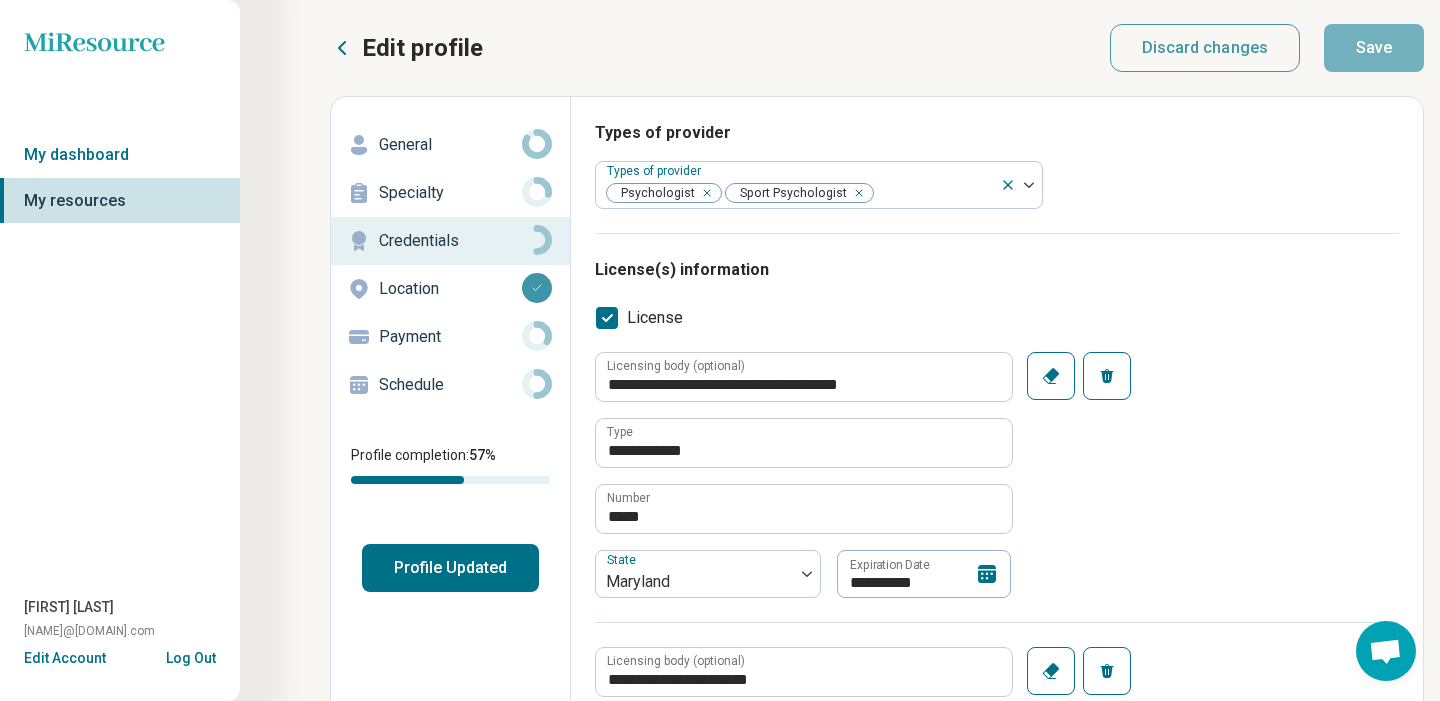 click on "Specialty" at bounding box center (450, 193) 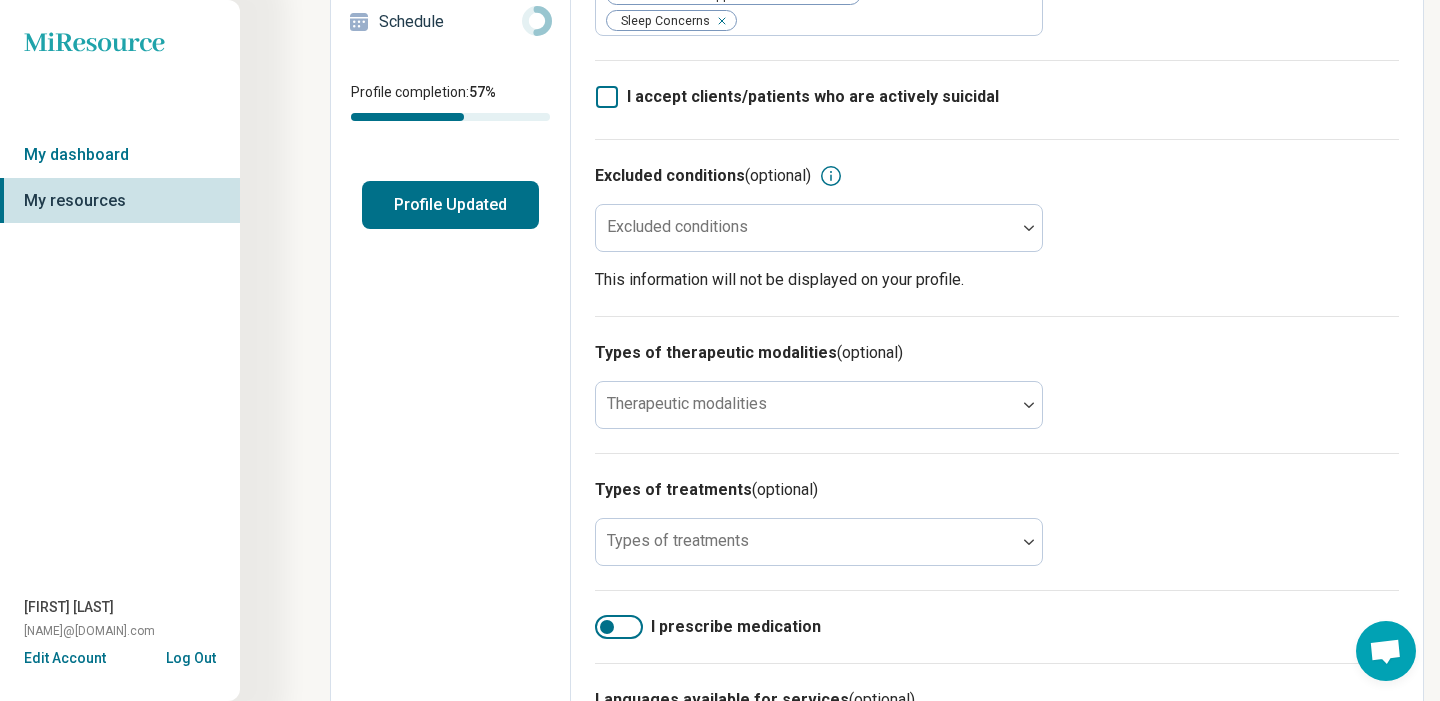 scroll, scrollTop: 368, scrollLeft: 0, axis: vertical 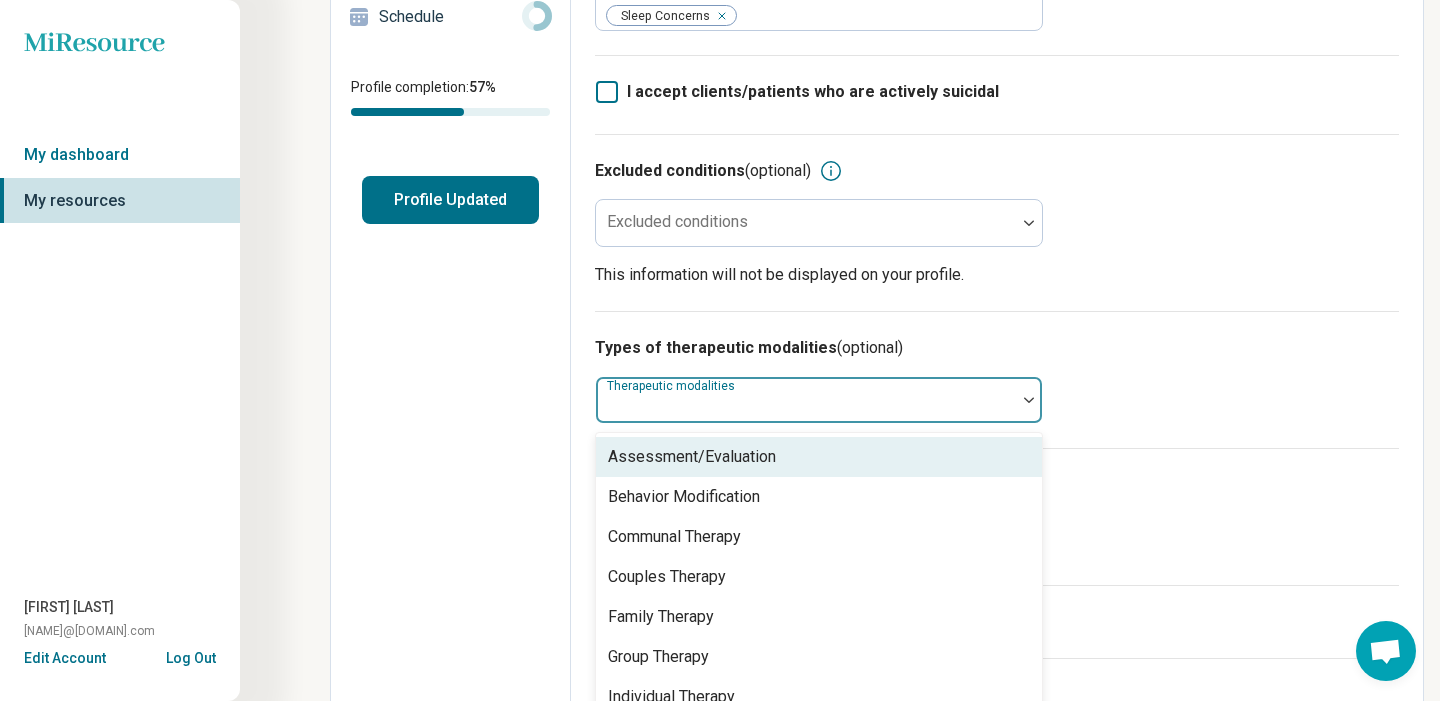 click at bounding box center [1029, 400] 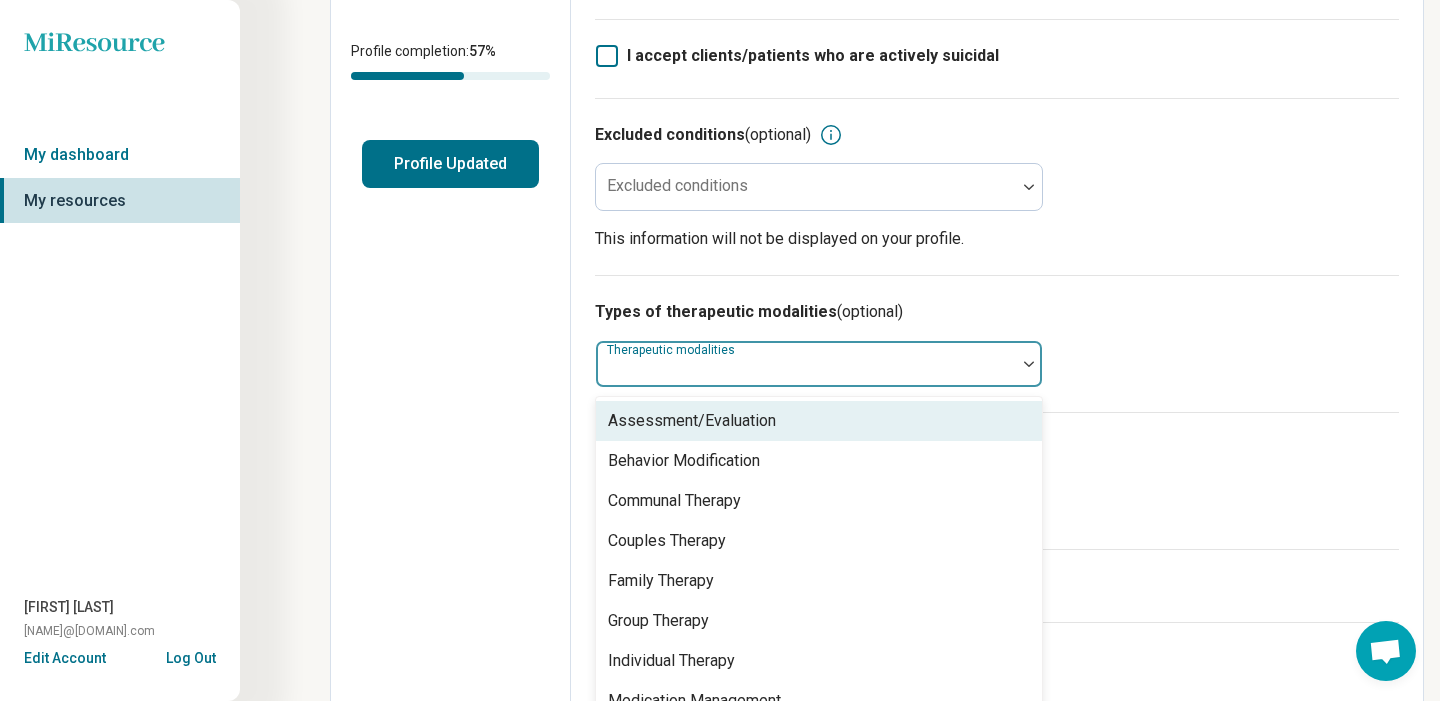 scroll, scrollTop: 405, scrollLeft: 0, axis: vertical 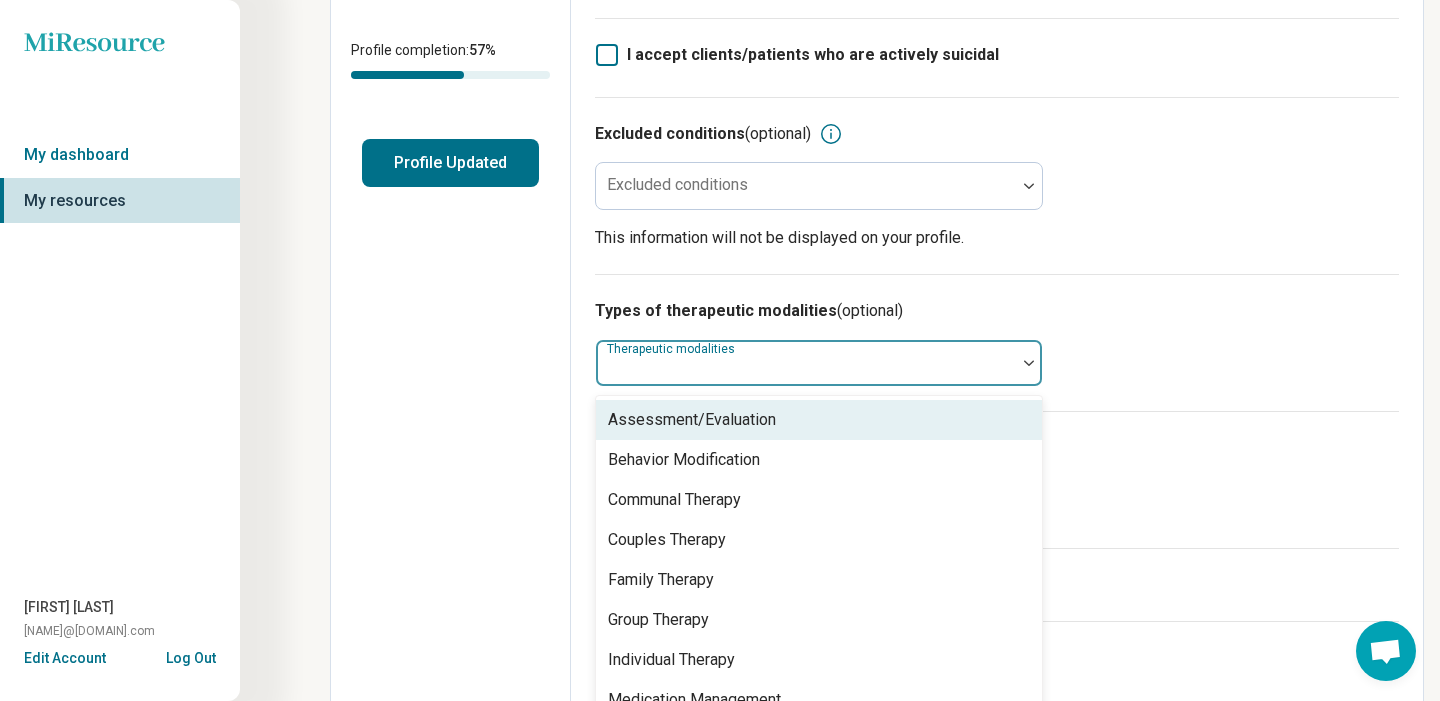 click on "Assessment/Evaluation" at bounding box center (819, 420) 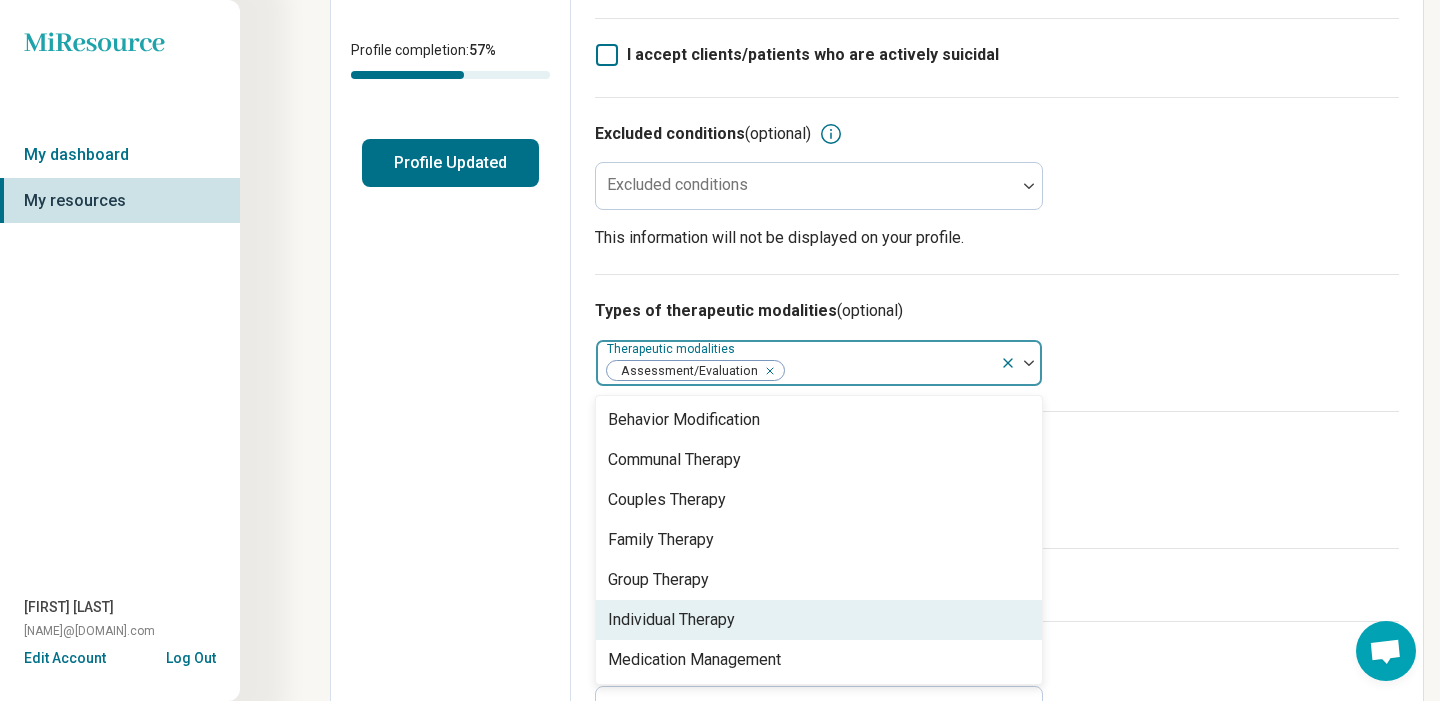 click on "Individual Therapy" at bounding box center (671, 620) 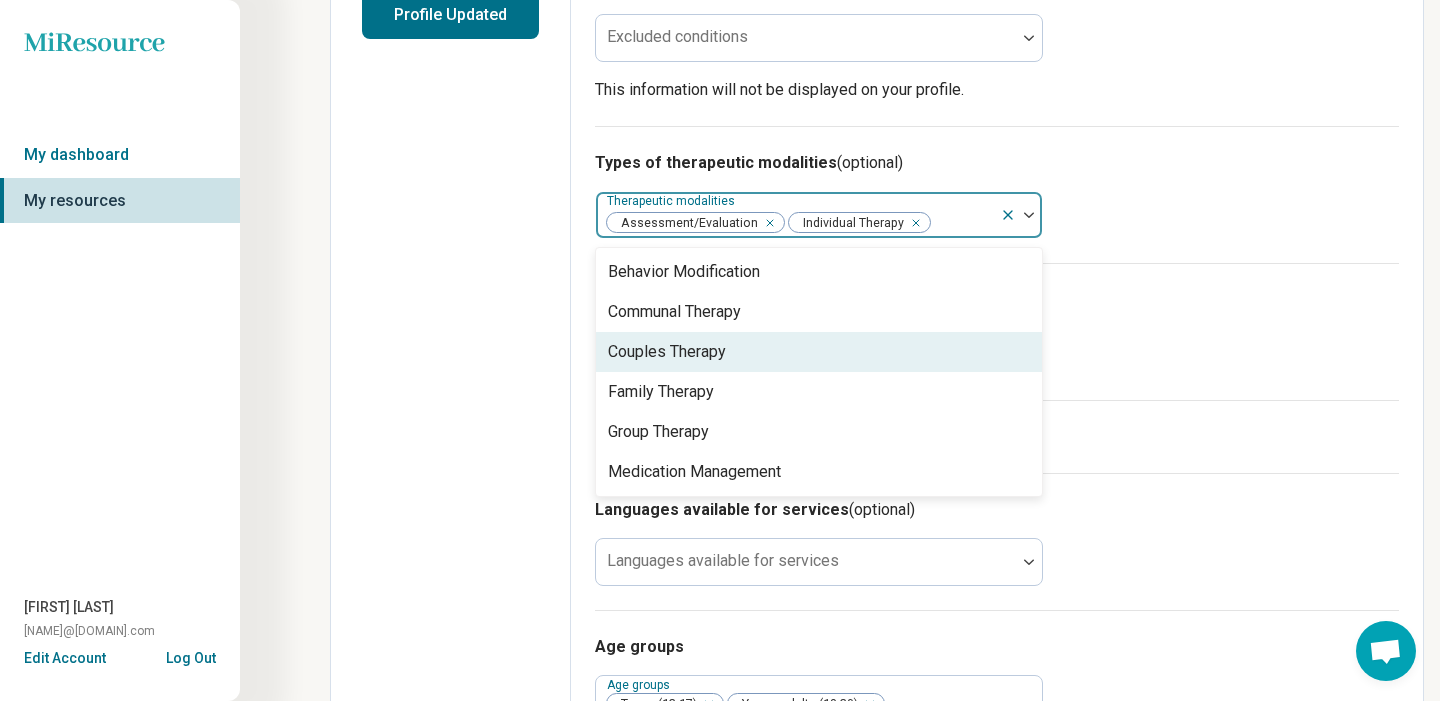 scroll, scrollTop: 565, scrollLeft: 0, axis: vertical 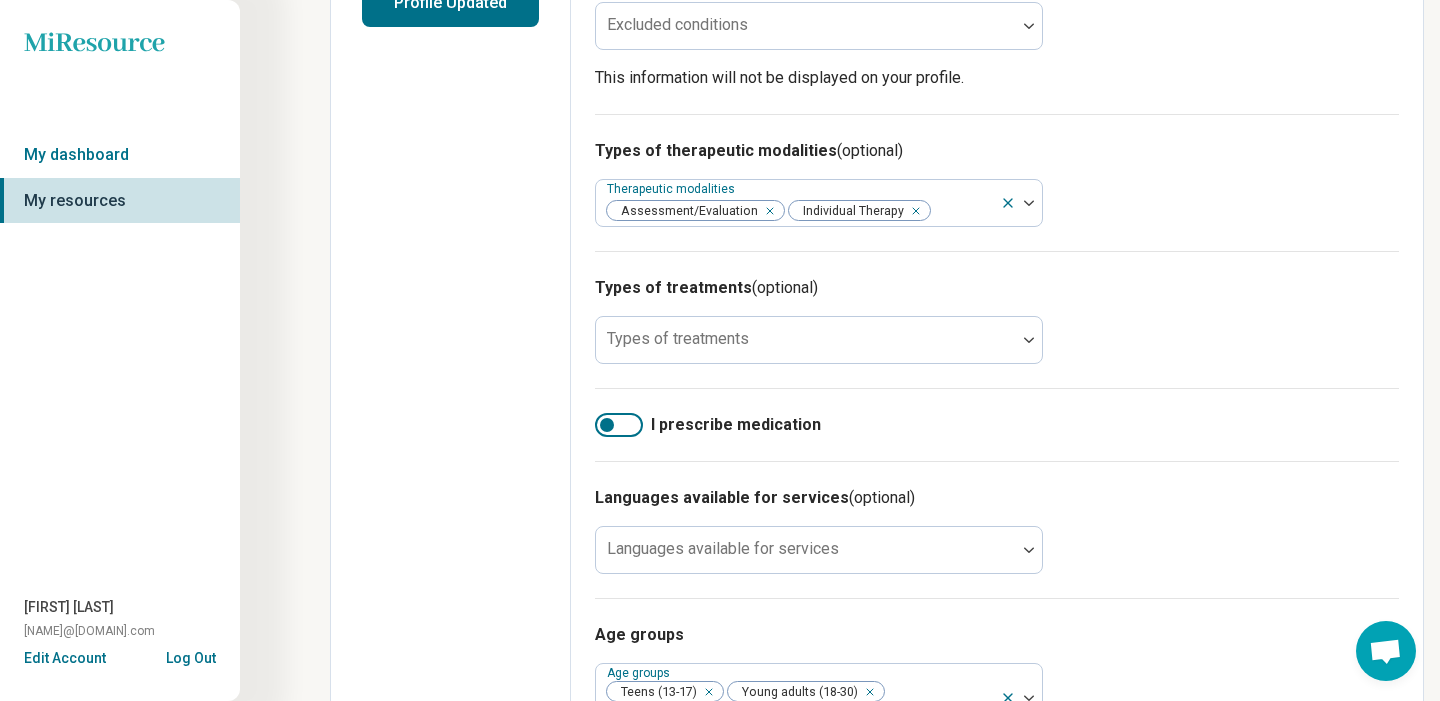 click on "Types of therapeutic modalities  (optional) Therapeutic modalities Assessment/Evaluation Individual Therapy" at bounding box center [997, 182] 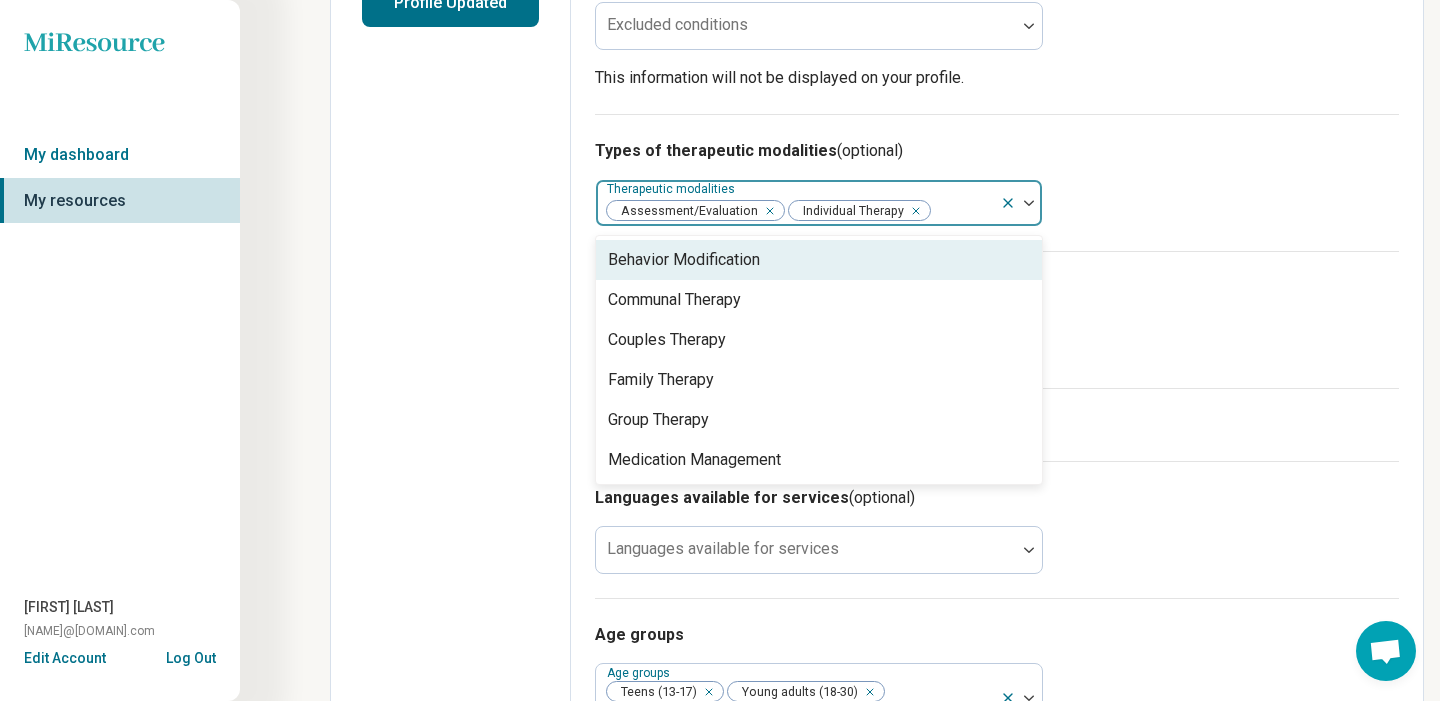 click at bounding box center [1029, 203] 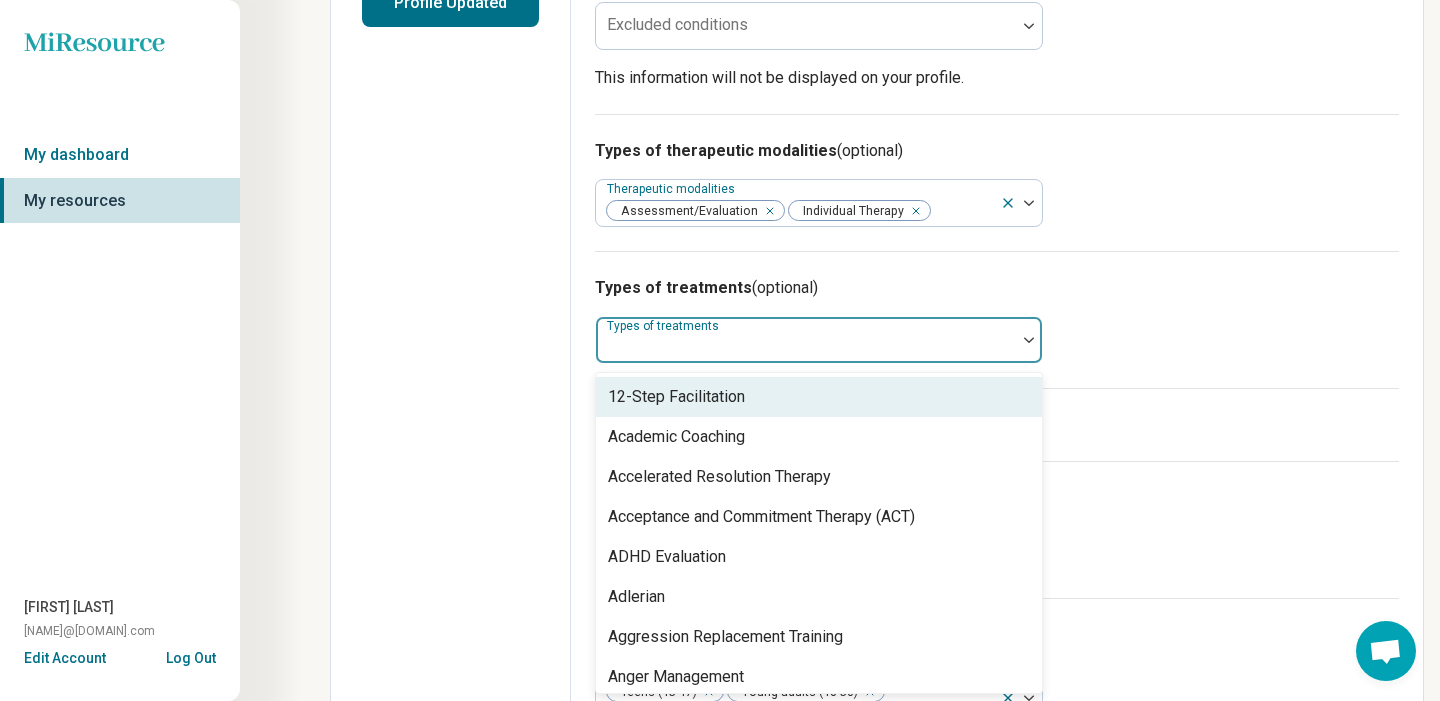 click at bounding box center [1029, 340] 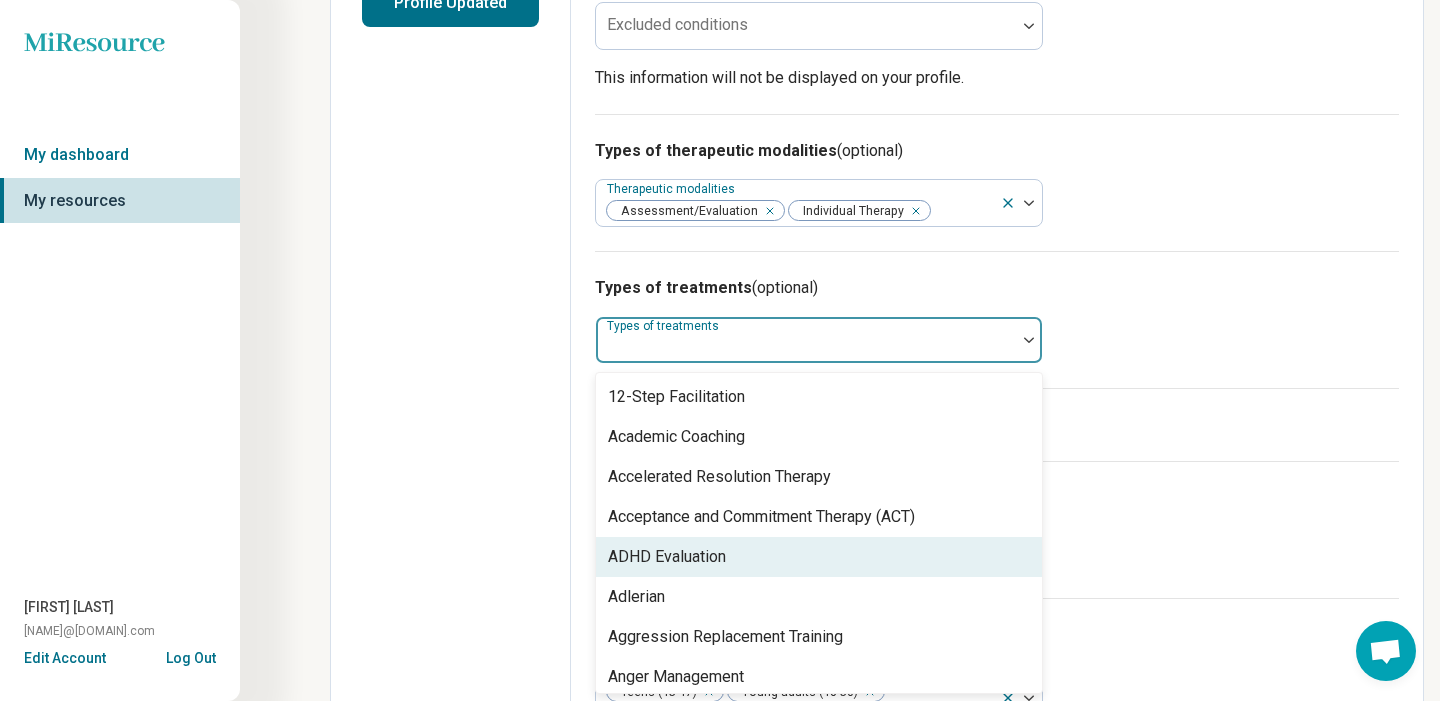 drag, startPoint x: 694, startPoint y: 534, endPoint x: 635, endPoint y: 563, distance: 65.74192 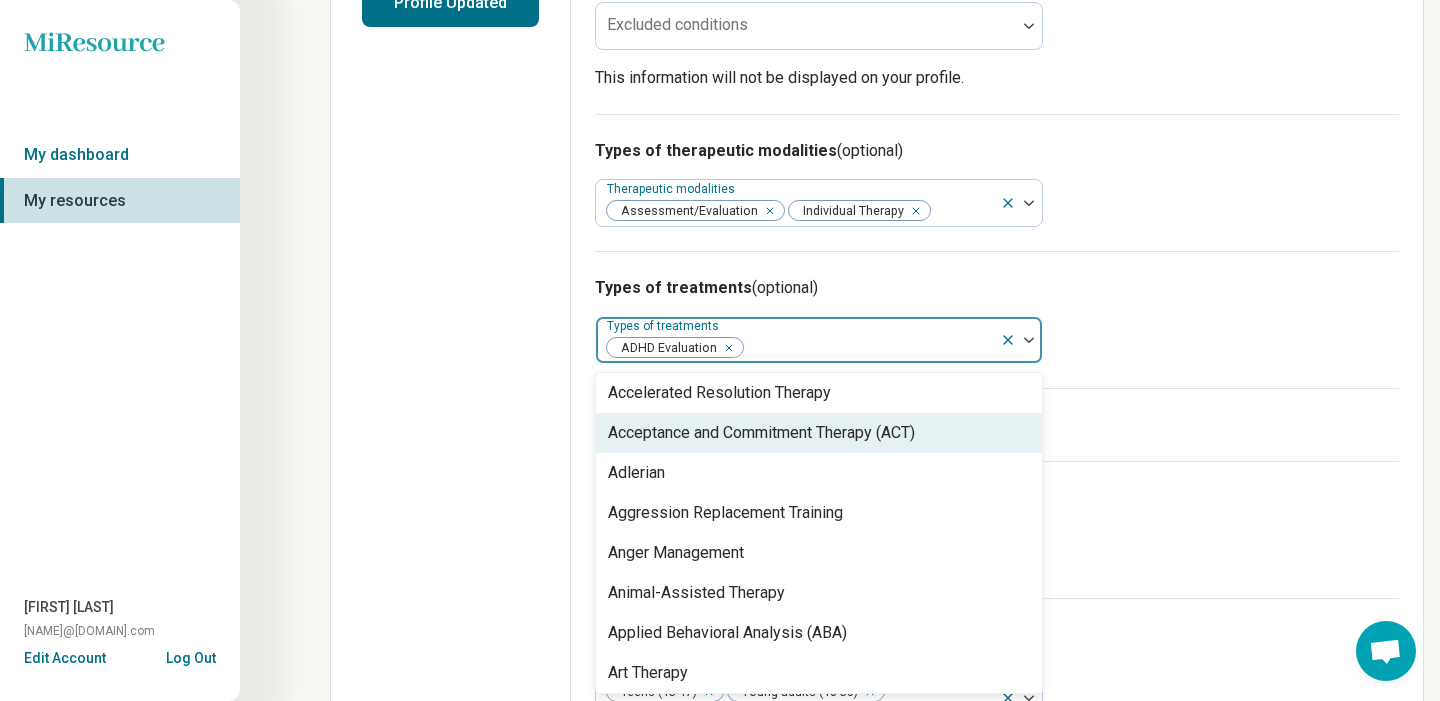 scroll, scrollTop: 116, scrollLeft: 0, axis: vertical 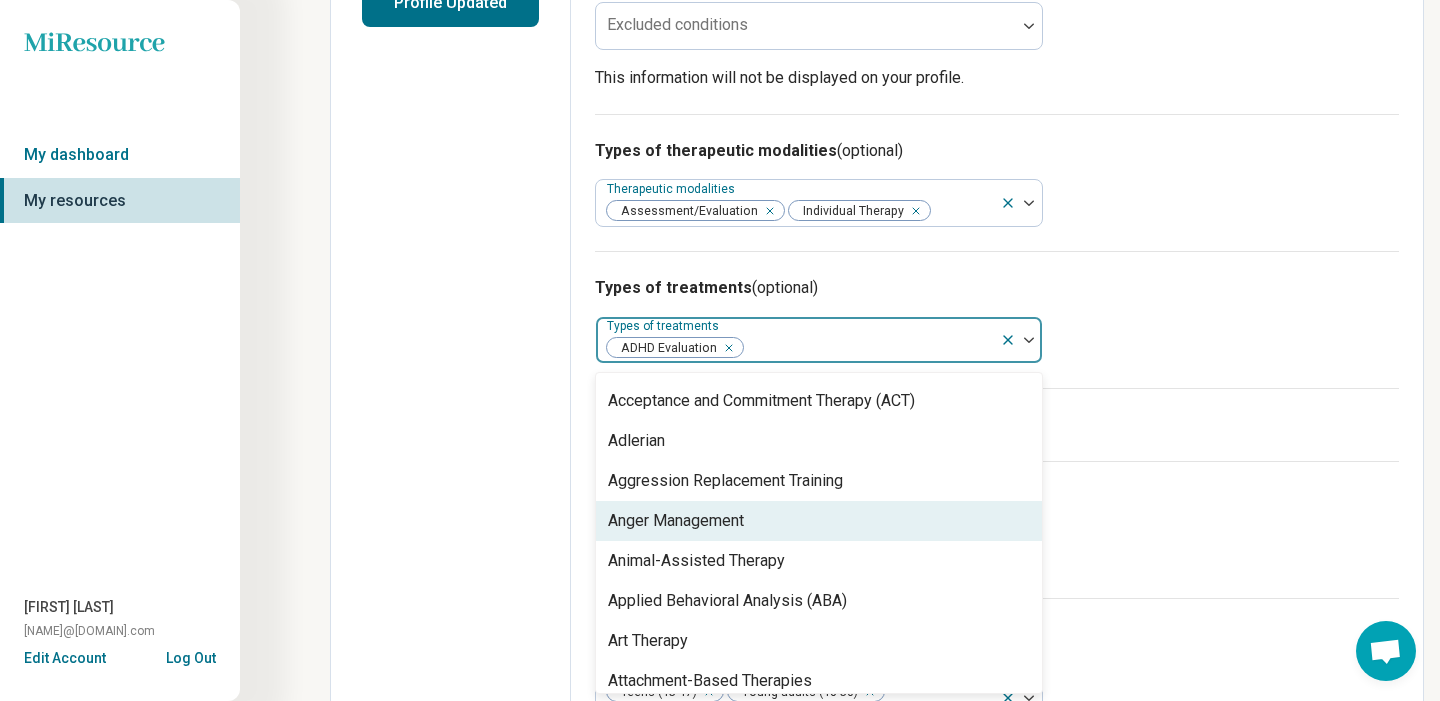 click on "Anger Management" at bounding box center (676, 521) 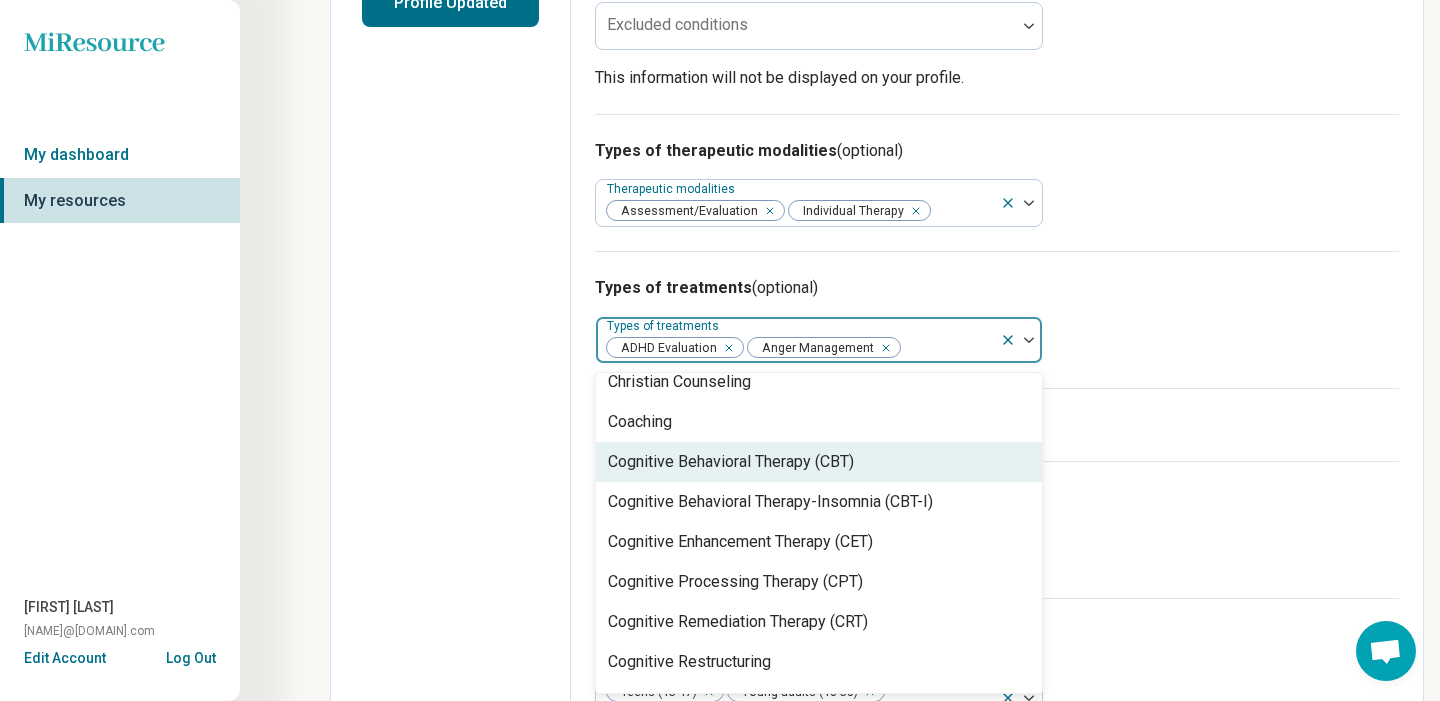 scroll, scrollTop: 751, scrollLeft: 0, axis: vertical 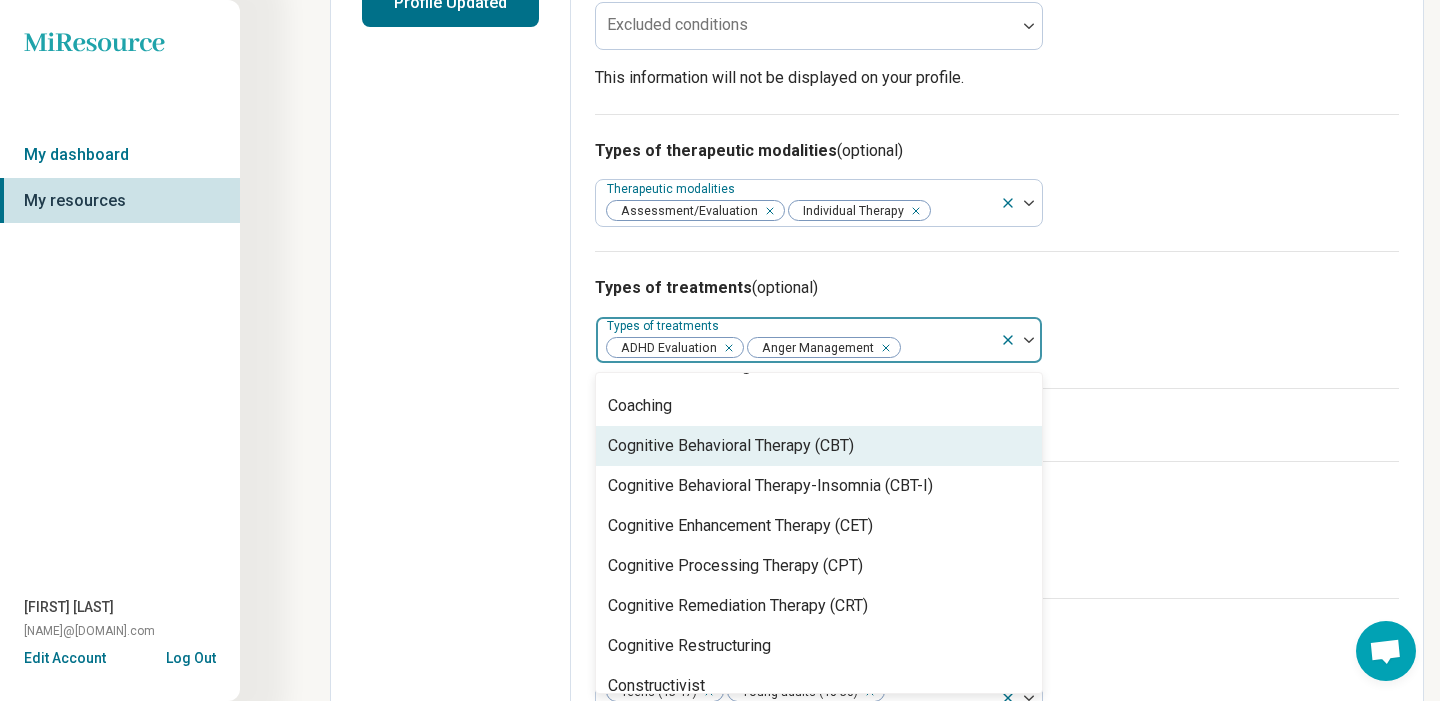 click on "Cognitive Behavioral Therapy (CBT)" at bounding box center (731, 446) 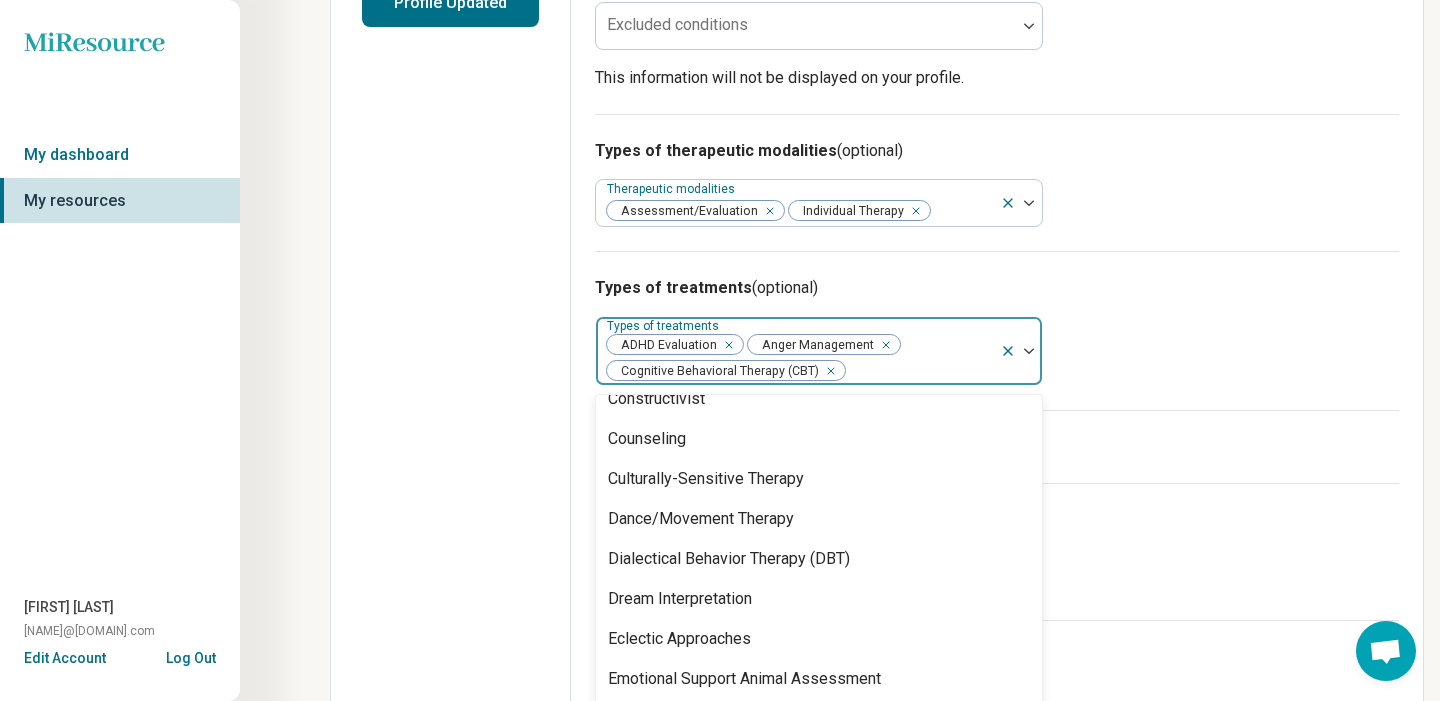 scroll, scrollTop: 1026, scrollLeft: 0, axis: vertical 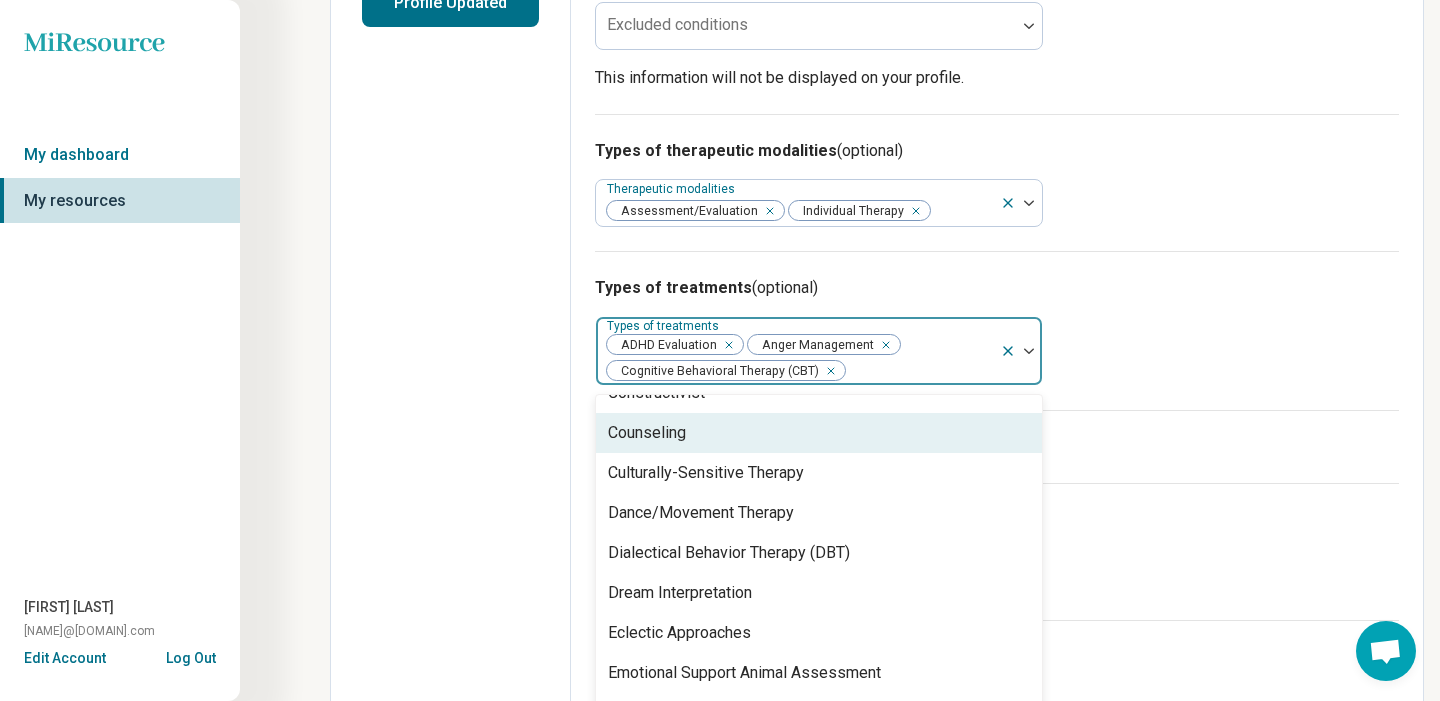 click on "Counseling" at bounding box center [647, 433] 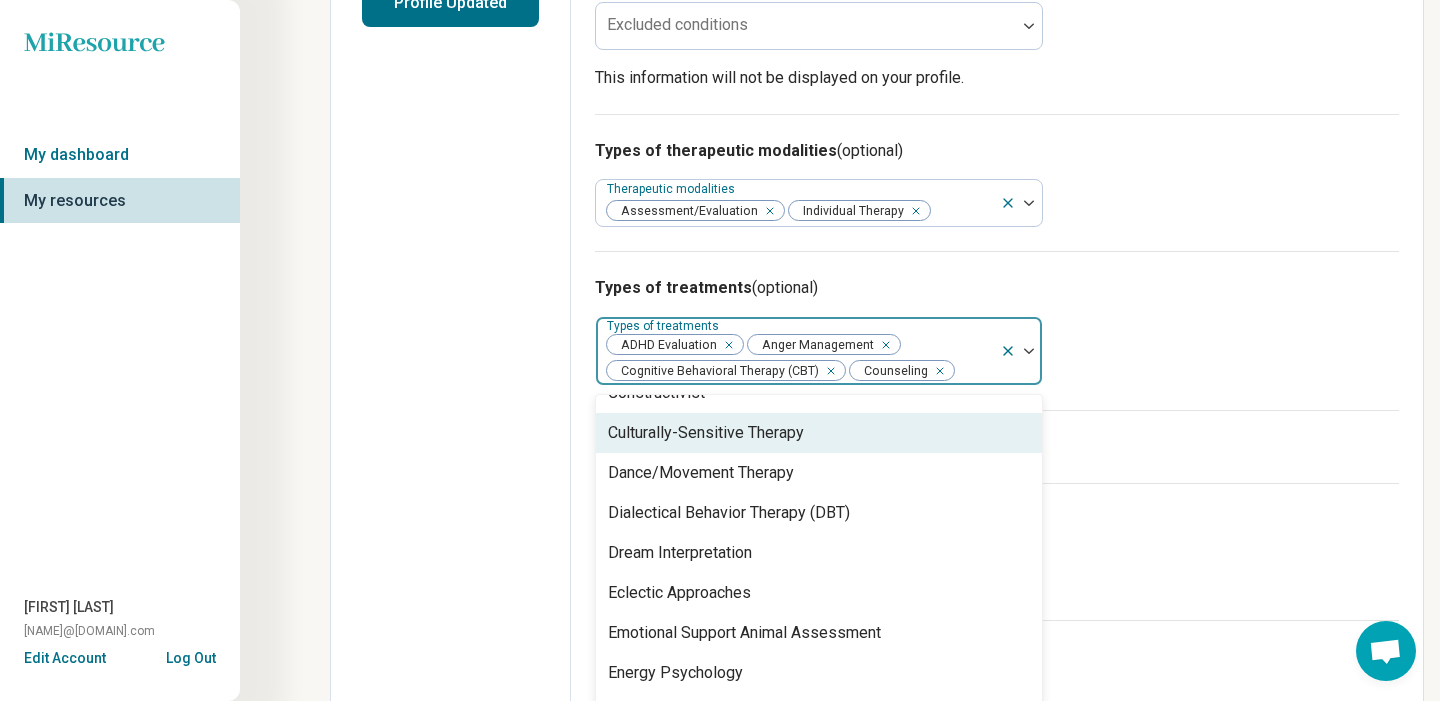 click on "Culturally-Sensitive Therapy" at bounding box center (706, 433) 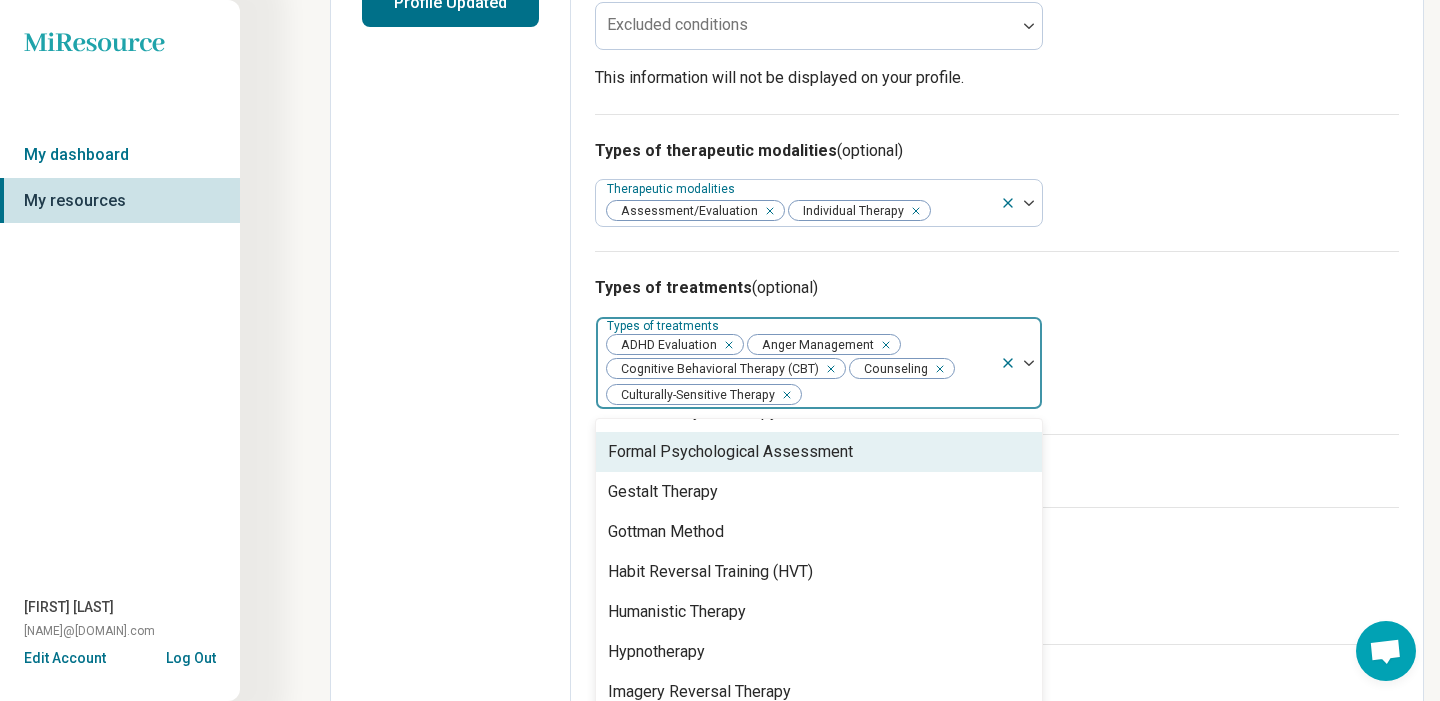 scroll, scrollTop: 1673, scrollLeft: 0, axis: vertical 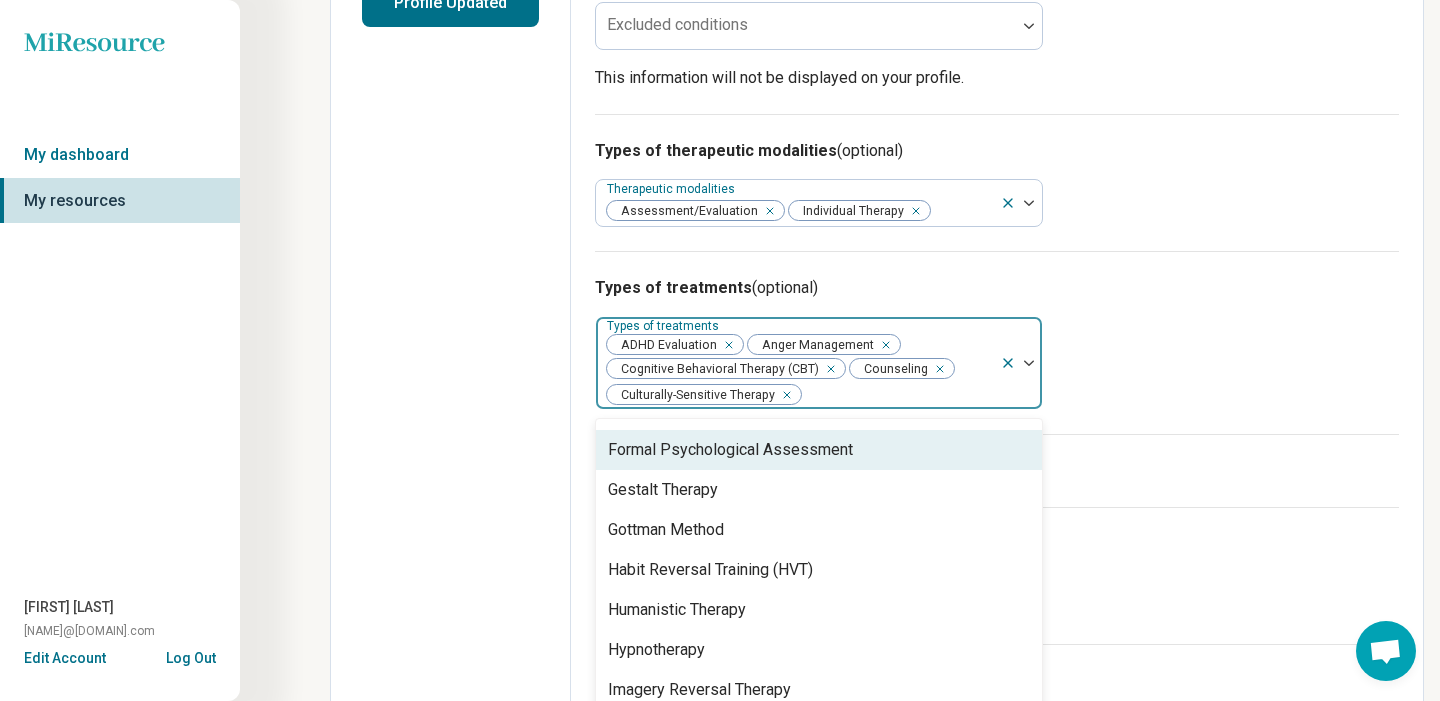click on "Formal Psychological Assessment" at bounding box center (819, 450) 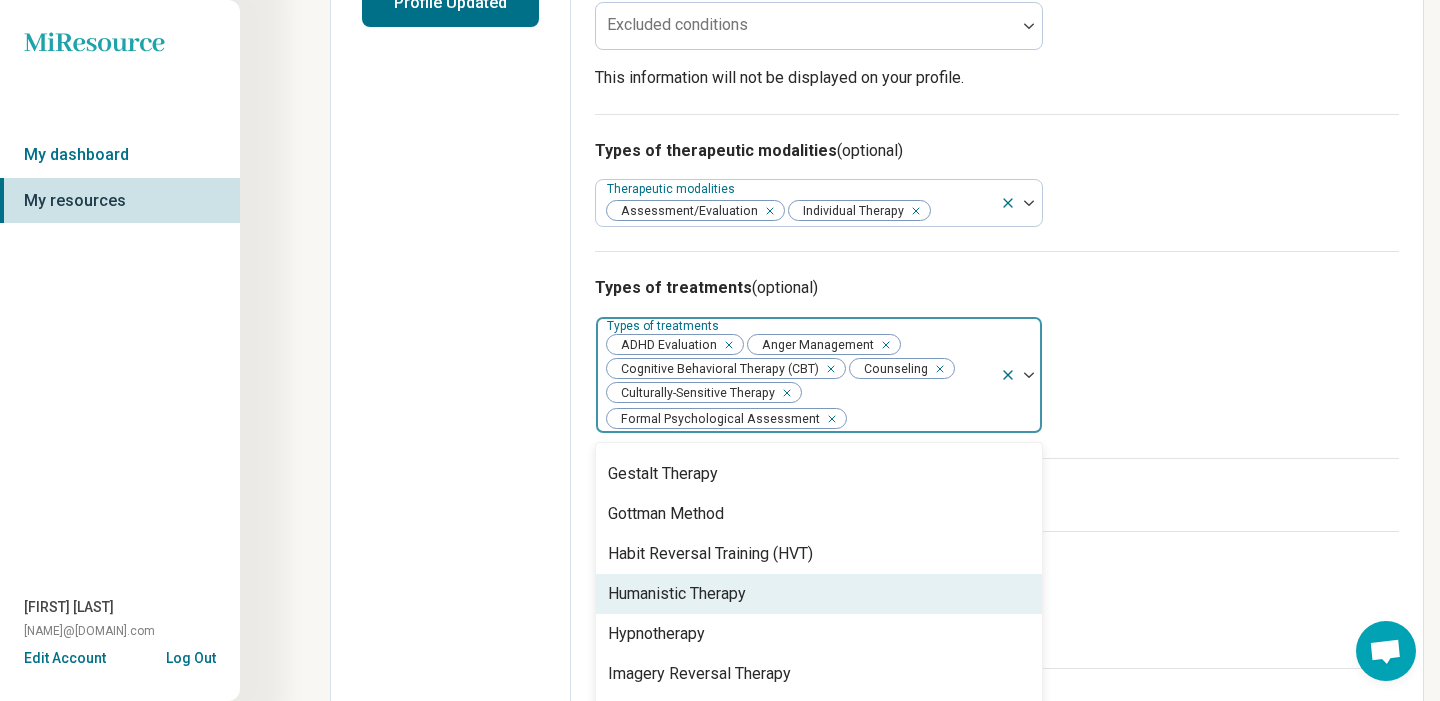 click on "Humanistic Therapy" at bounding box center [677, 594] 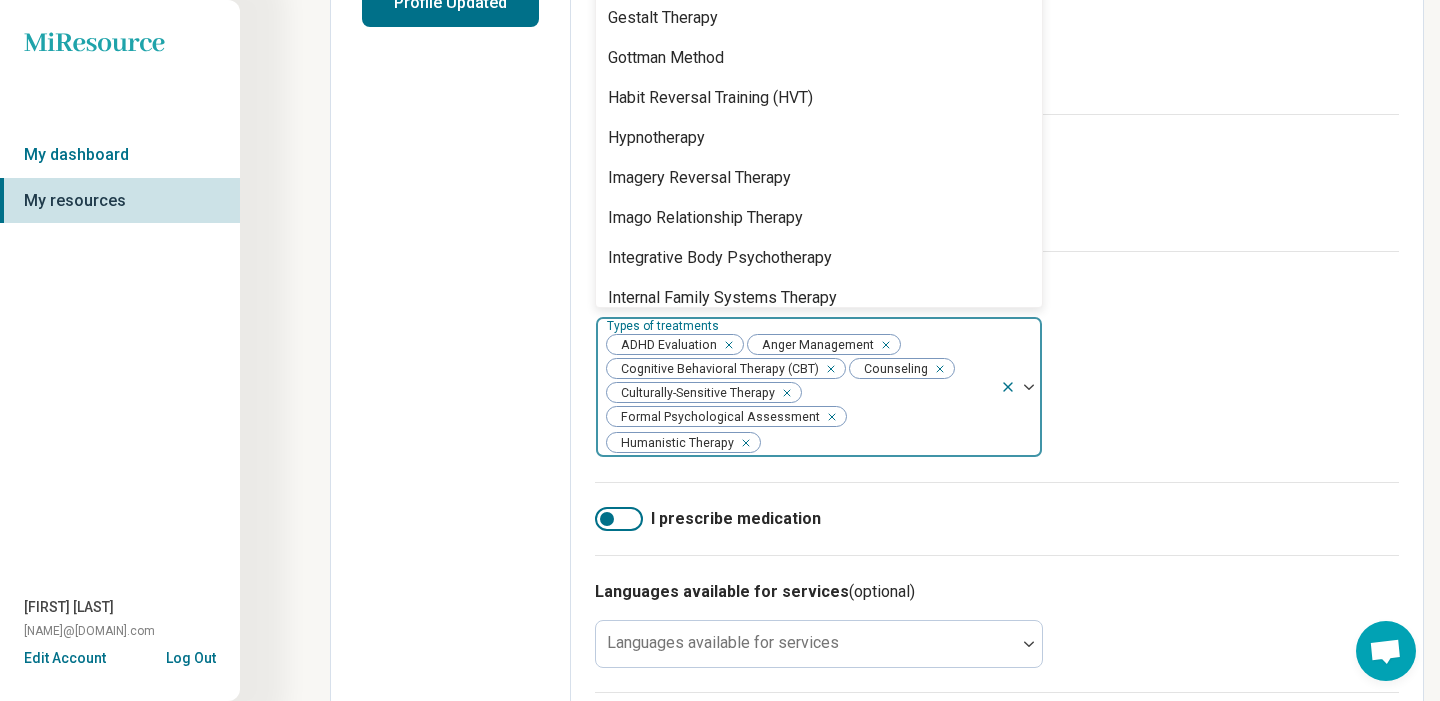 scroll, scrollTop: 742, scrollLeft: 0, axis: vertical 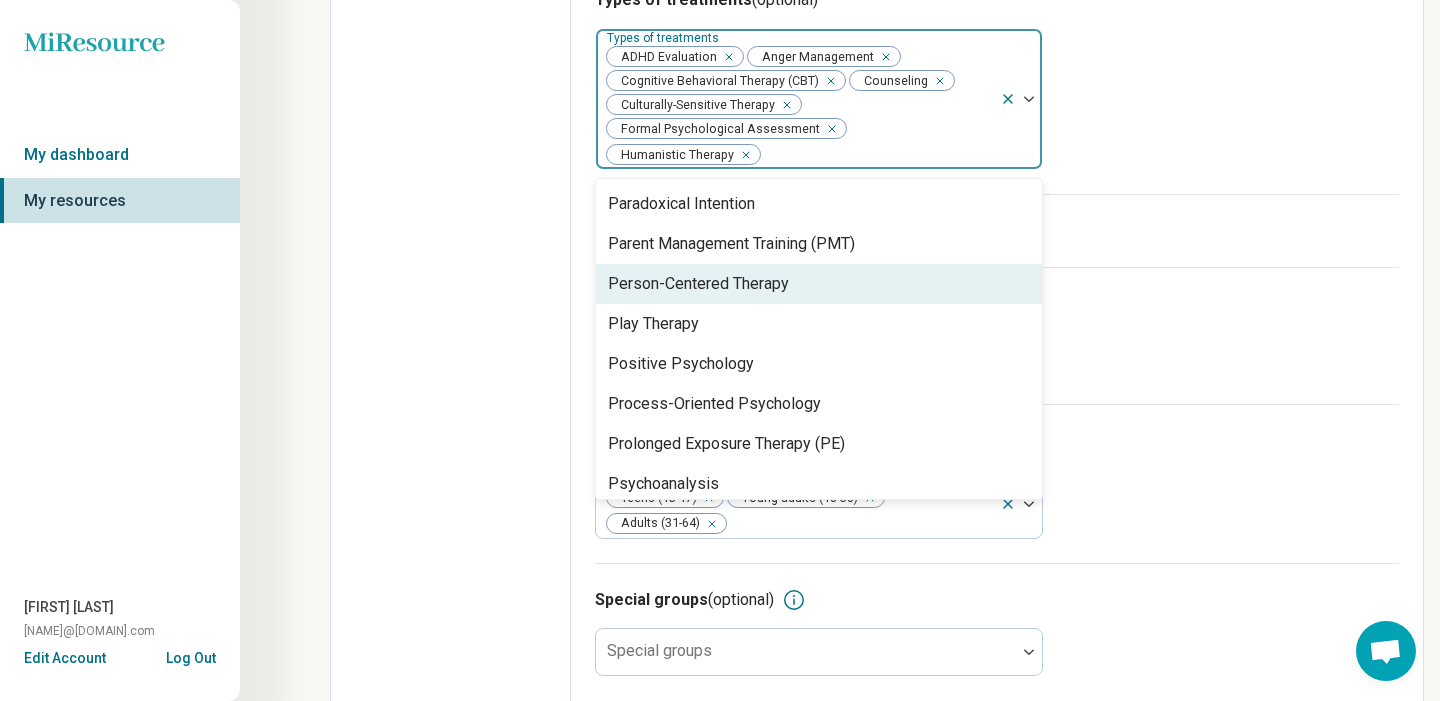 click on "Person-Centered Therapy" at bounding box center [698, 284] 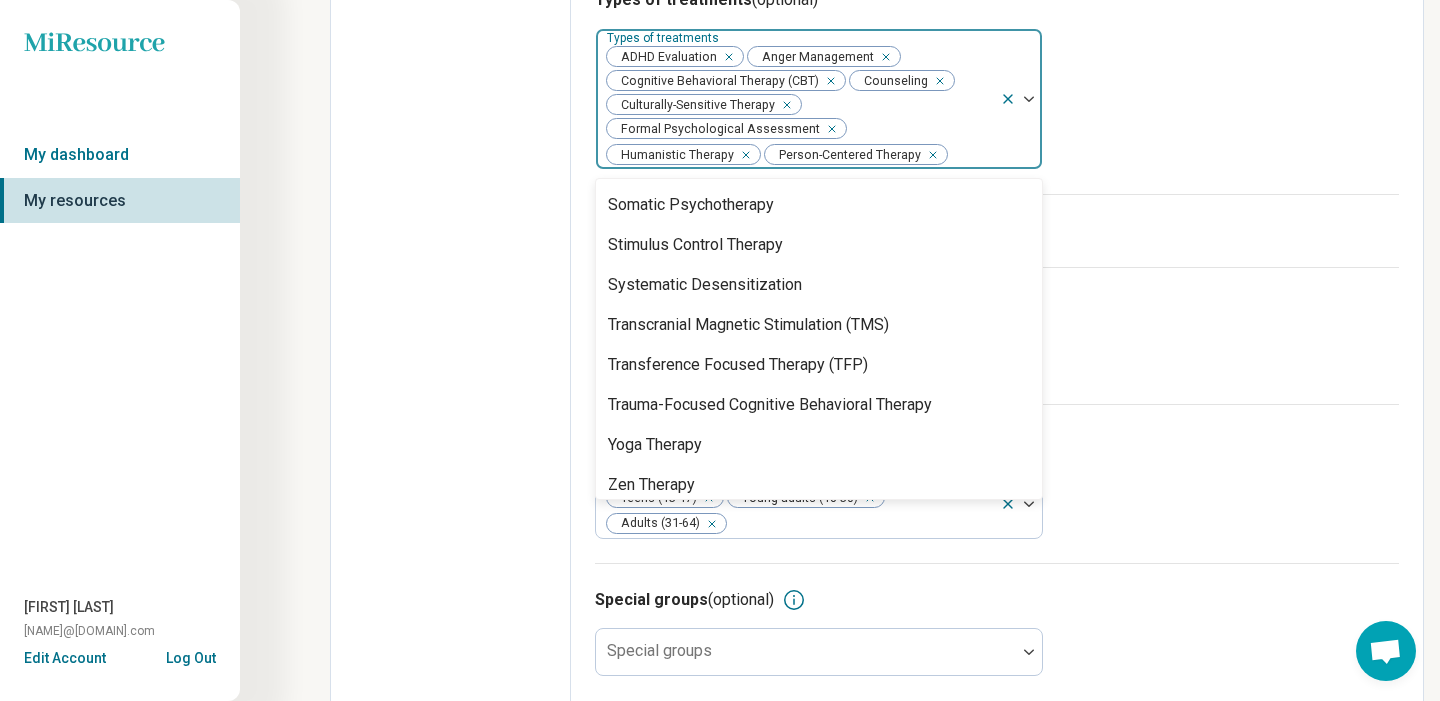 scroll, scrollTop: 3528, scrollLeft: 0, axis: vertical 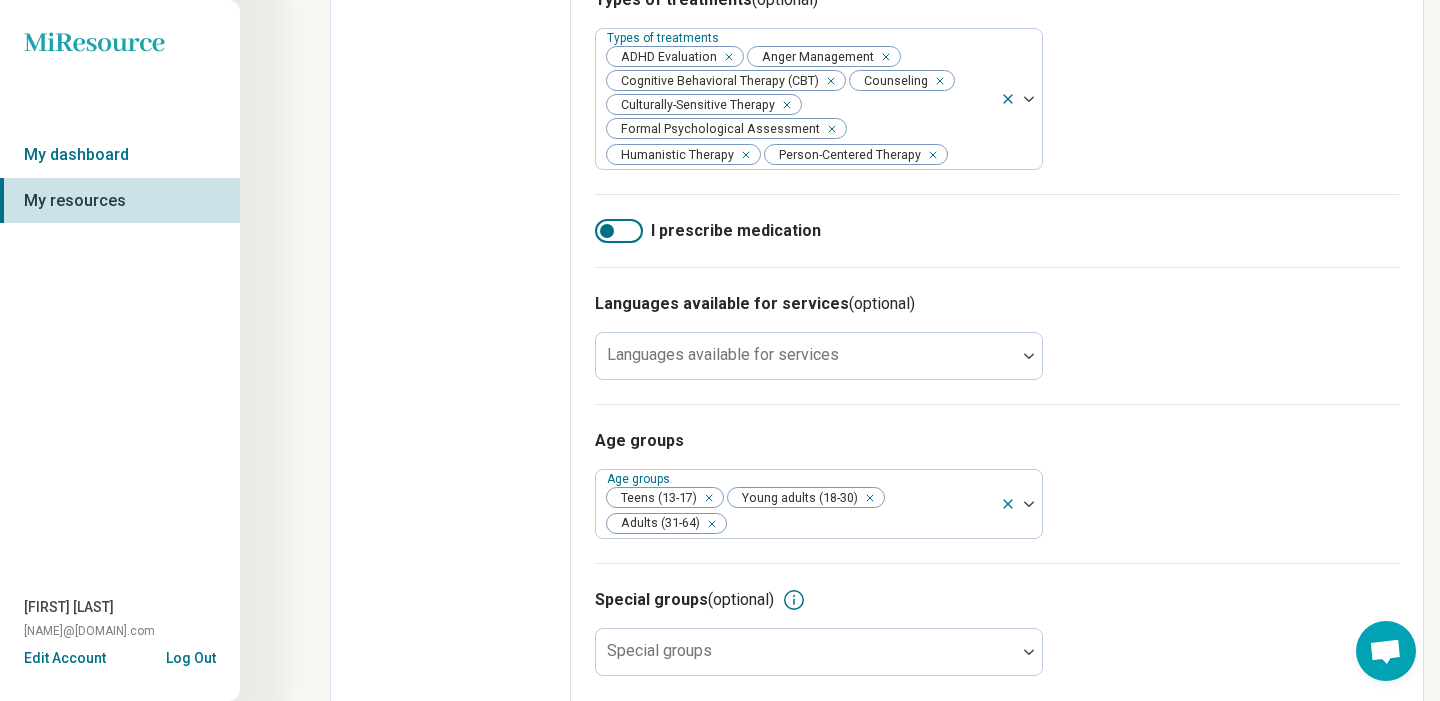 click on "I prescribe medication" at bounding box center (997, 230) 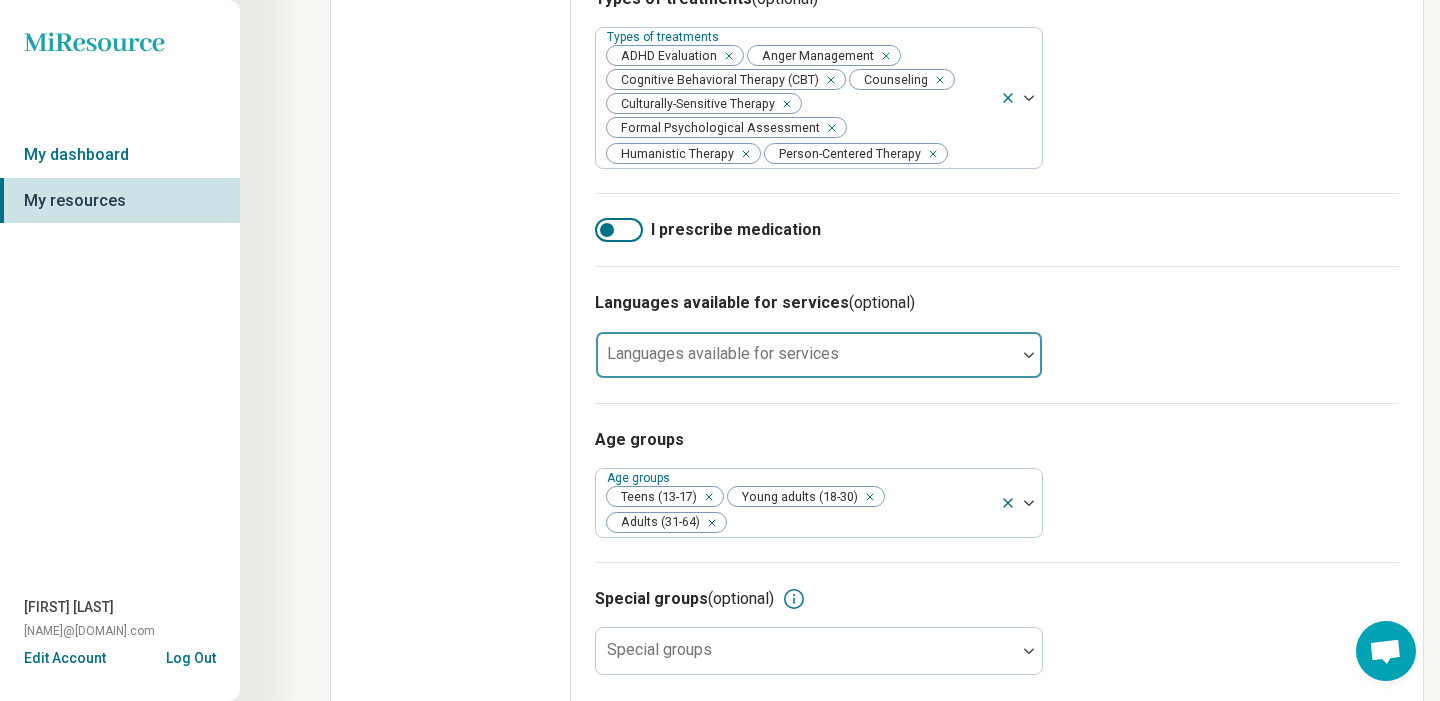scroll, scrollTop: 853, scrollLeft: 0, axis: vertical 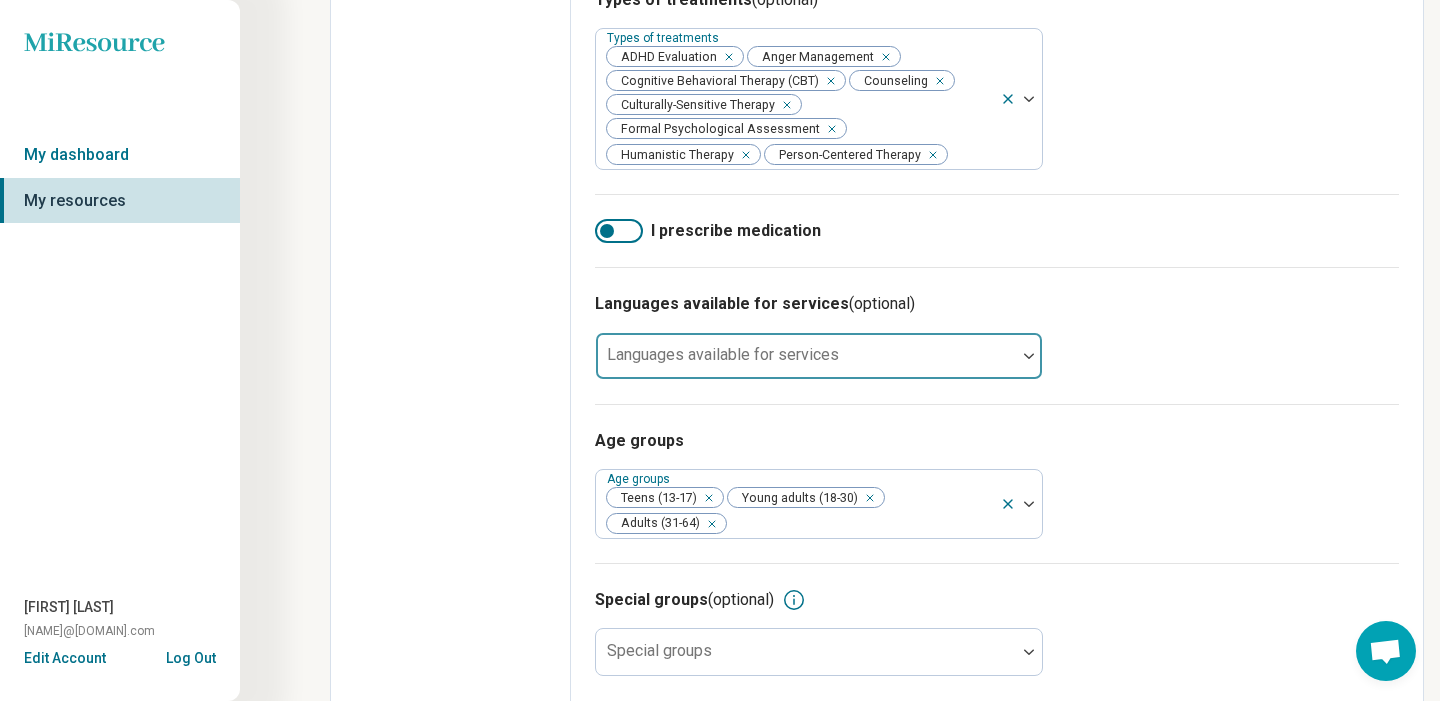 click at bounding box center (1029, 356) 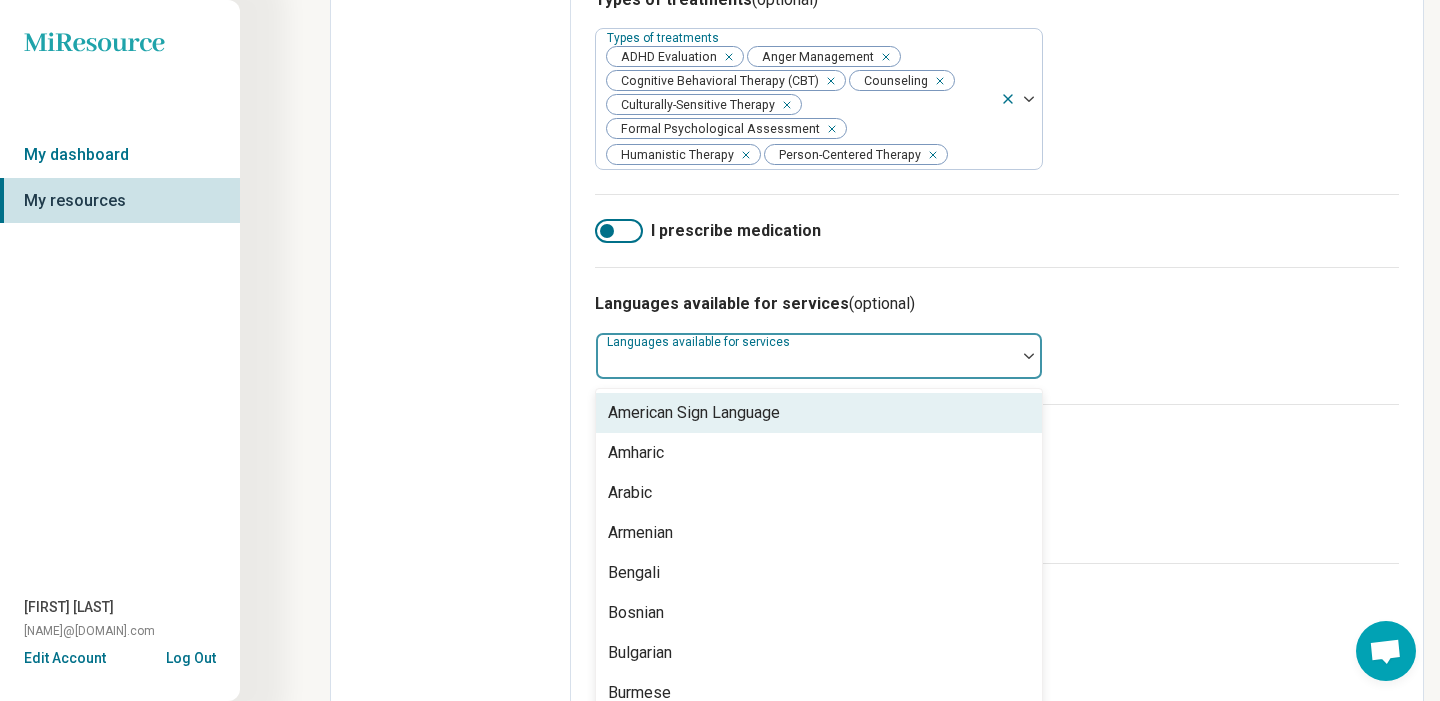 click at bounding box center [1029, 356] 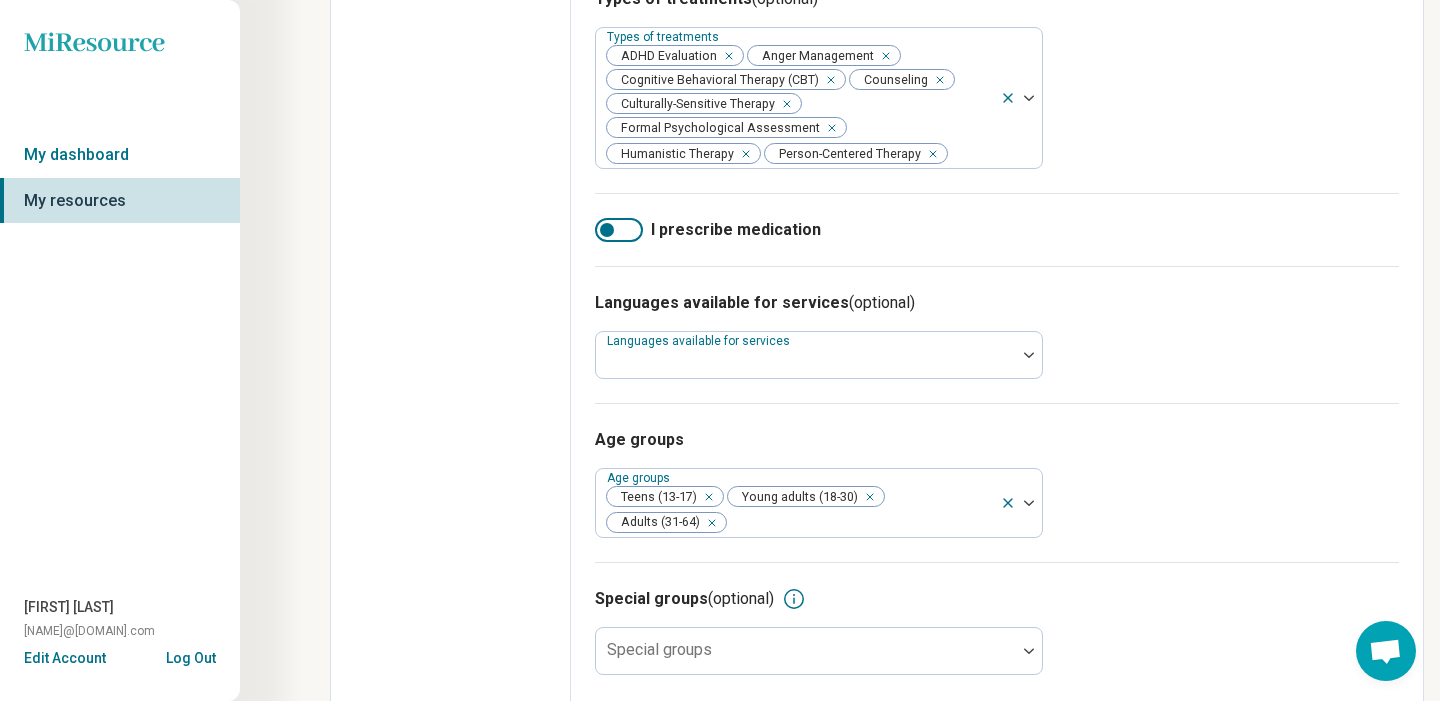 scroll, scrollTop: 853, scrollLeft: 0, axis: vertical 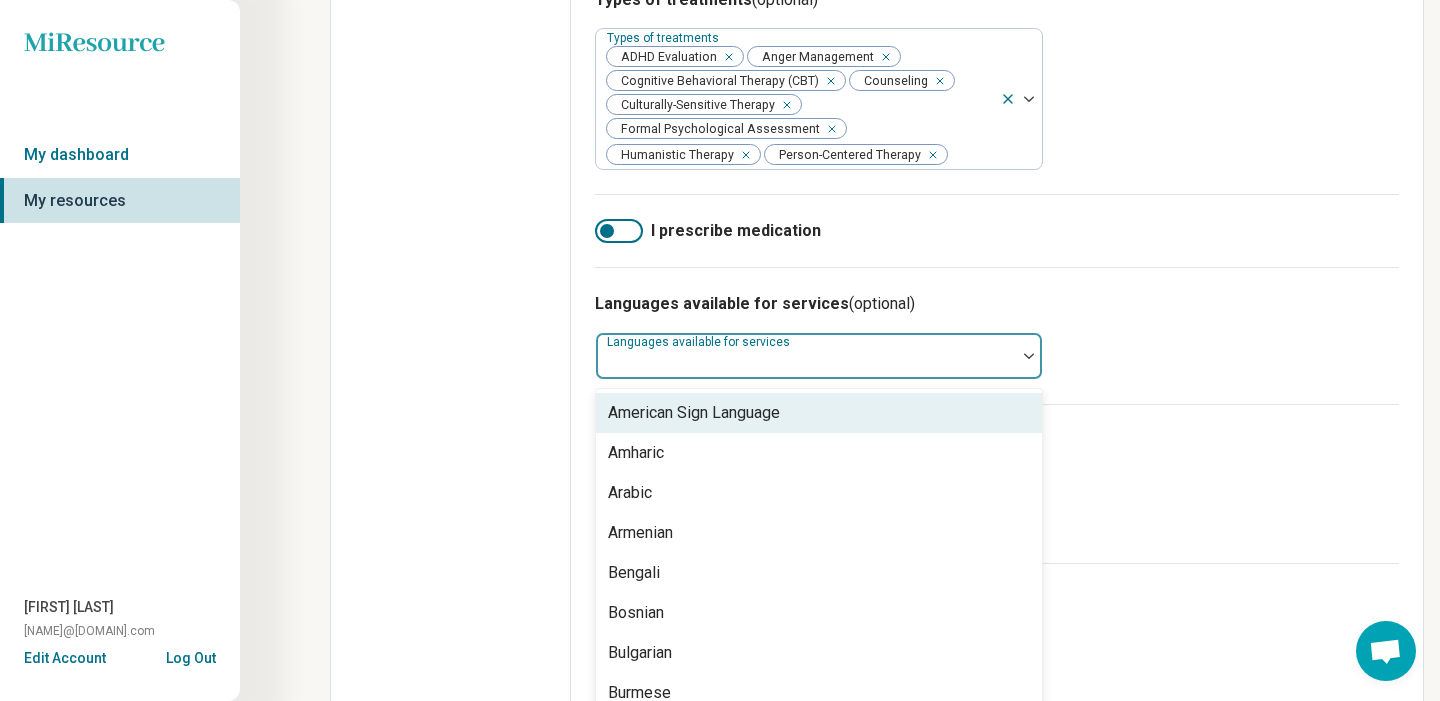 click at bounding box center [1029, 356] 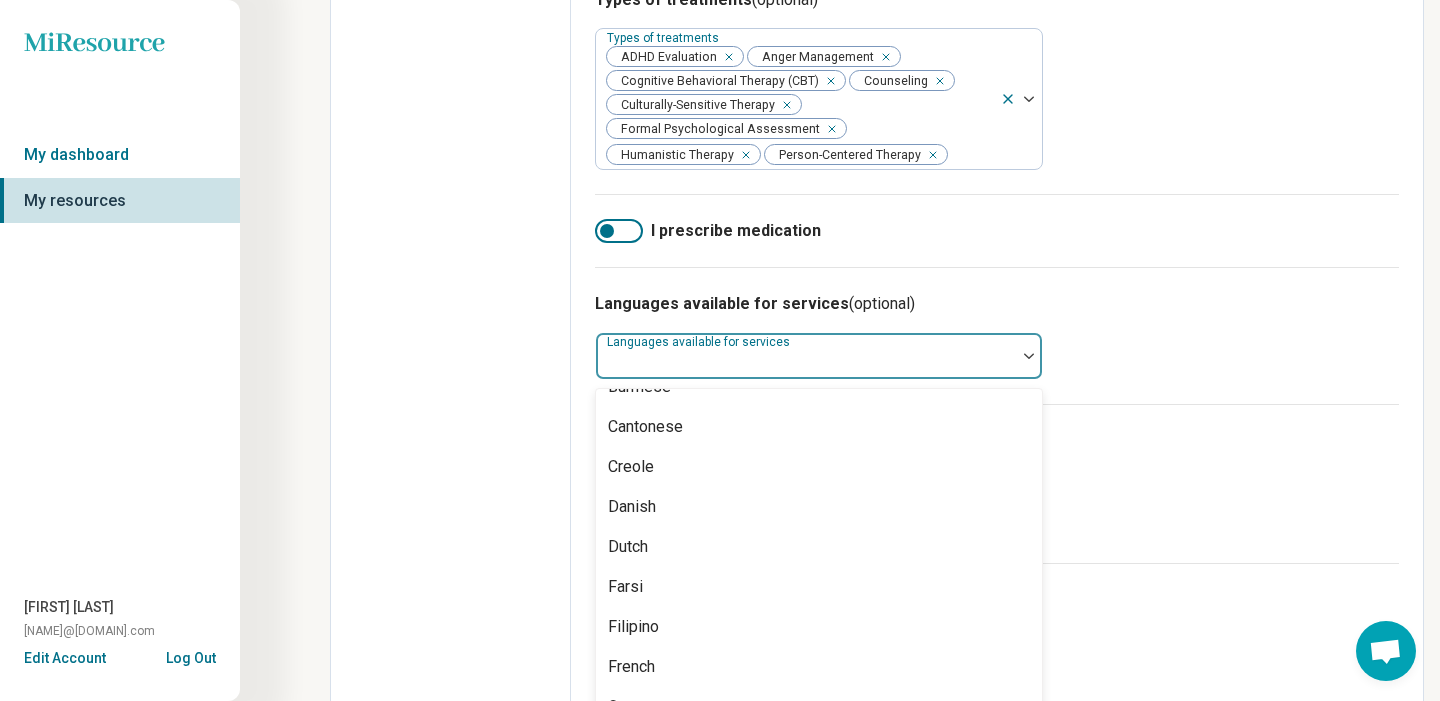 scroll, scrollTop: 311, scrollLeft: 0, axis: vertical 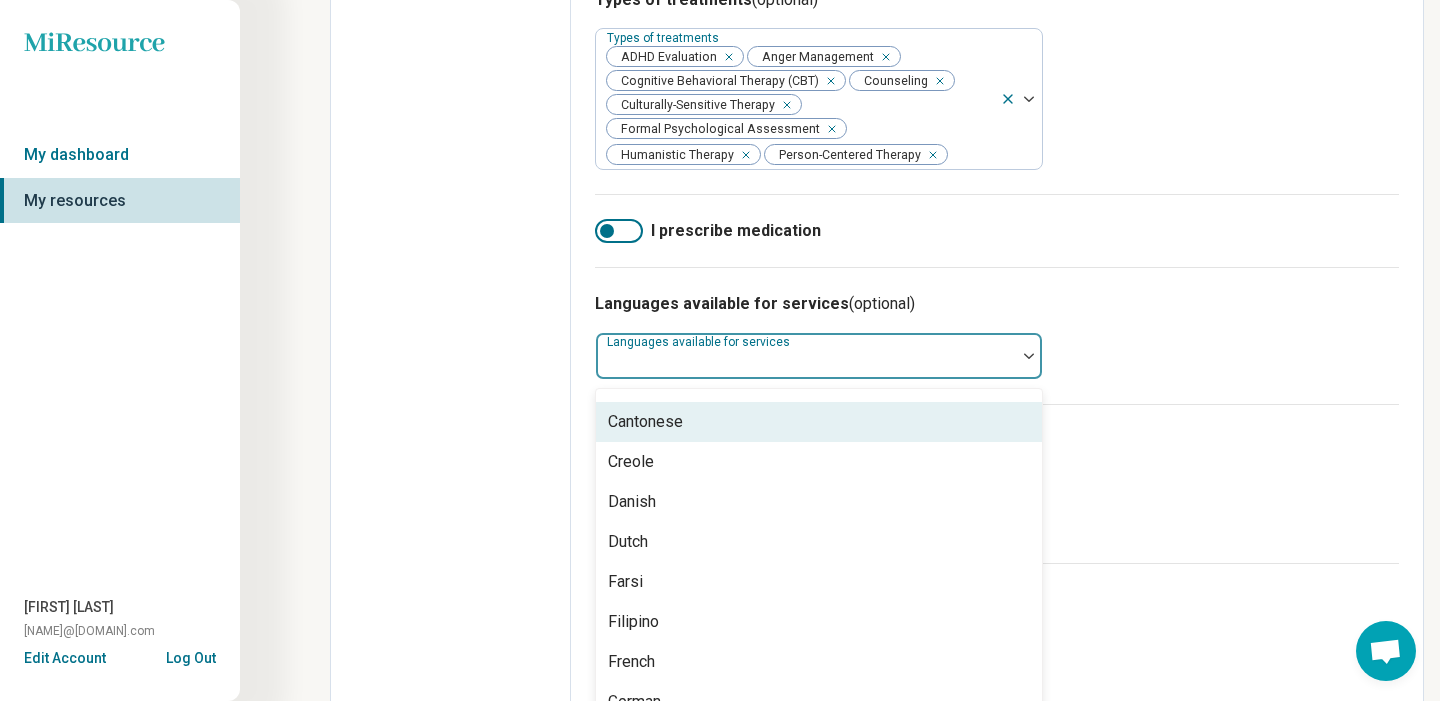click on "Languages available for services  (optional) Cantonese, 9 of 57. 57 results available. Use Up and Down to choose options, press Enter to select the currently focused option, press Escape to exit the menu, press Tab to select the option and exit the menu. Languages available for services American Sign Language Amharic Arabic Armenian Bengali Bosnian Bulgarian Burmese Cantonese Creole Danish Dutch Farsi Filipino French German Greek Gujarati Haitian Hebrew Hindi Hmong Hungarian Igbo Indonesian Italian Japanese Javanese Khmer Korean Kutchi Macedonian Malay Malayalam Mandarin Native American Indian or Alaska Native languages Norwegian Other Panjabi Pashto Persian Polish Portuguese Romanian Russian Spanish Swedish Tagalog Tamil Thai Turkish Ukrainian Urdu Vietnamese Yiddish Yoruba" at bounding box center [997, 335] 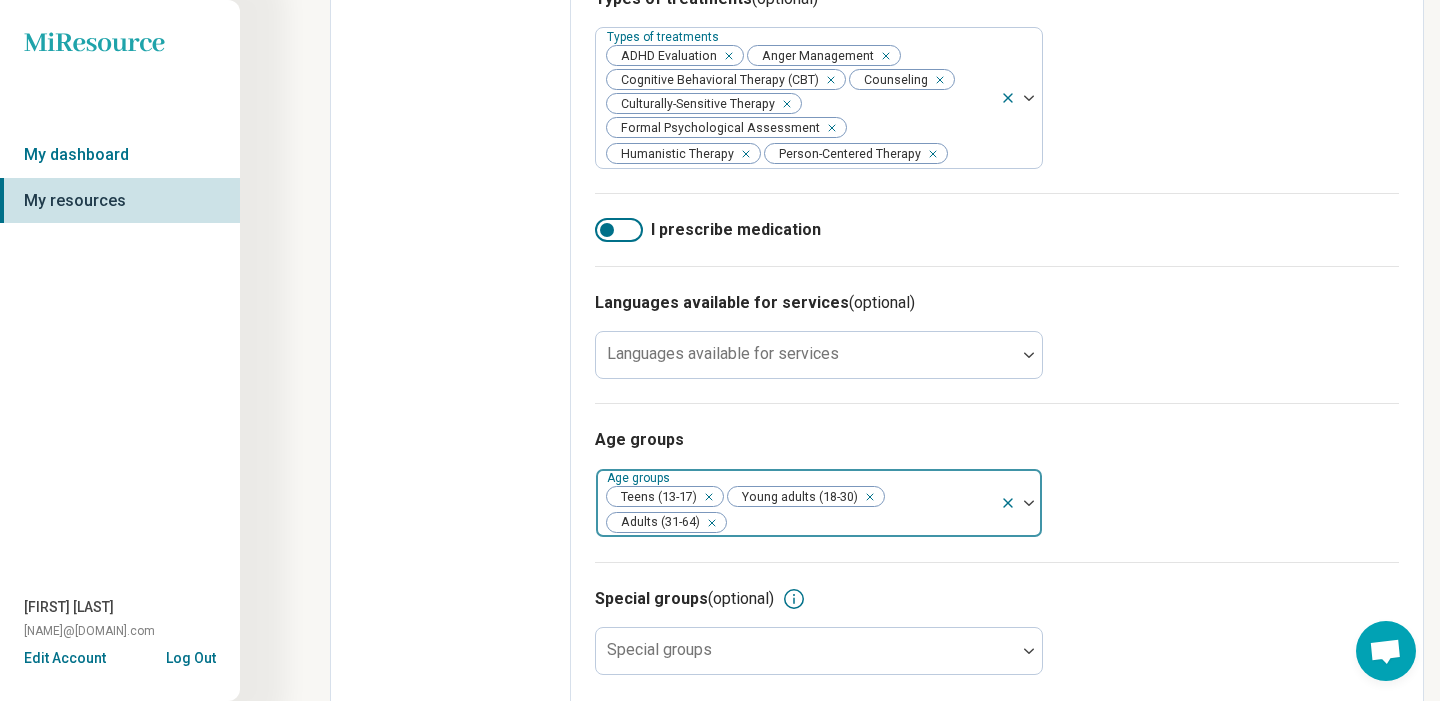 scroll, scrollTop: 853, scrollLeft: 0, axis: vertical 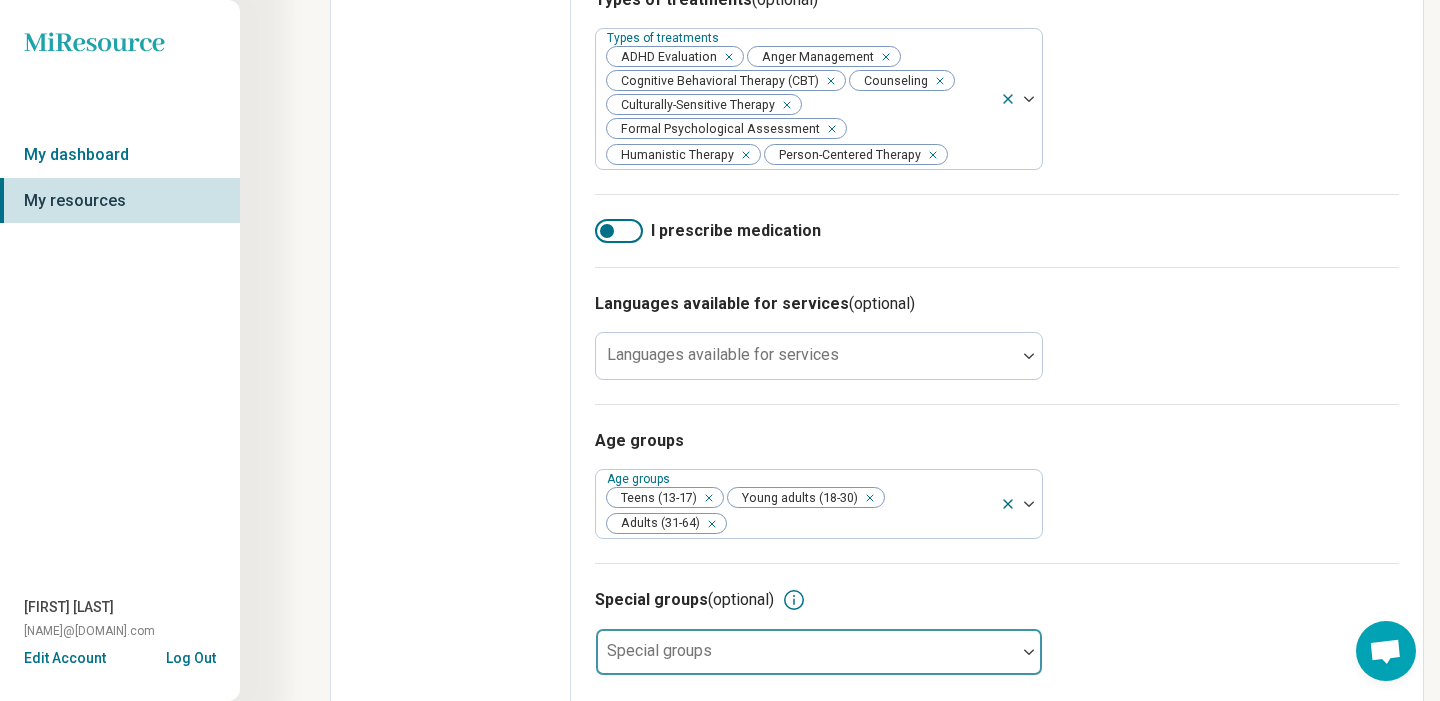 click at bounding box center (1029, 652) 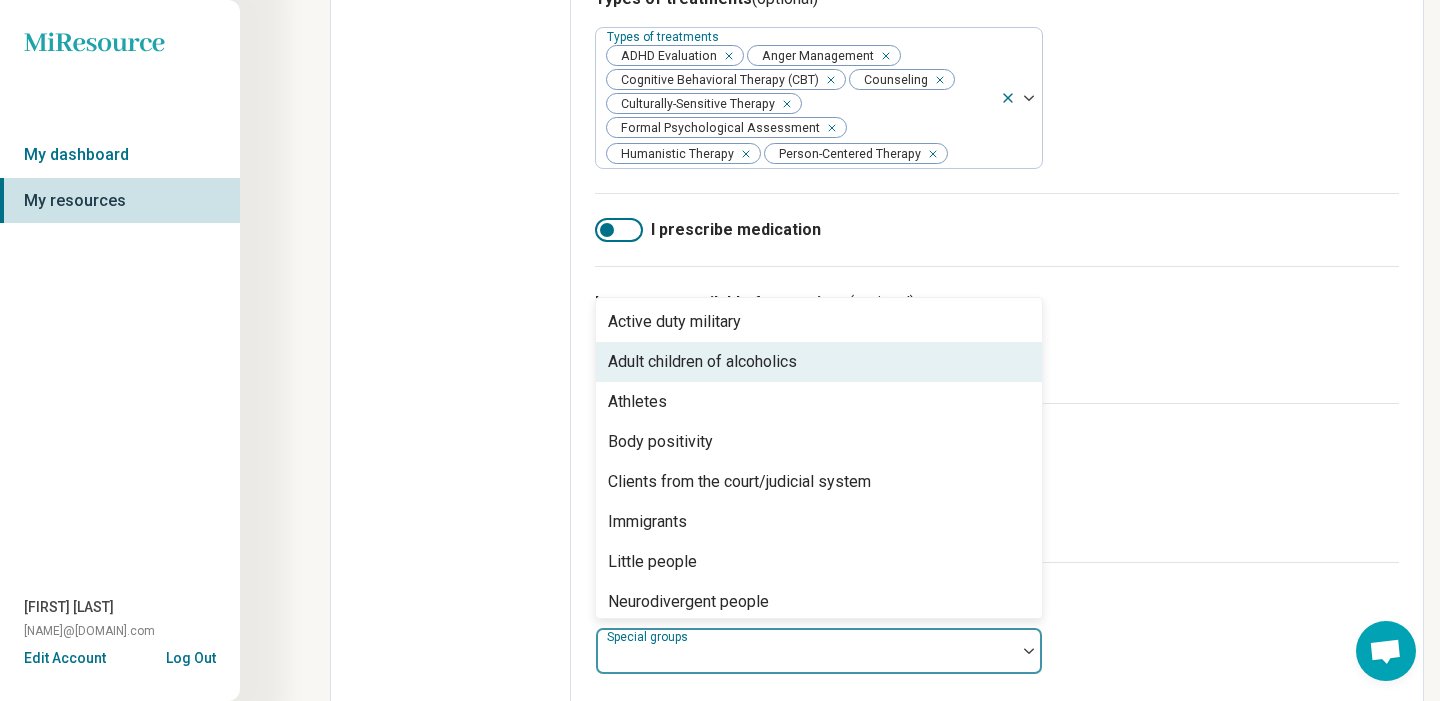 scroll, scrollTop: 853, scrollLeft: 0, axis: vertical 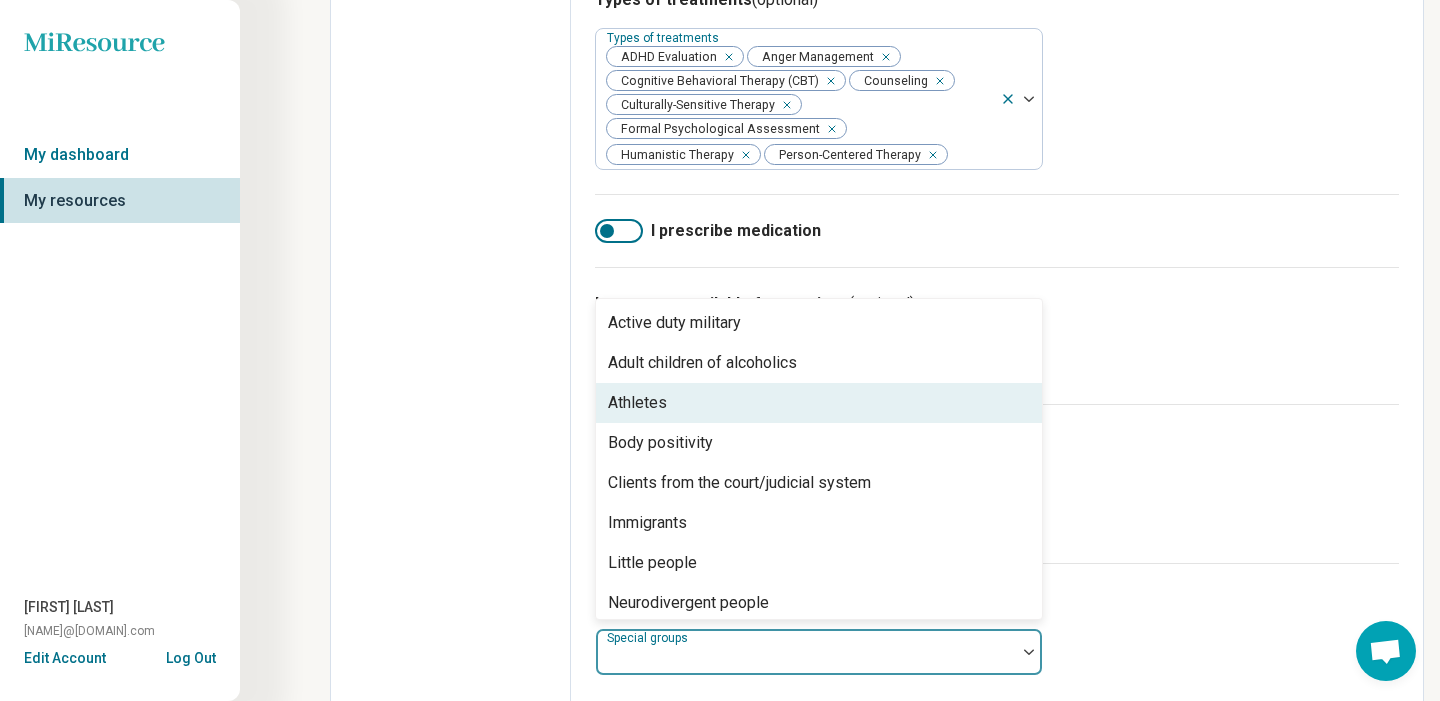 click on "Athletes" at bounding box center (819, 403) 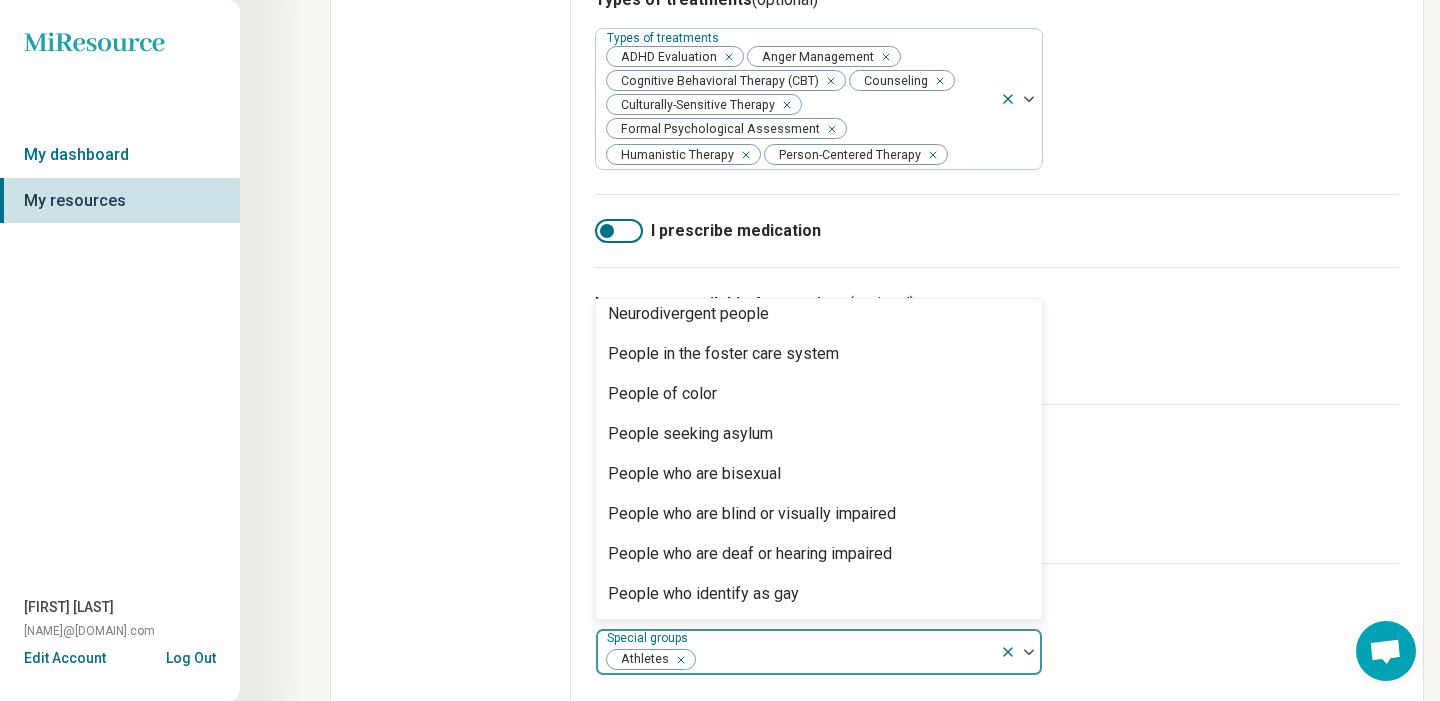 scroll, scrollTop: 253, scrollLeft: 0, axis: vertical 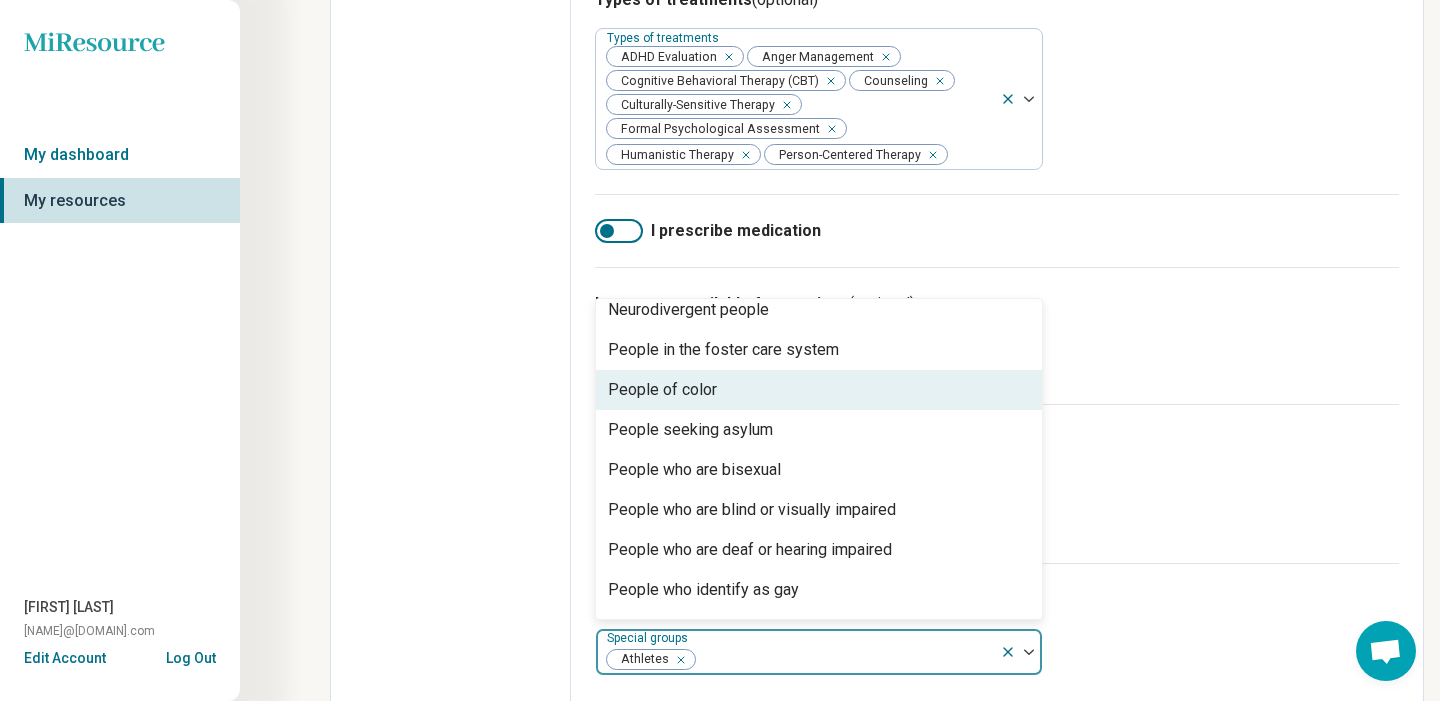 click on "People of color" at bounding box center (819, 390) 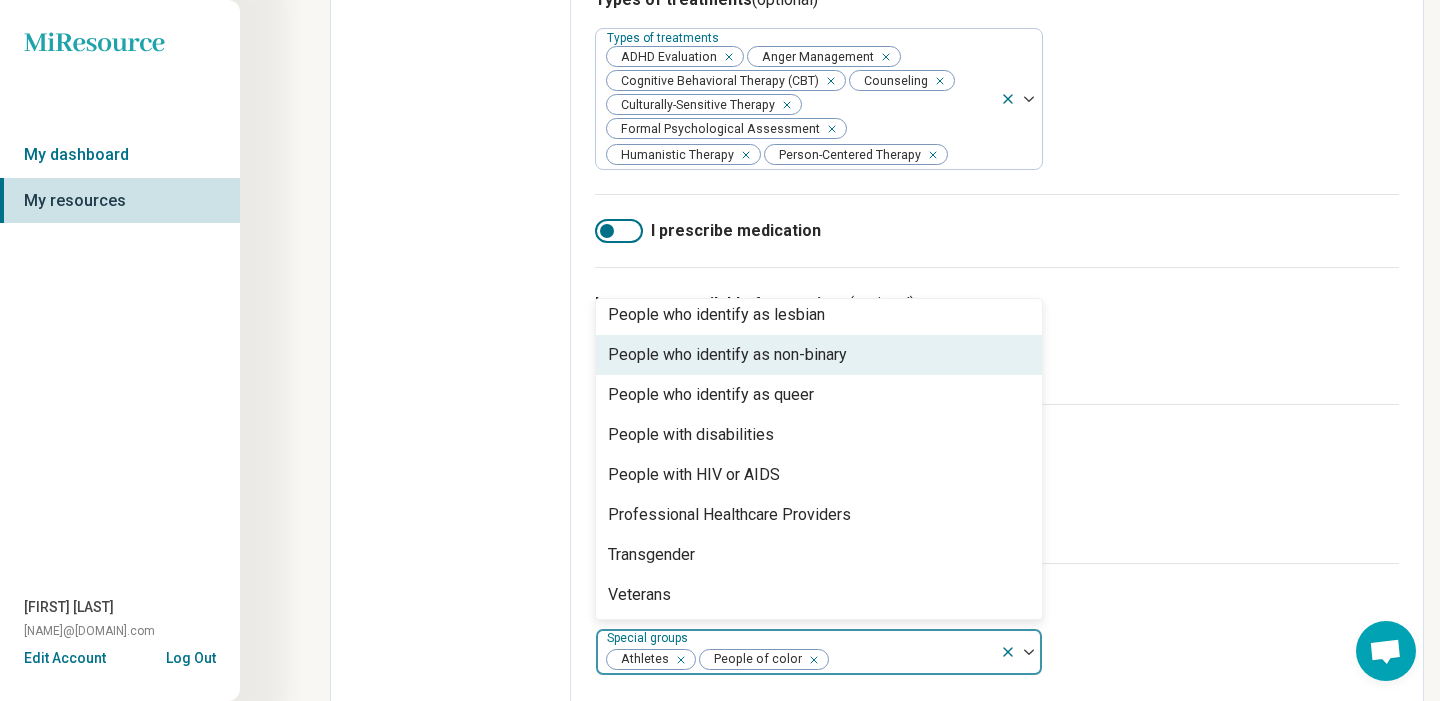 scroll, scrollTop: 528, scrollLeft: 0, axis: vertical 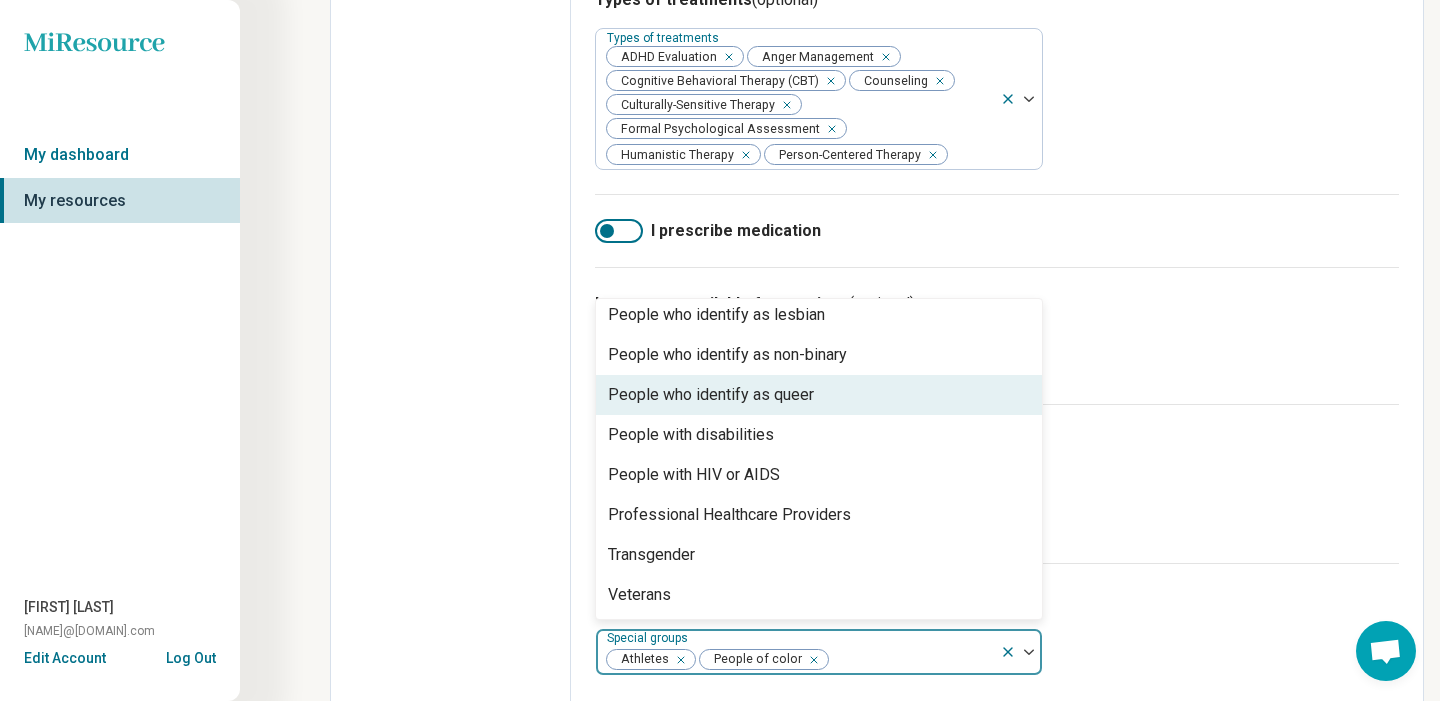click on "People who identify as queer" at bounding box center [711, 395] 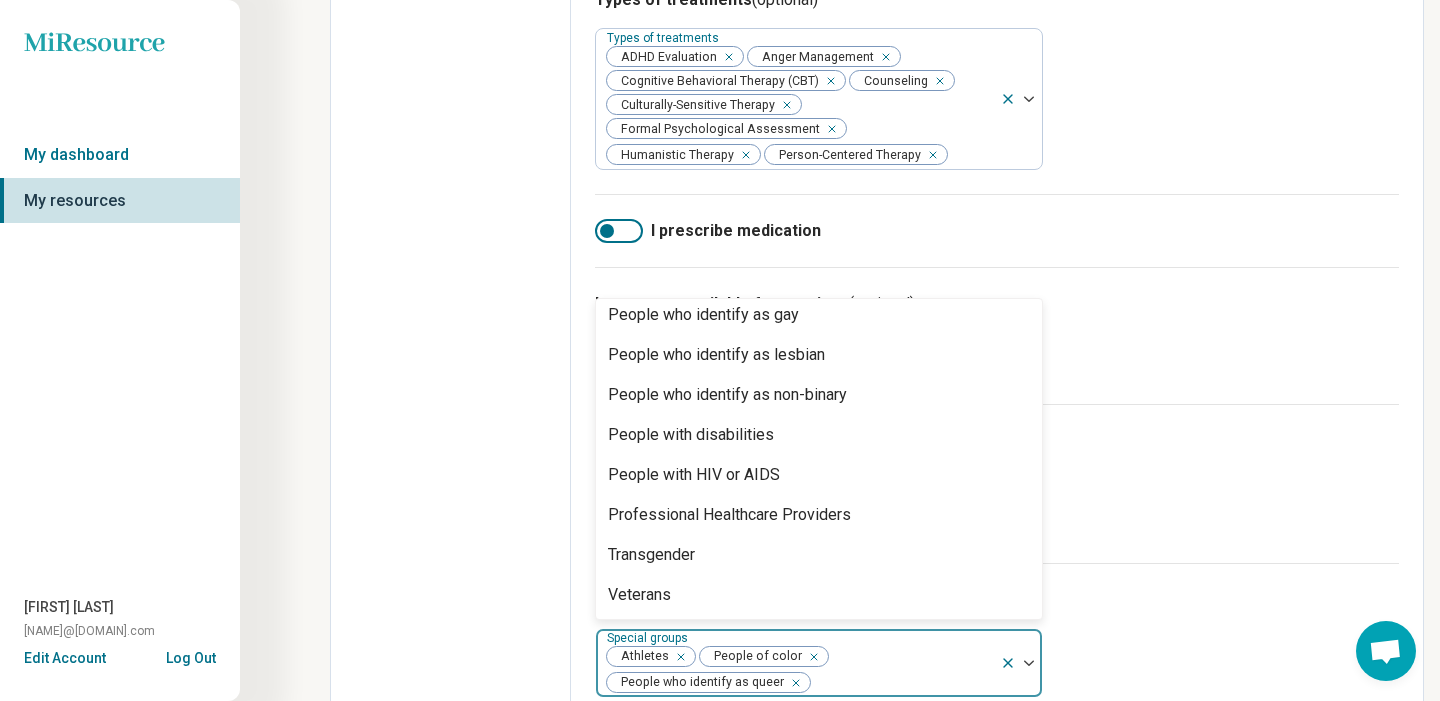 scroll, scrollTop: 488, scrollLeft: 0, axis: vertical 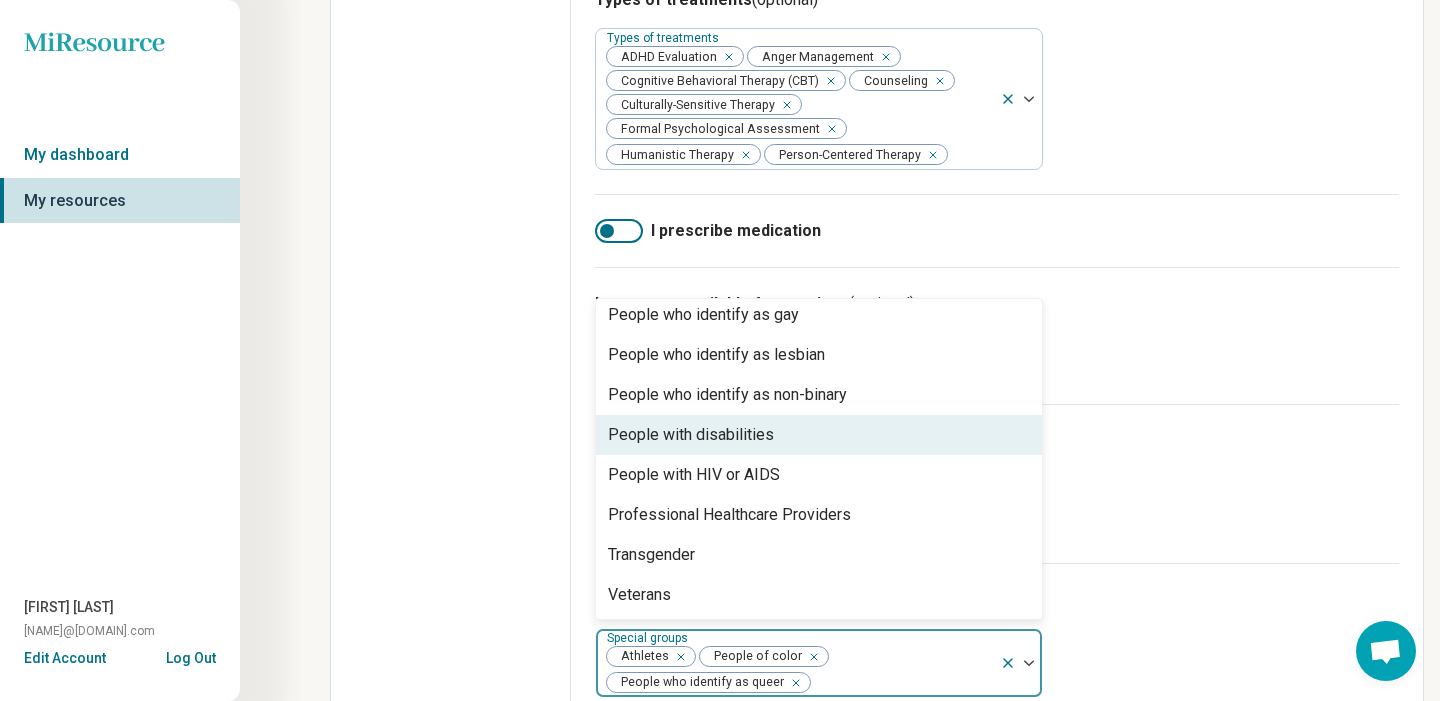 click on "Age groups Age groups Teens (13-17) Young adults (18-30) Adults (31-64)" at bounding box center [997, 483] 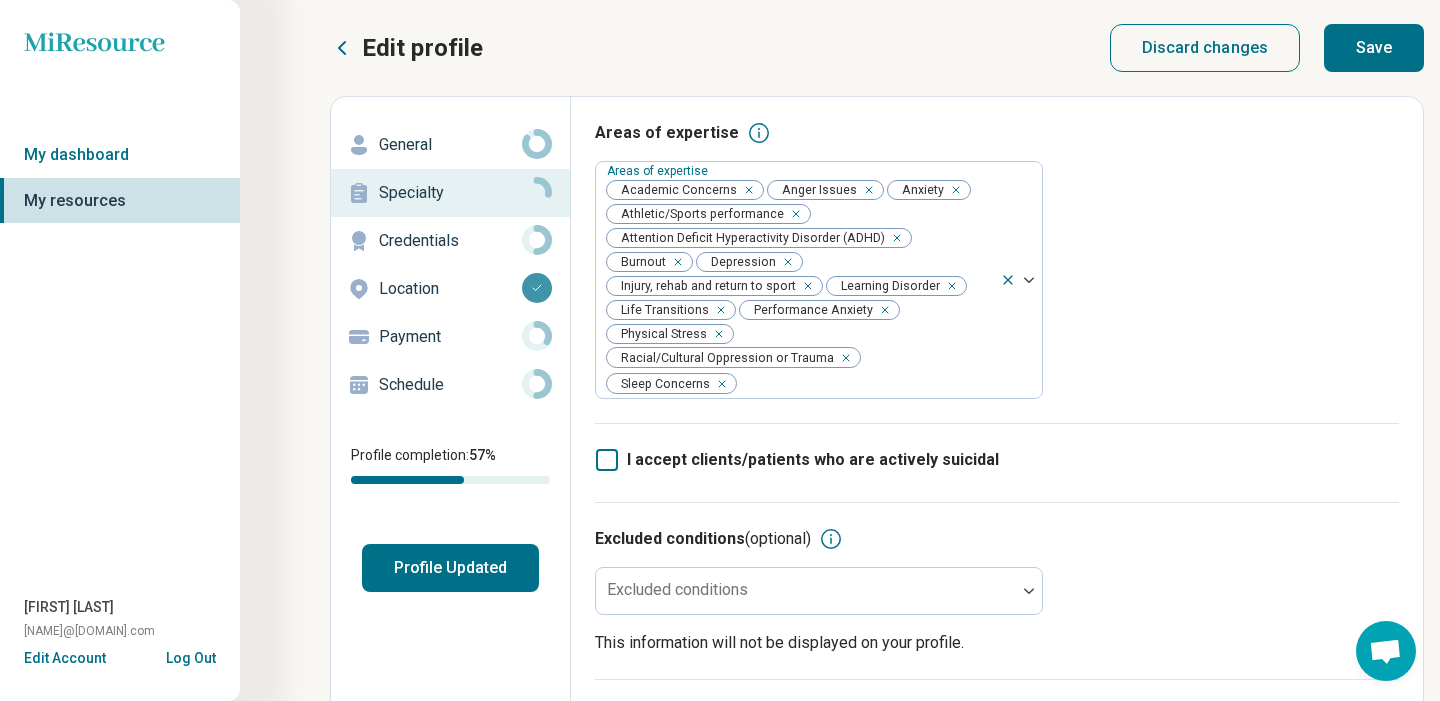 scroll, scrollTop: 0, scrollLeft: 0, axis: both 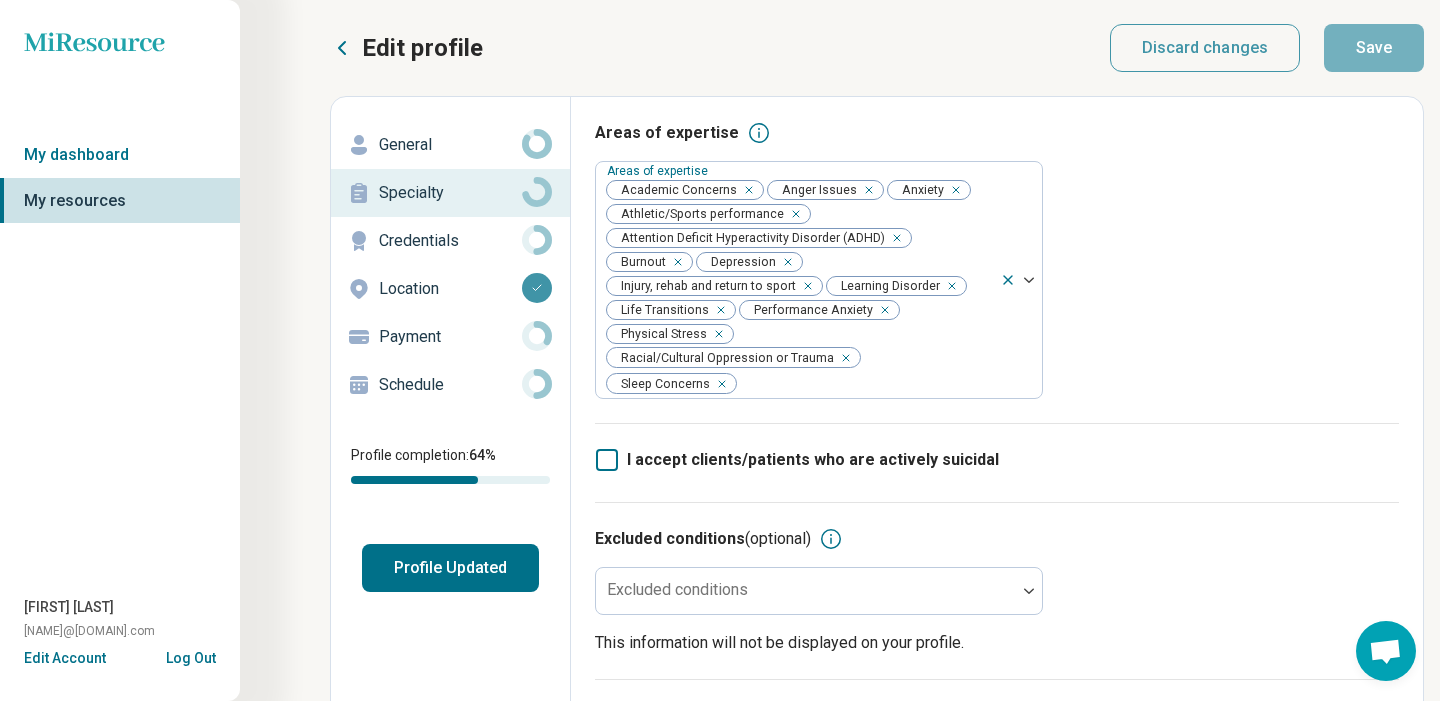 click on "Payment" at bounding box center [450, 337] 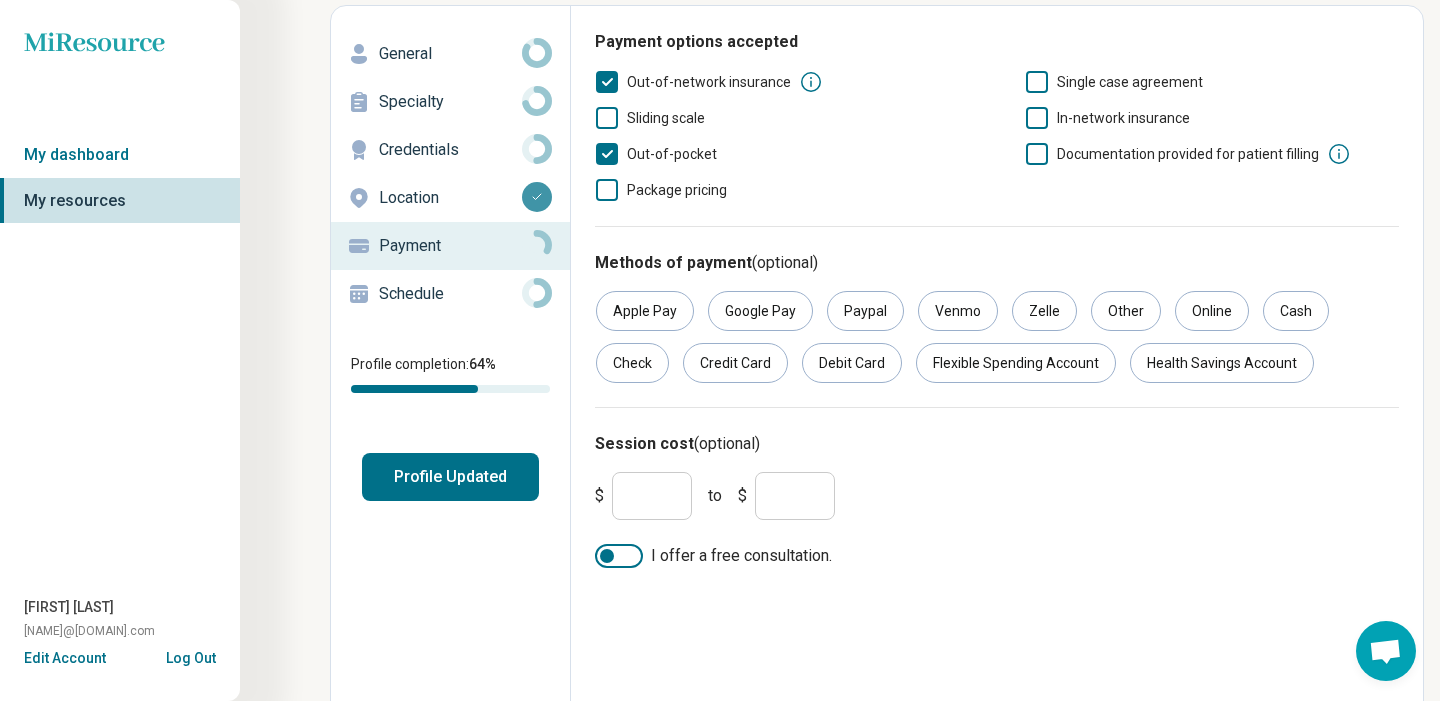 scroll, scrollTop: 114, scrollLeft: 0, axis: vertical 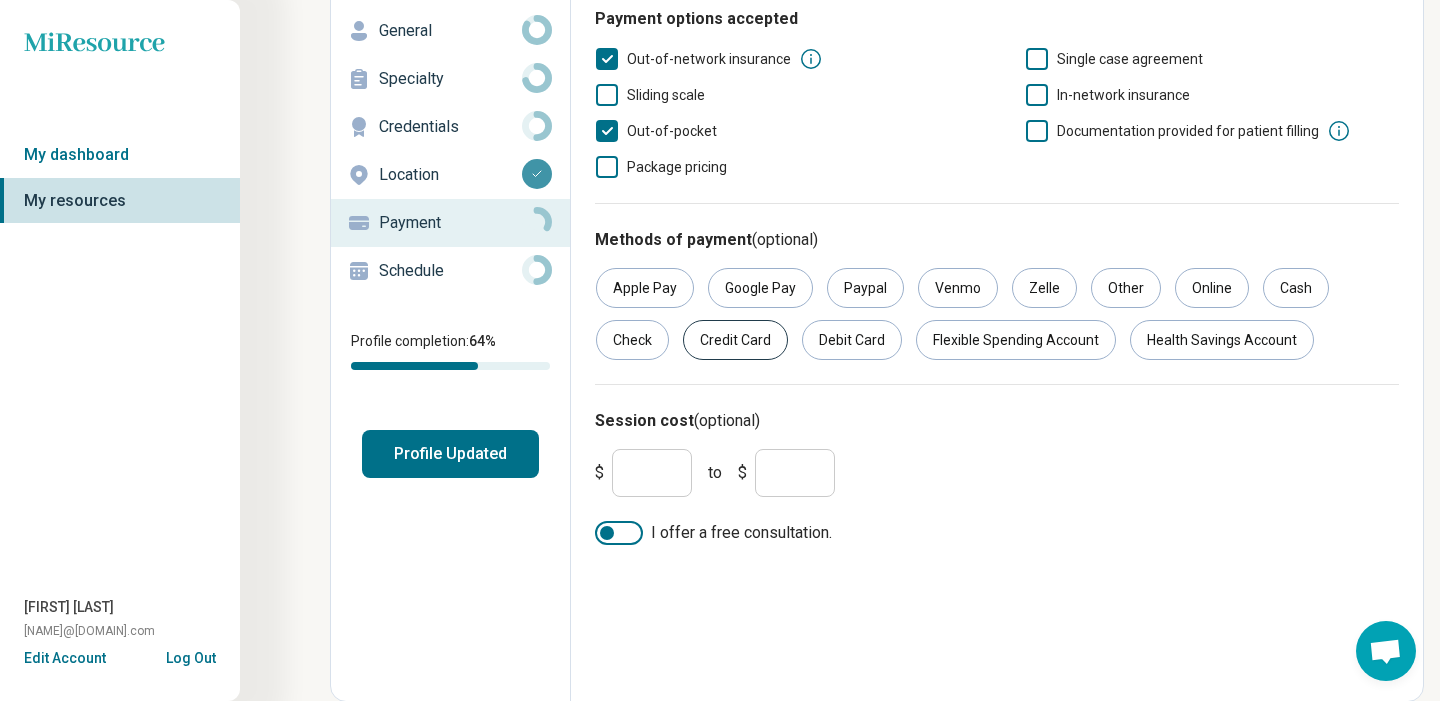 click on "Credit Card" at bounding box center (735, 340) 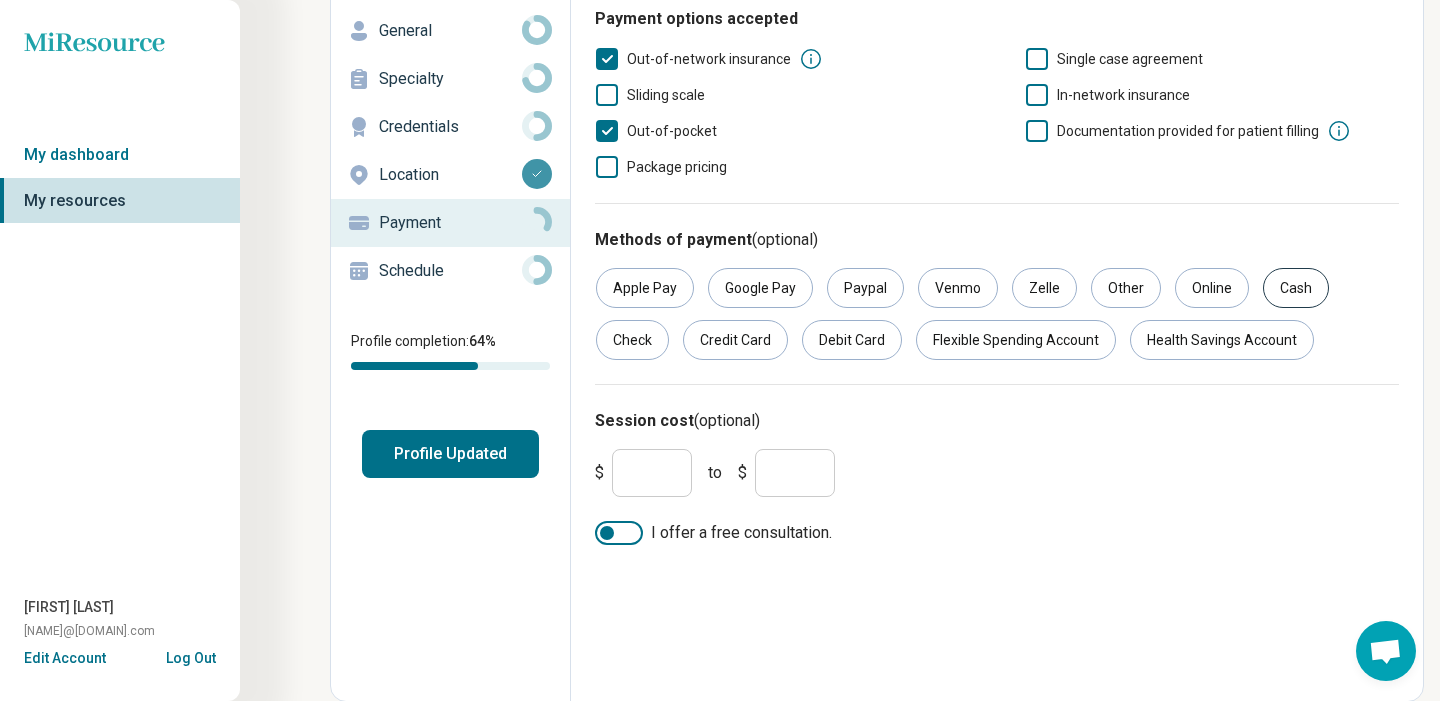 click on "Cash" at bounding box center (1296, 288) 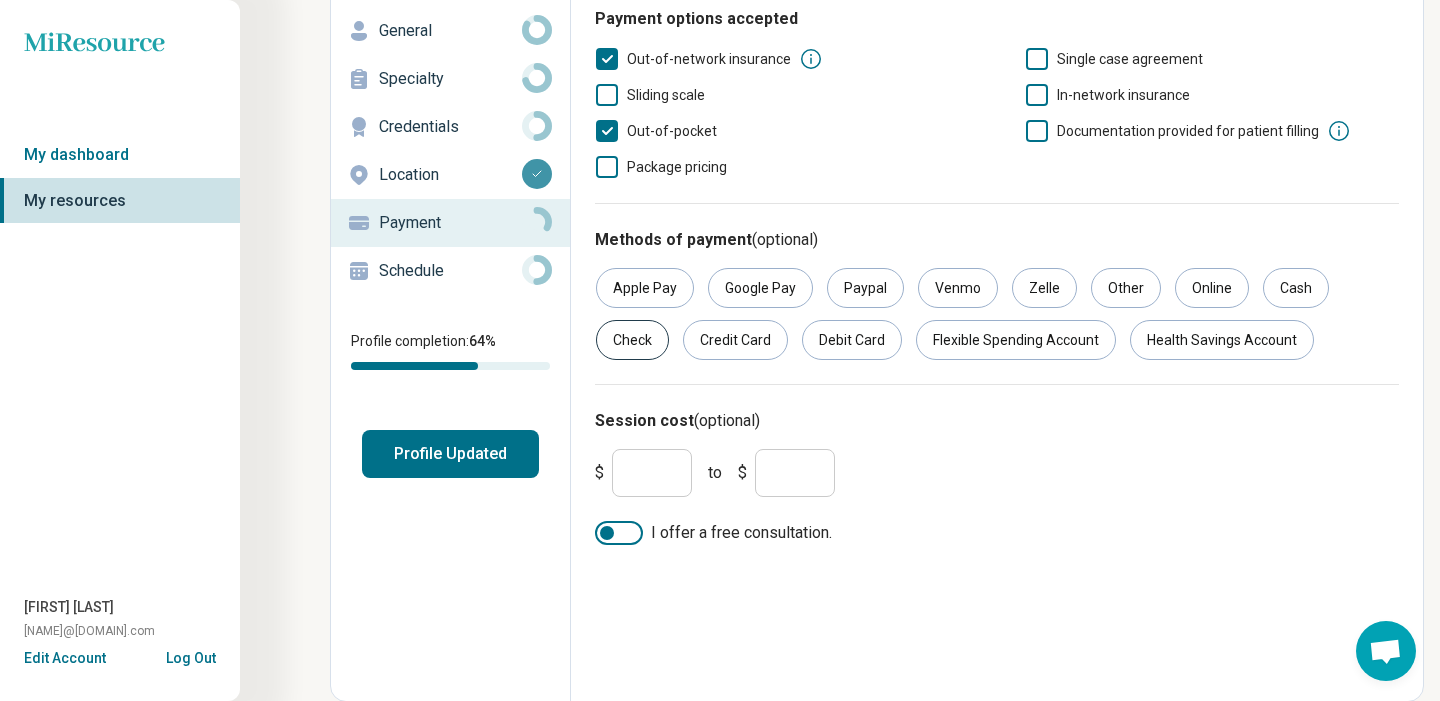 click on "Check" at bounding box center (632, 340) 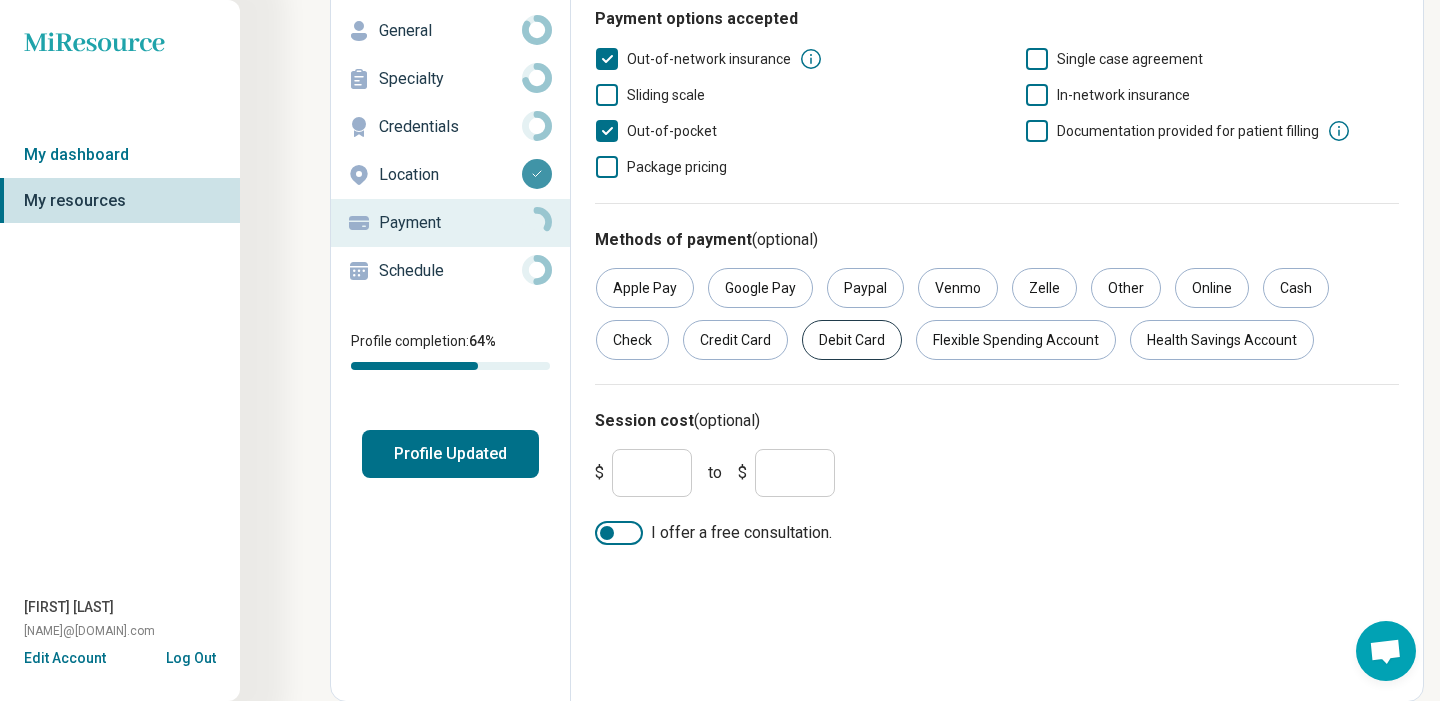 click on "Debit Card" at bounding box center (852, 340) 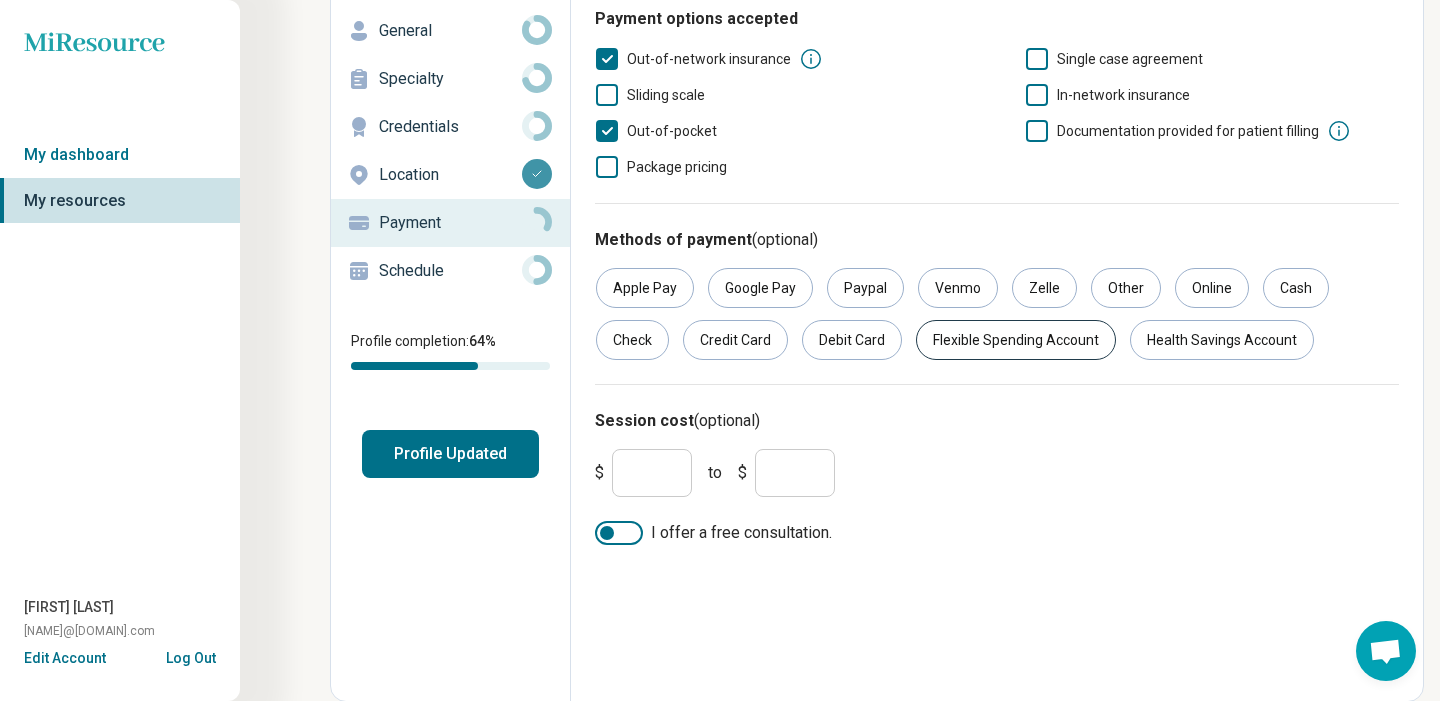 click on "Flexible Spending Account" at bounding box center [1016, 340] 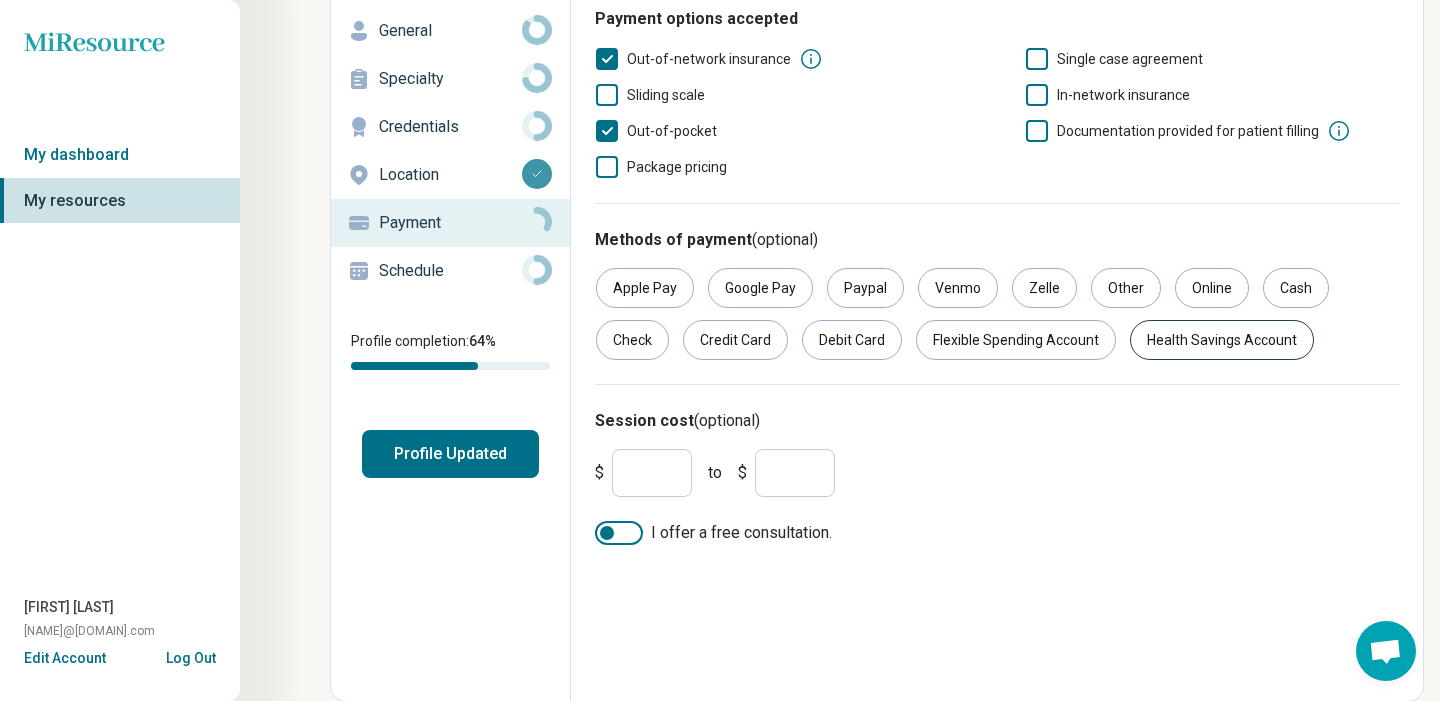 click on "Health Savings Account" at bounding box center (1222, 340) 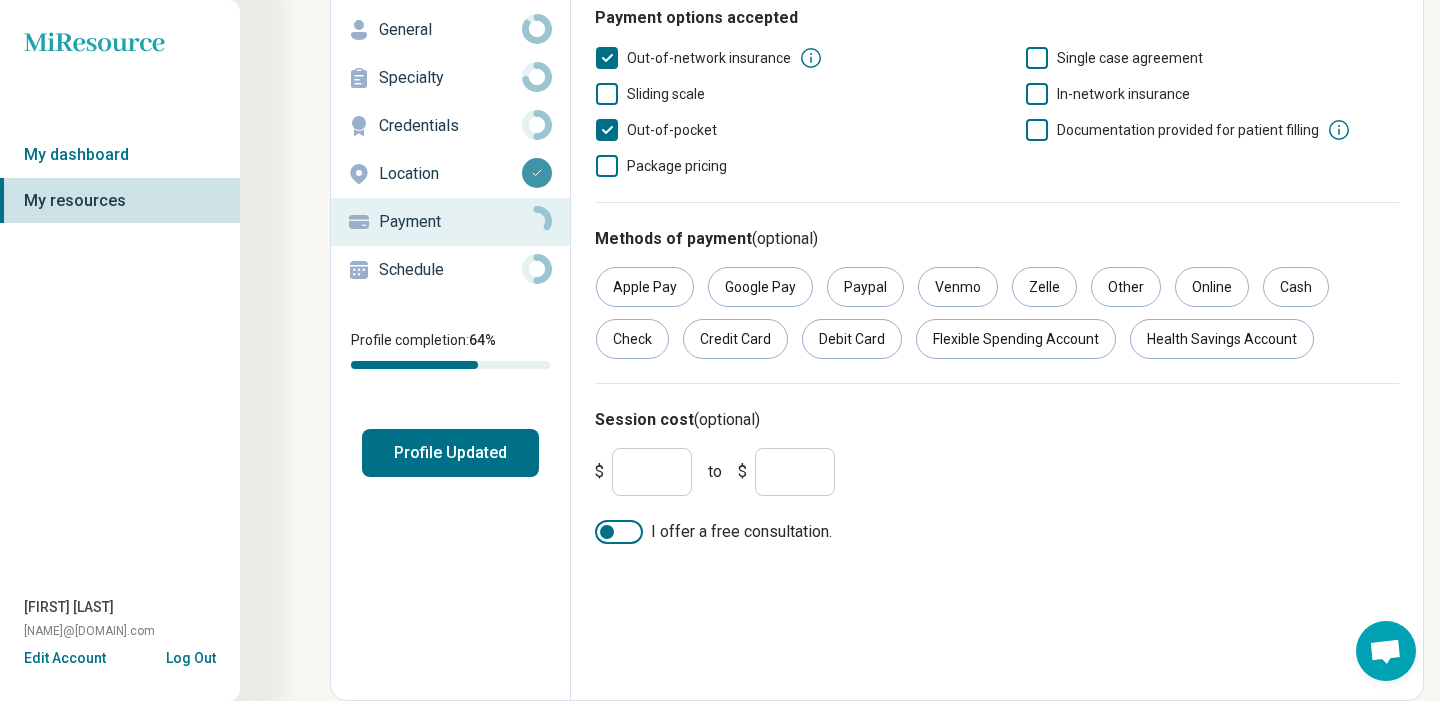 scroll, scrollTop: 115, scrollLeft: 0, axis: vertical 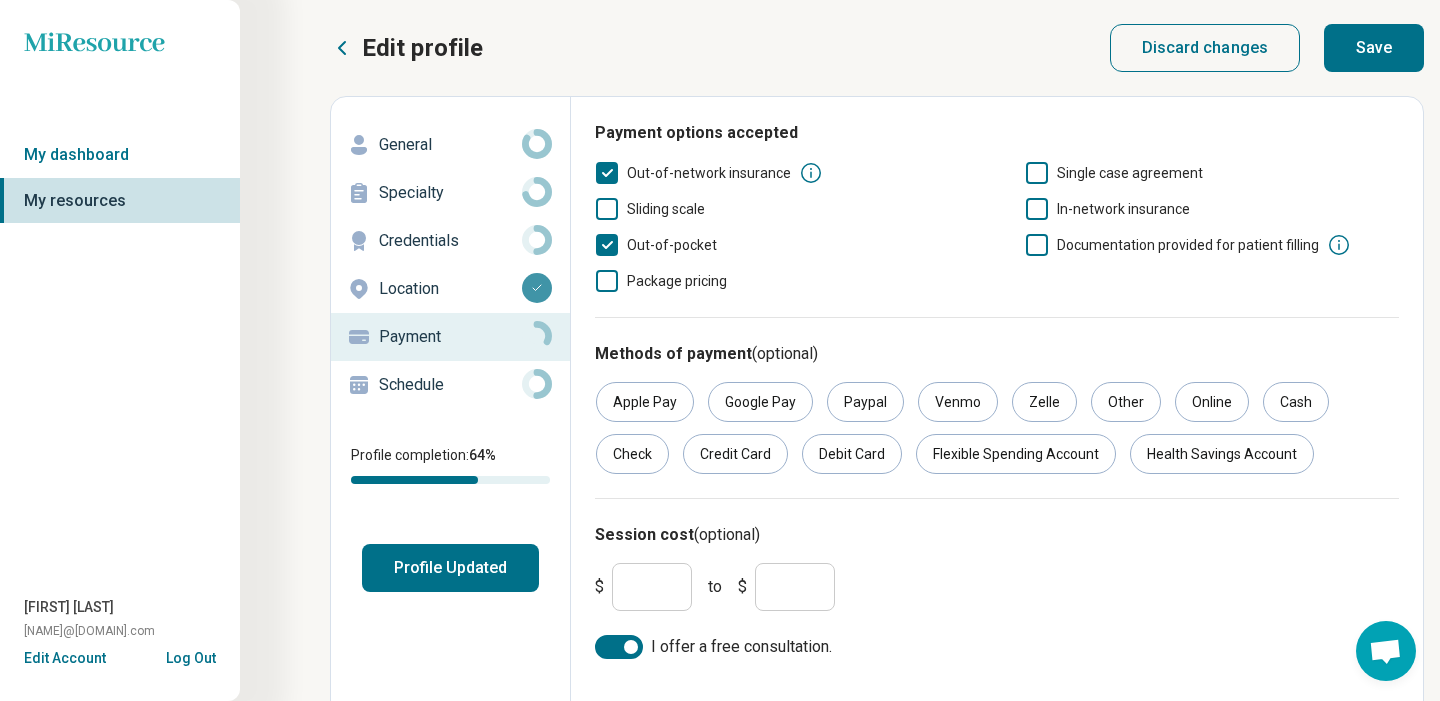 click 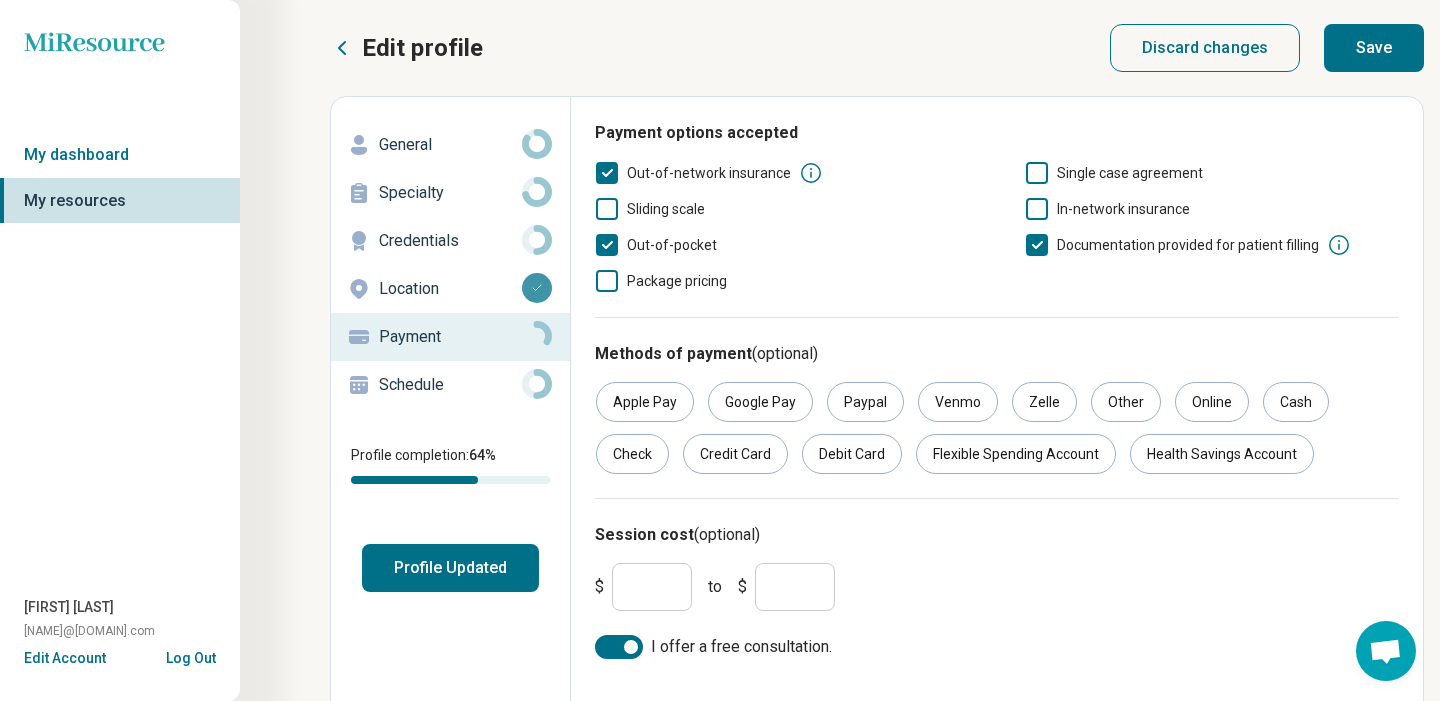 click 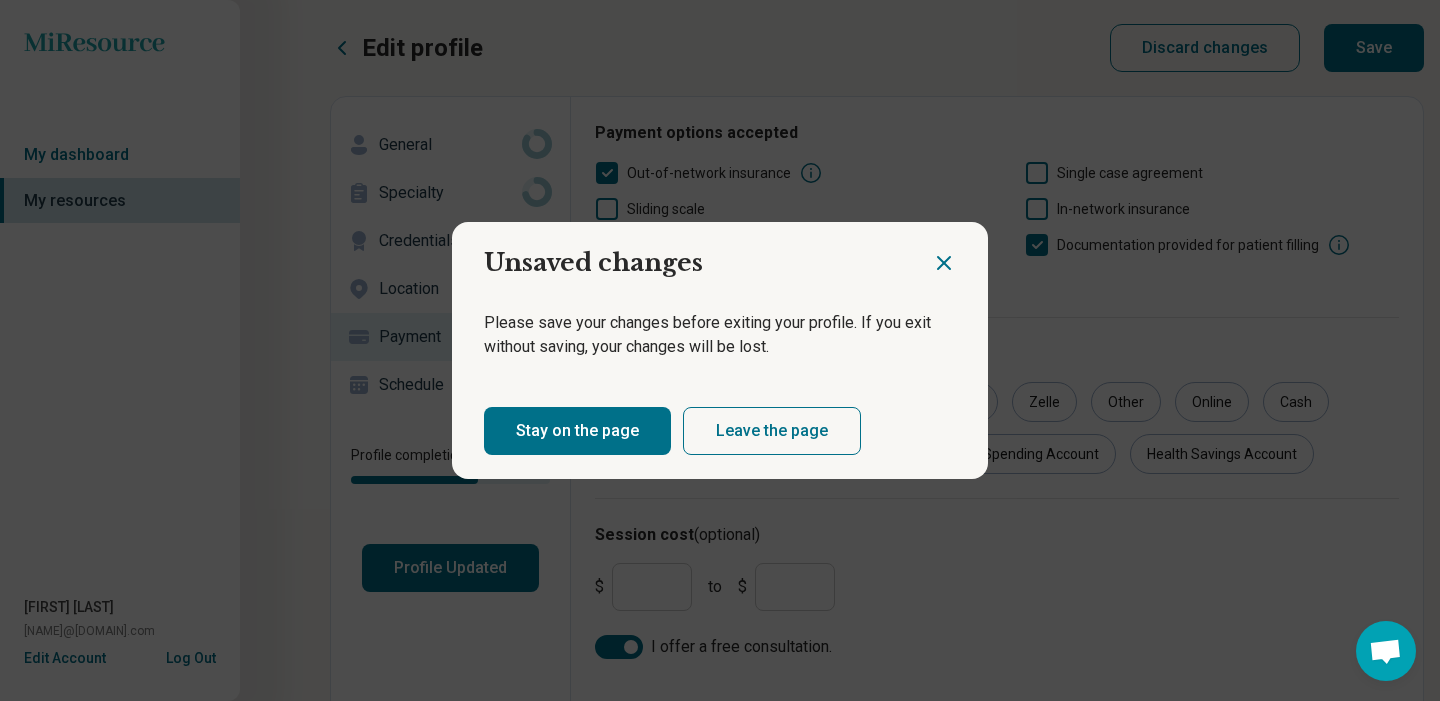 click 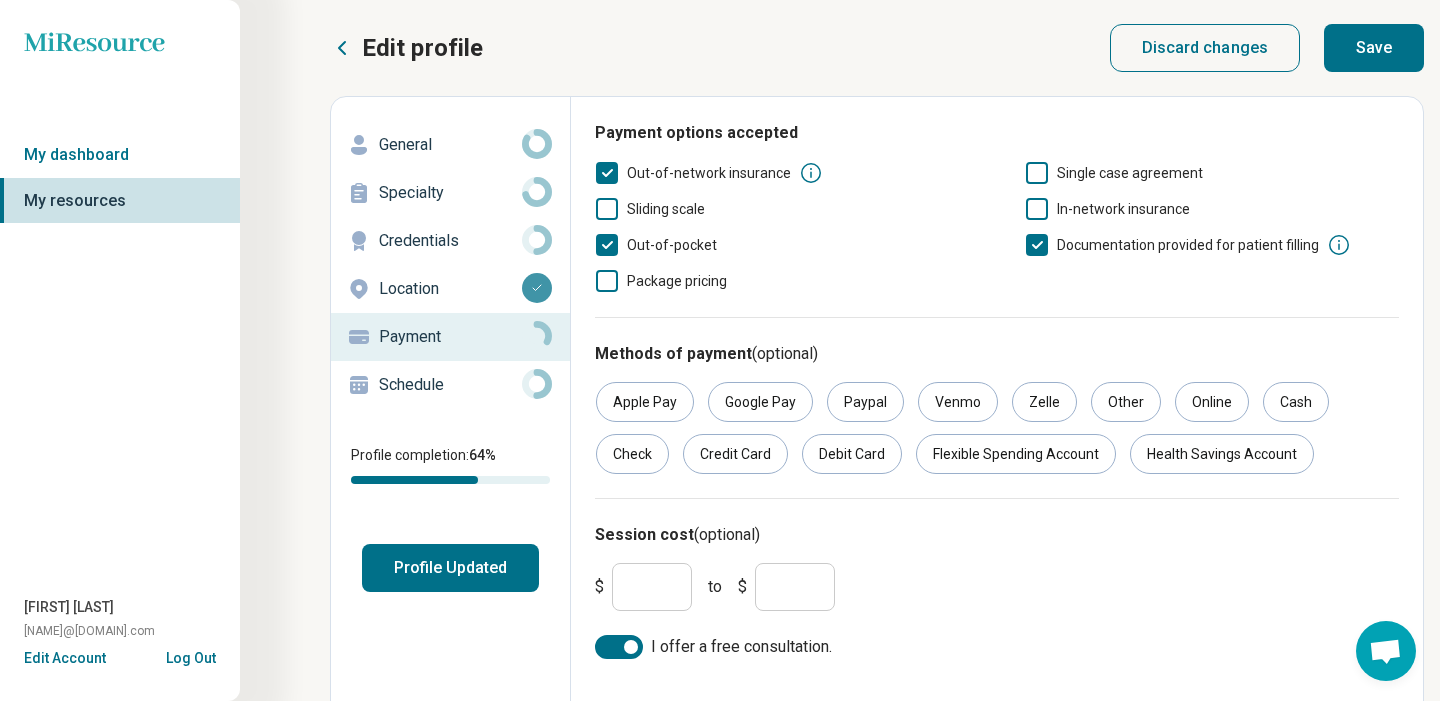 click on "Save" at bounding box center [1374, 48] 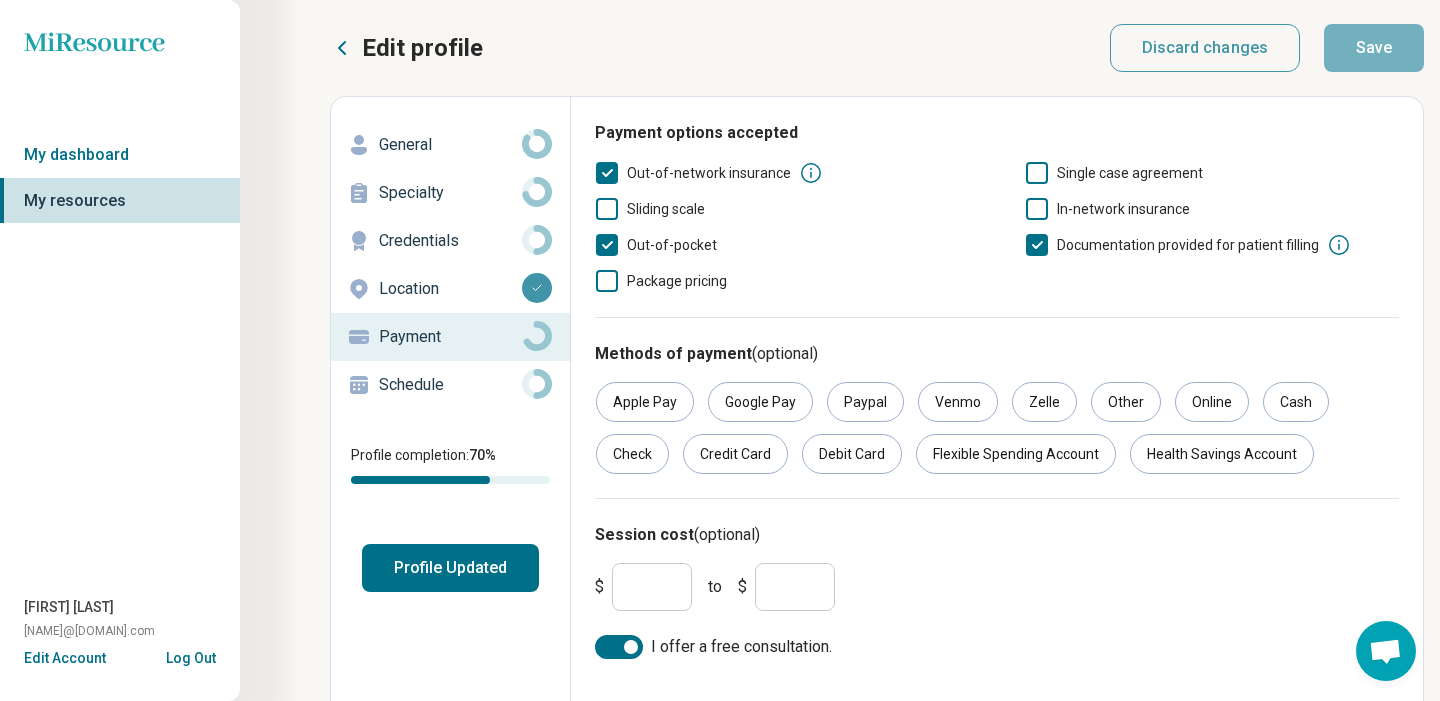 scroll, scrollTop: 0, scrollLeft: 0, axis: both 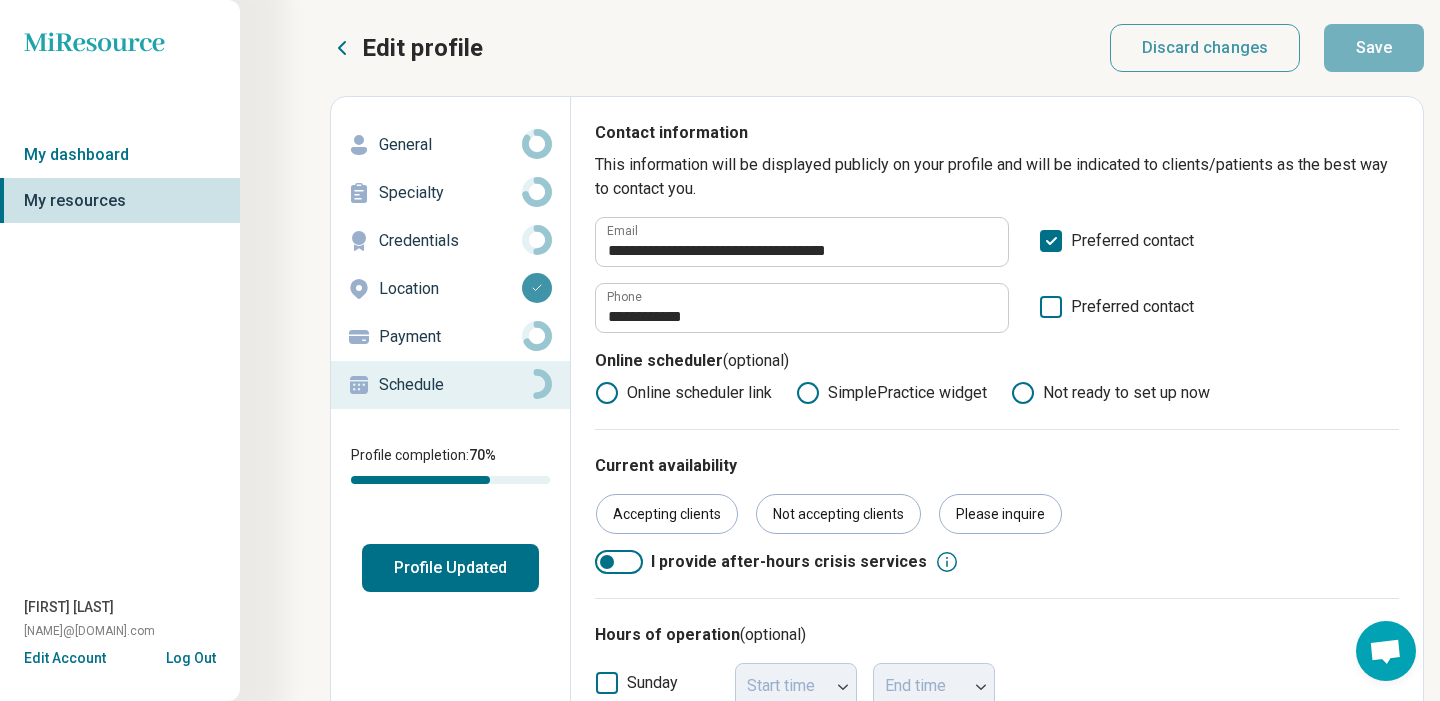 click 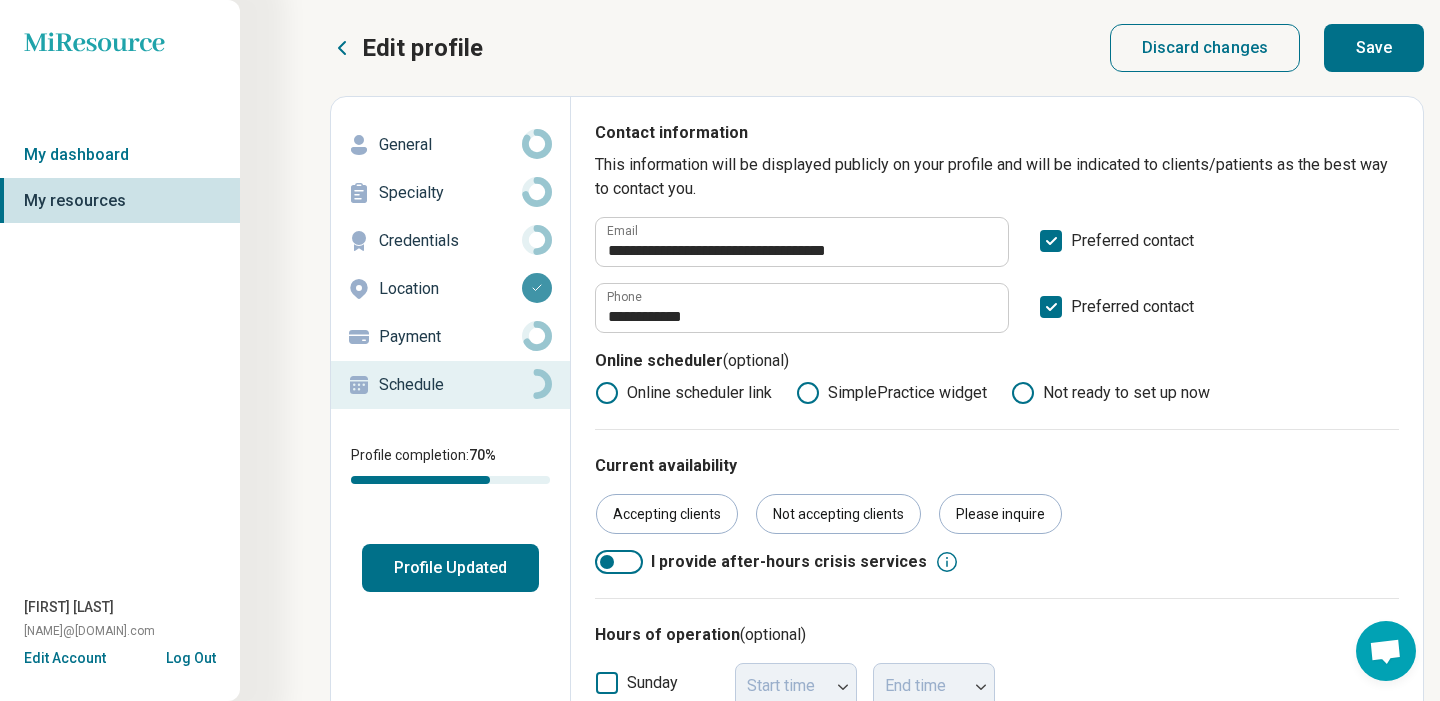 scroll, scrollTop: 0, scrollLeft: 0, axis: both 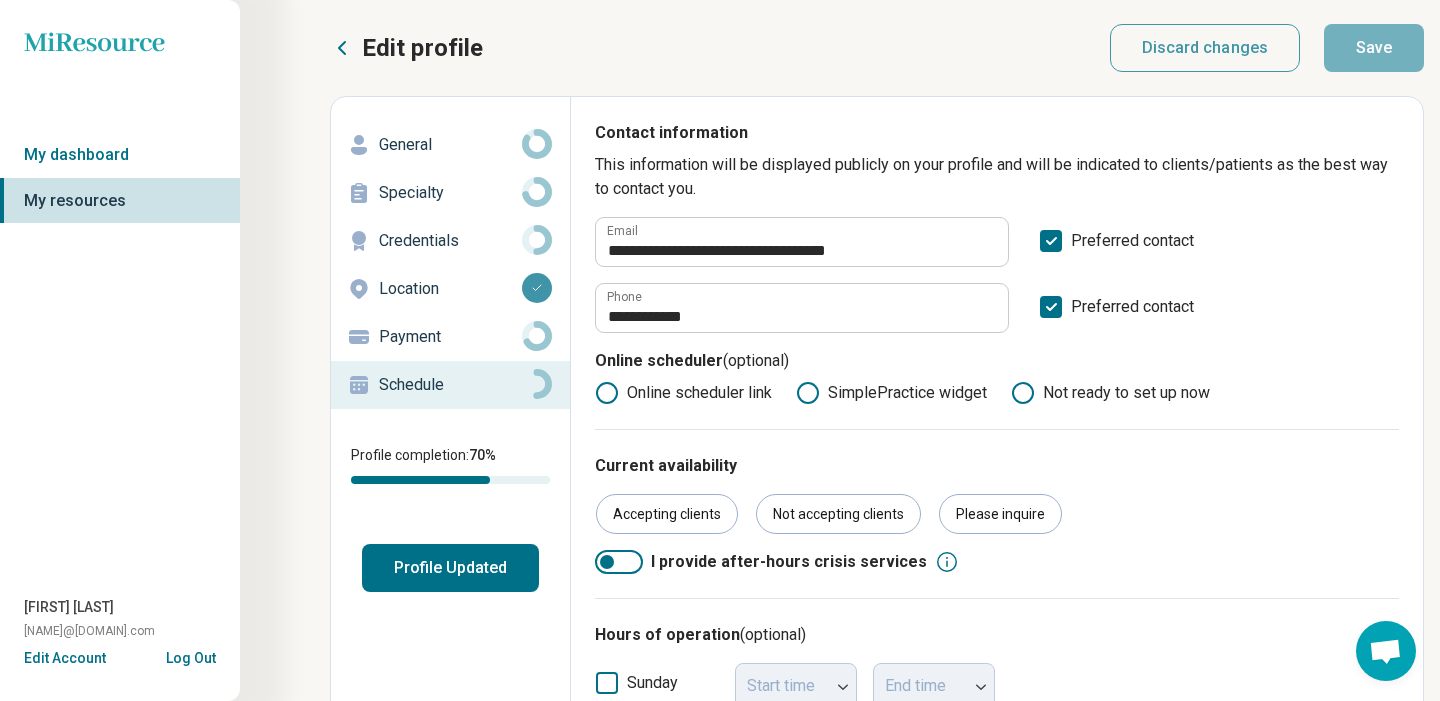 click on "Location" at bounding box center [450, 289] 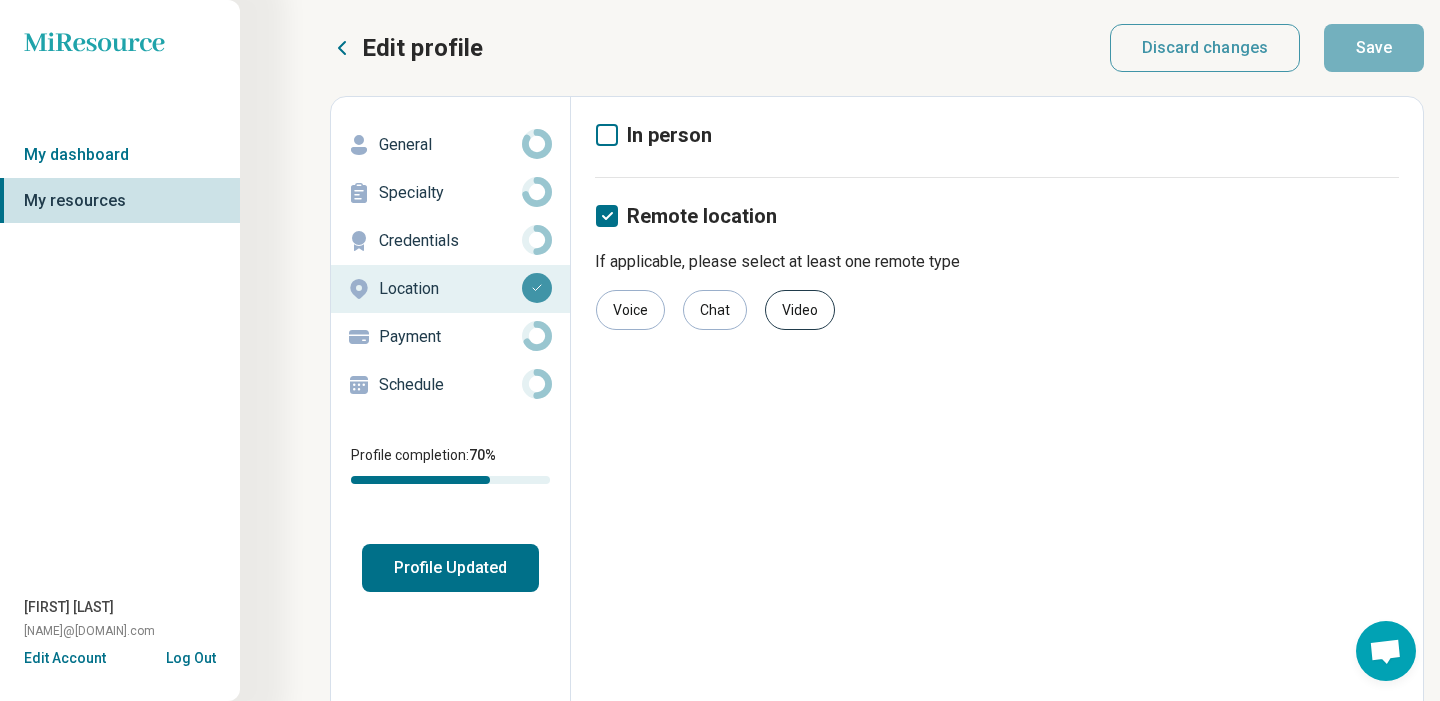 click on "Video" at bounding box center (800, 310) 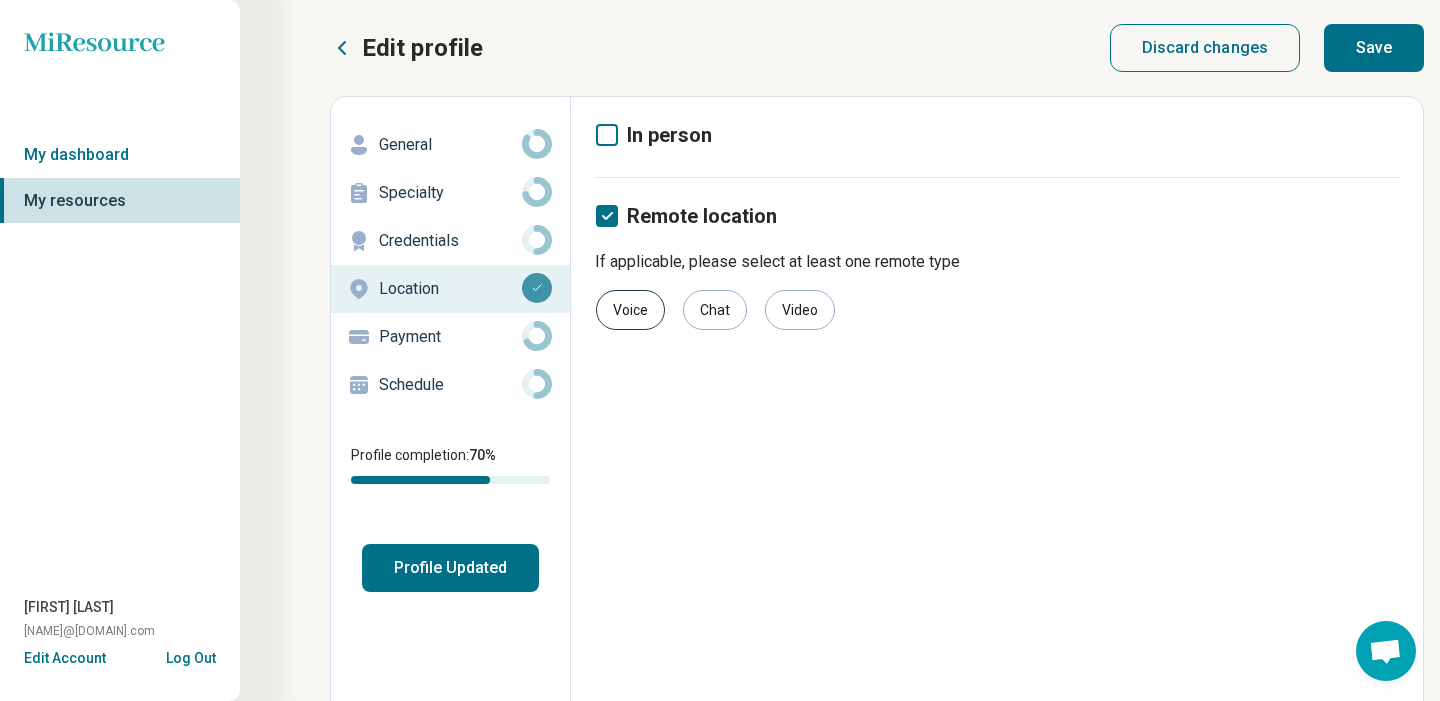 click on "Voice" at bounding box center (630, 310) 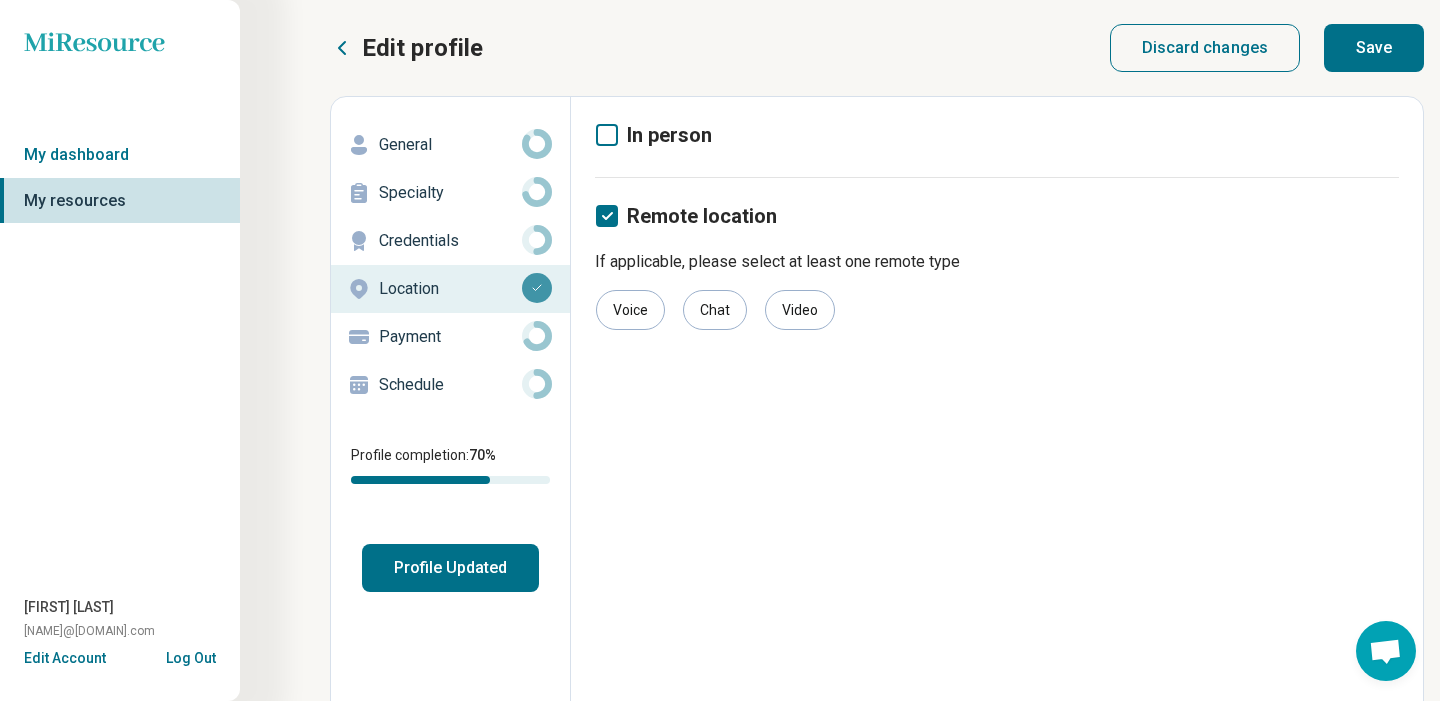 click 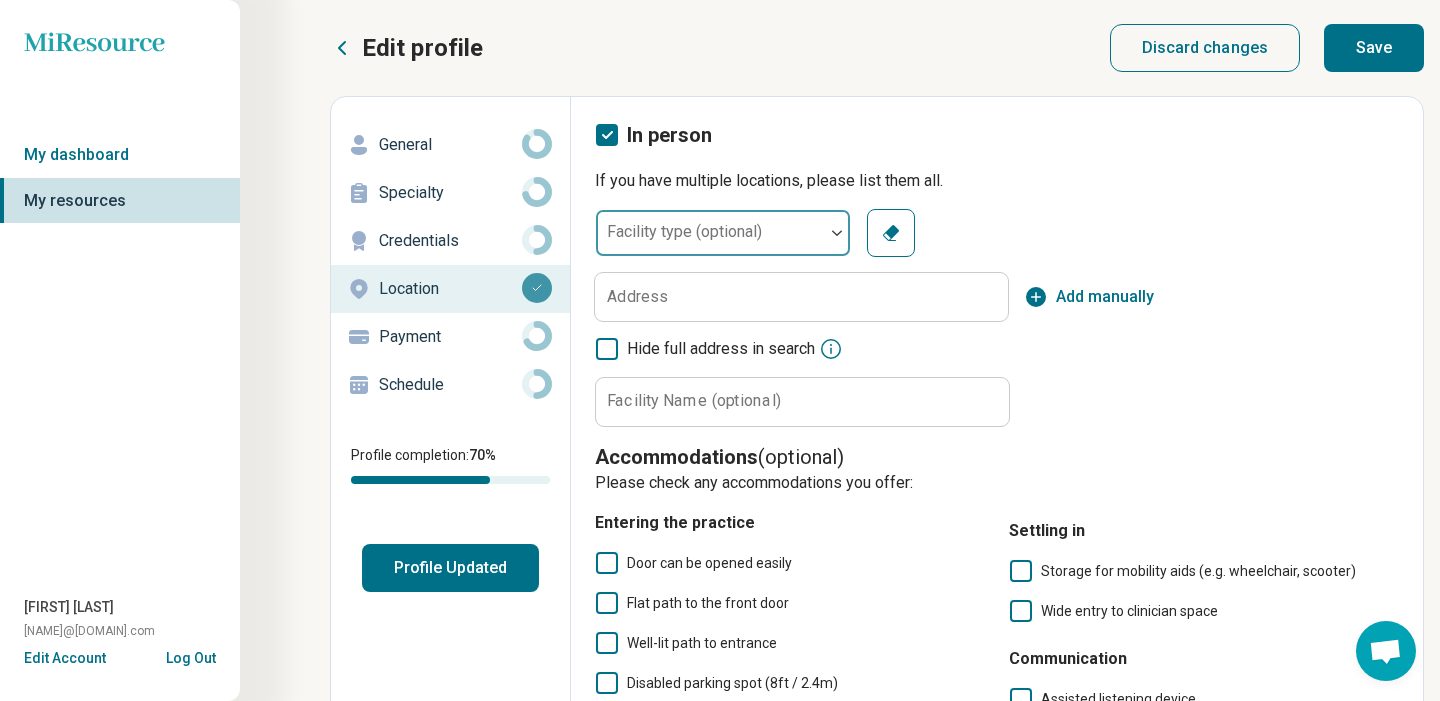 scroll, scrollTop: 0, scrollLeft: 0, axis: both 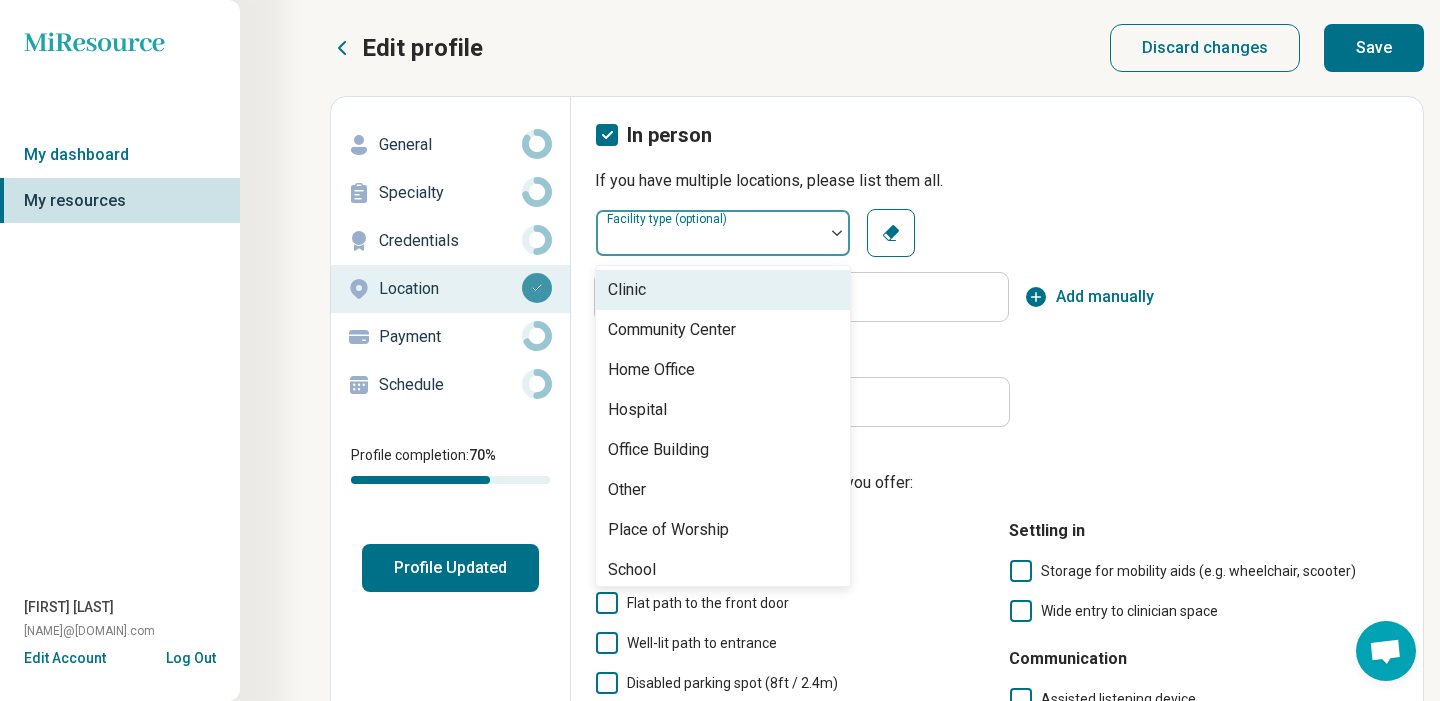 click at bounding box center [837, 233] 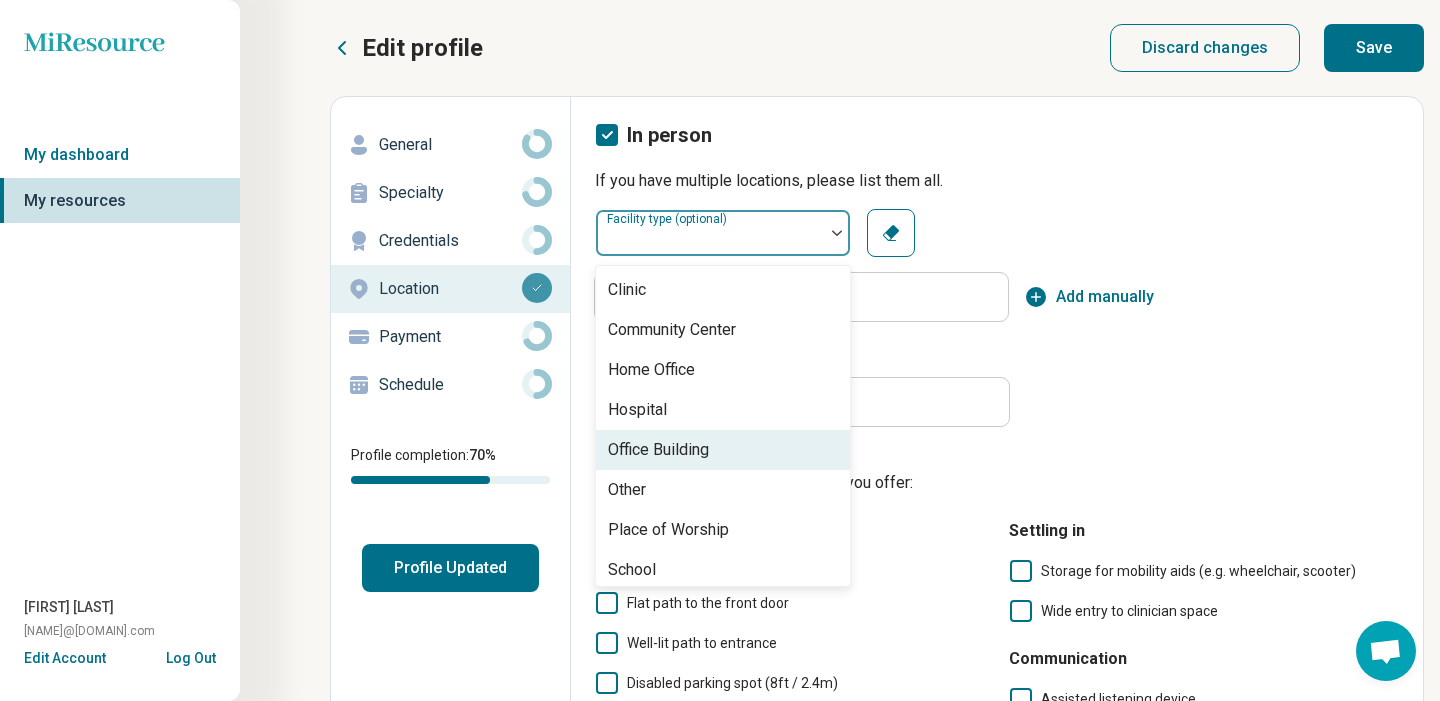 click on "Office Building" at bounding box center [723, 450] 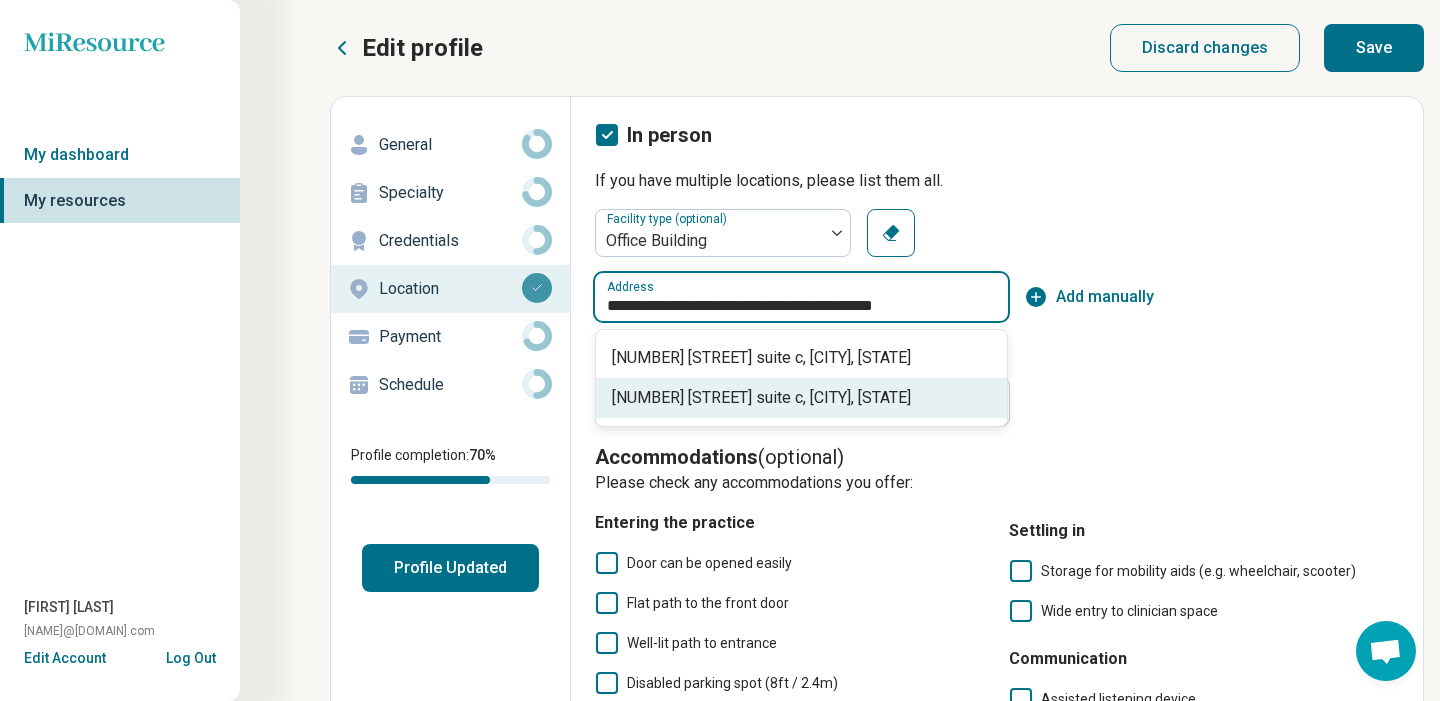 type on "**********" 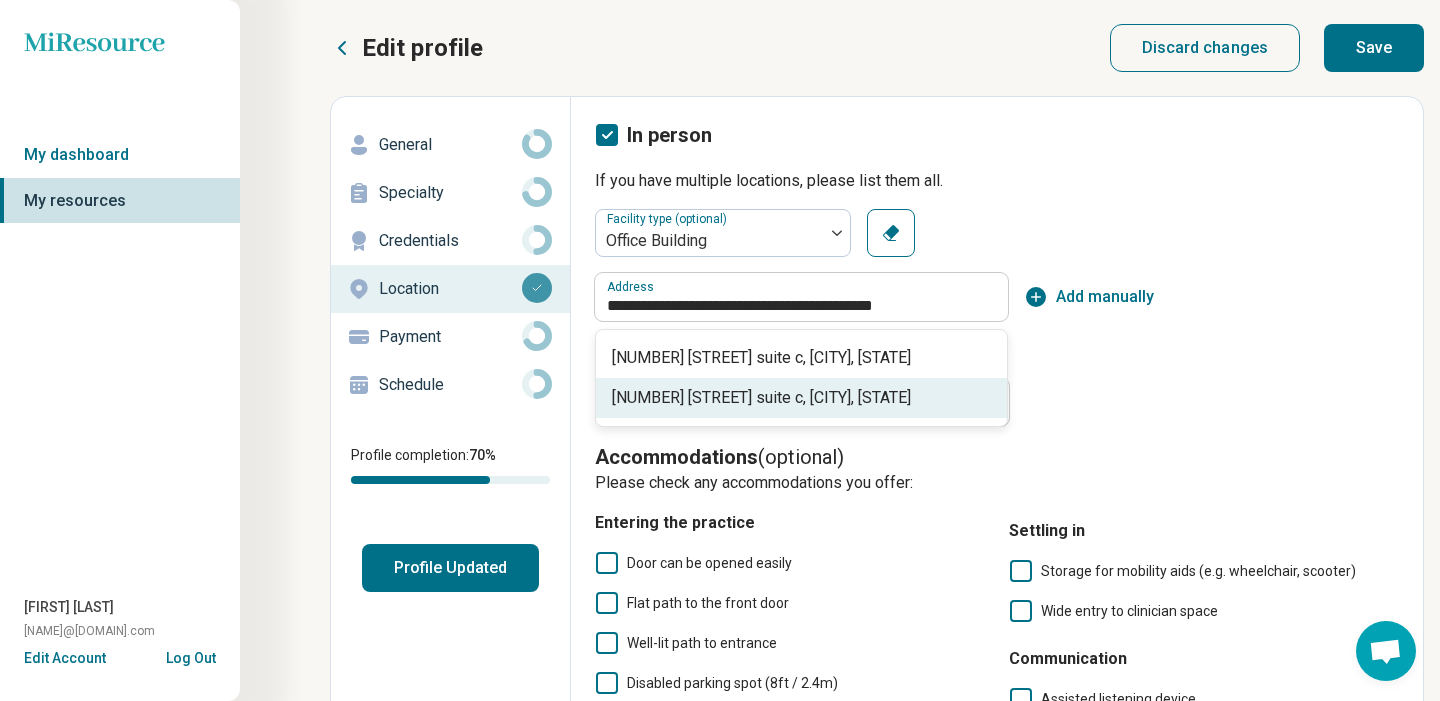 type 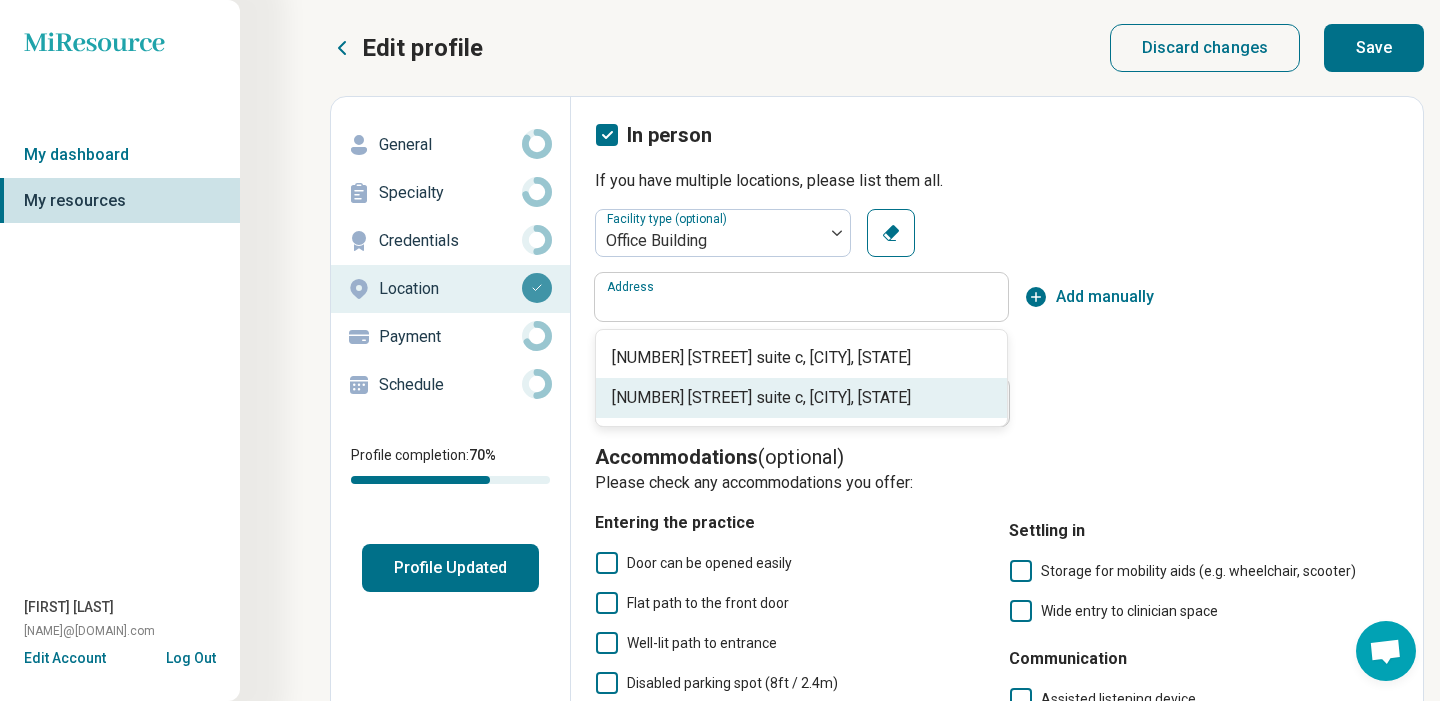 click on "Facility type (optional) Office Building Clear Address Add manually Hide full address in search Facility Name (optional) Clear" at bounding box center (997, 318) 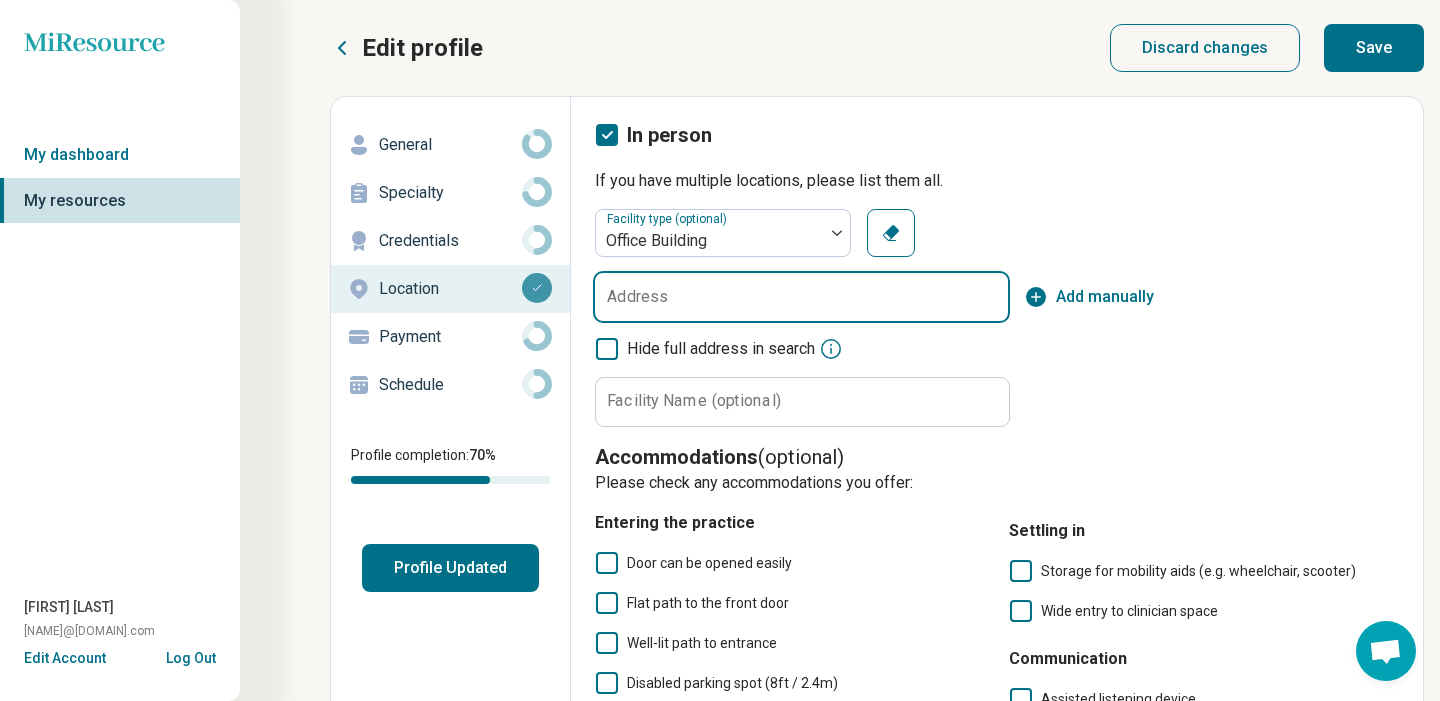 click on "Address" at bounding box center [801, 297] 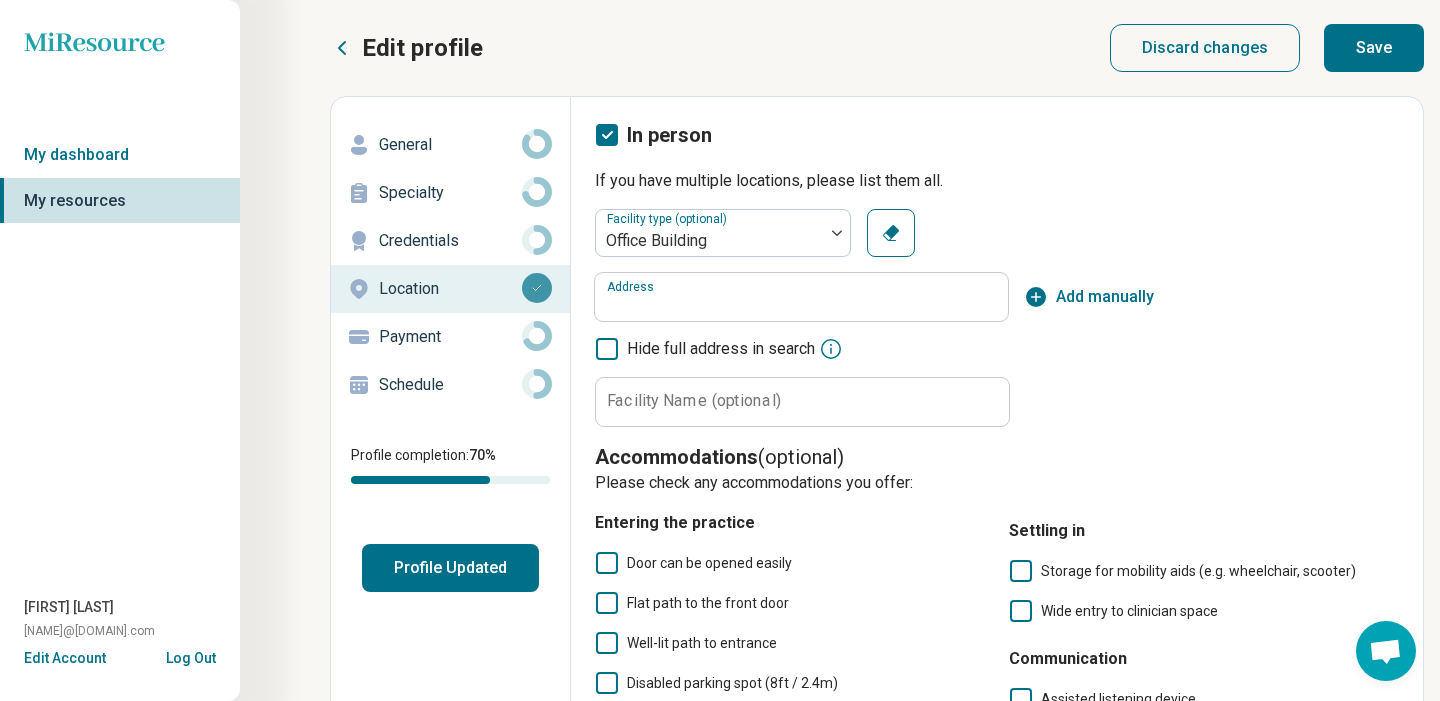 click 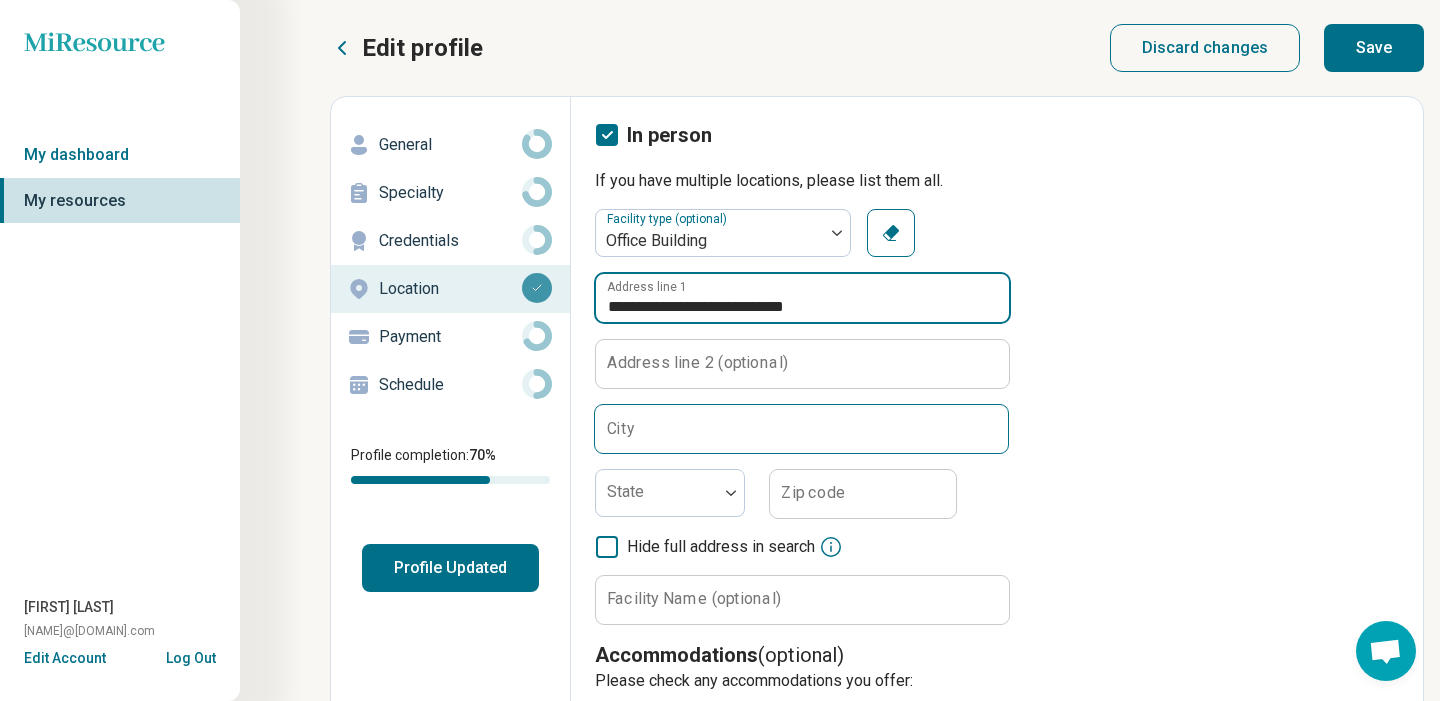 type on "**********" 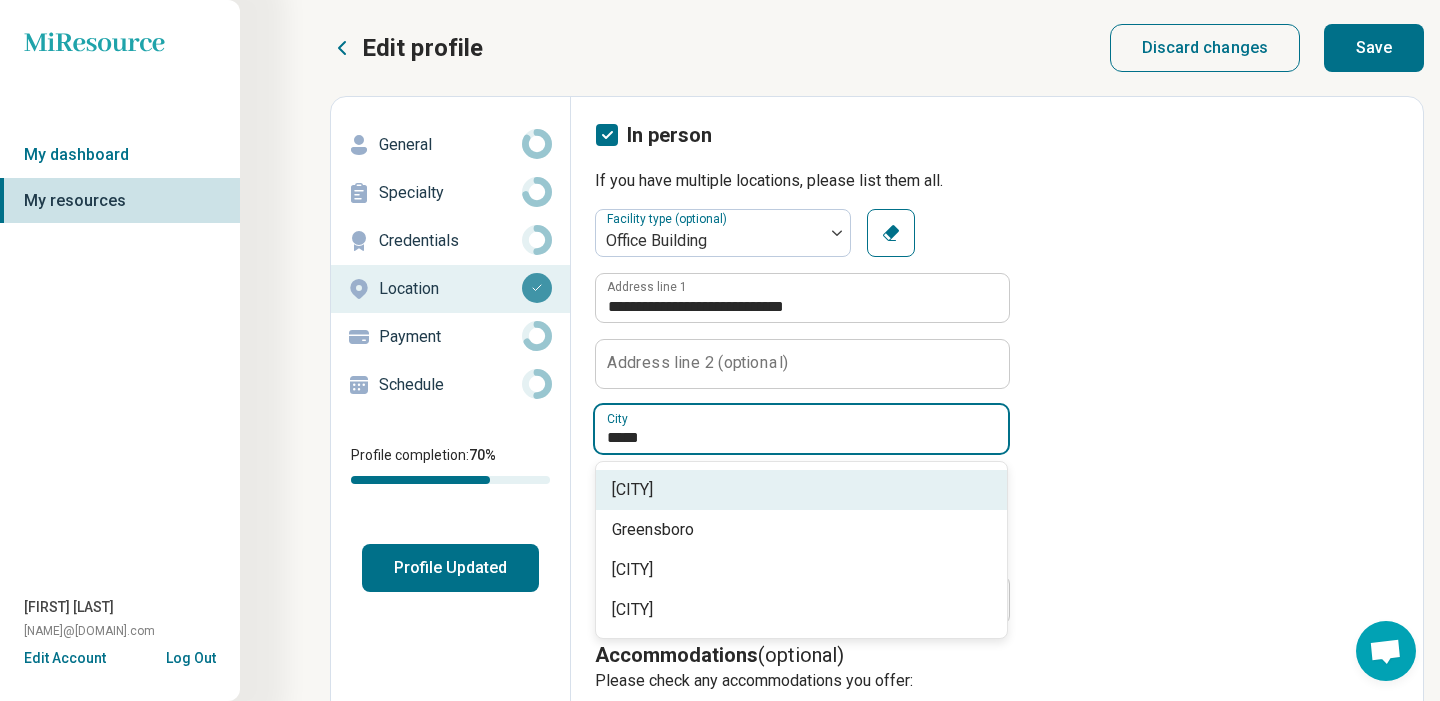 click on "[CITY]" at bounding box center [805, 490] 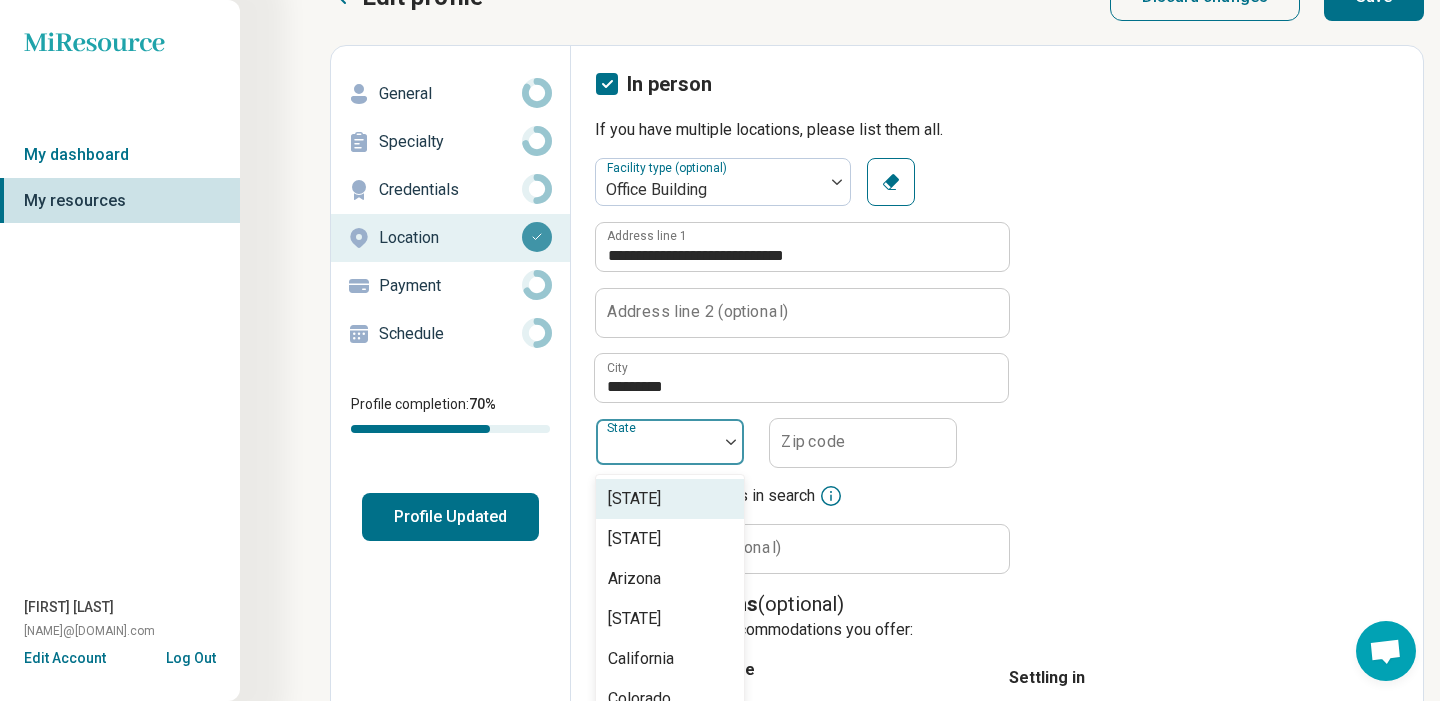 click on "********* Address line 1 Address line 2 (optional) City ********* [STATE], 1 of 53. 53 results available. Use Up and Down to choose options, press Enter to select the currently focused option, press Escape to exit the menu, press Tab to select the option and exit the menu. State Alabama Alaska Arizona Arkansas California Colorado Connecticut Delaware District of Columbia Florida Georgia Hawaii Idaho Illinois Indiana Iowa Kansas Kentucky Louisiana Maine Maryland Massachusetts Michigan Minnesota Mississippi Missouri Montana Nebraska Nevada New Hampshire New Jersey New Mexico New York North Carolina North Dakota Ohio Oklahoma Oregon Pennsylvania Puerto Rico Rhode Island South Carolina South Dakota Tennessee Texas United States Virgin Islands Utah Vermont Virginia Washington West Virginia Wisconsin Wyoming Zip code Hide full address in search Facility Name (optional) Clear" at bounding box center [801, 398] 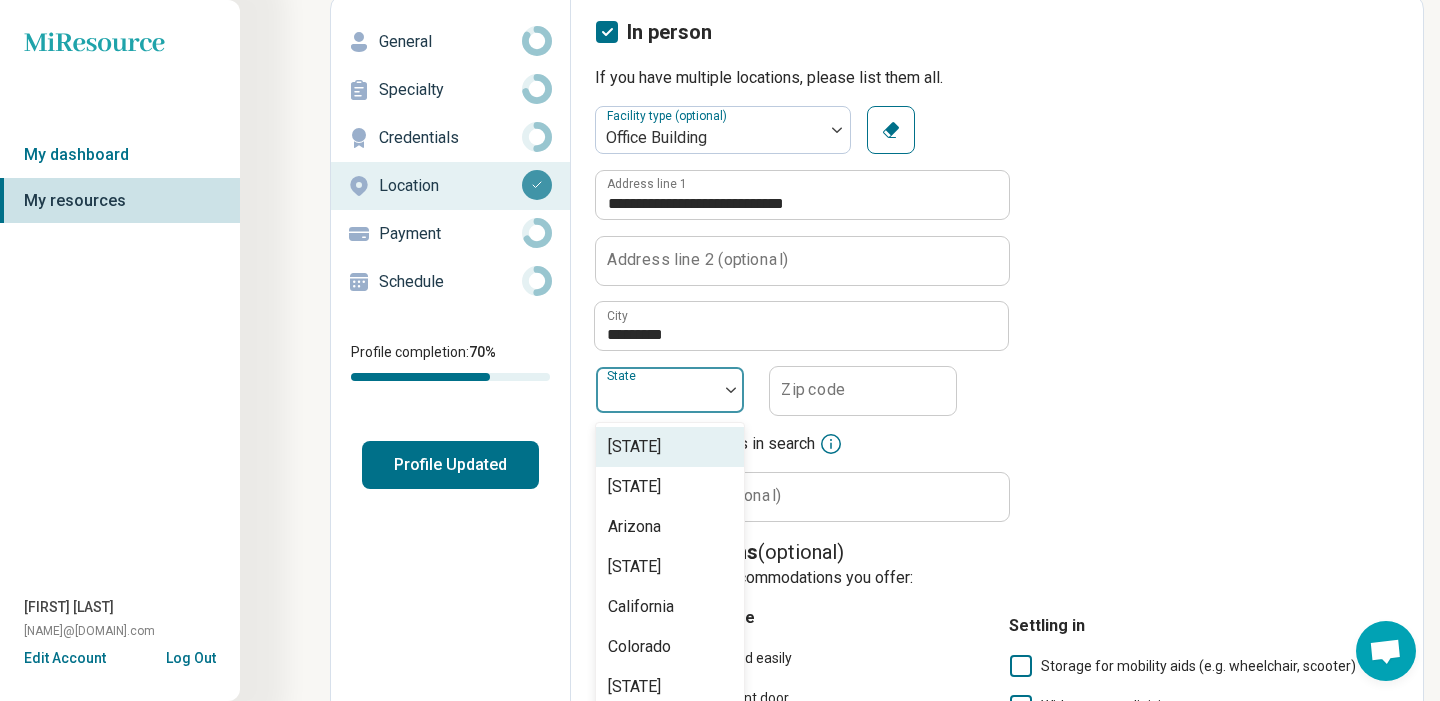 scroll, scrollTop: 154, scrollLeft: 0, axis: vertical 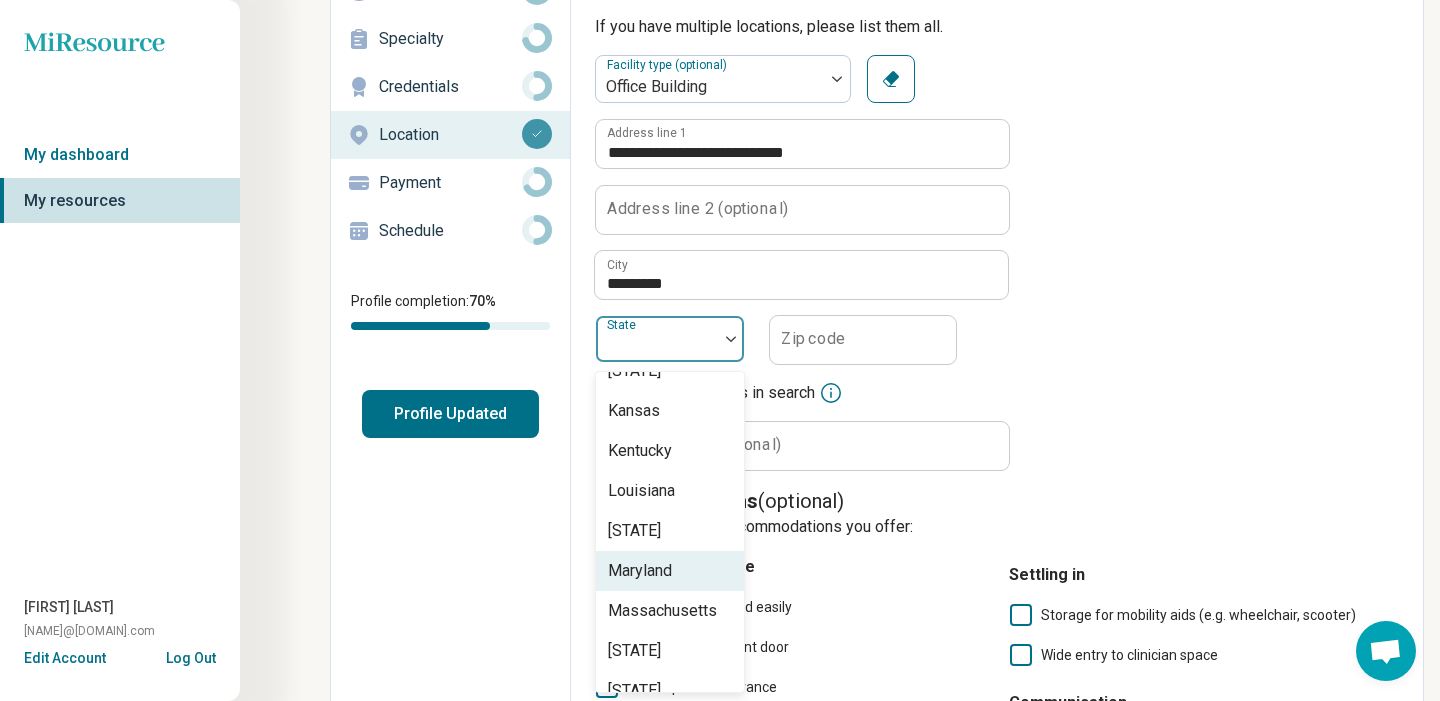 click on "Maryland" at bounding box center (640, 571) 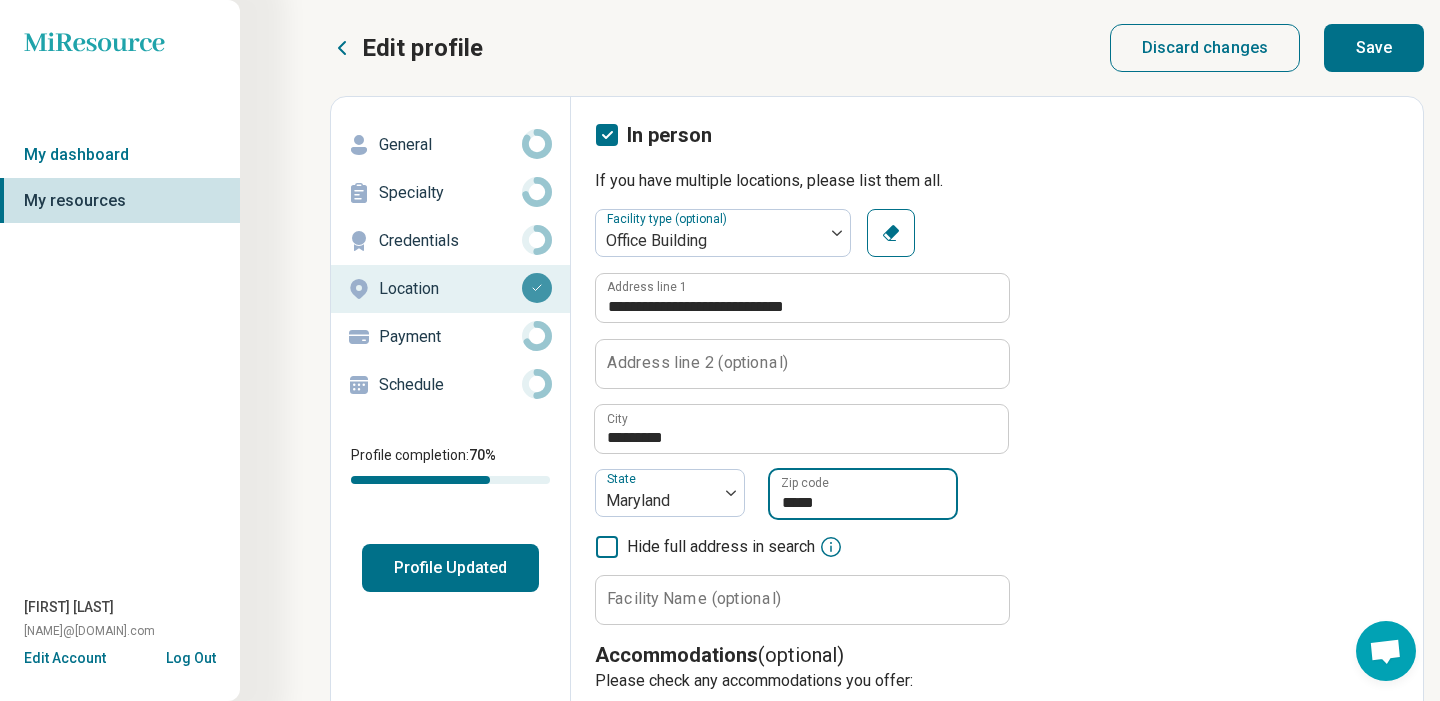 scroll, scrollTop: 0, scrollLeft: 0, axis: both 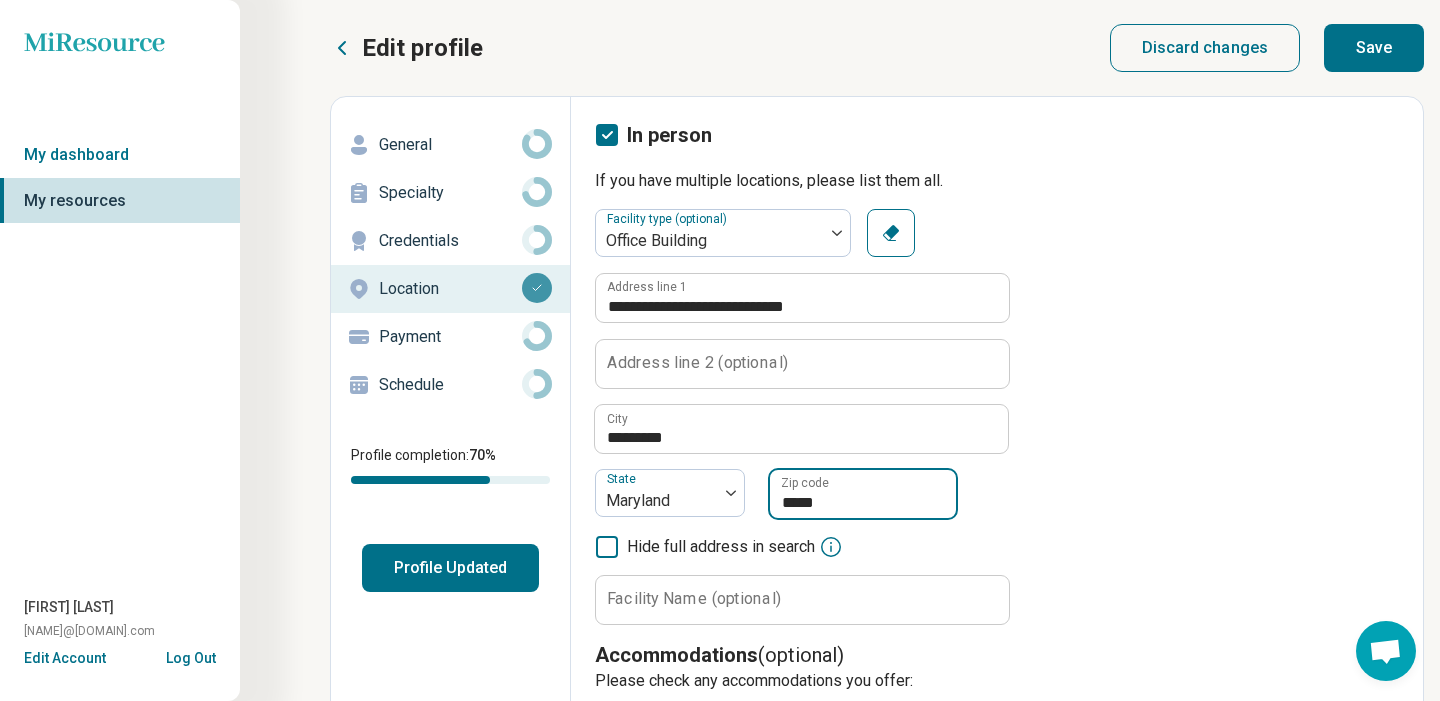 type on "*****" 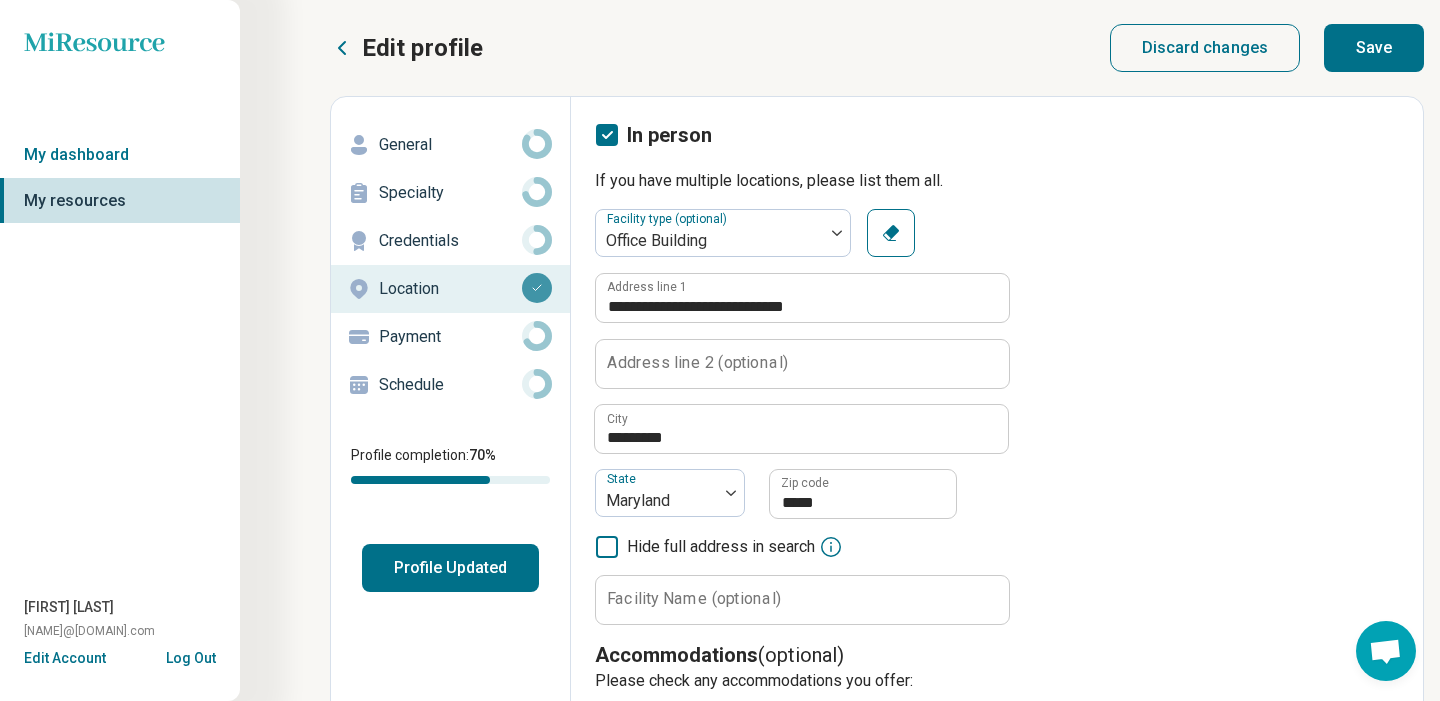 click on "Save" at bounding box center [1374, 48] 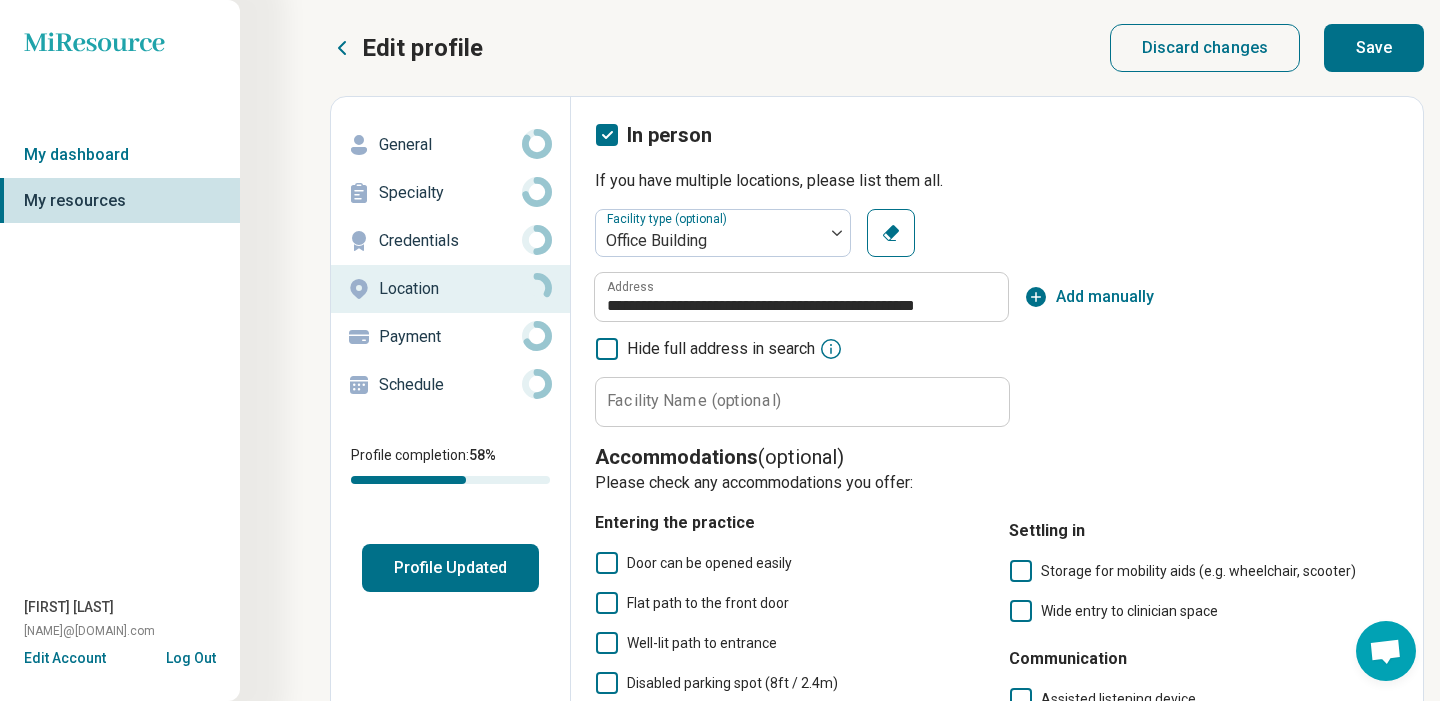 click 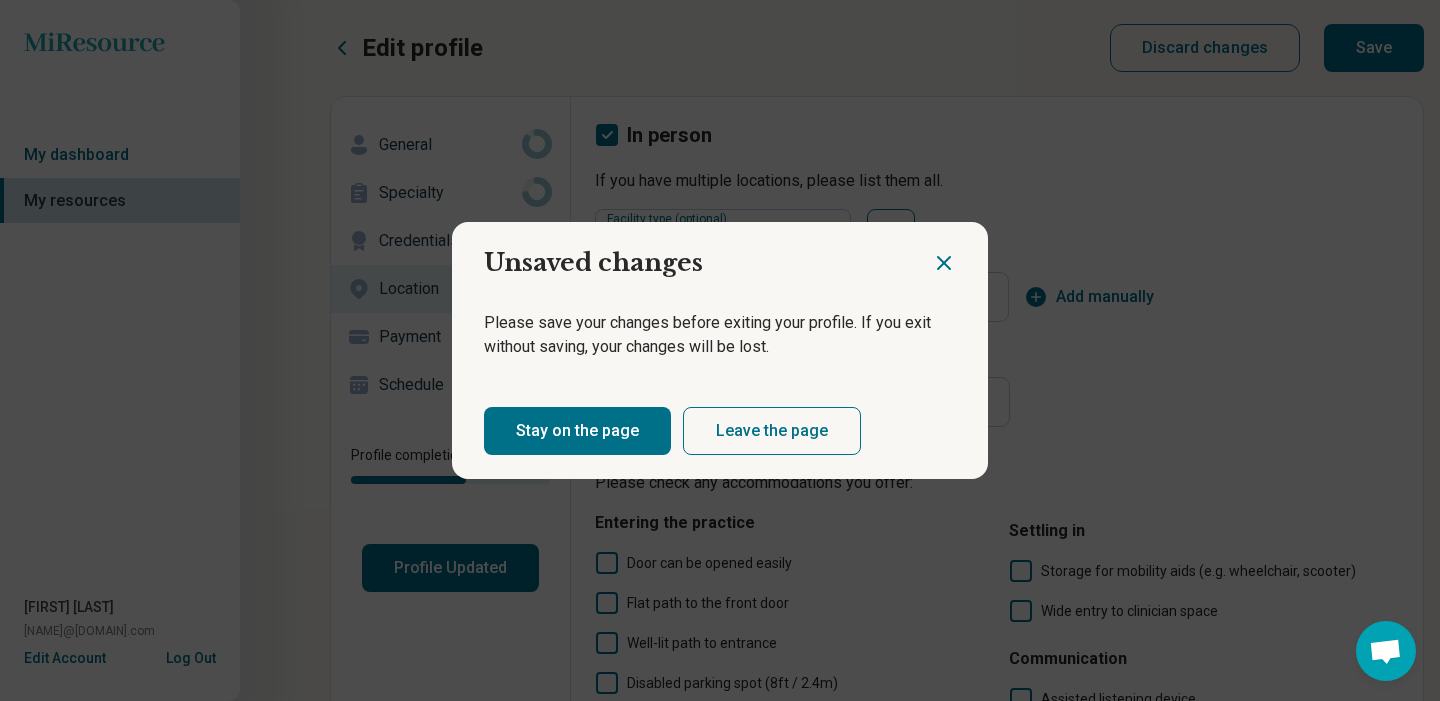 click on "Stay on the page" at bounding box center (577, 431) 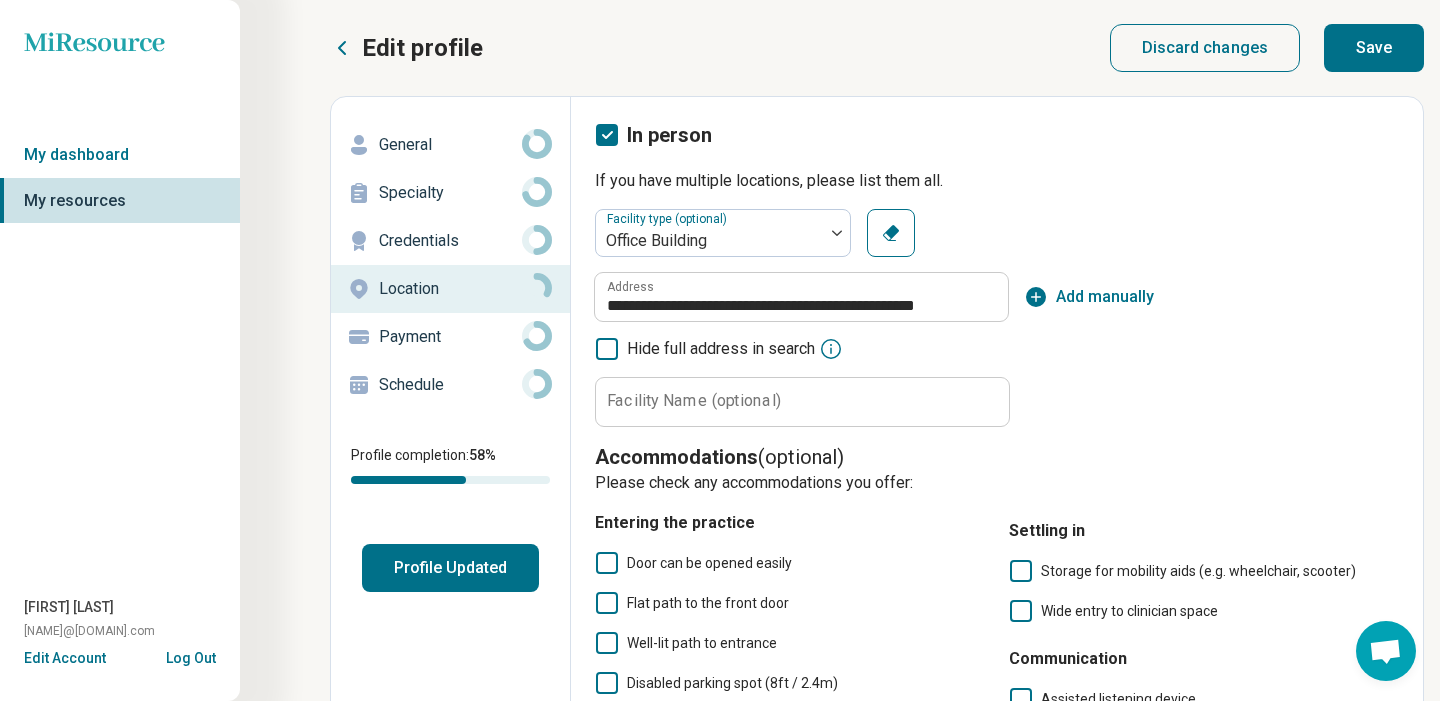 click on "Save" at bounding box center (1374, 48) 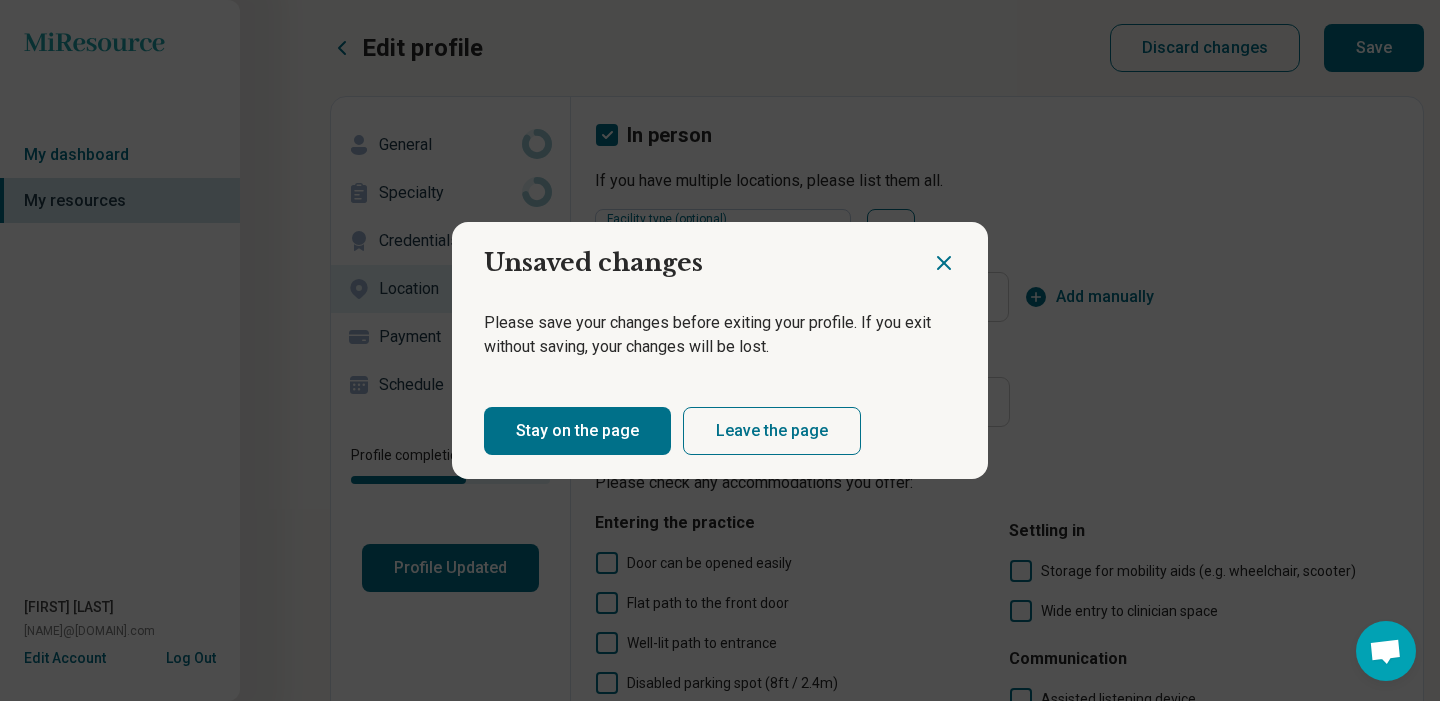 click on "Stay on the page" at bounding box center [577, 431] 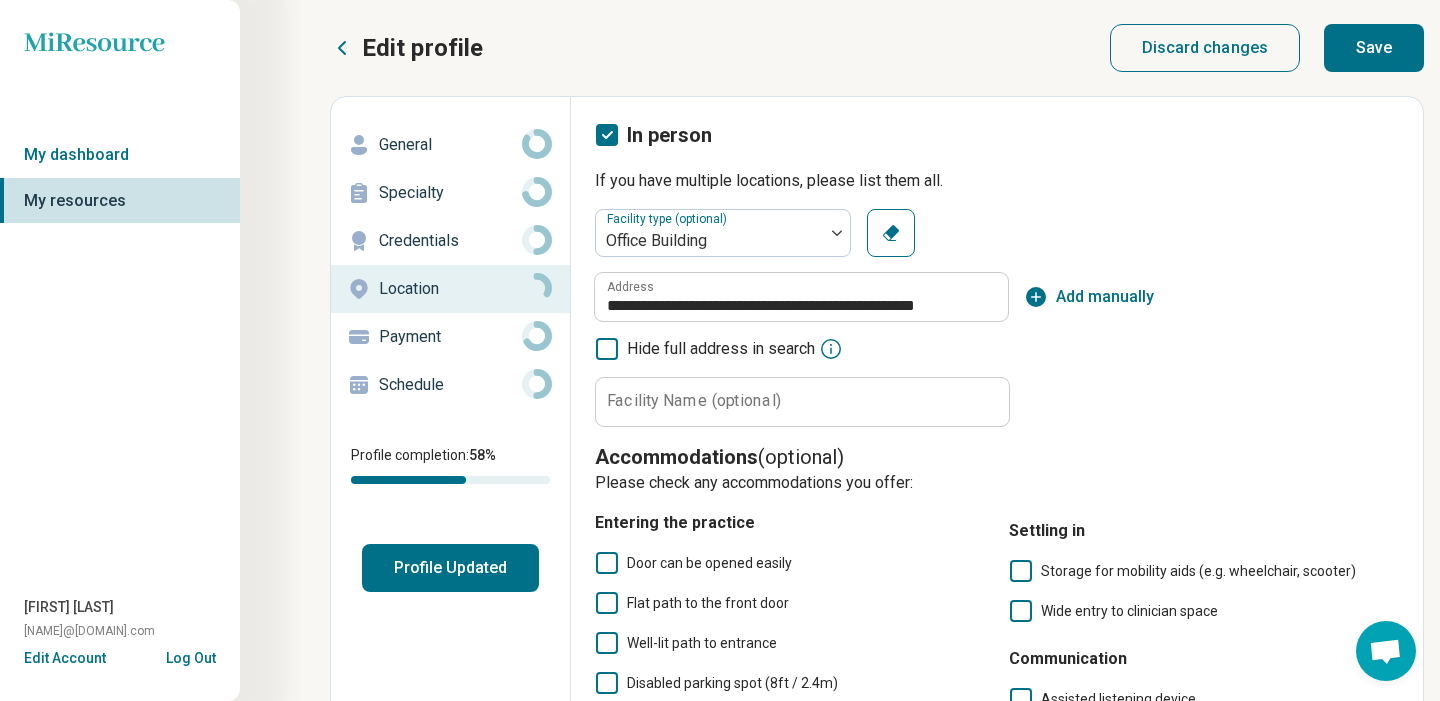scroll, scrollTop: 0, scrollLeft: 0, axis: both 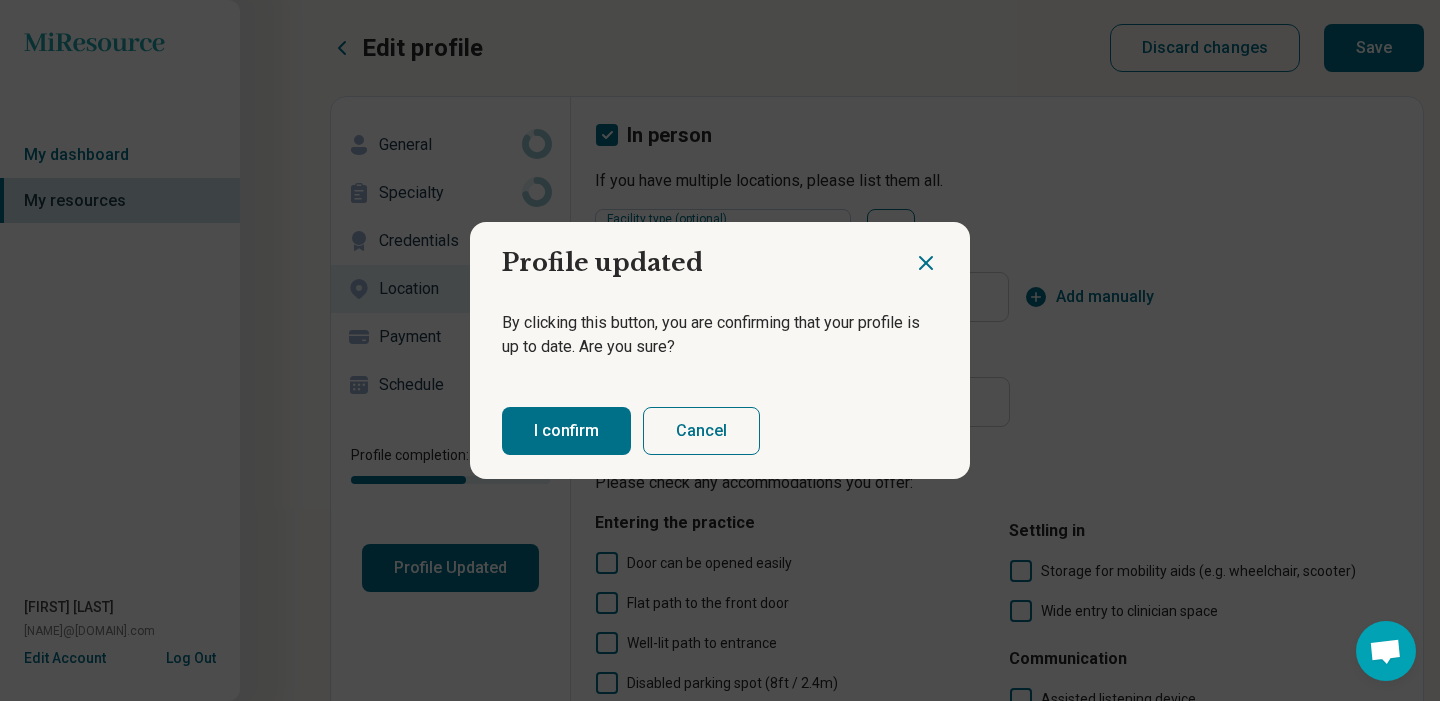 click on "Cancel" at bounding box center (701, 431) 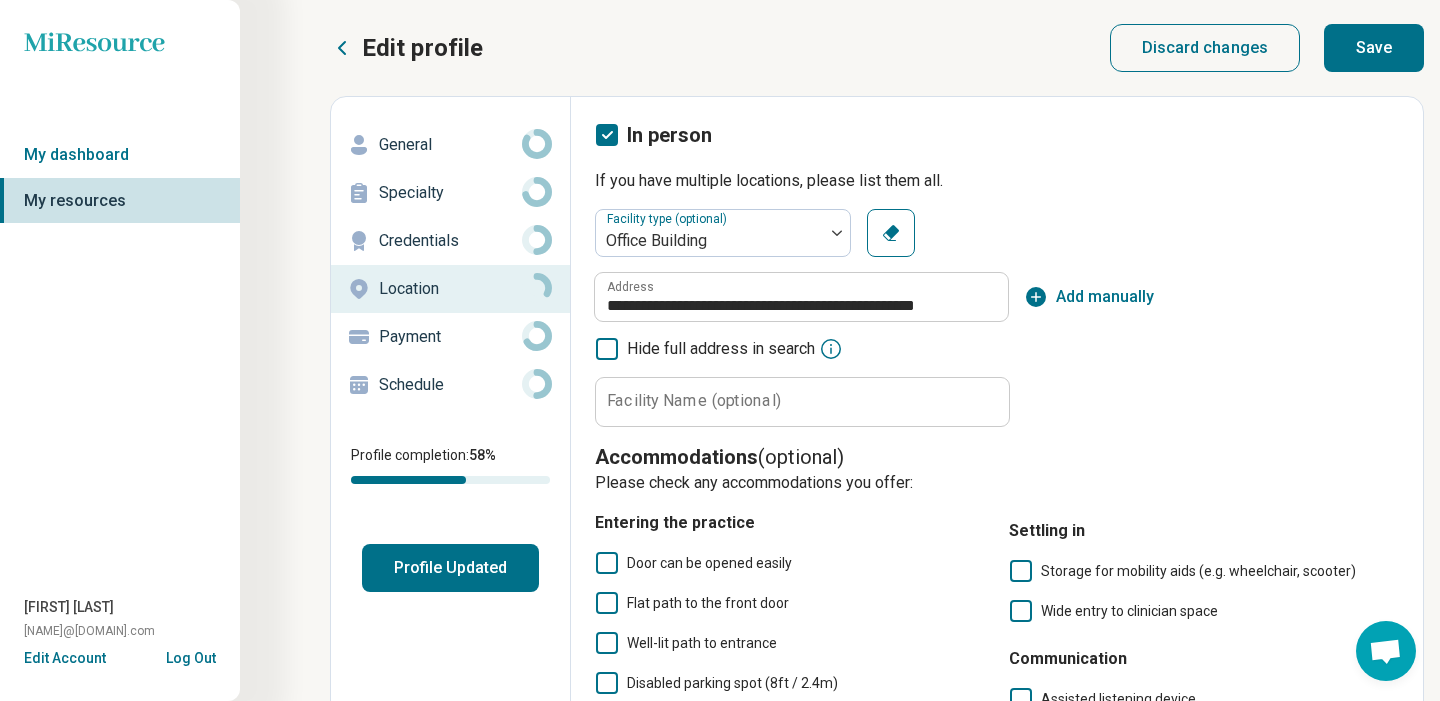 click on "Credentials" at bounding box center (450, 241) 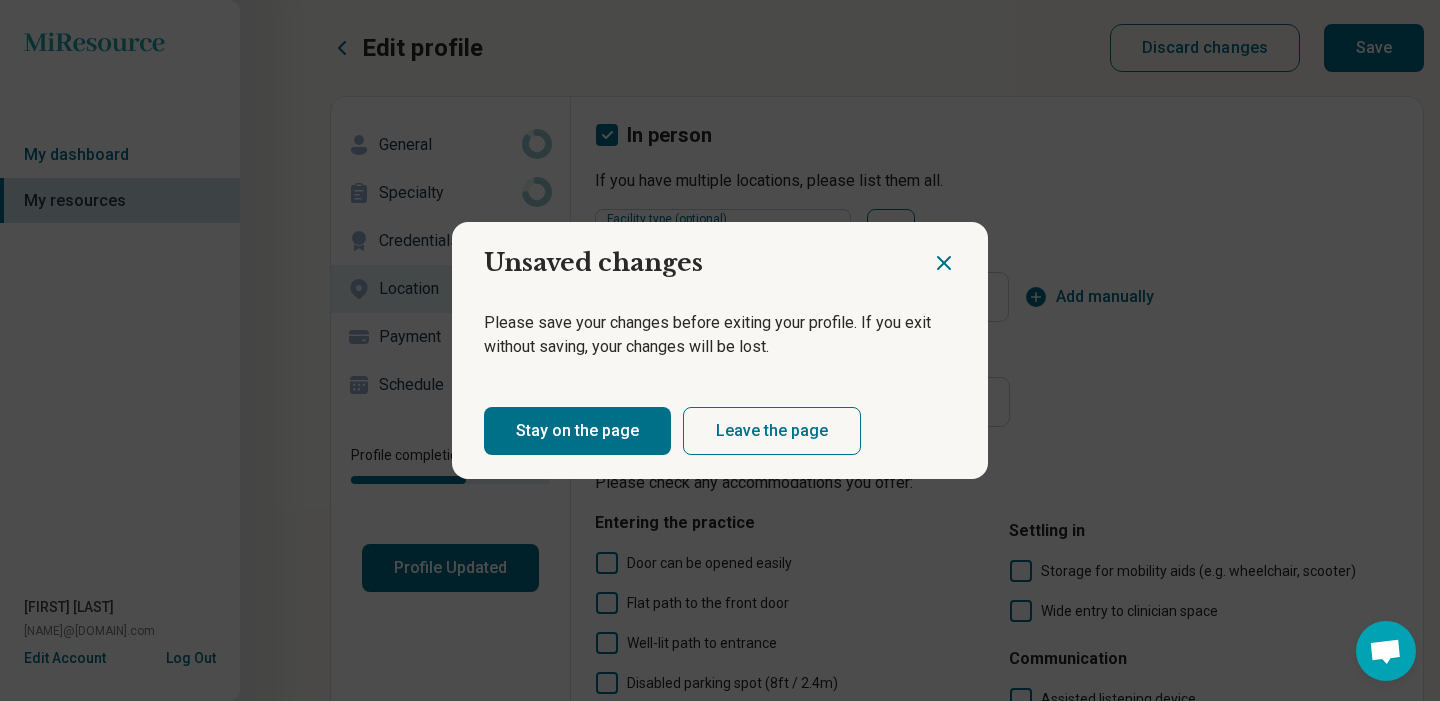 click on "Stay on the page" at bounding box center (577, 431) 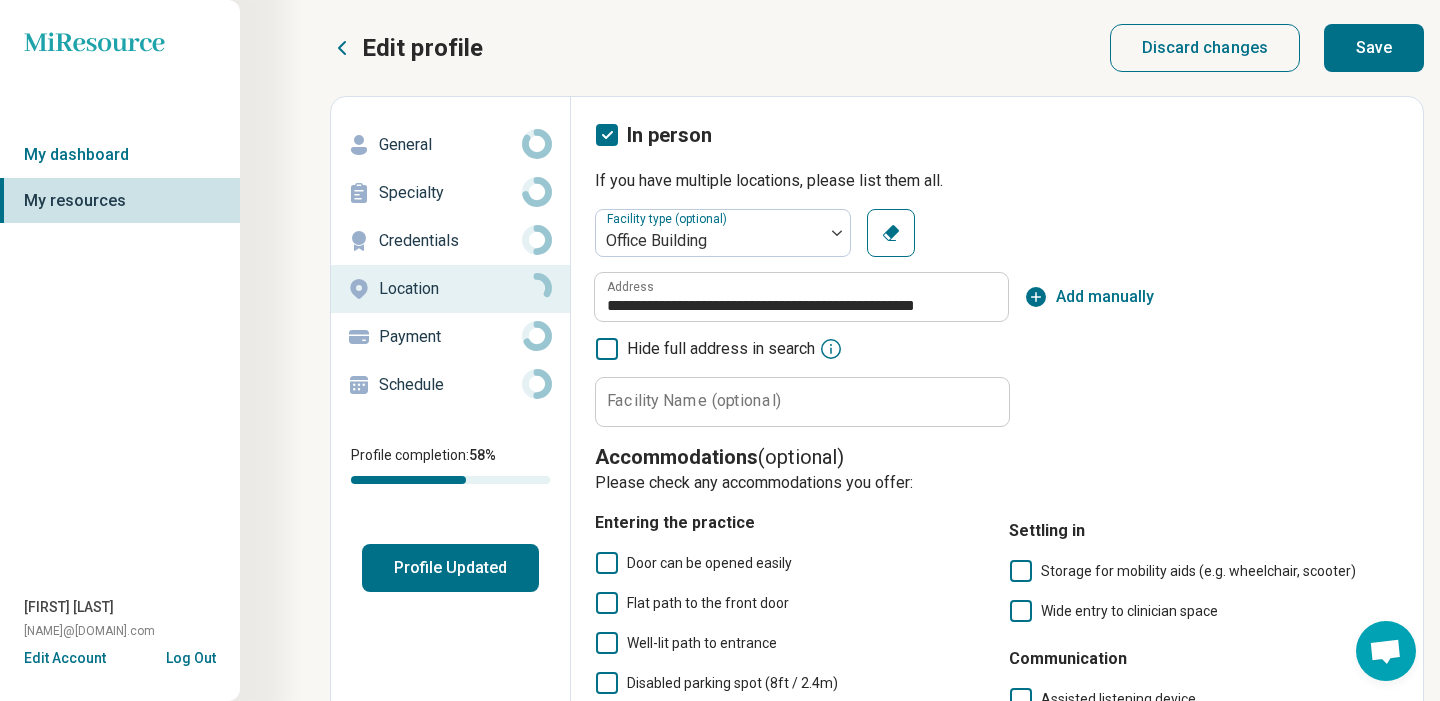 click on "Specialty" at bounding box center [450, 193] 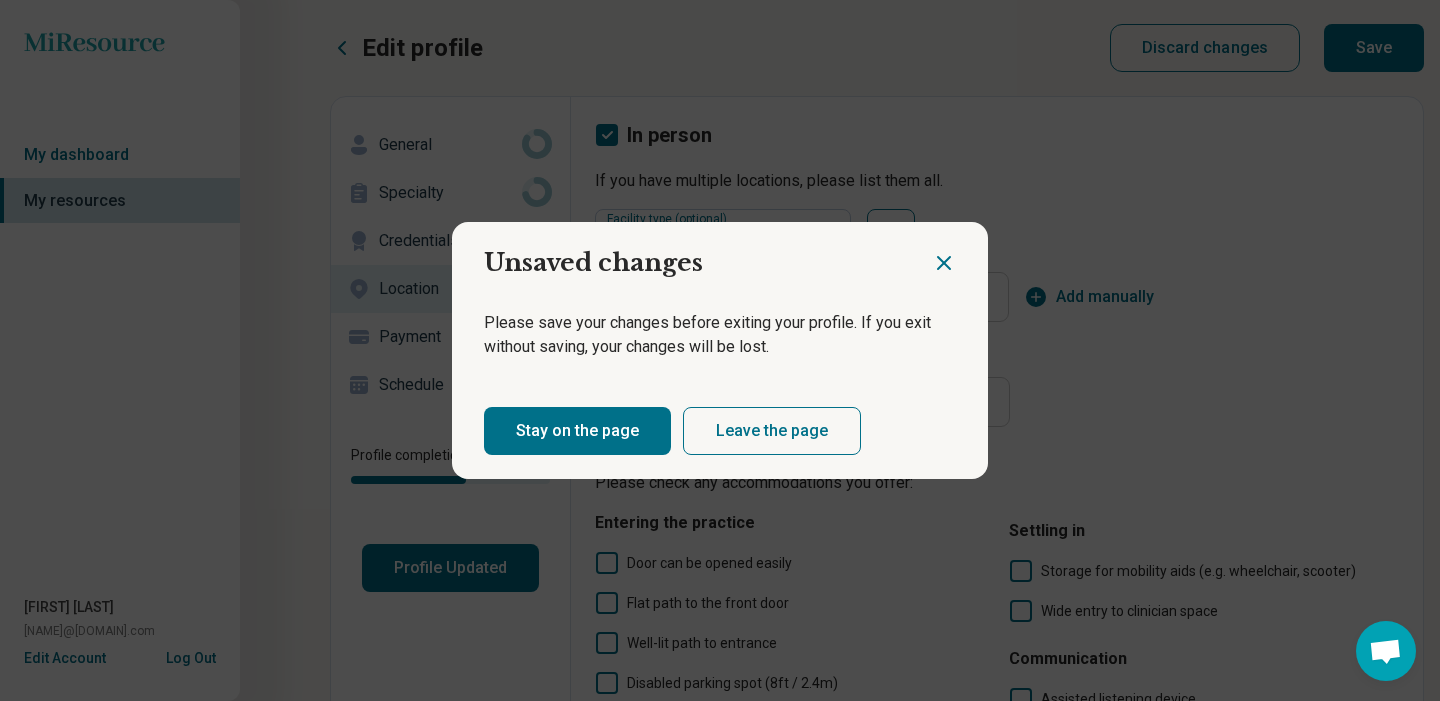 click on "Leave the page" at bounding box center [772, 431] 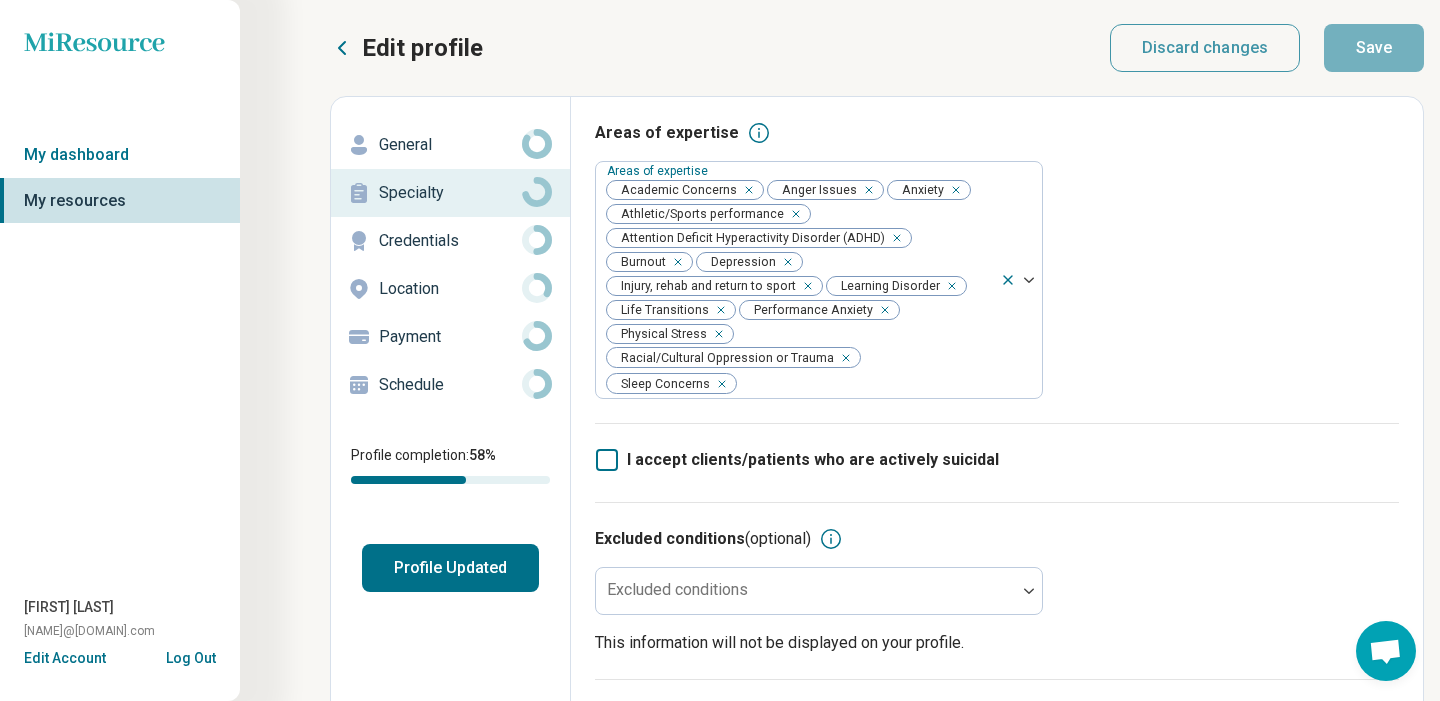 click on "General" at bounding box center (450, 145) 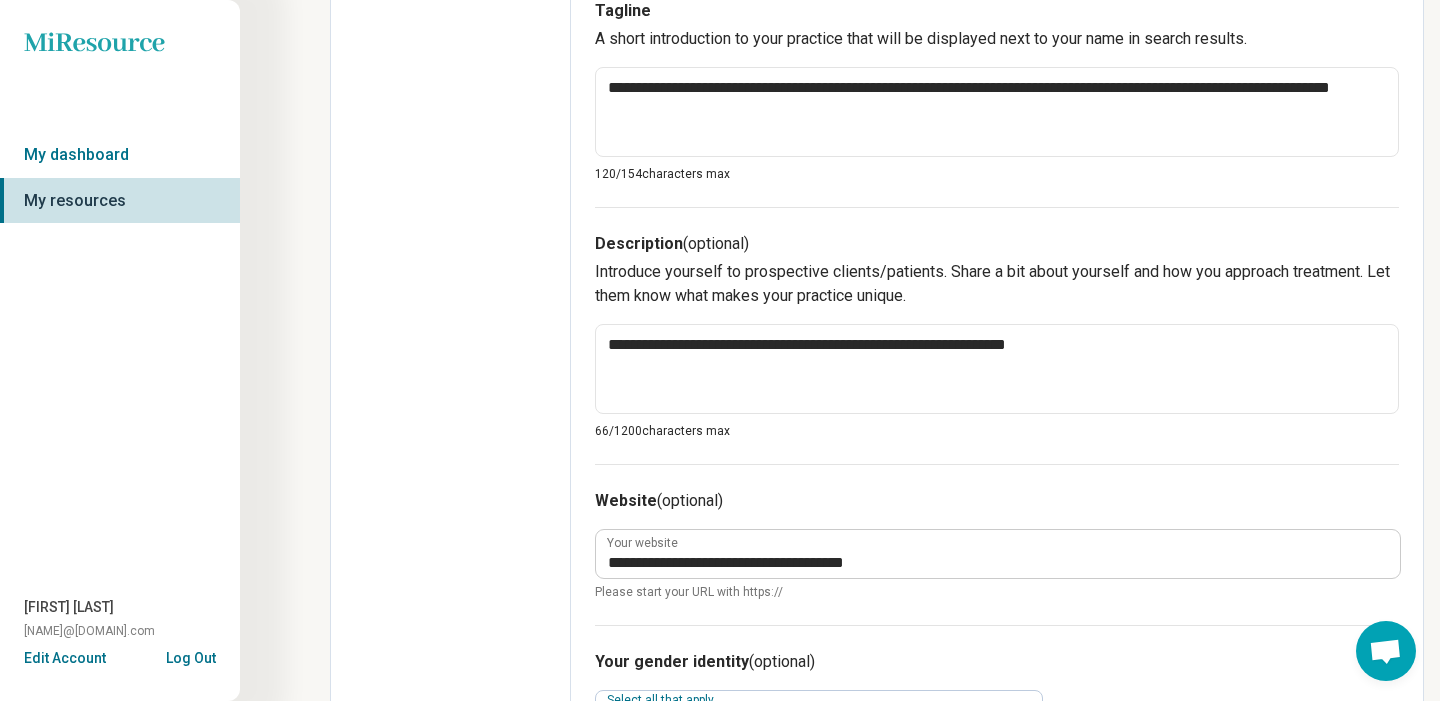 scroll, scrollTop: 668, scrollLeft: 0, axis: vertical 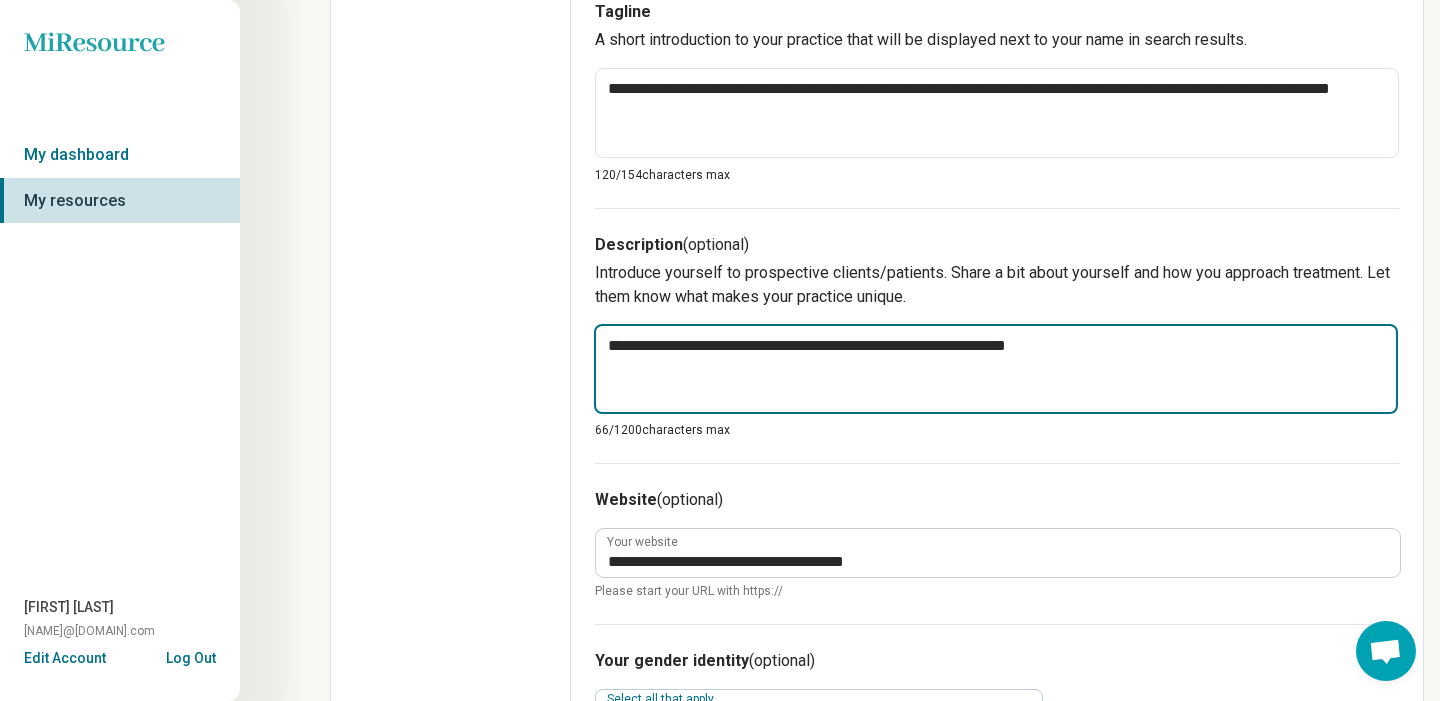 click on "**********" at bounding box center (996, 369) 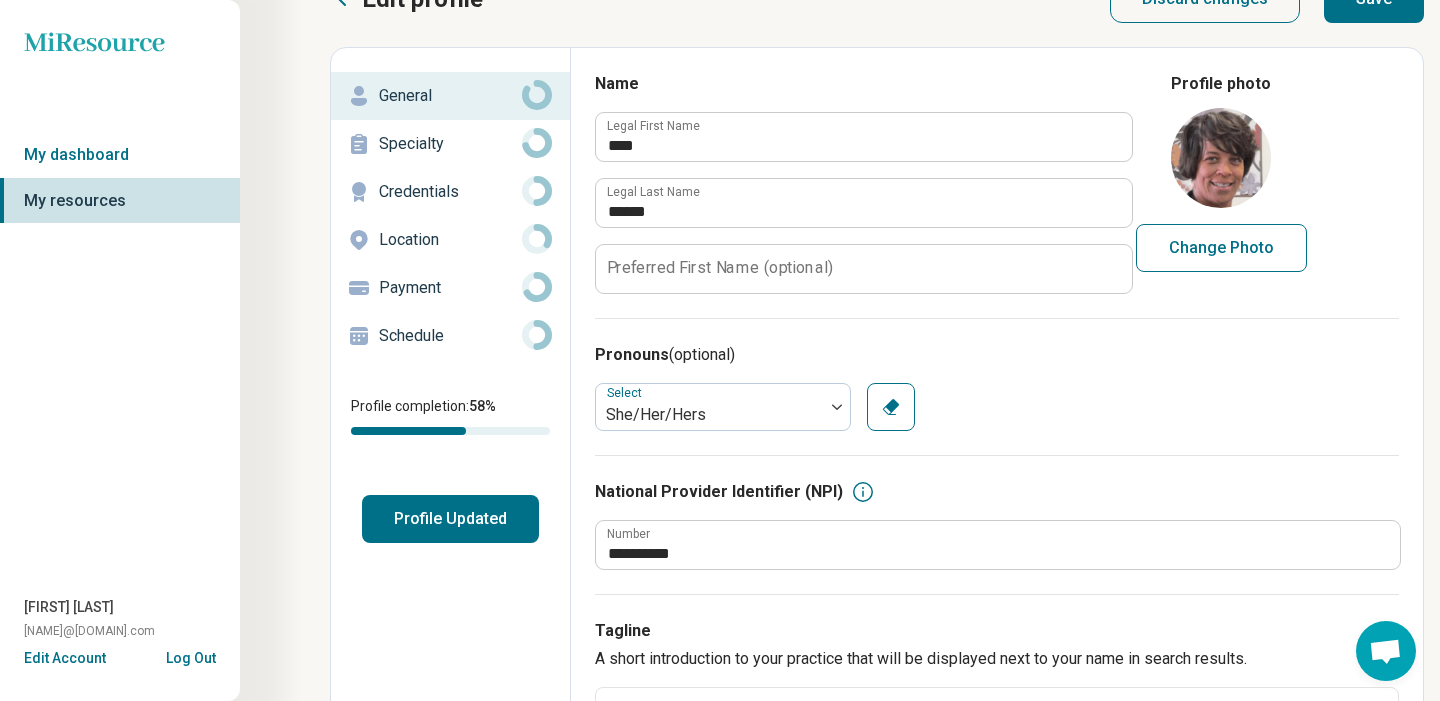 scroll, scrollTop: 52, scrollLeft: 0, axis: vertical 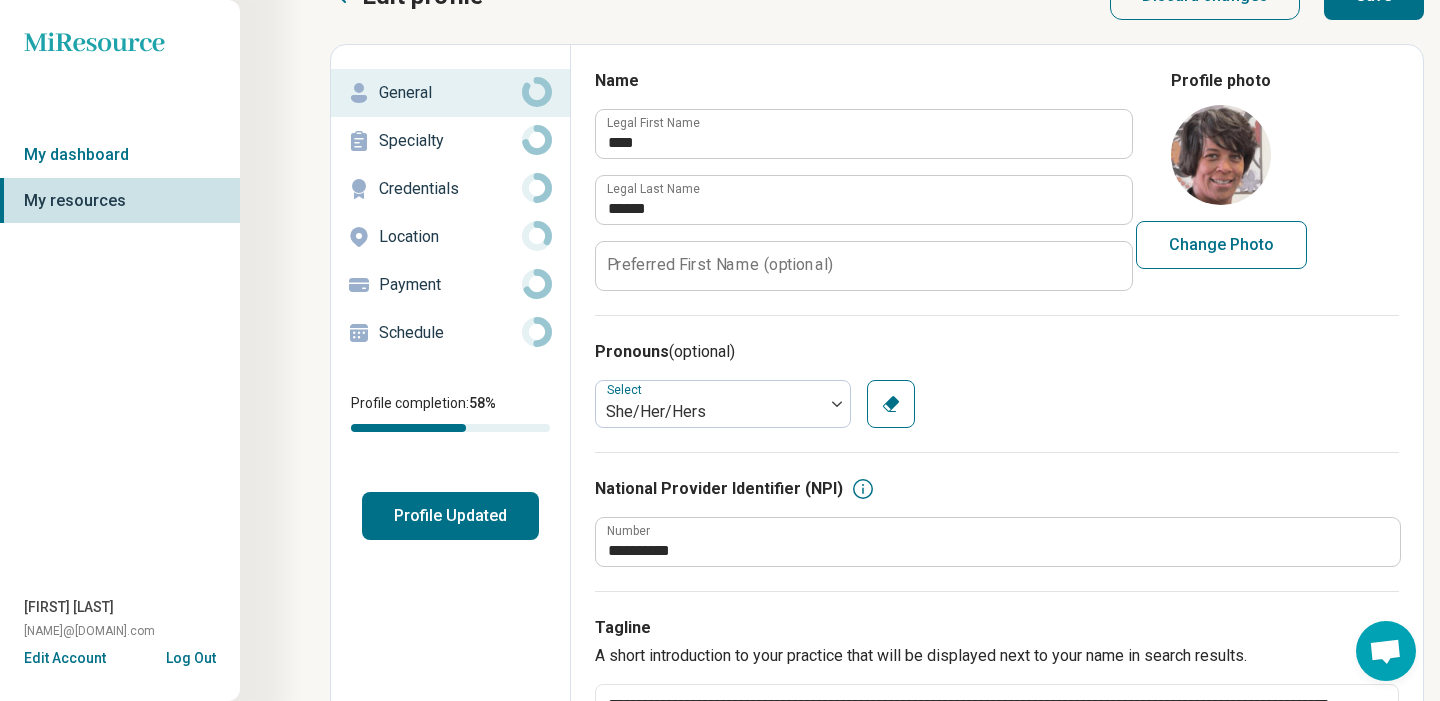 type on "**********" 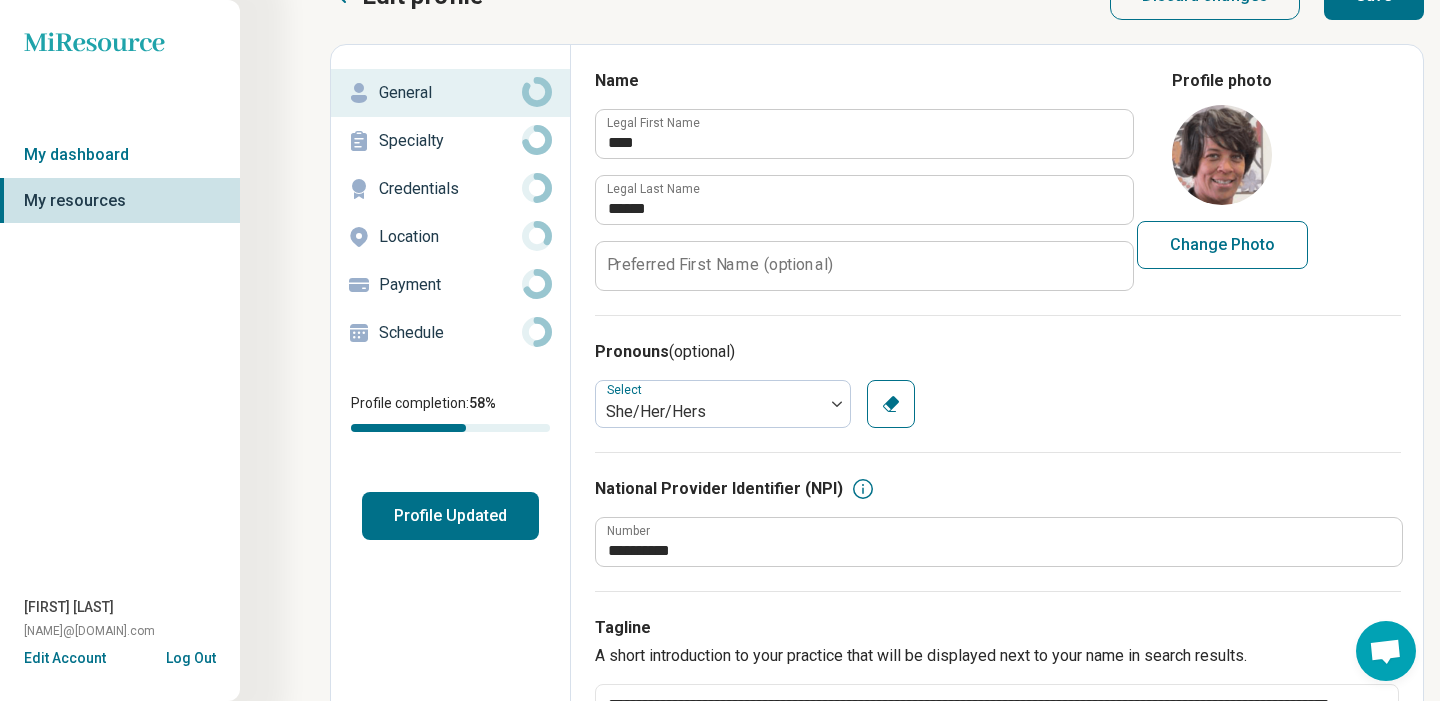 click on "Specialty" at bounding box center (450, 141) 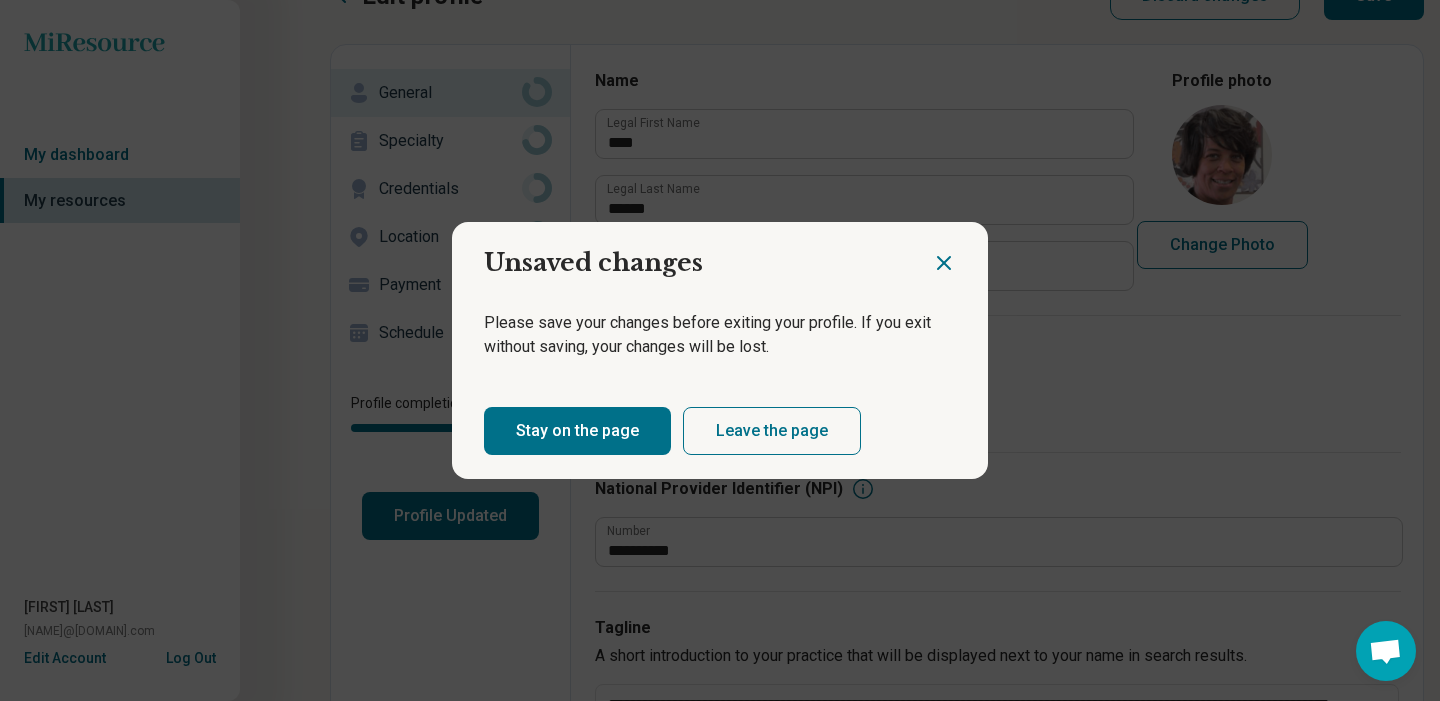 click on "Stay on the page" at bounding box center [577, 431] 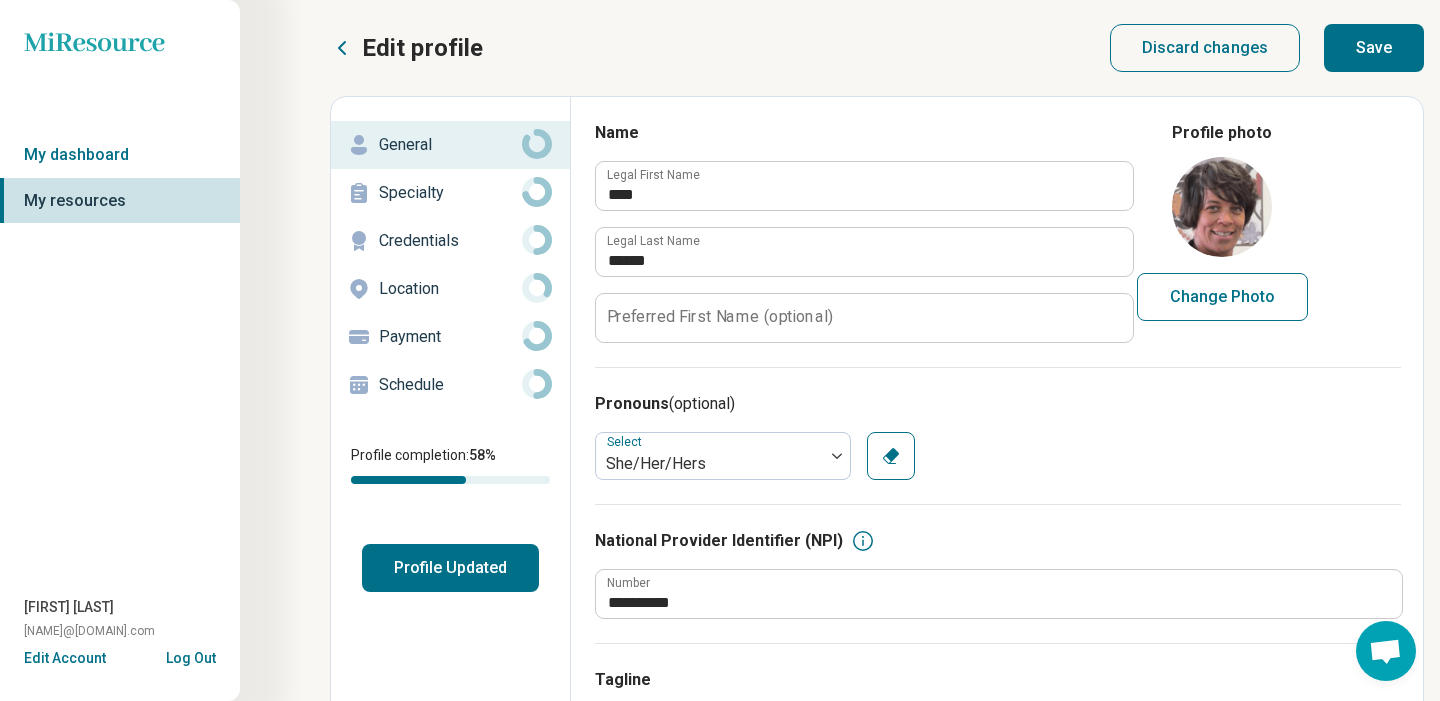 scroll, scrollTop: 0, scrollLeft: 0, axis: both 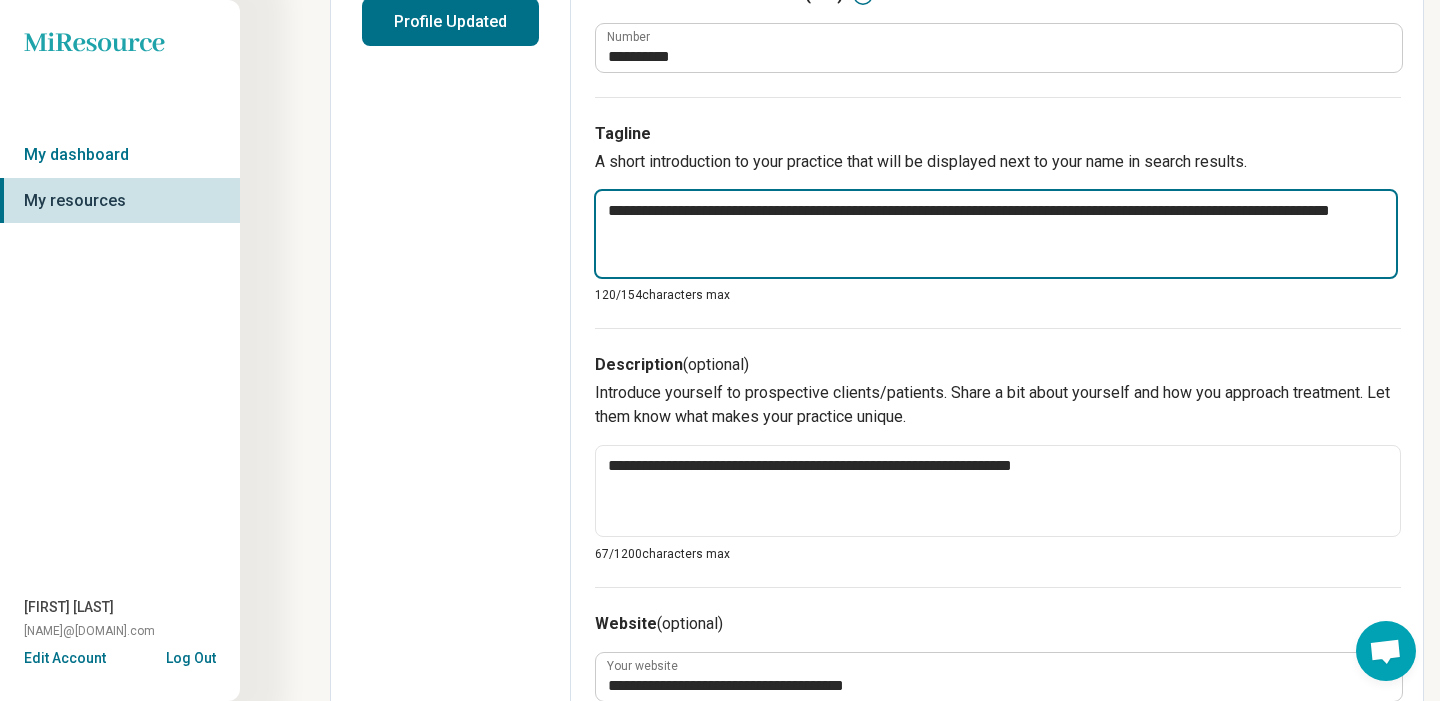 click on "**********" at bounding box center (996, 234) 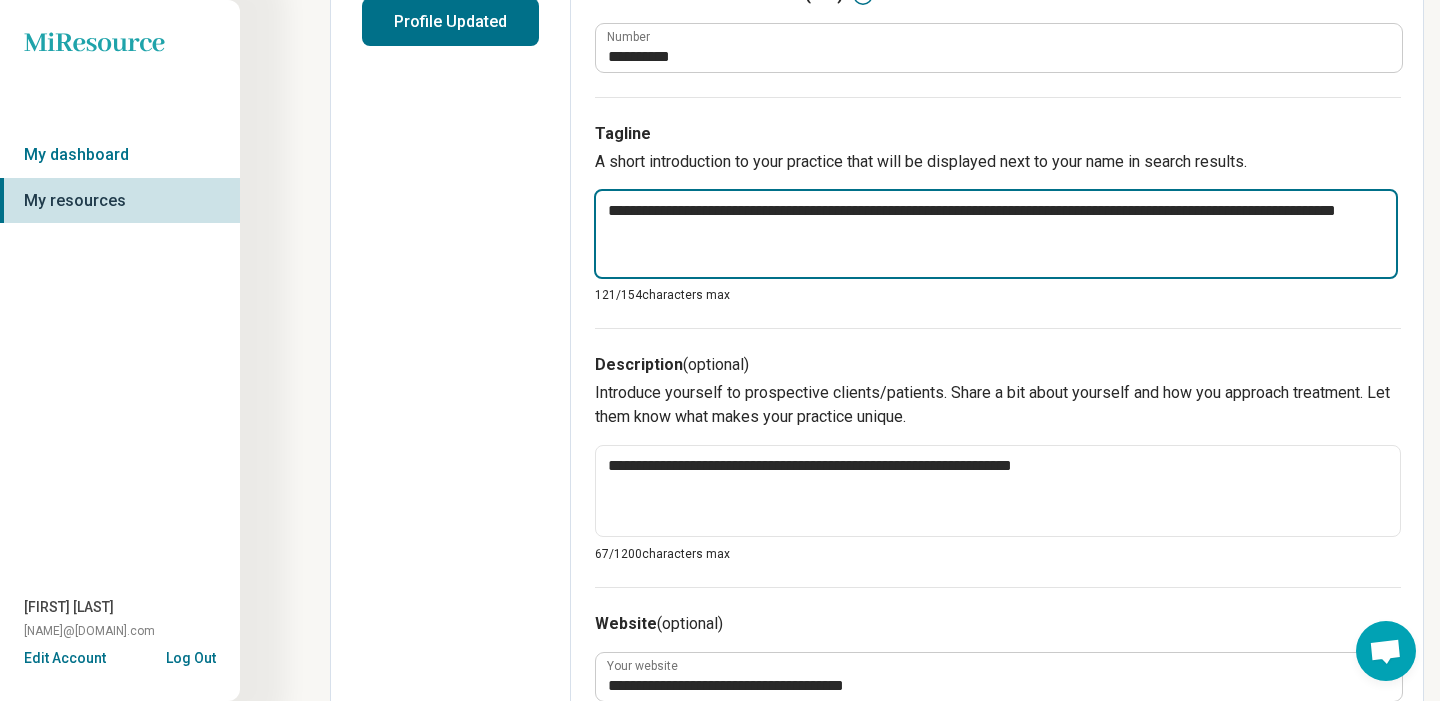 type on "*" 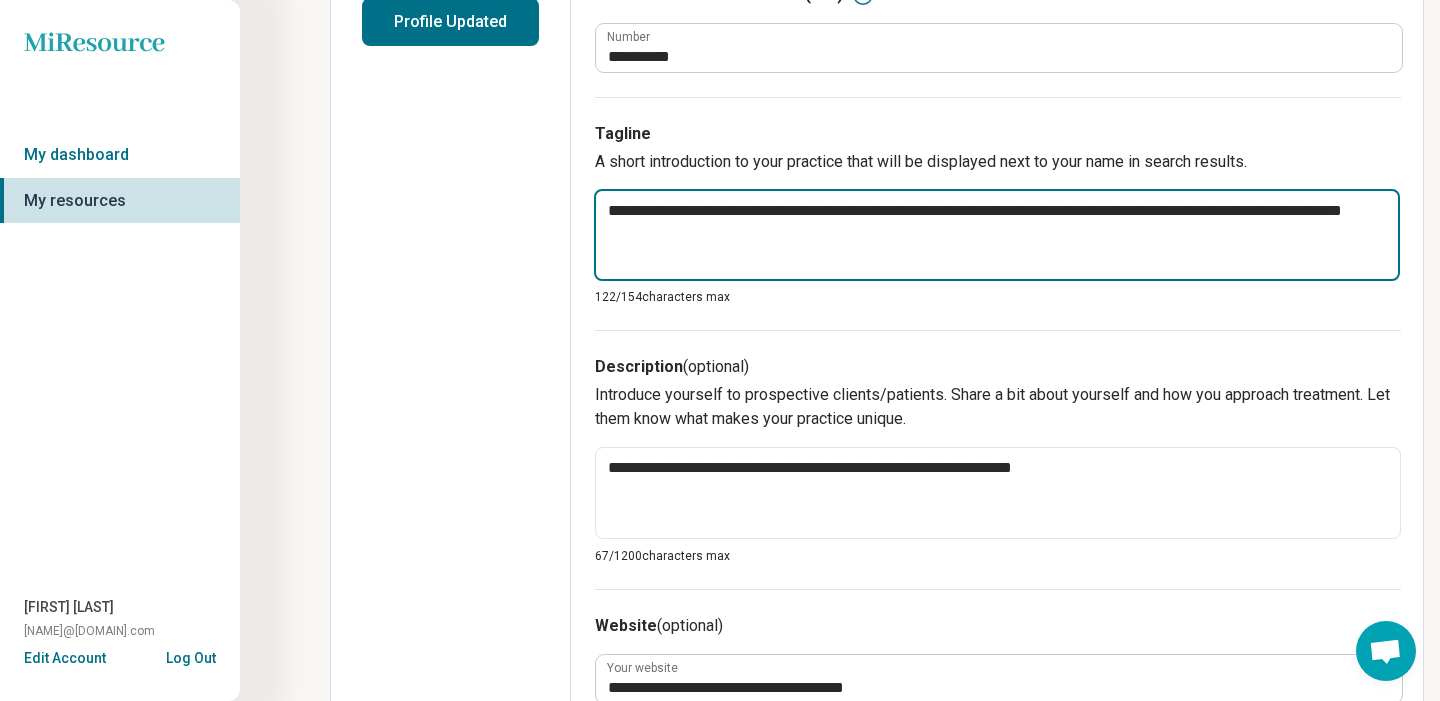 type on "*" 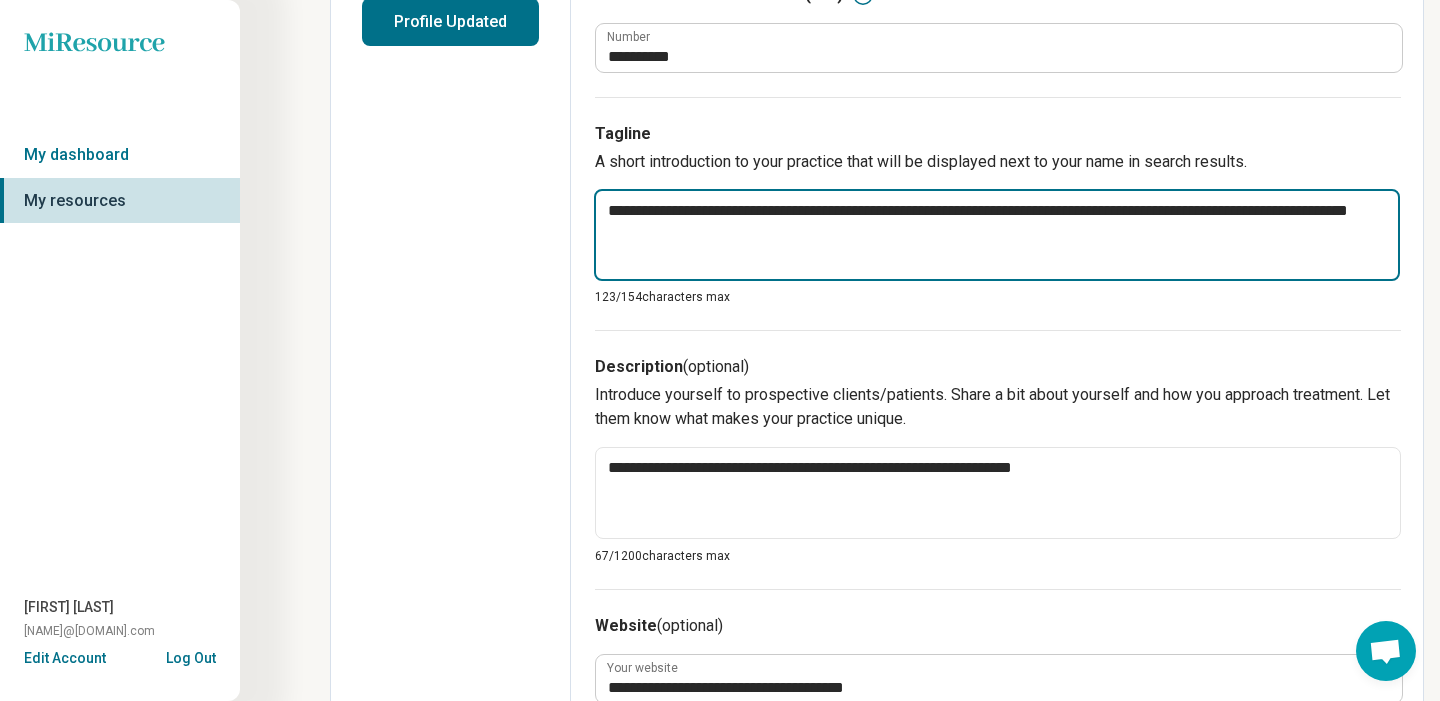 type on "*" 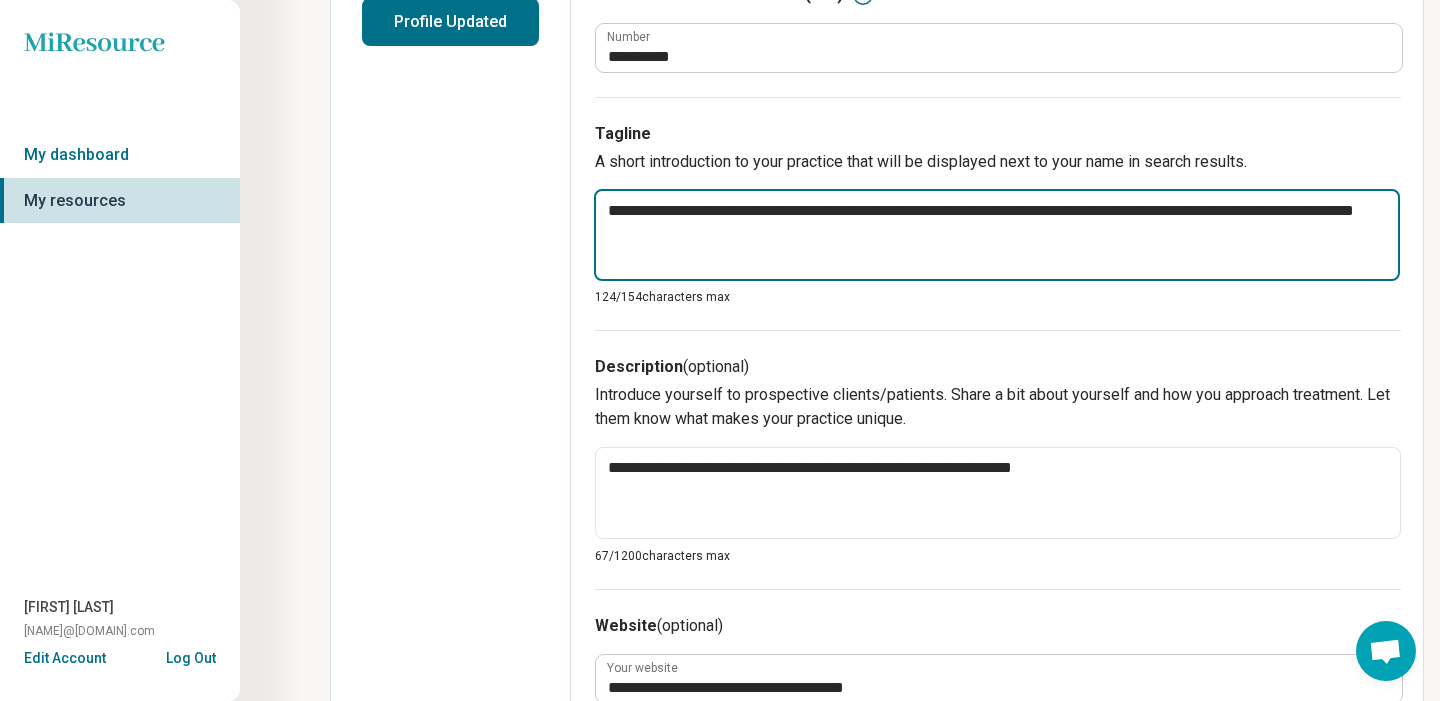 type on "*" 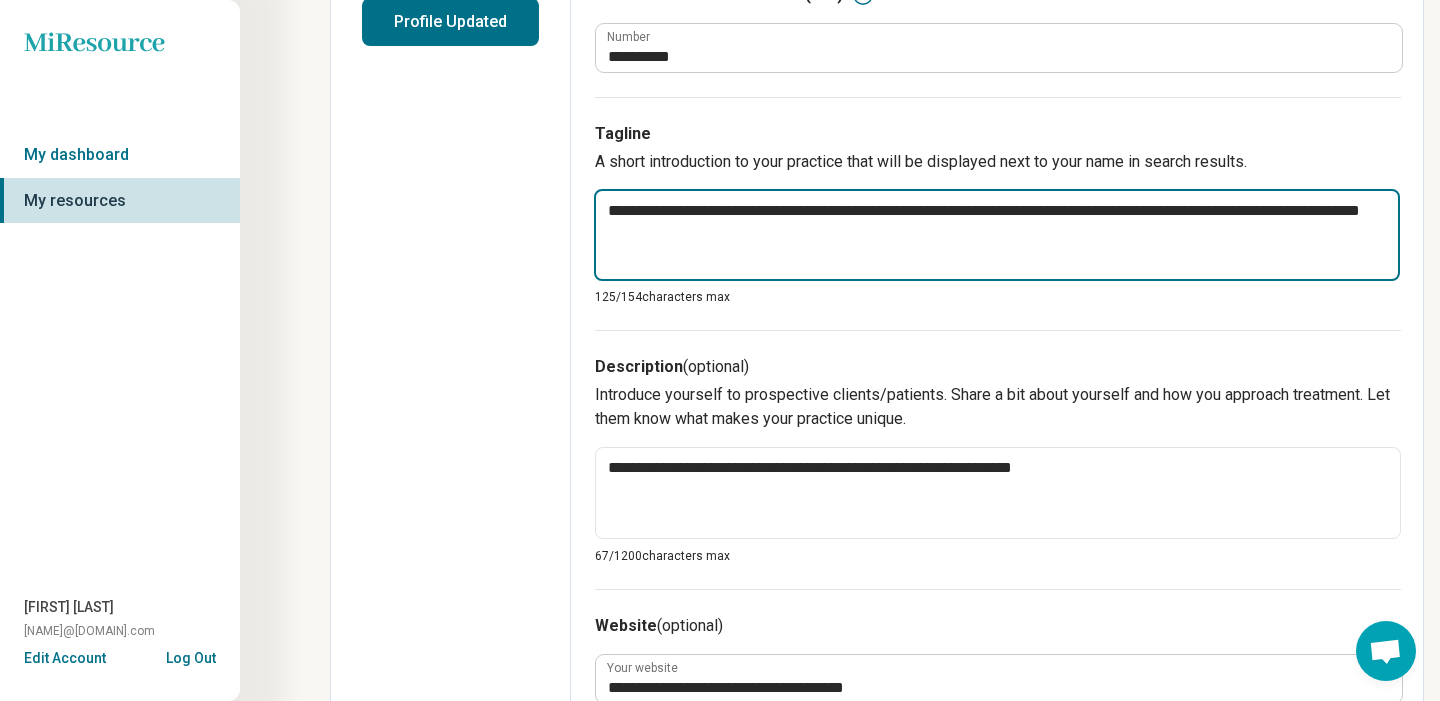 type on "*" 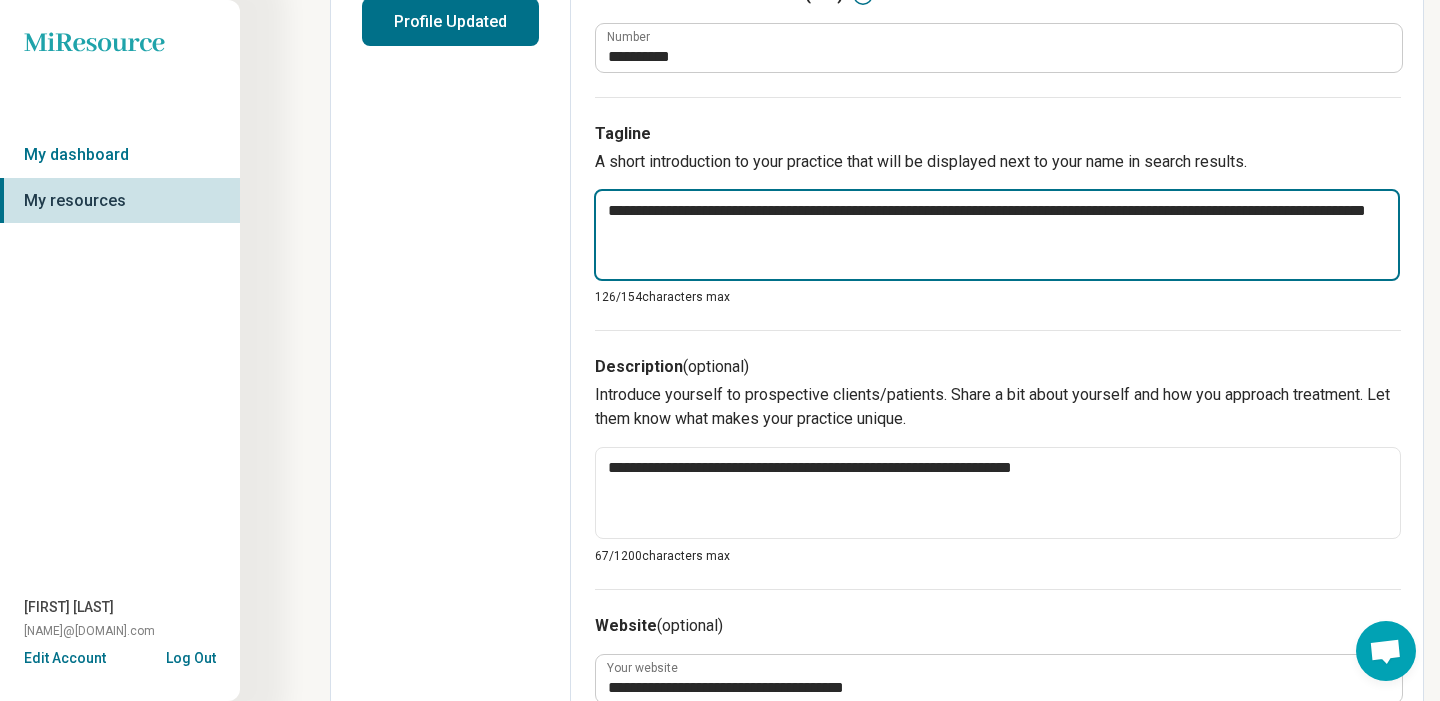 type on "*" 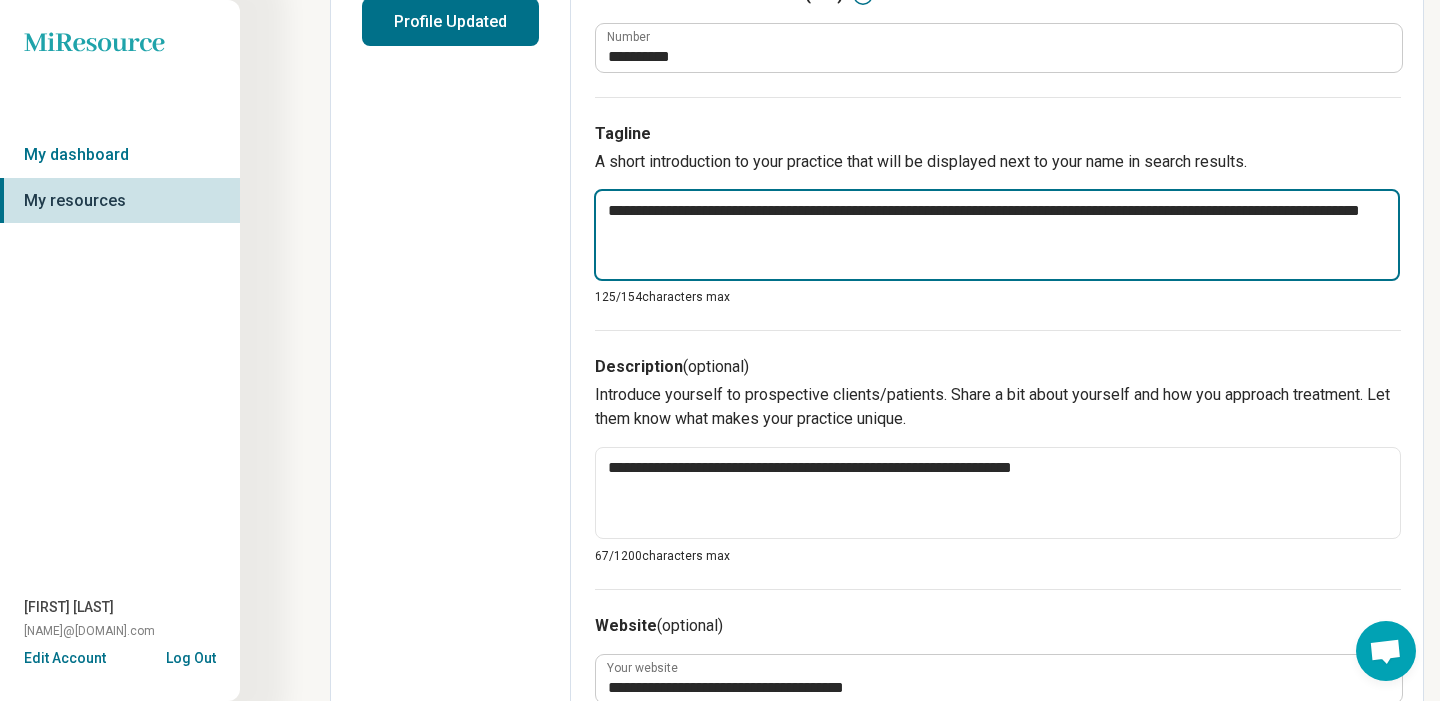 type on "*" 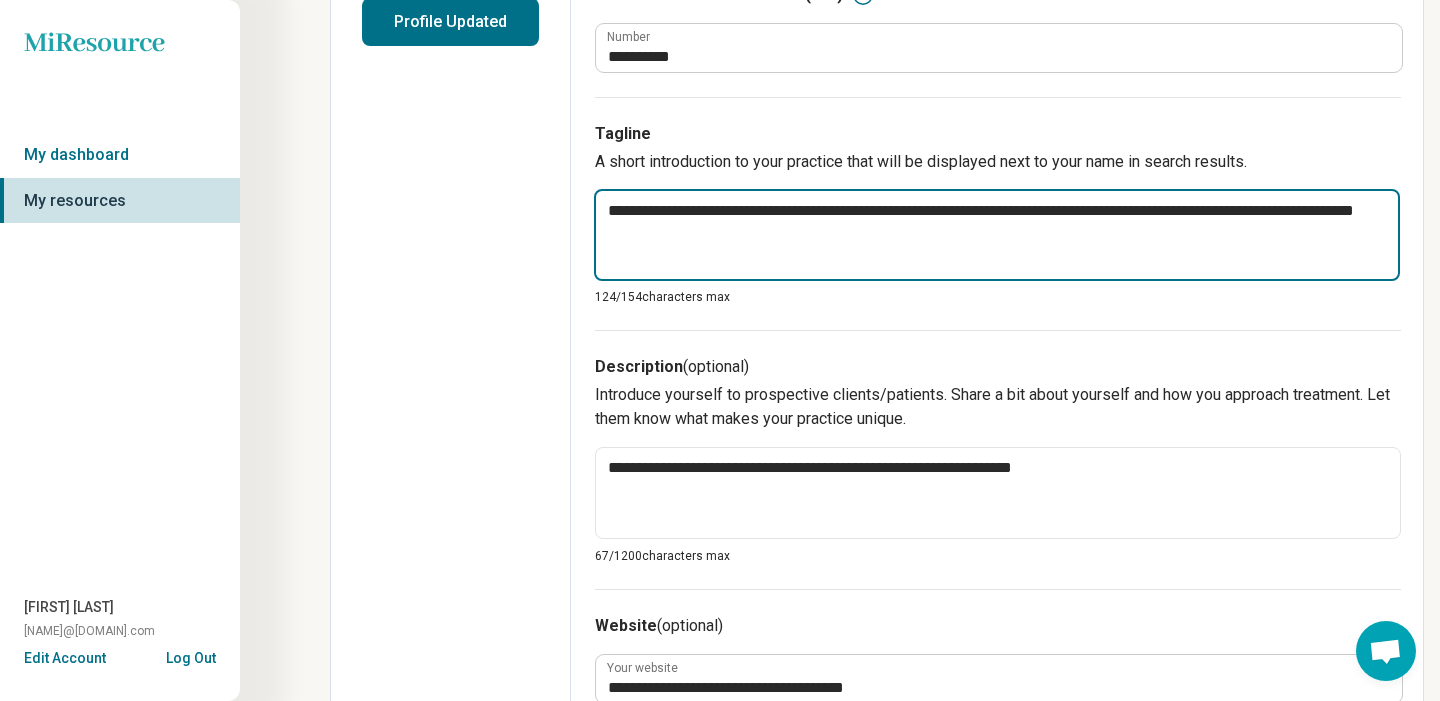 type on "*" 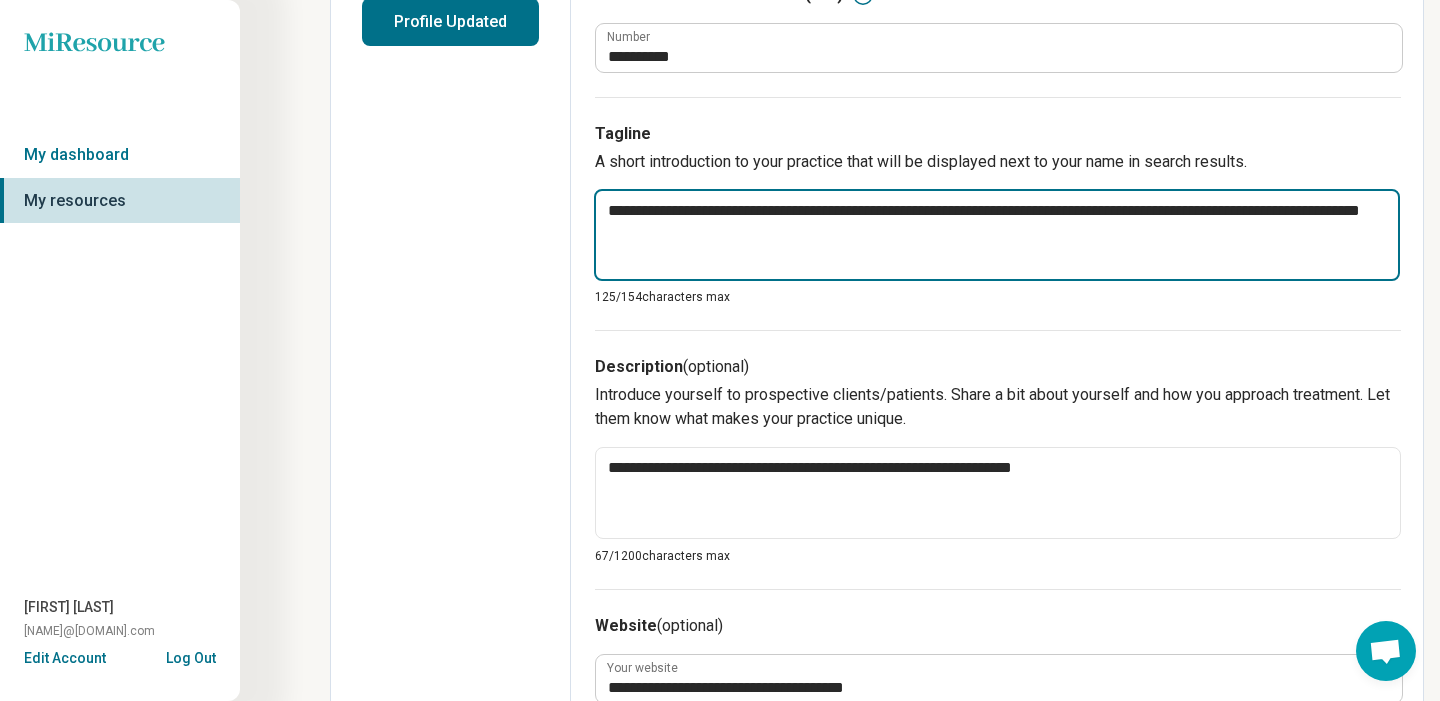 type on "*" 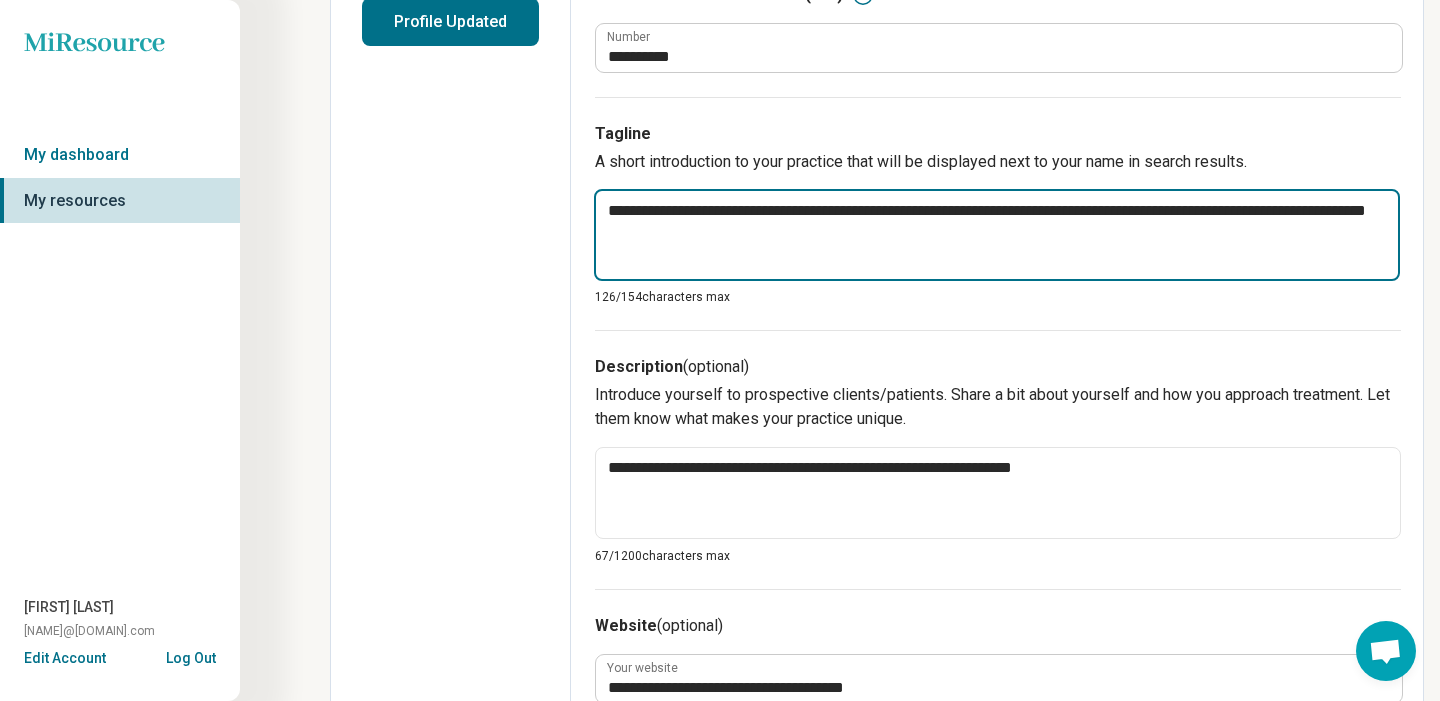 type on "*" 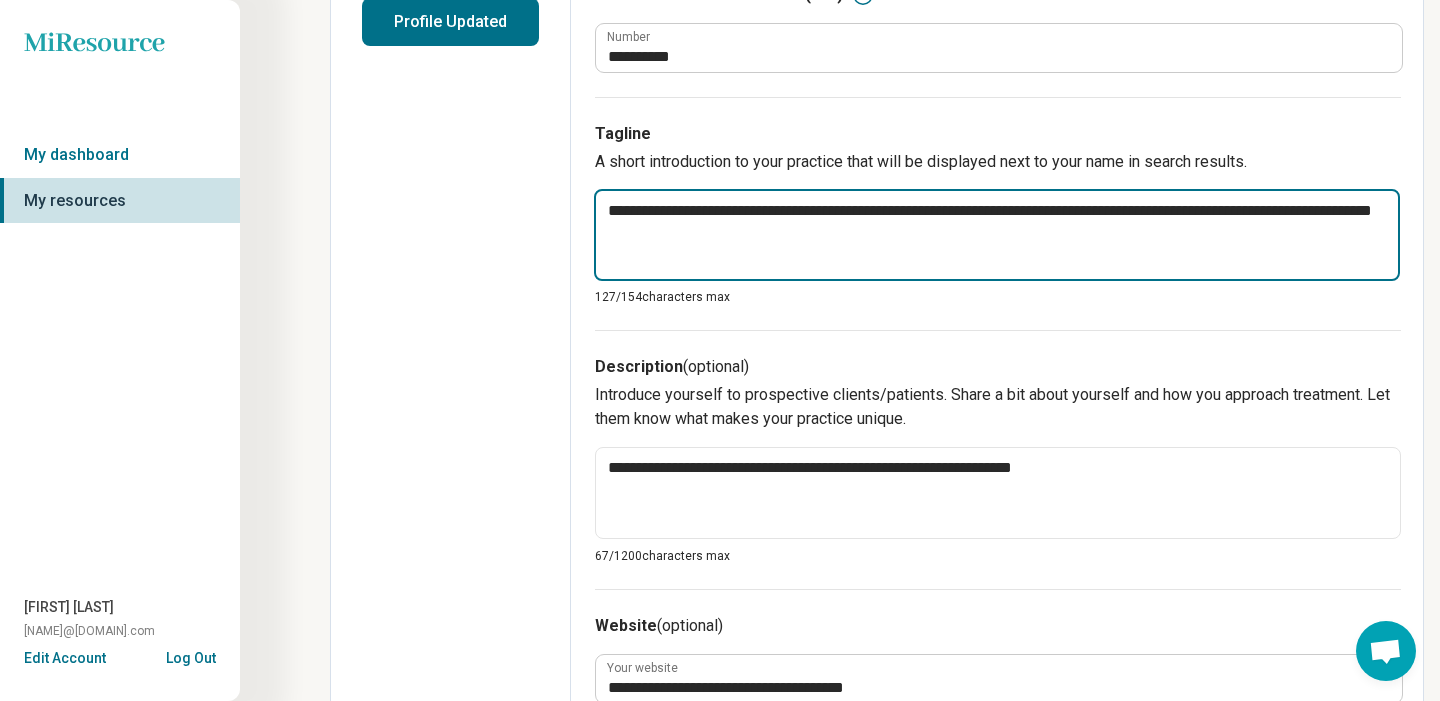 type on "*" 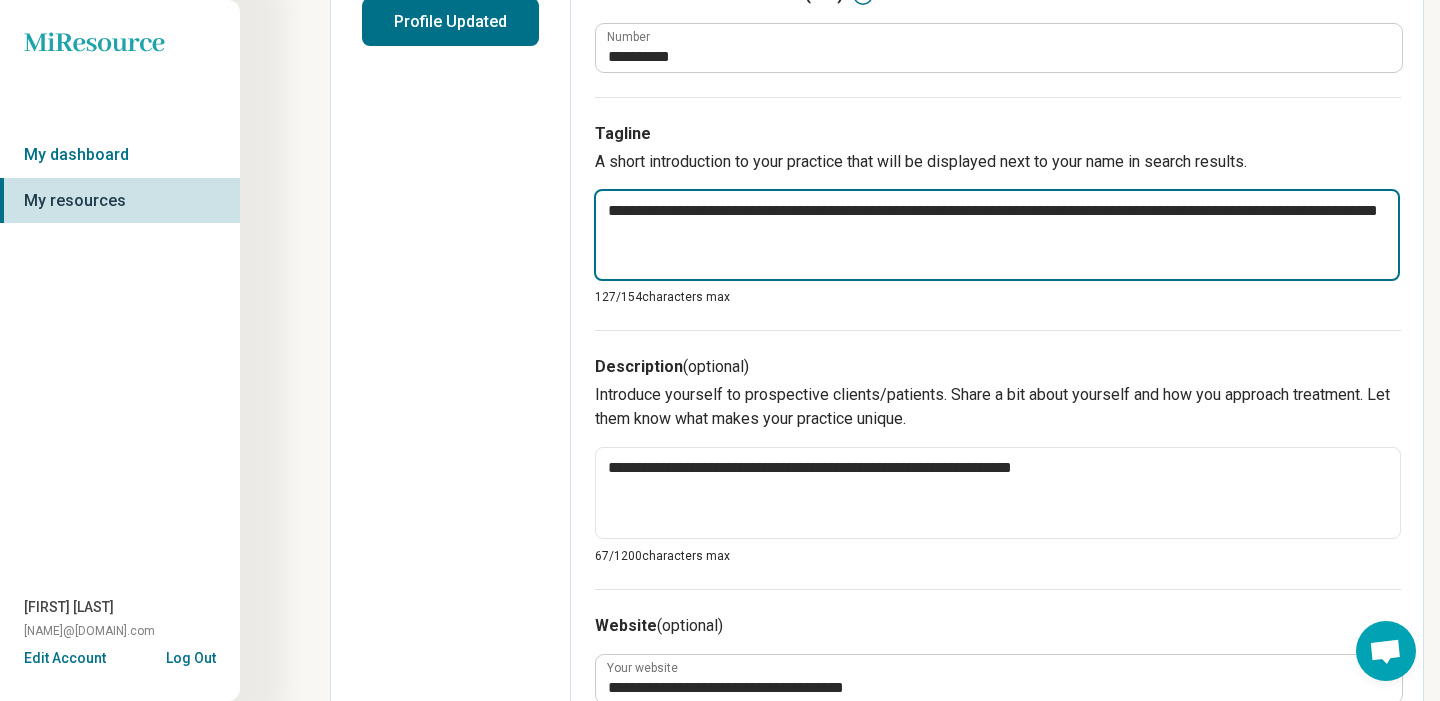 type on "*" 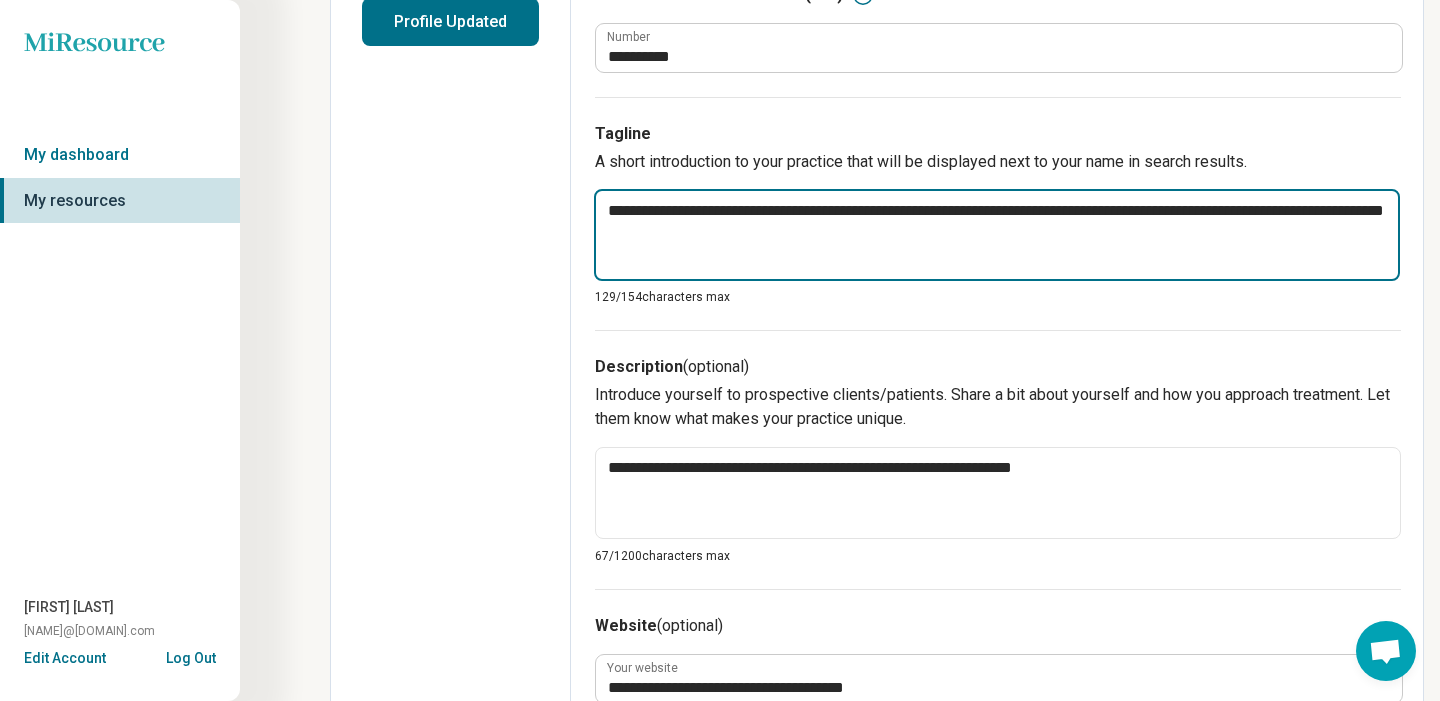type on "*" 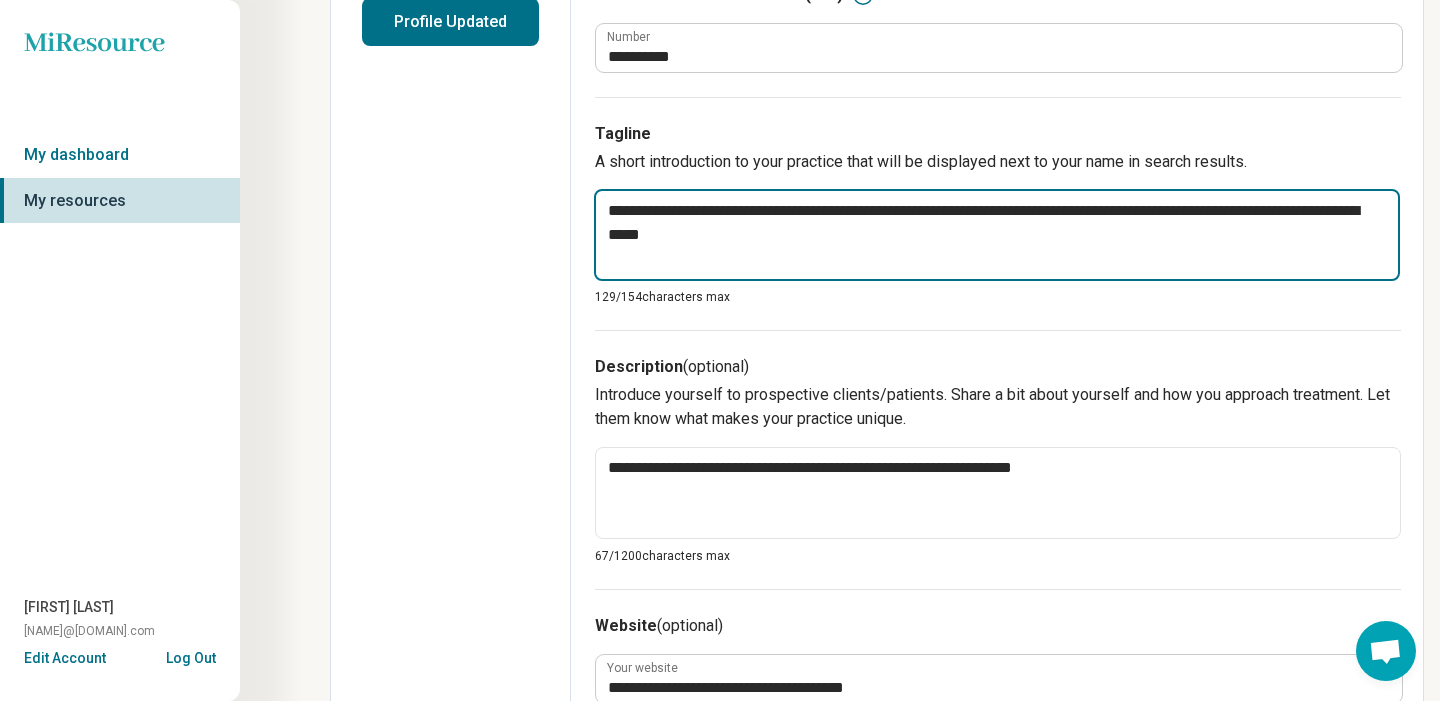 type on "*" 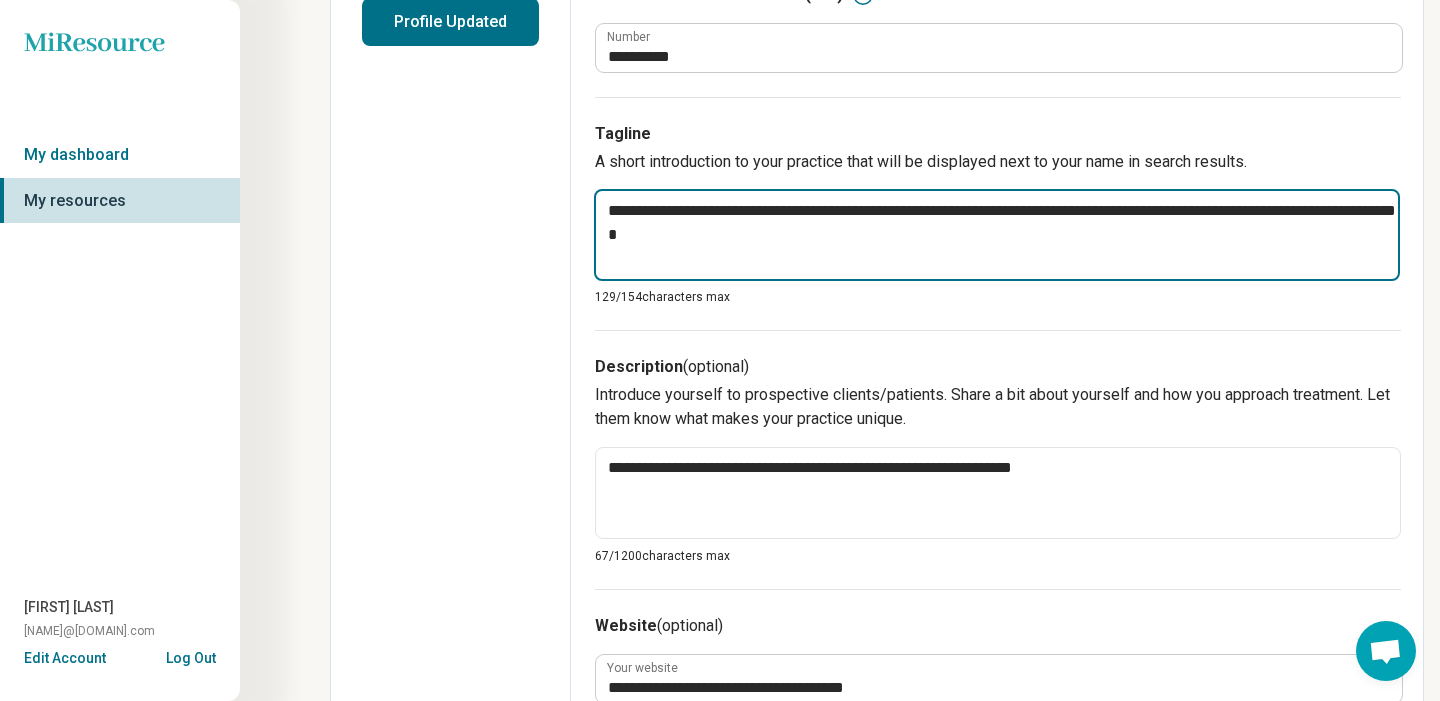 type on "*" 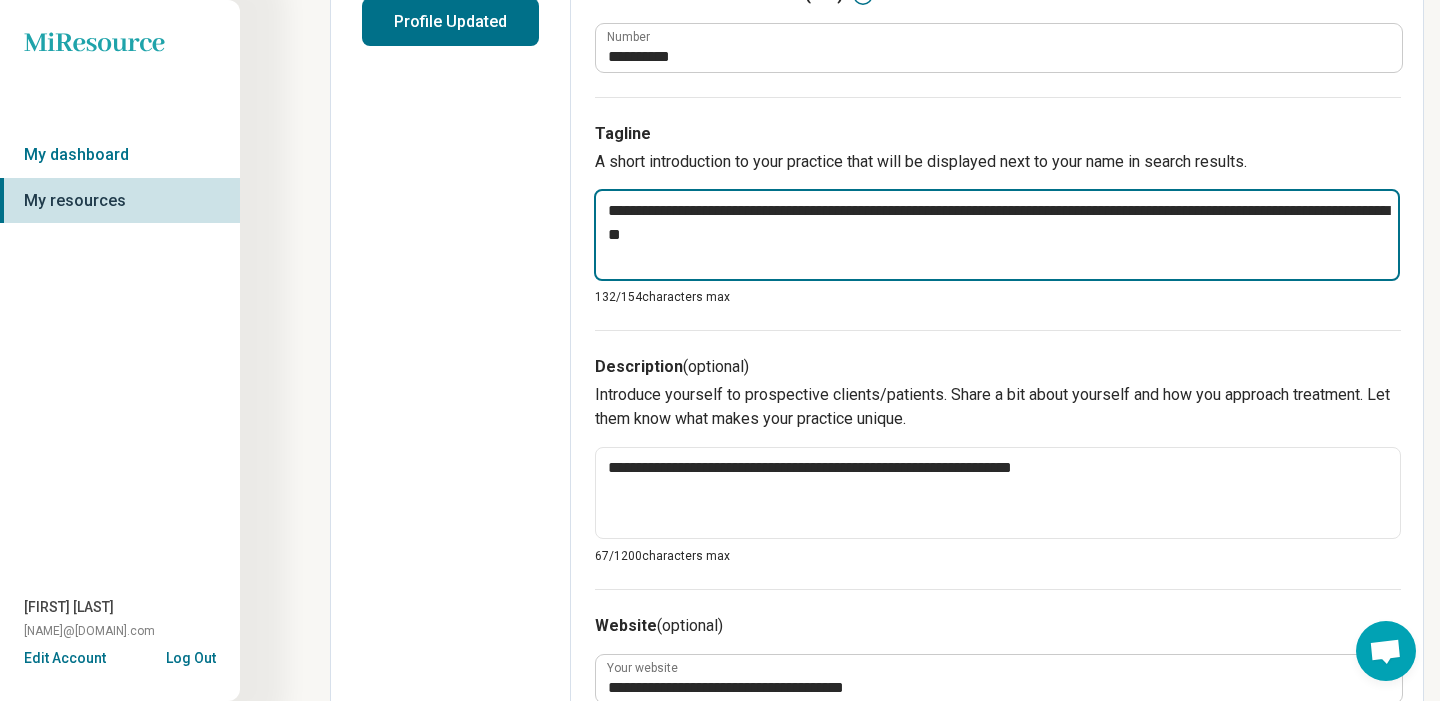 type on "*" 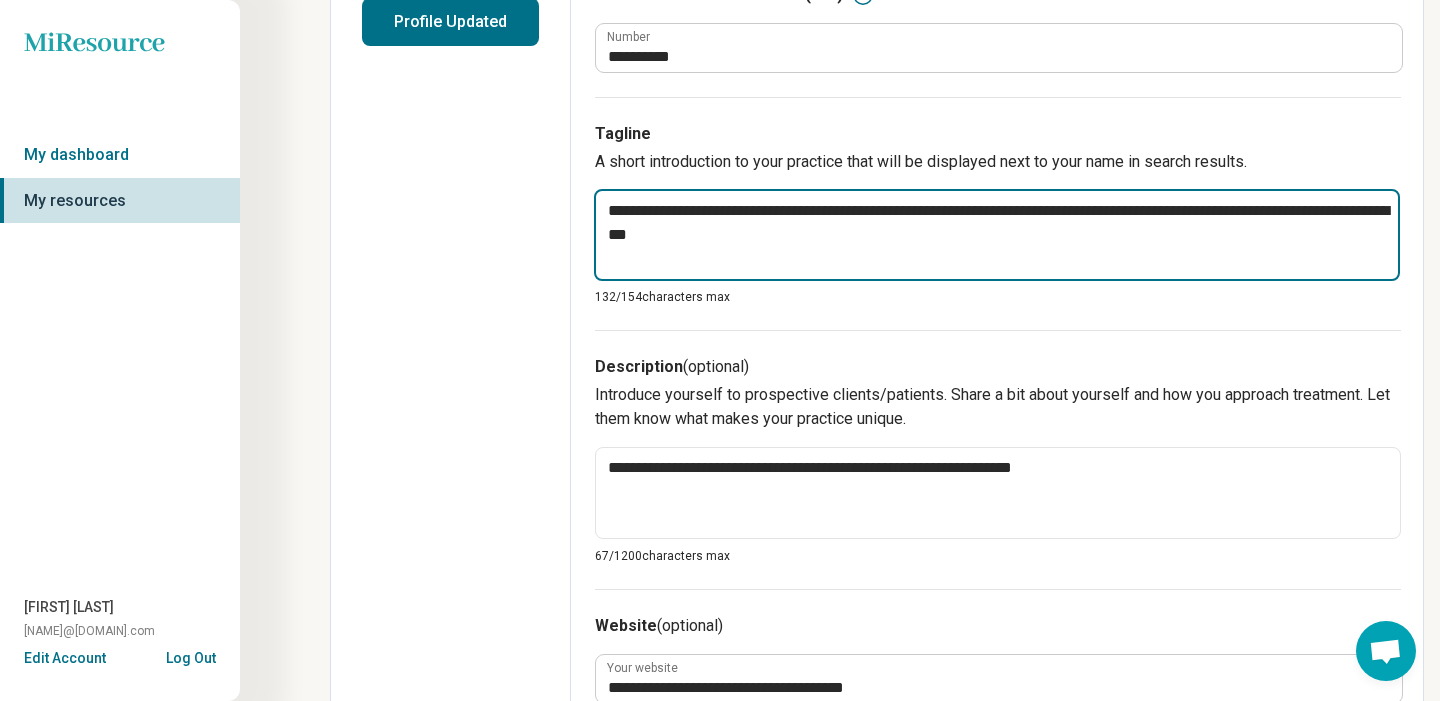 type on "*" 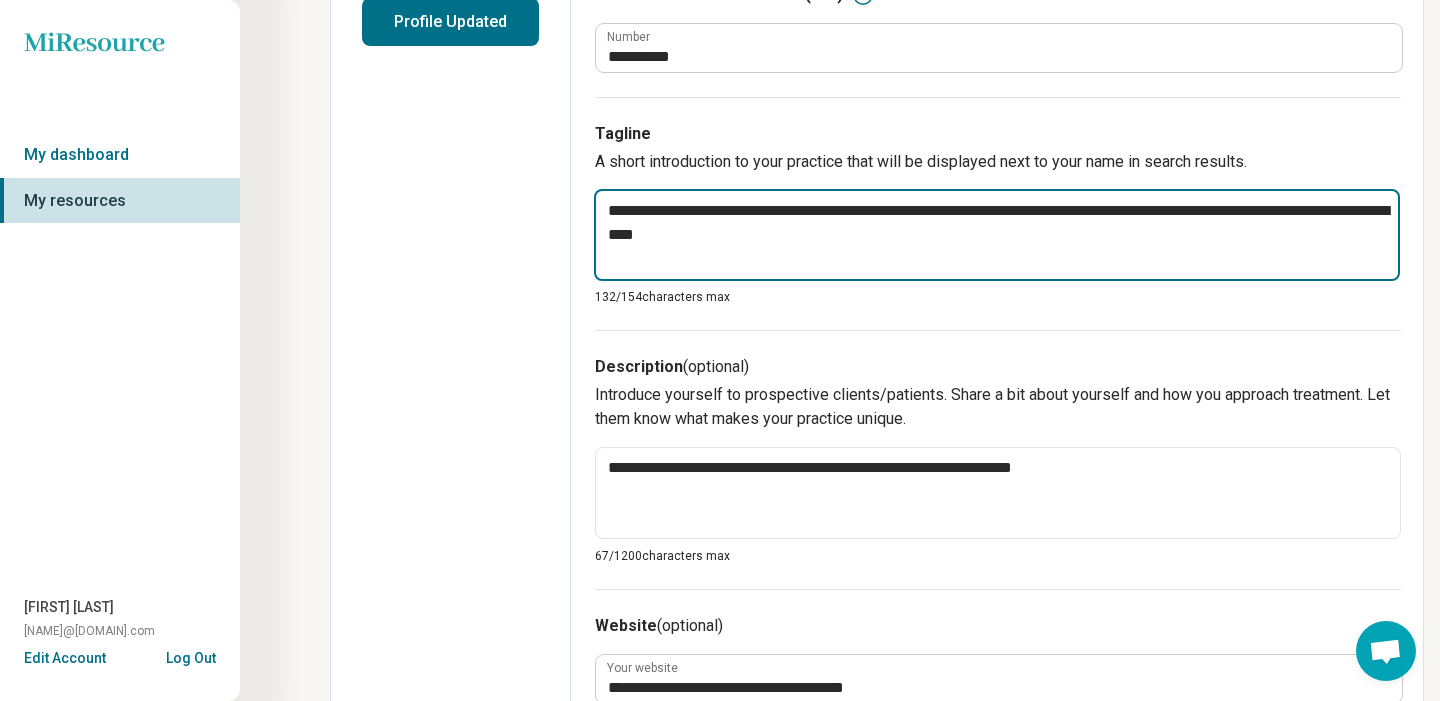 type on "*" 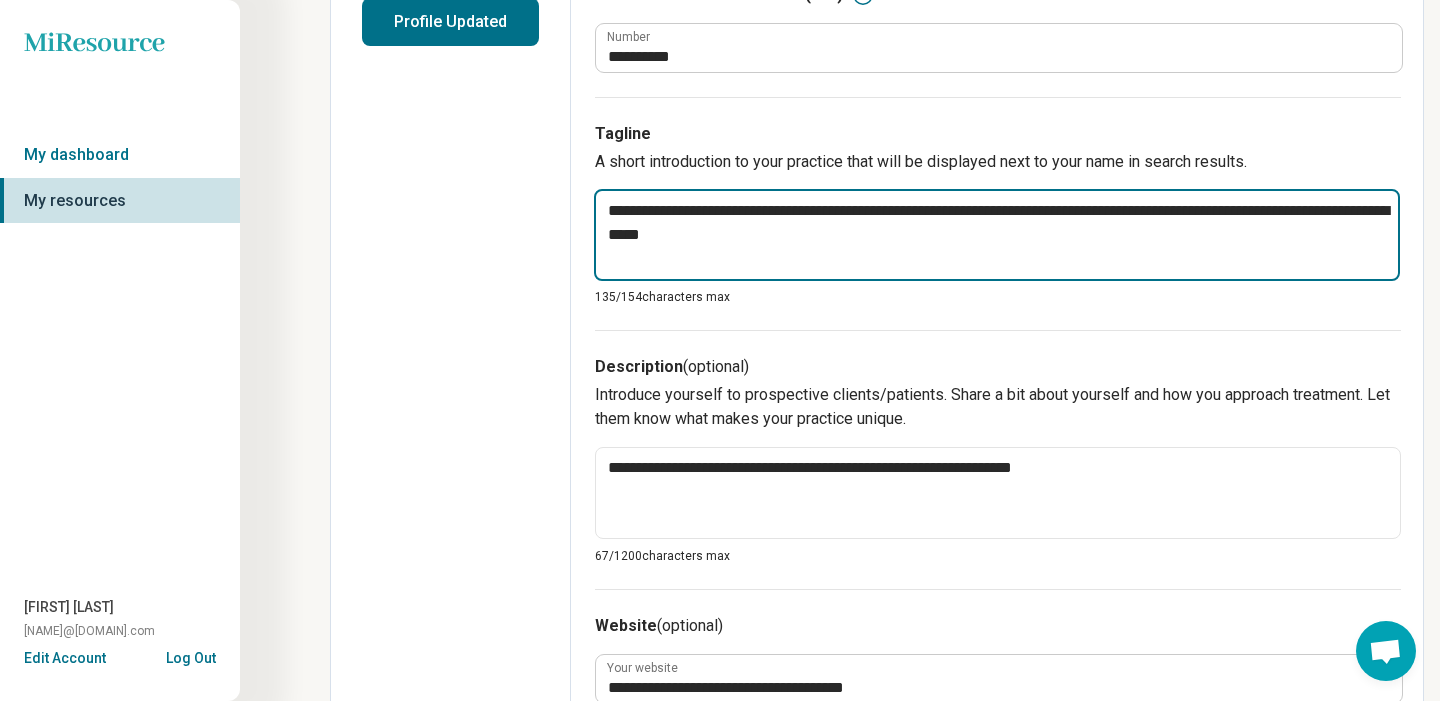 type on "*" 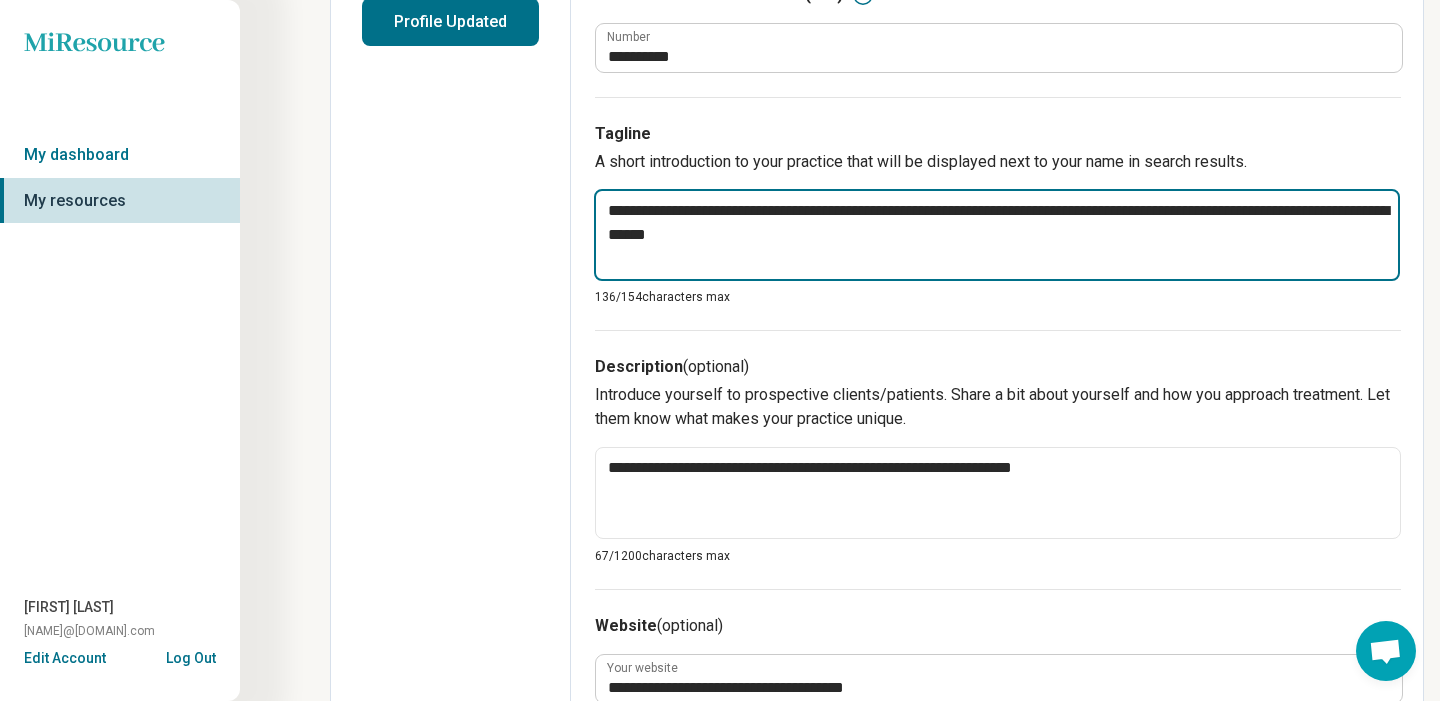 type on "*" 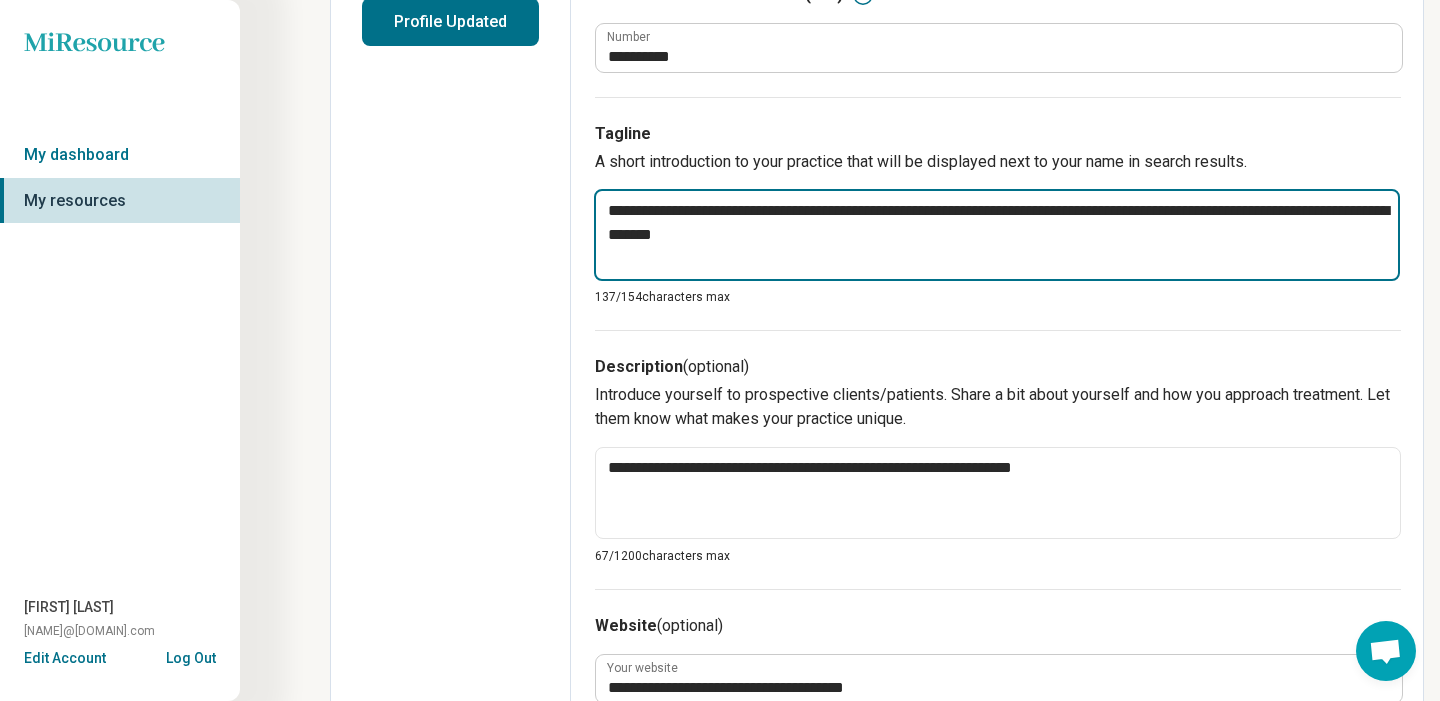 type on "*" 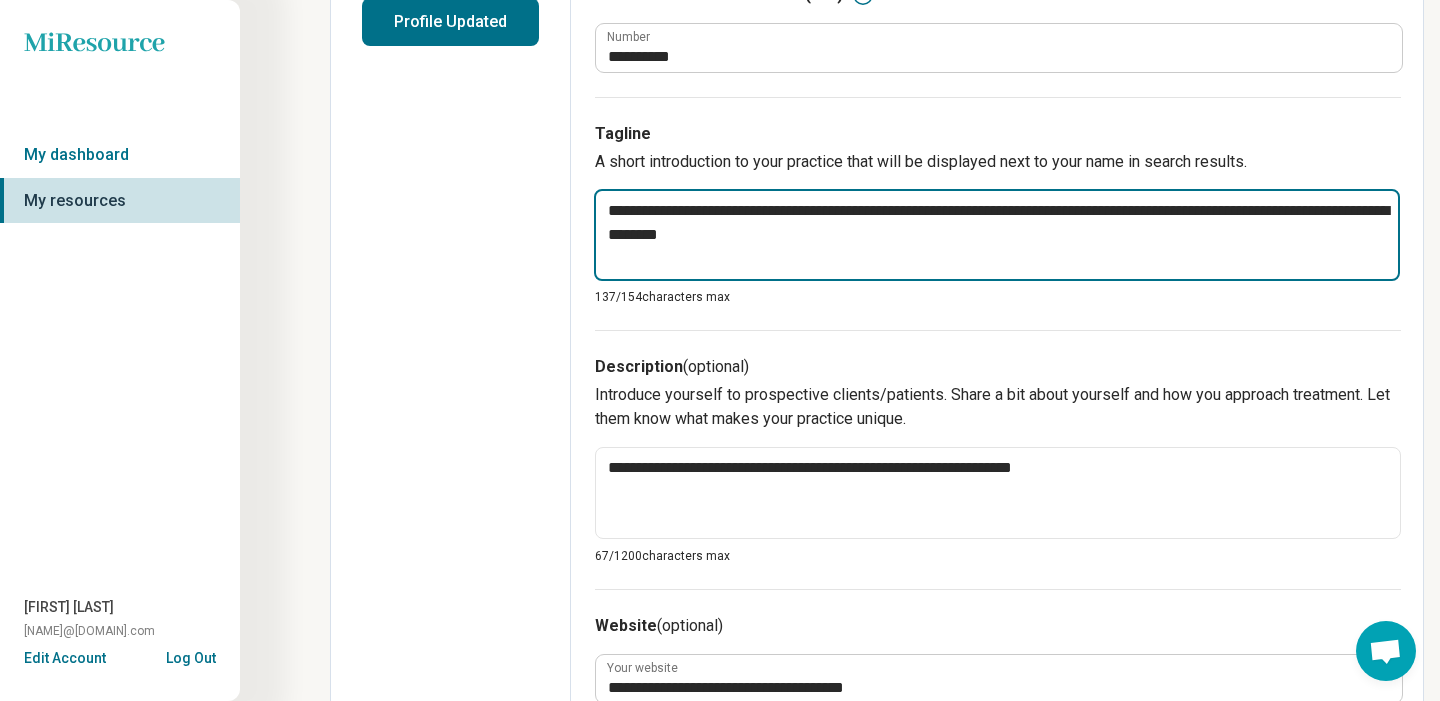 type on "*" 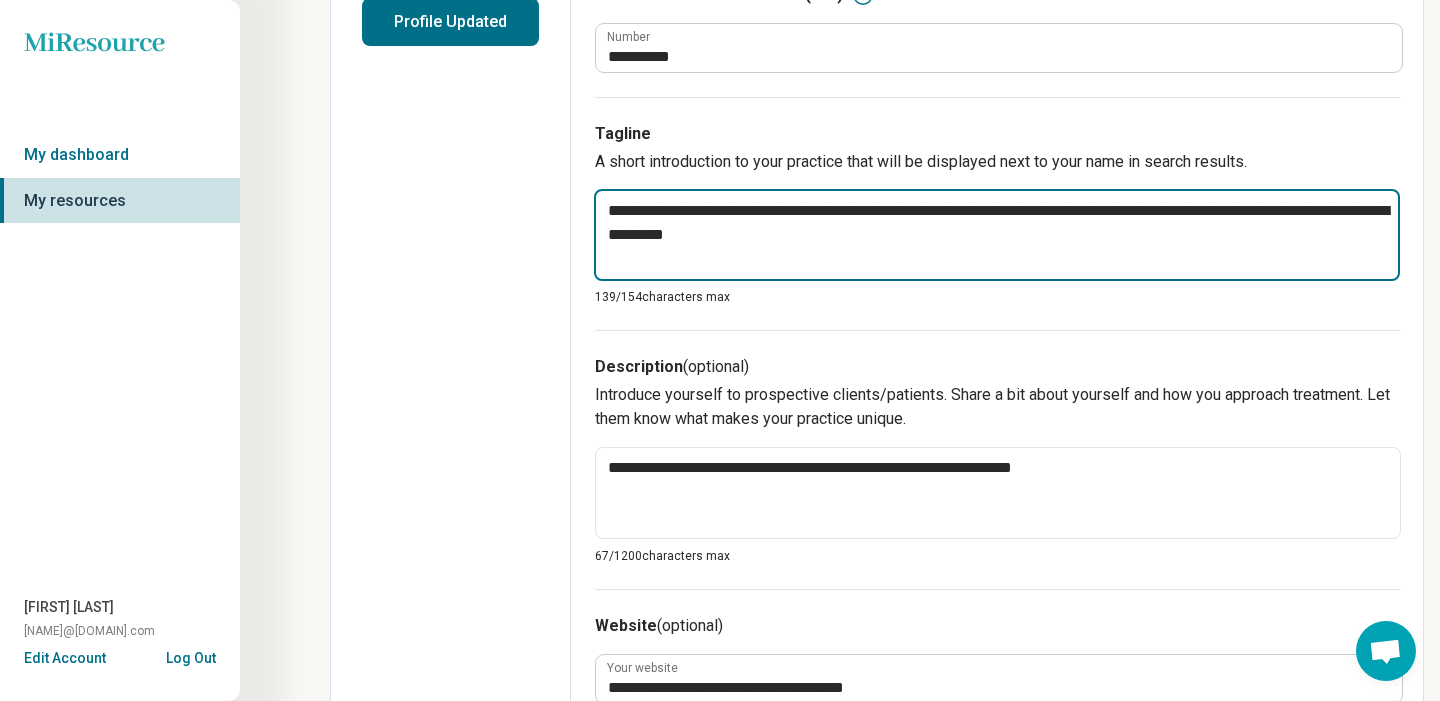 type on "*" 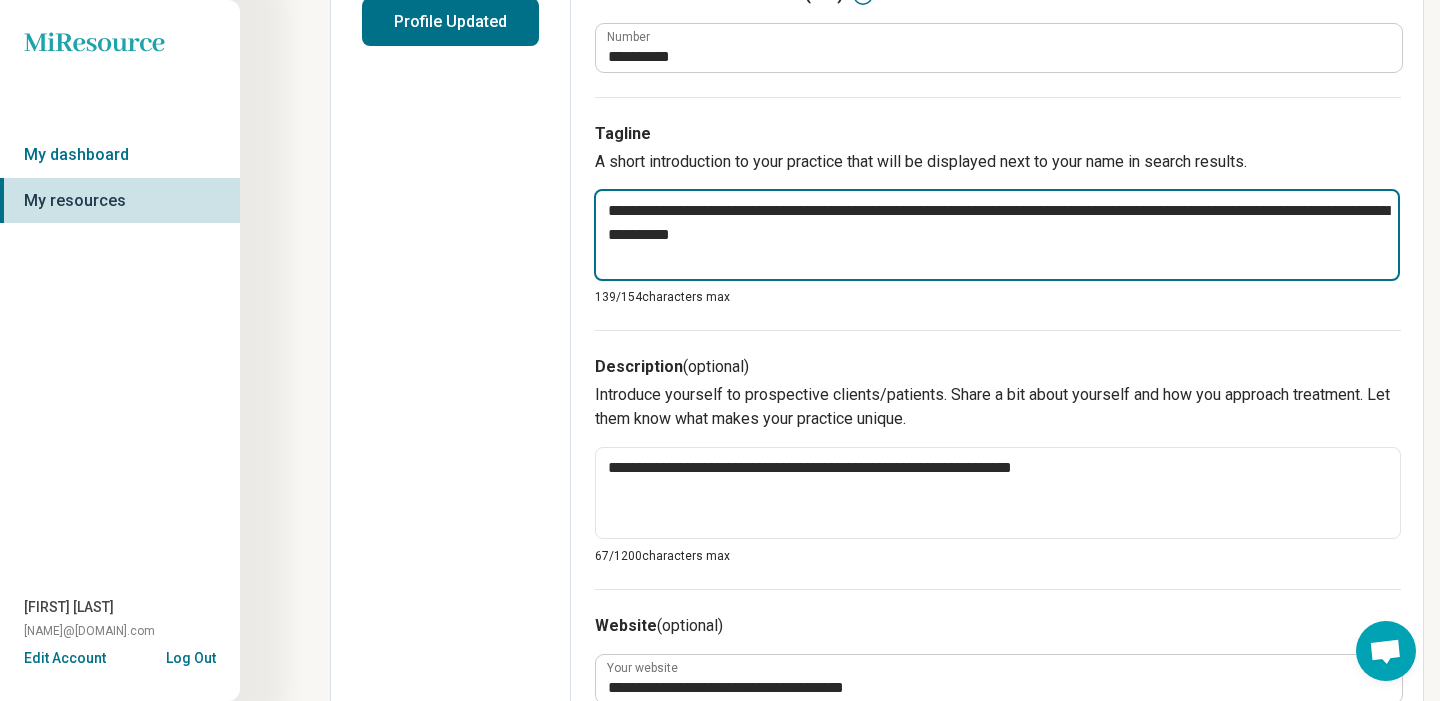 type on "*" 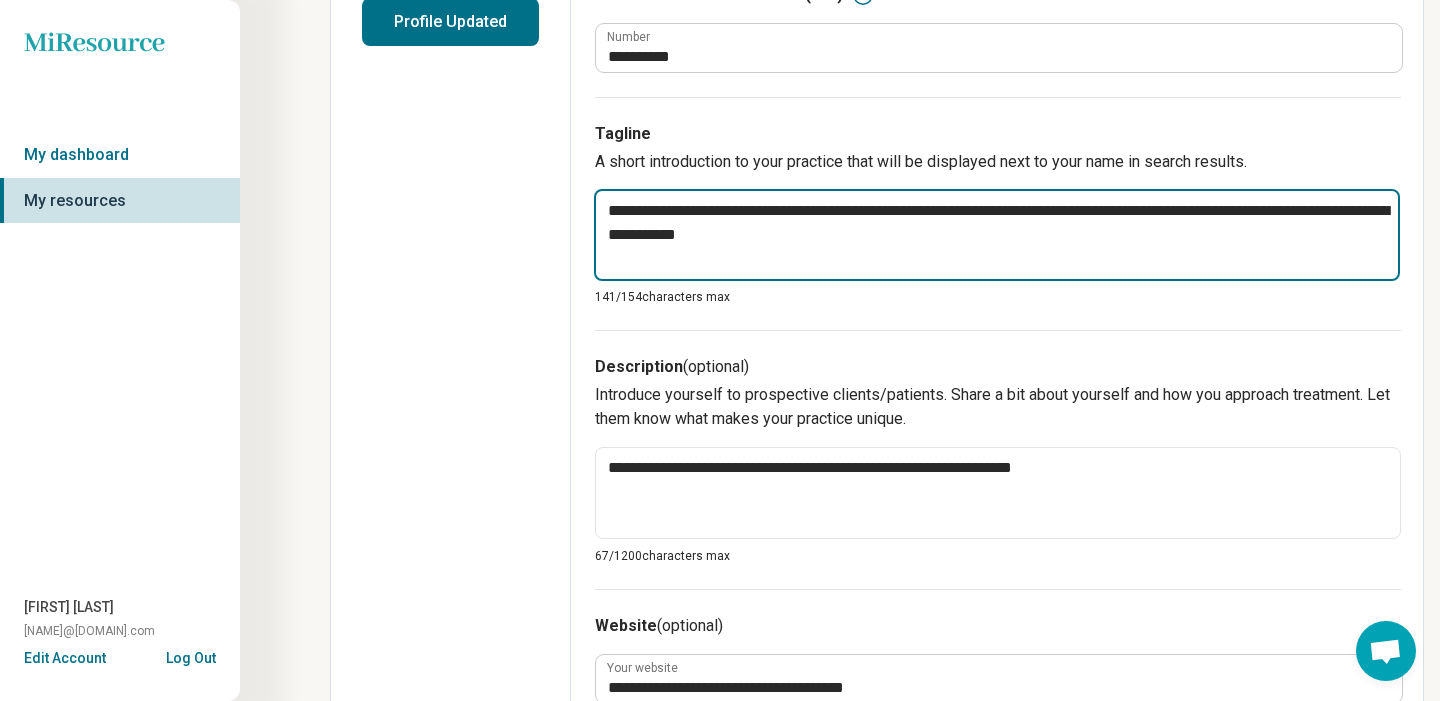 type on "*" 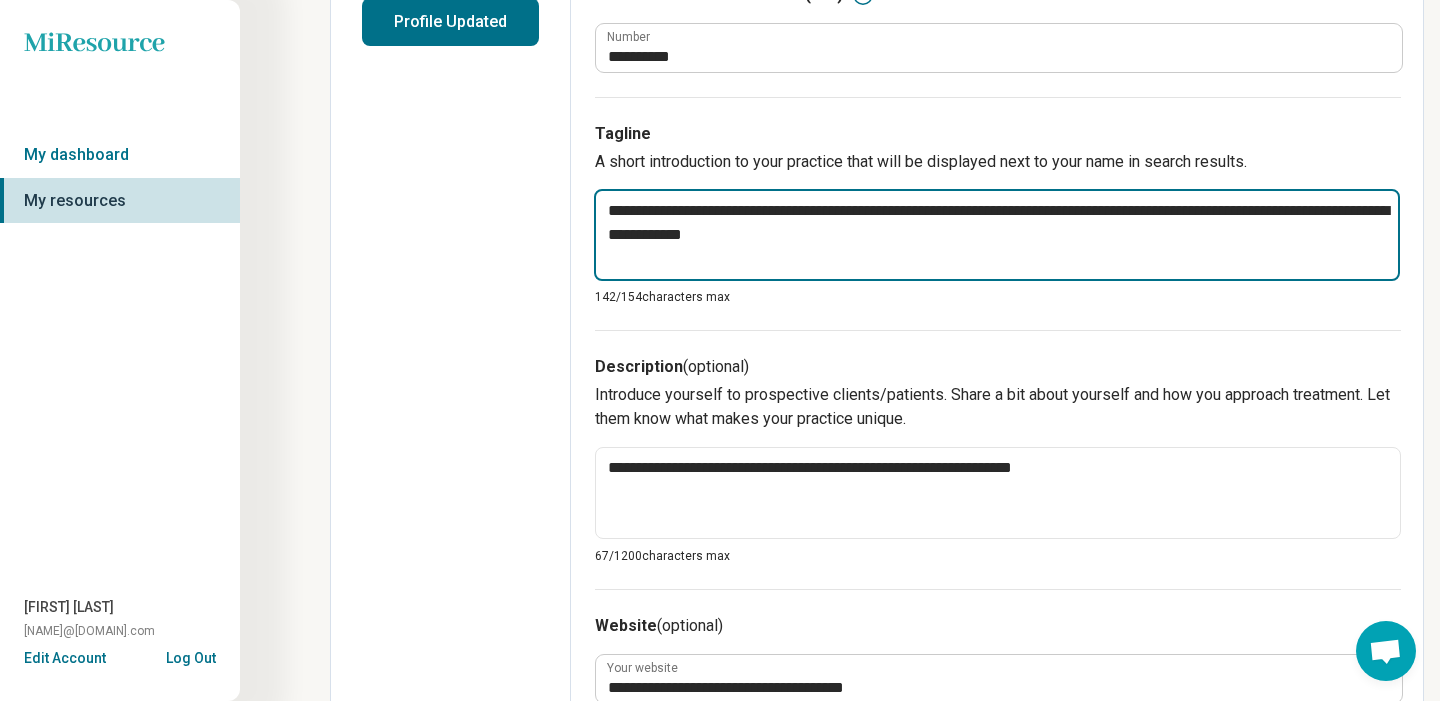 type on "*" 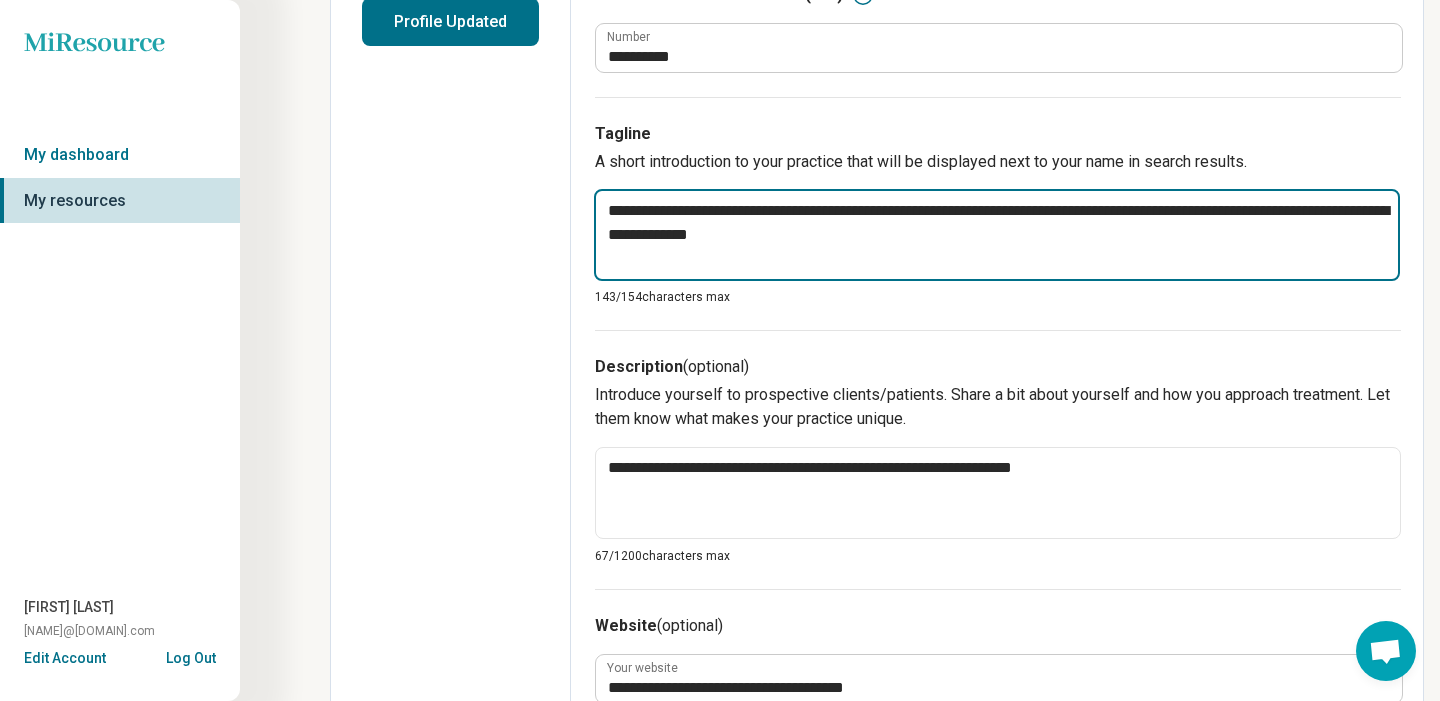 type on "*" 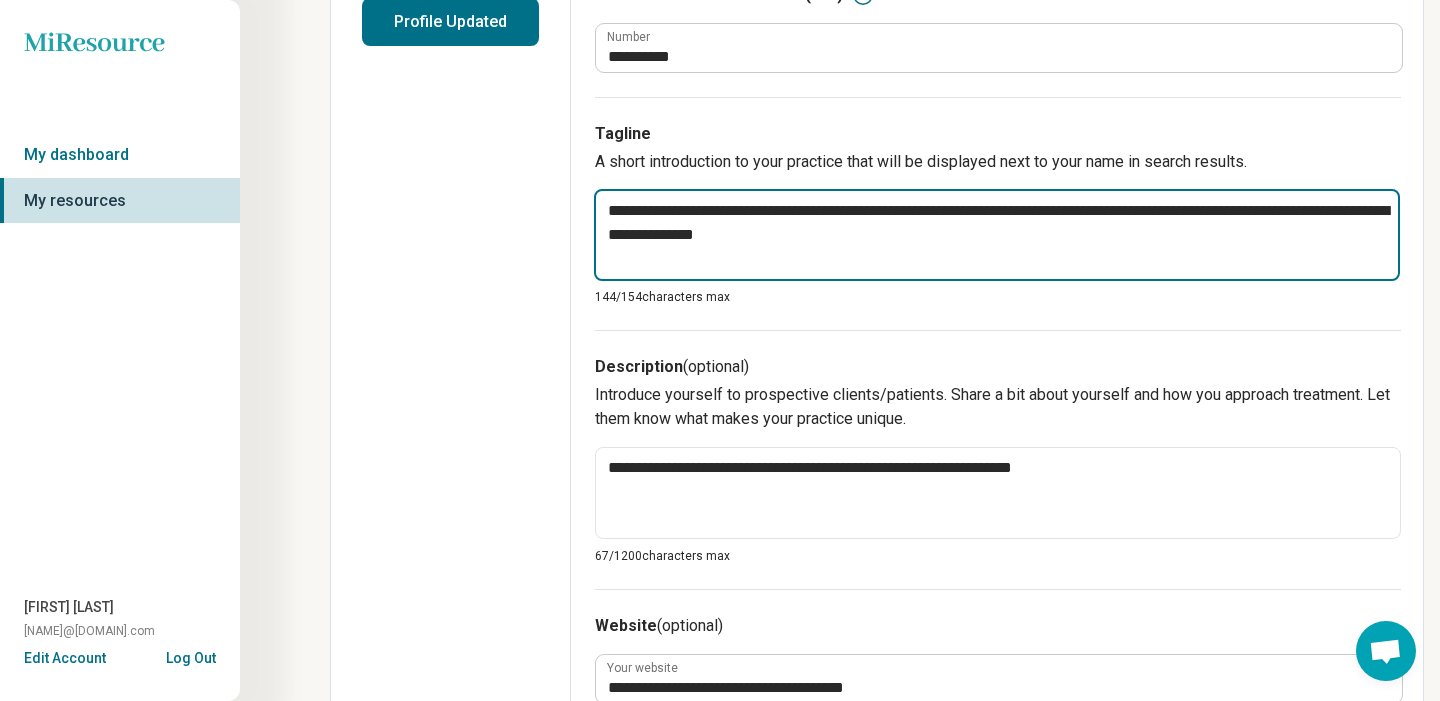 type on "*" 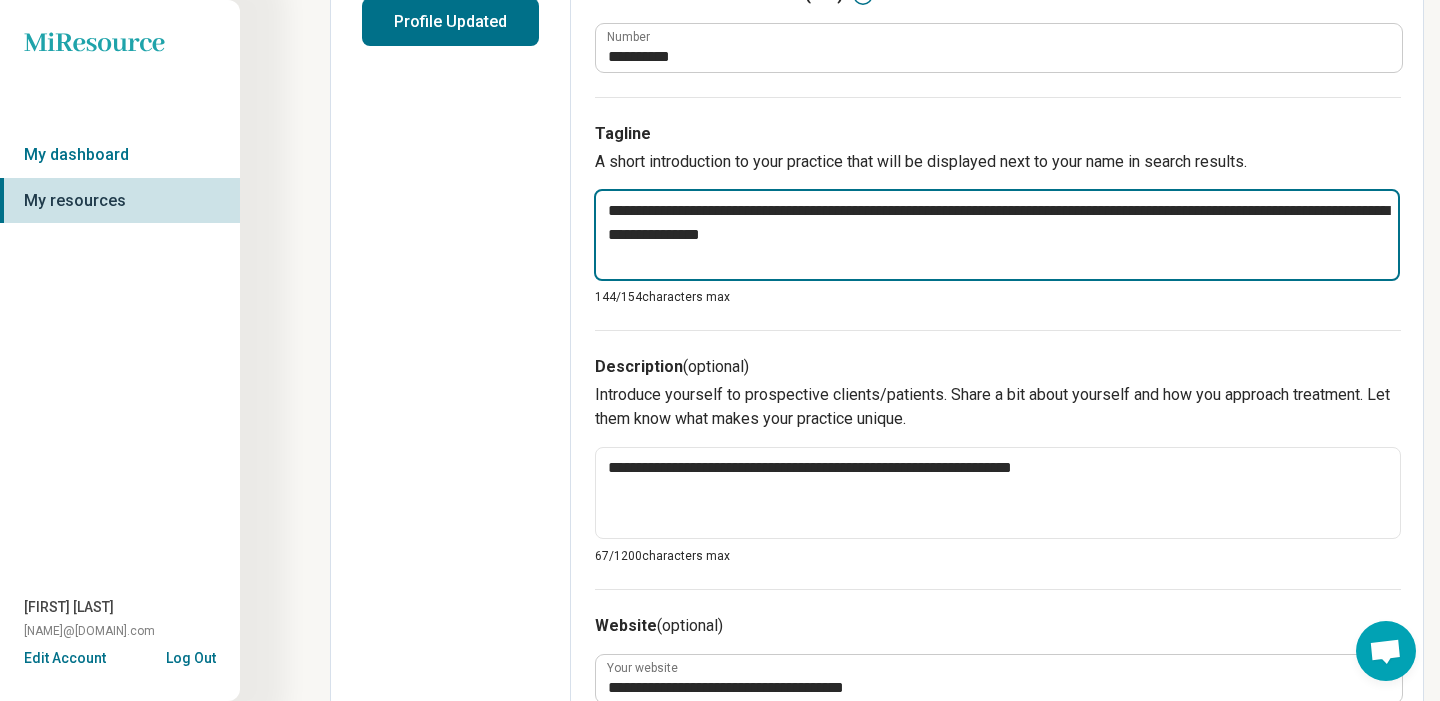 type on "*" 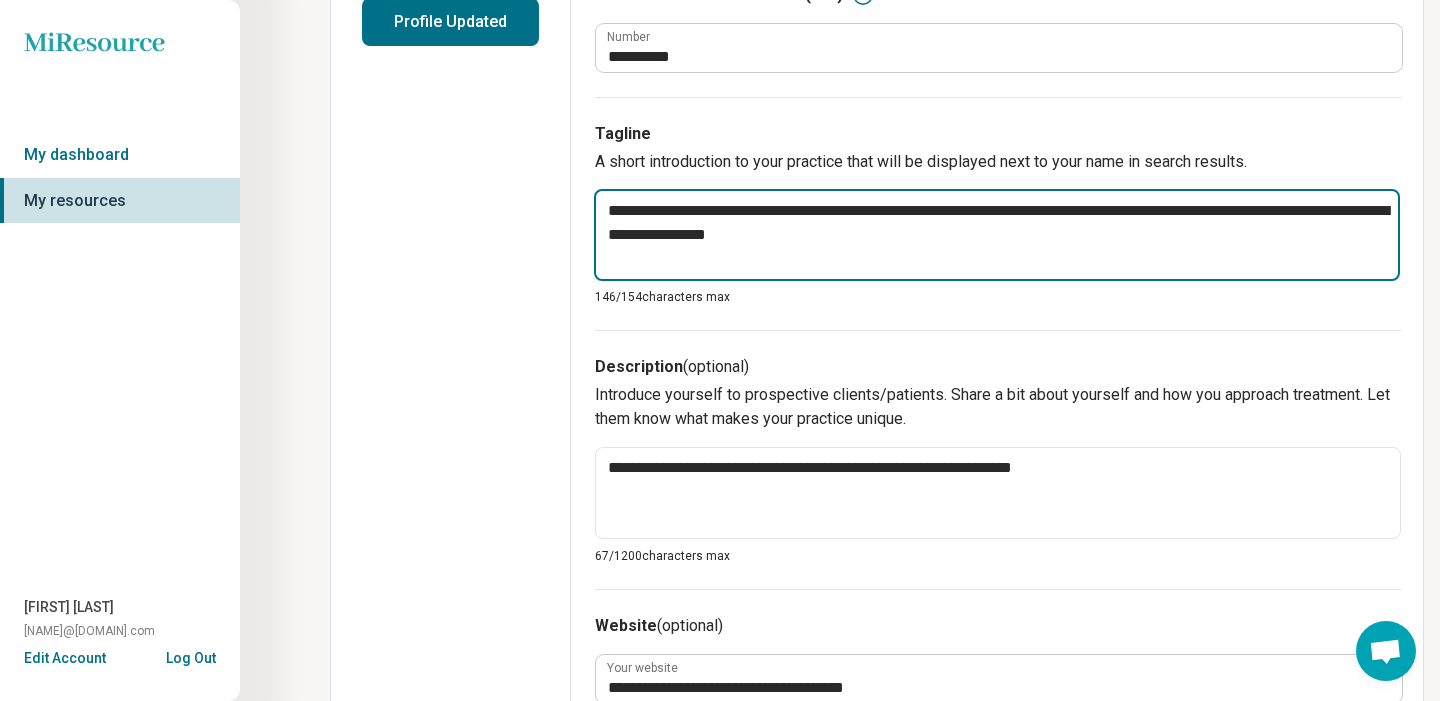 type on "*" 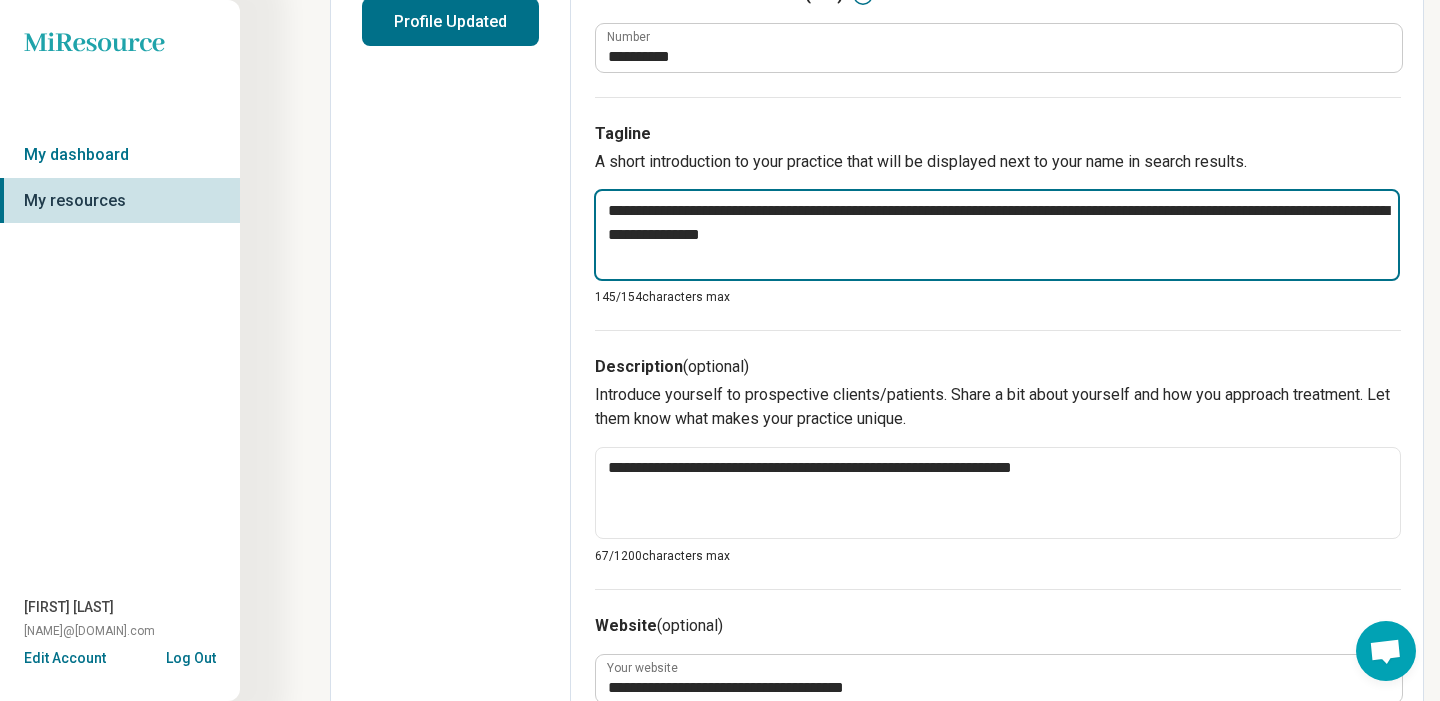type on "*" 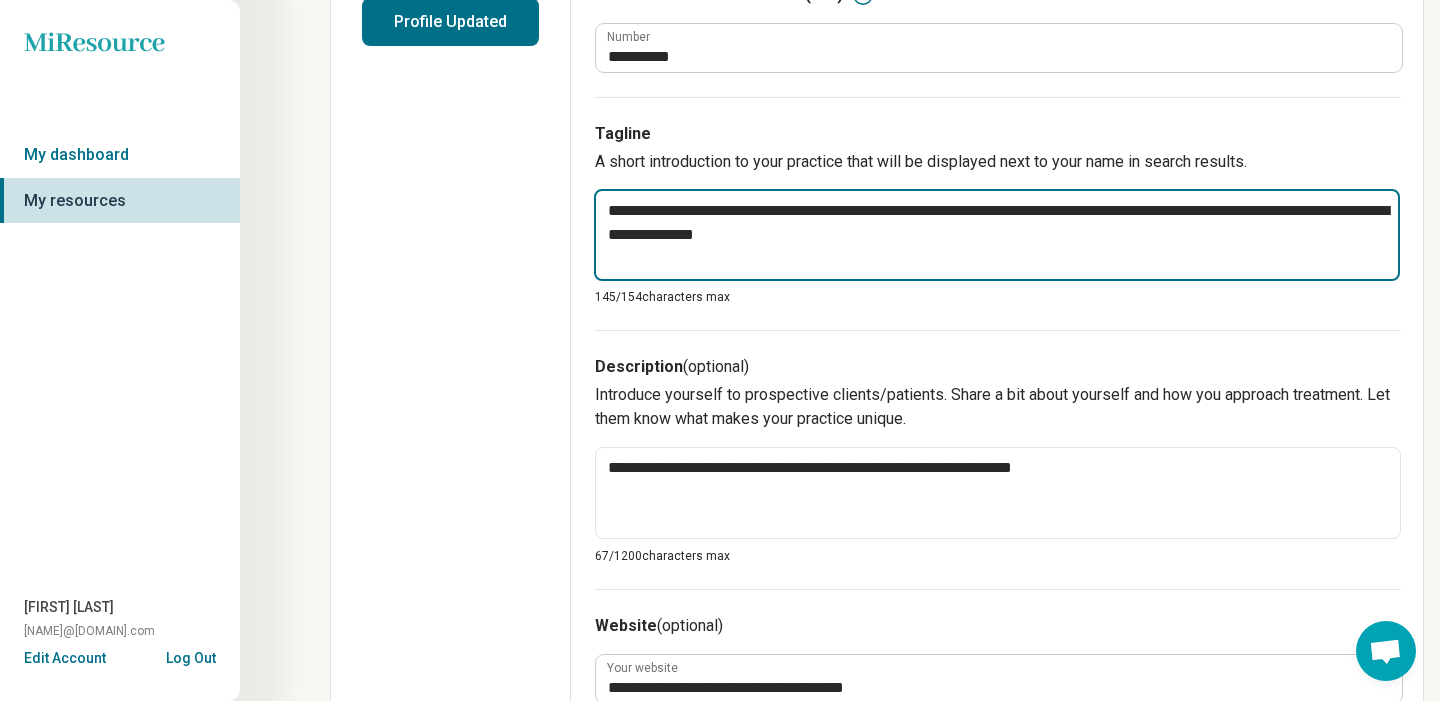 type on "*" 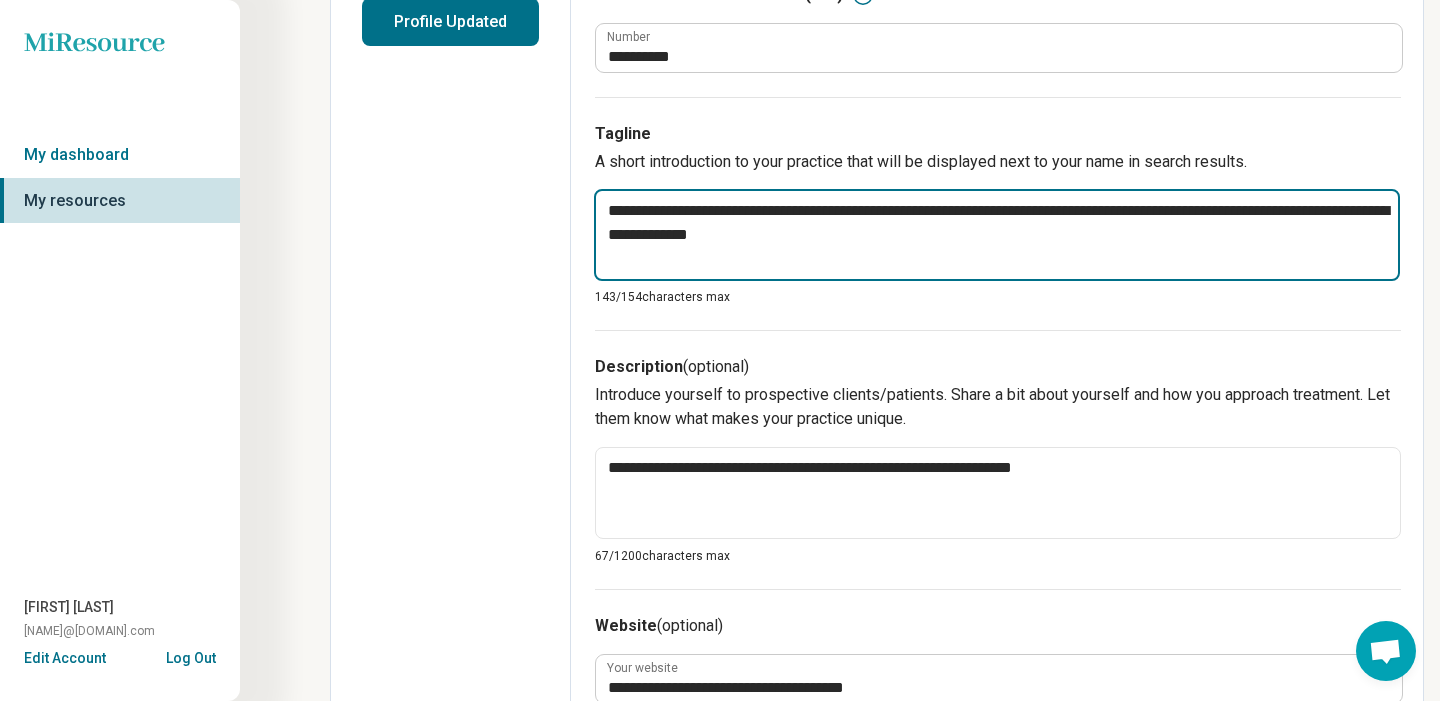 type on "*" 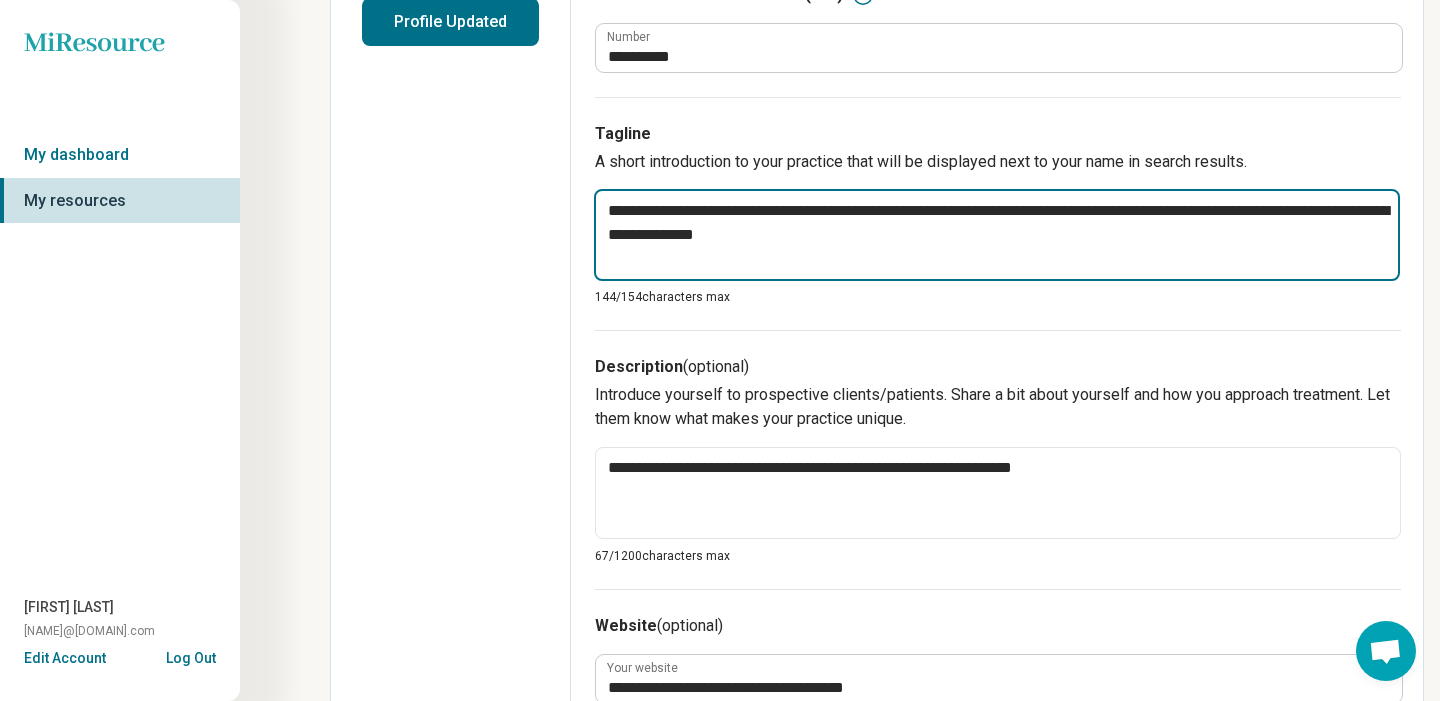 type on "*" 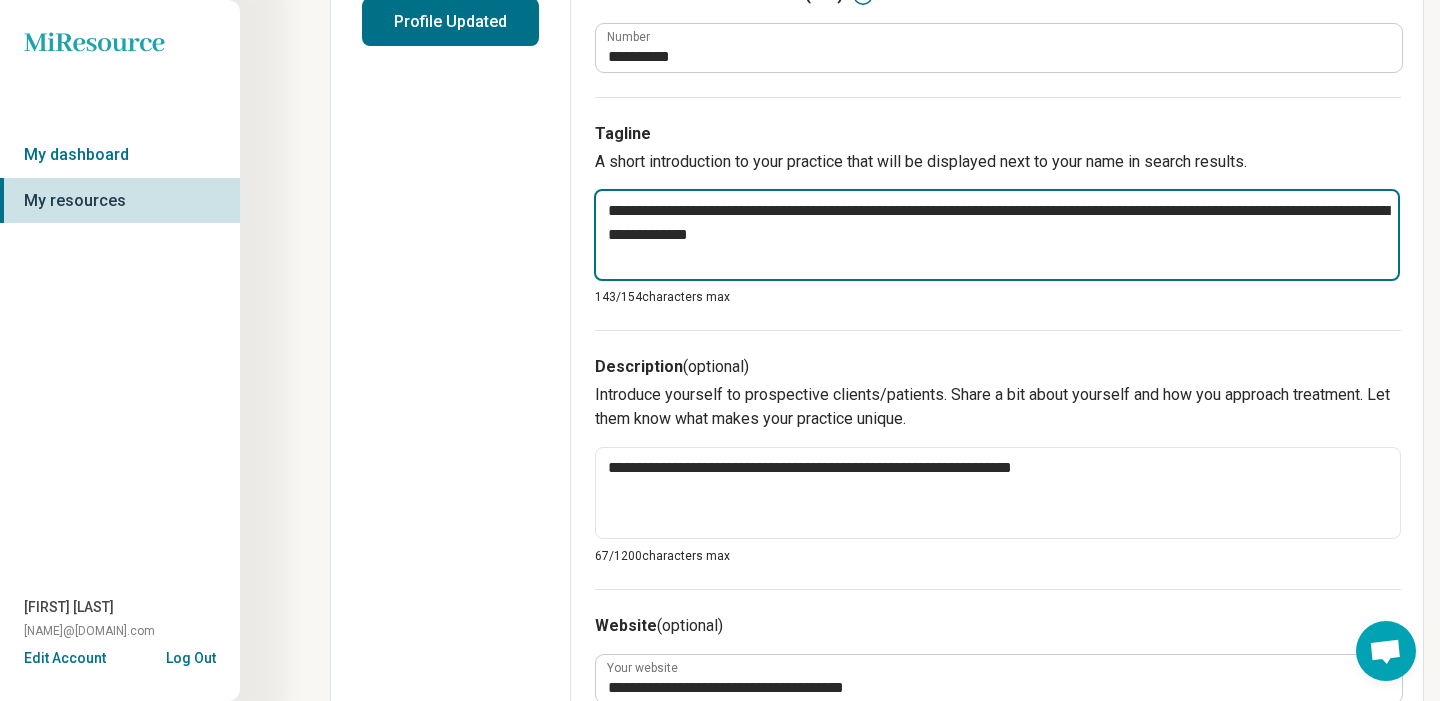 type on "*" 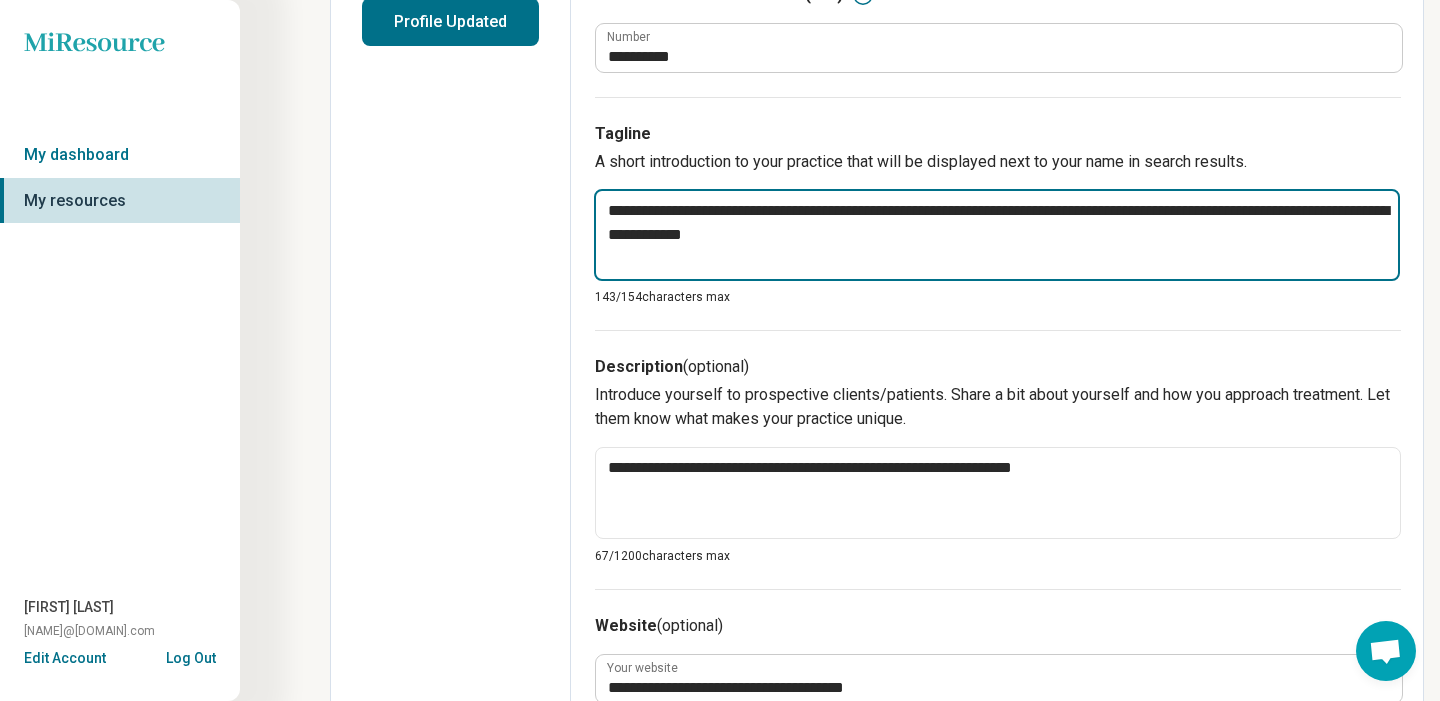 type on "*" 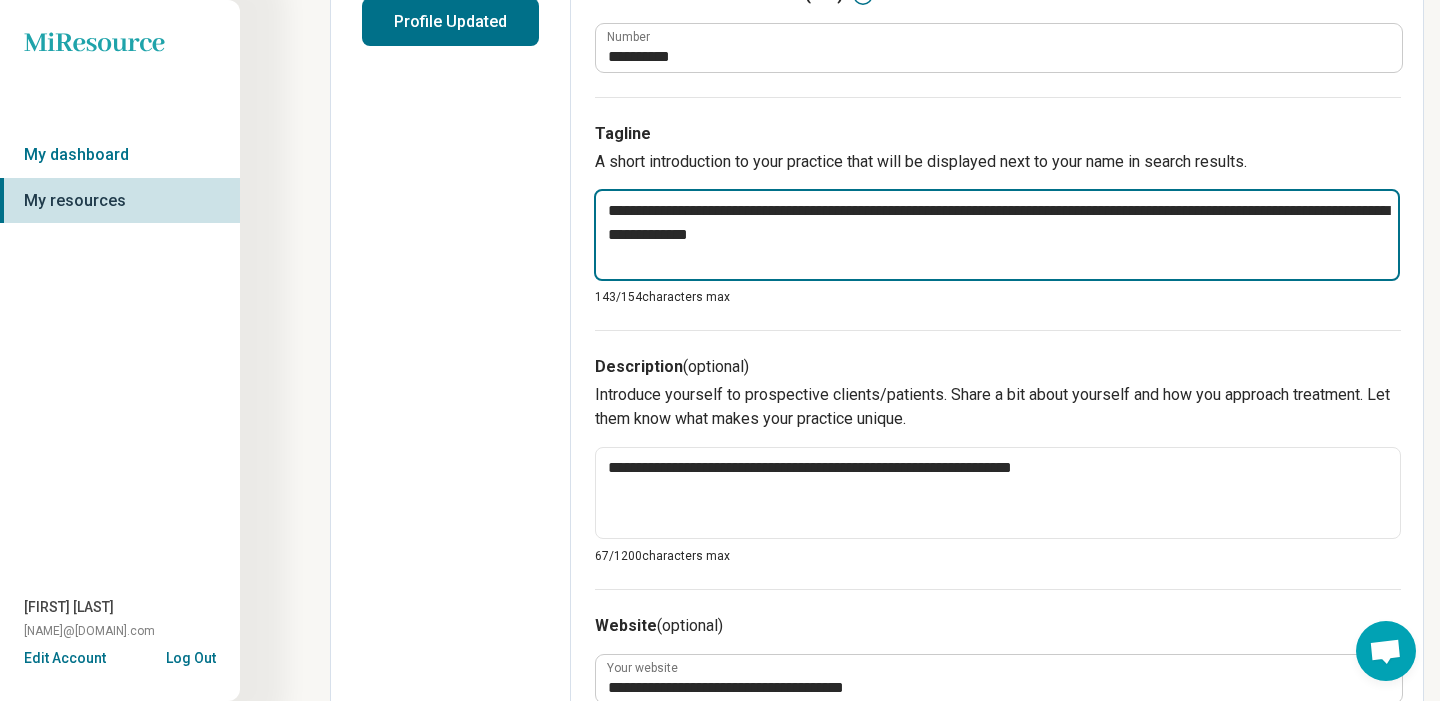 type on "*" 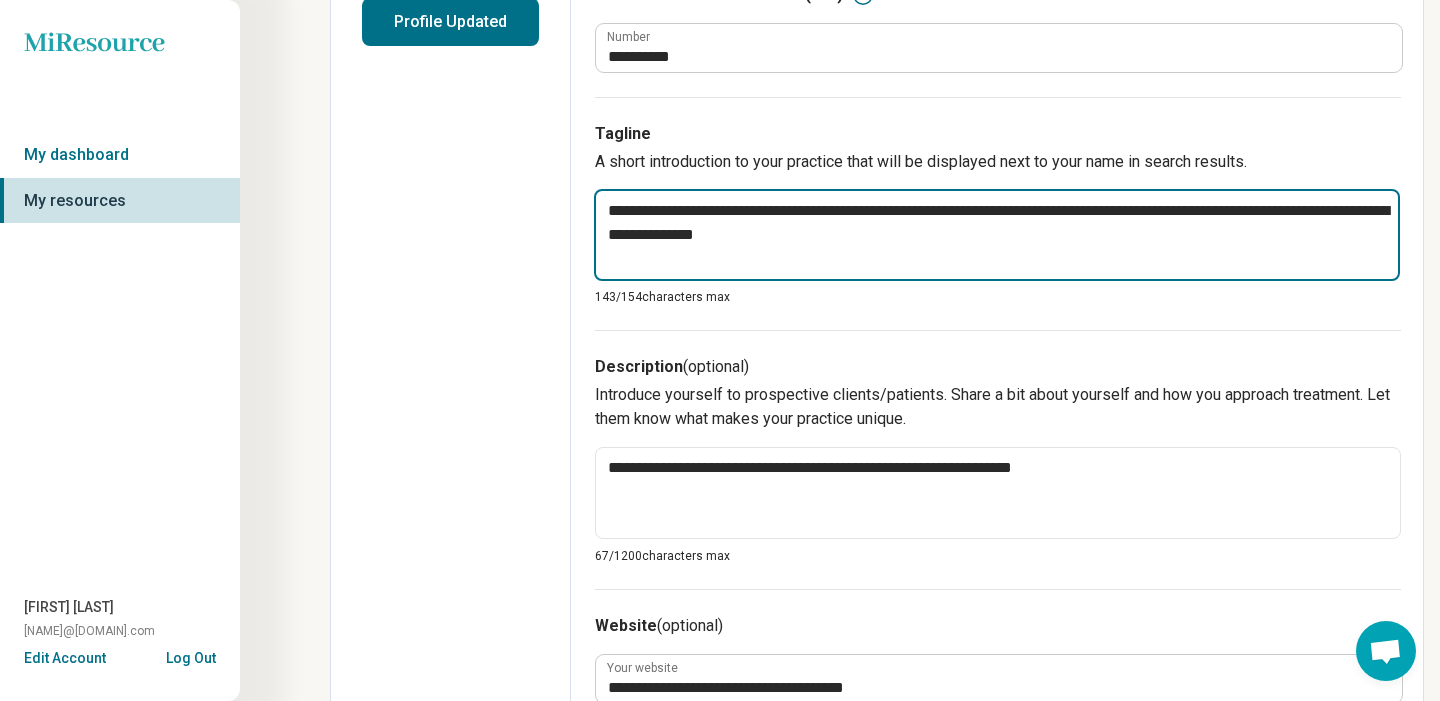type on "*" 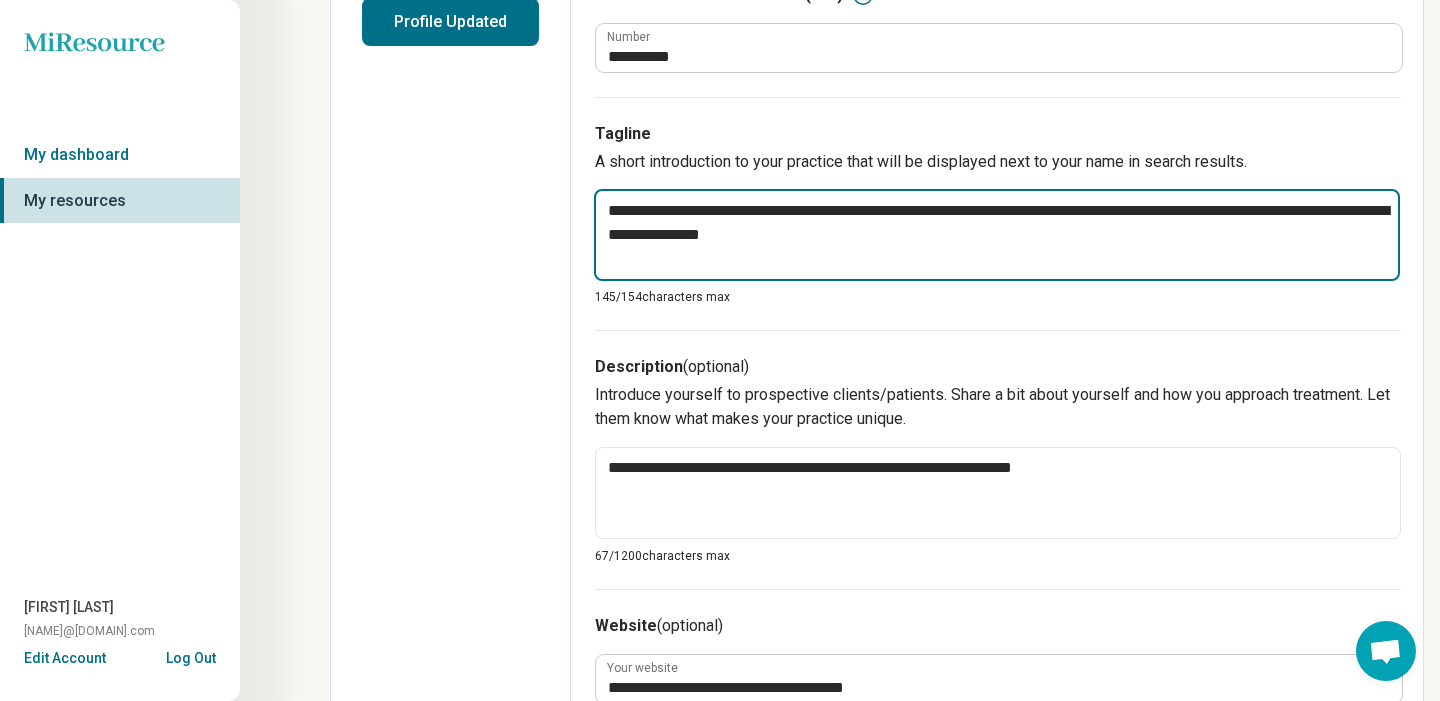 type on "*" 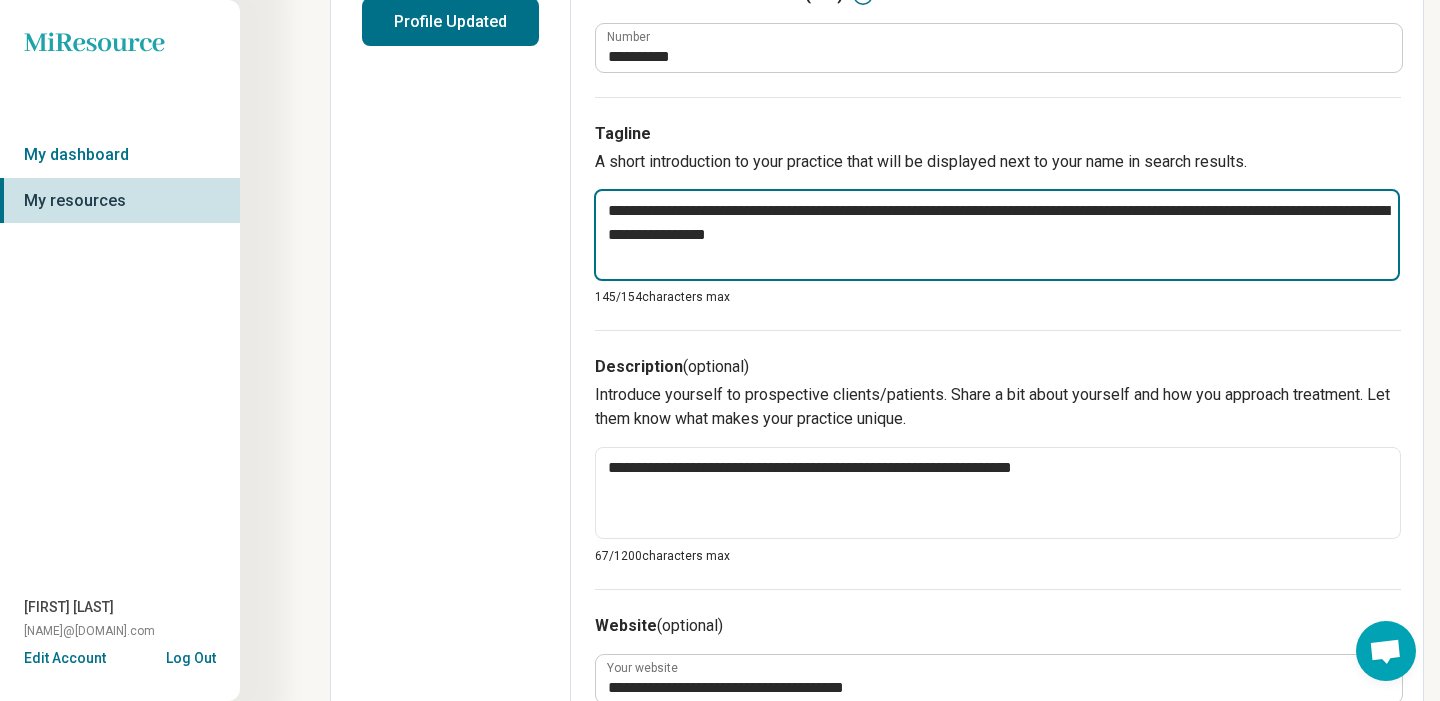type on "*" 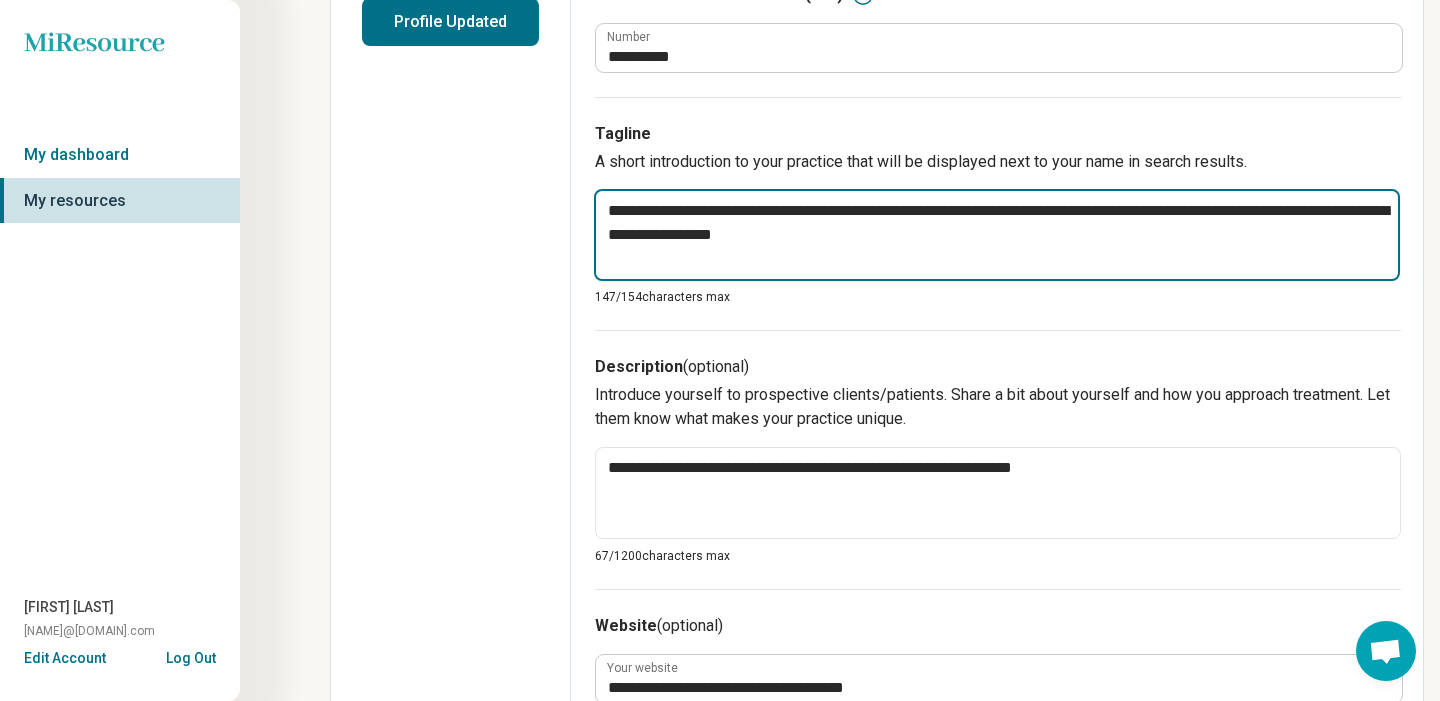 type on "*" 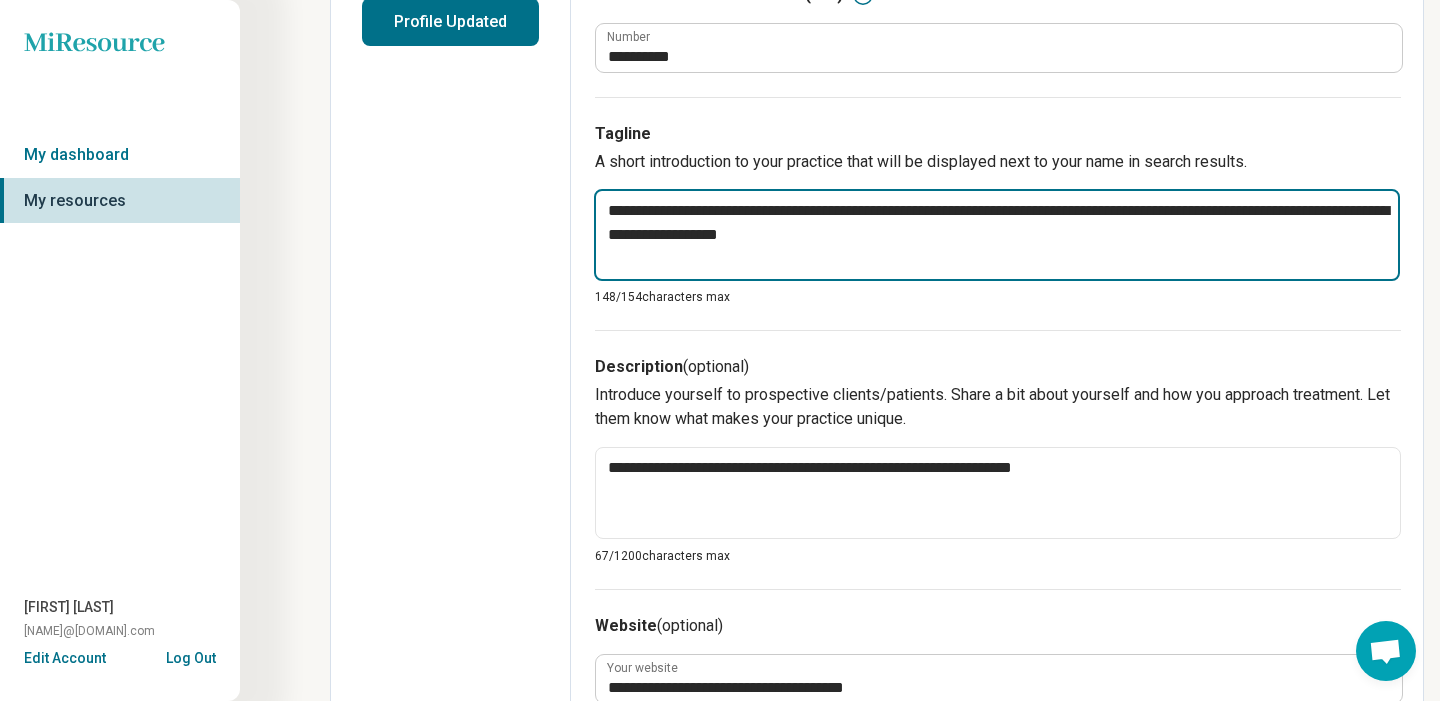 click on "**********" at bounding box center (997, 235) 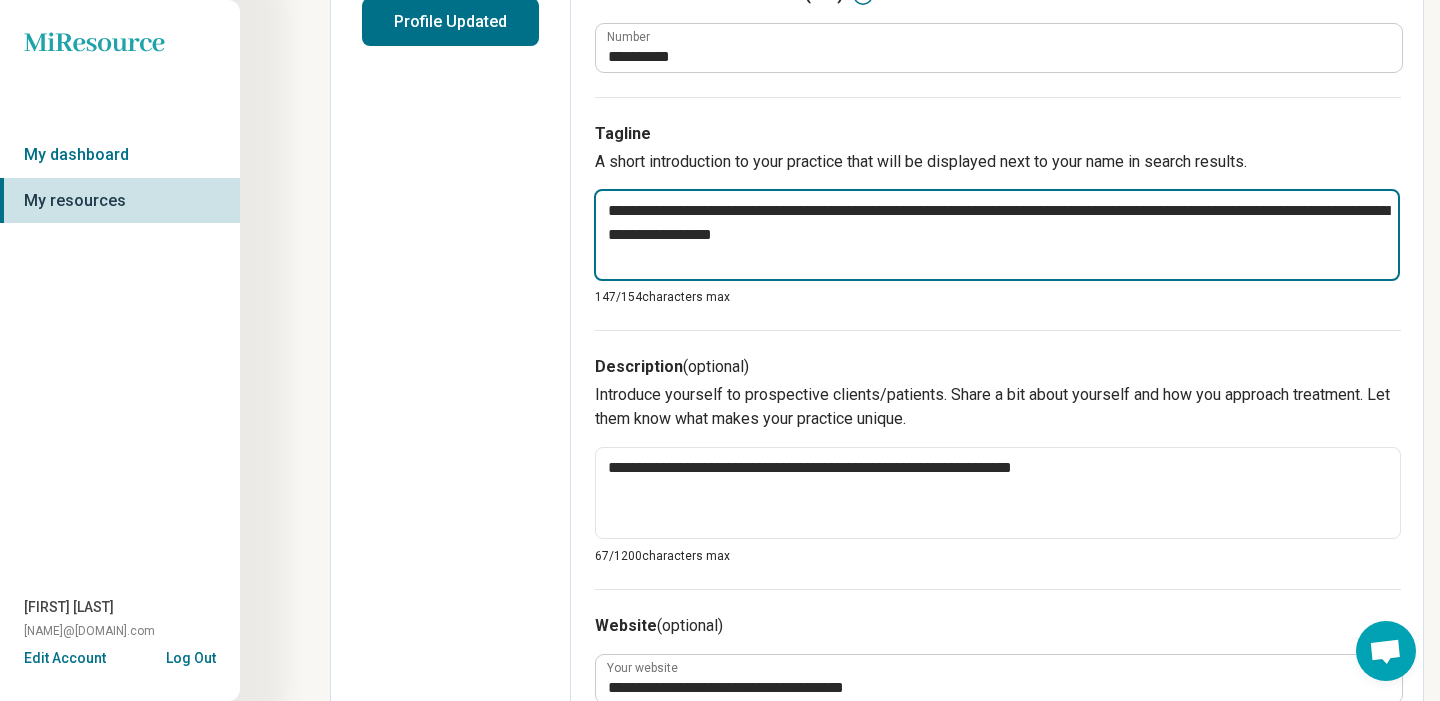 type on "*" 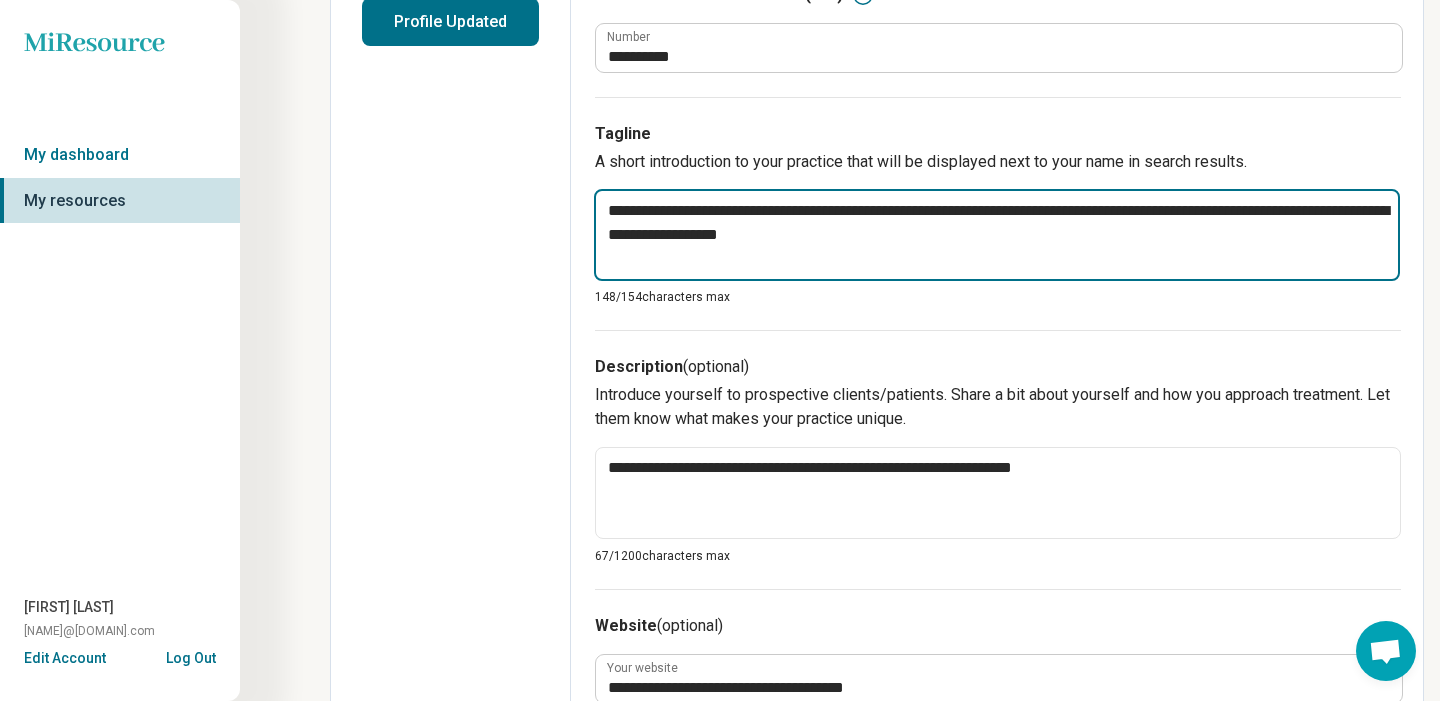 type on "*" 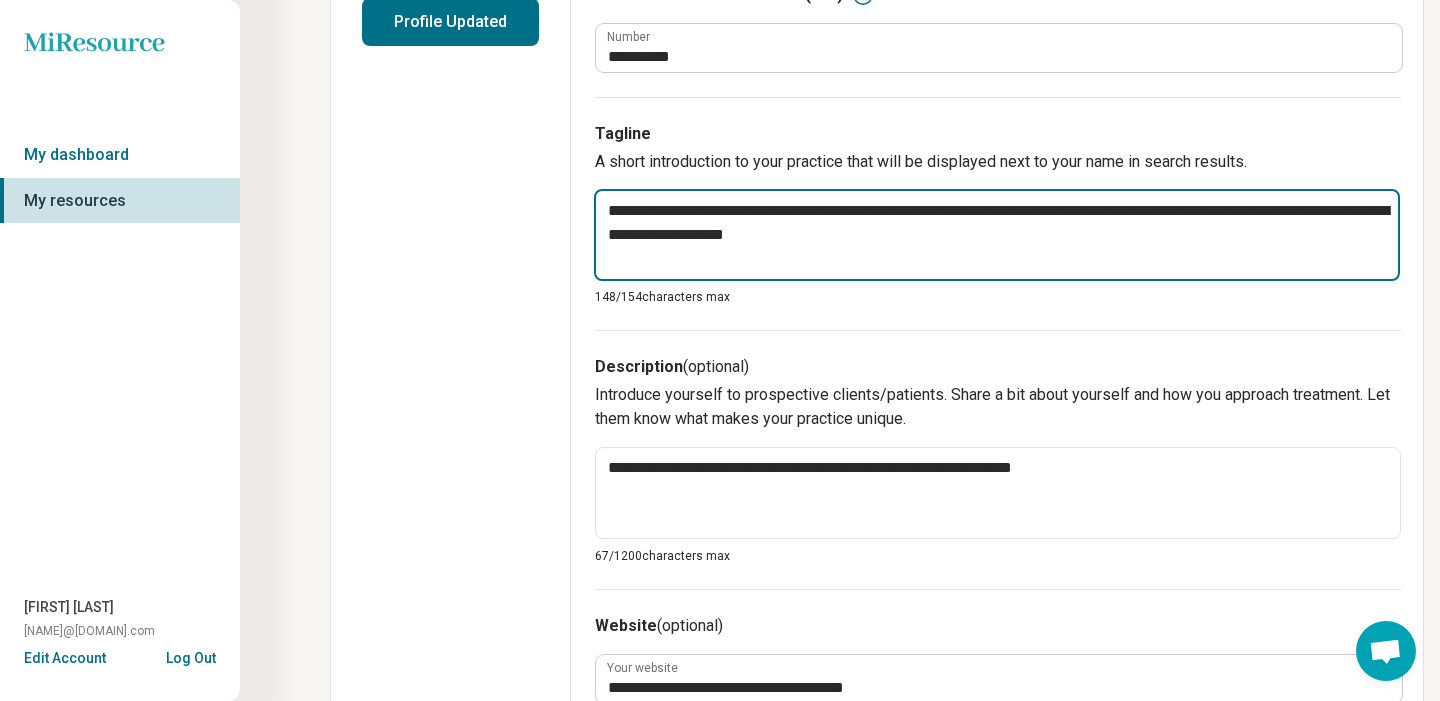 type on "*" 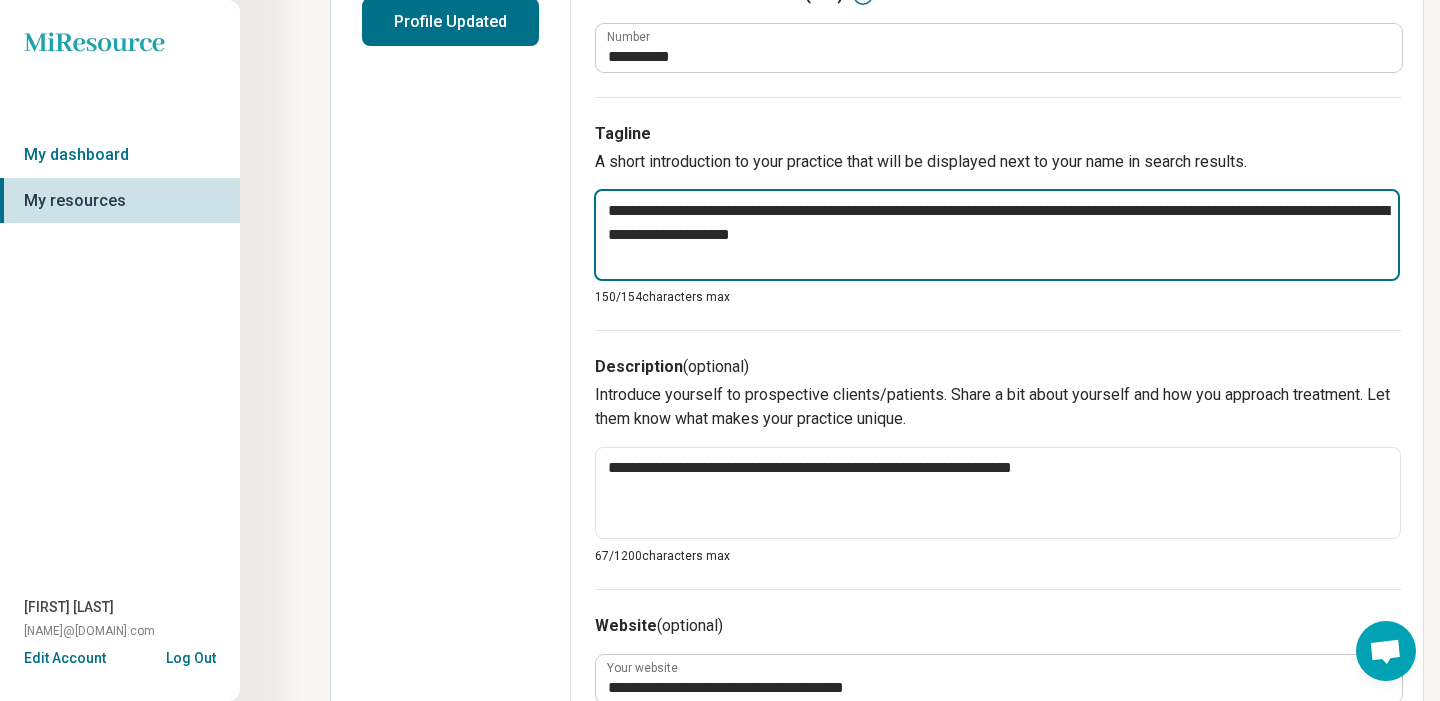 type on "*" 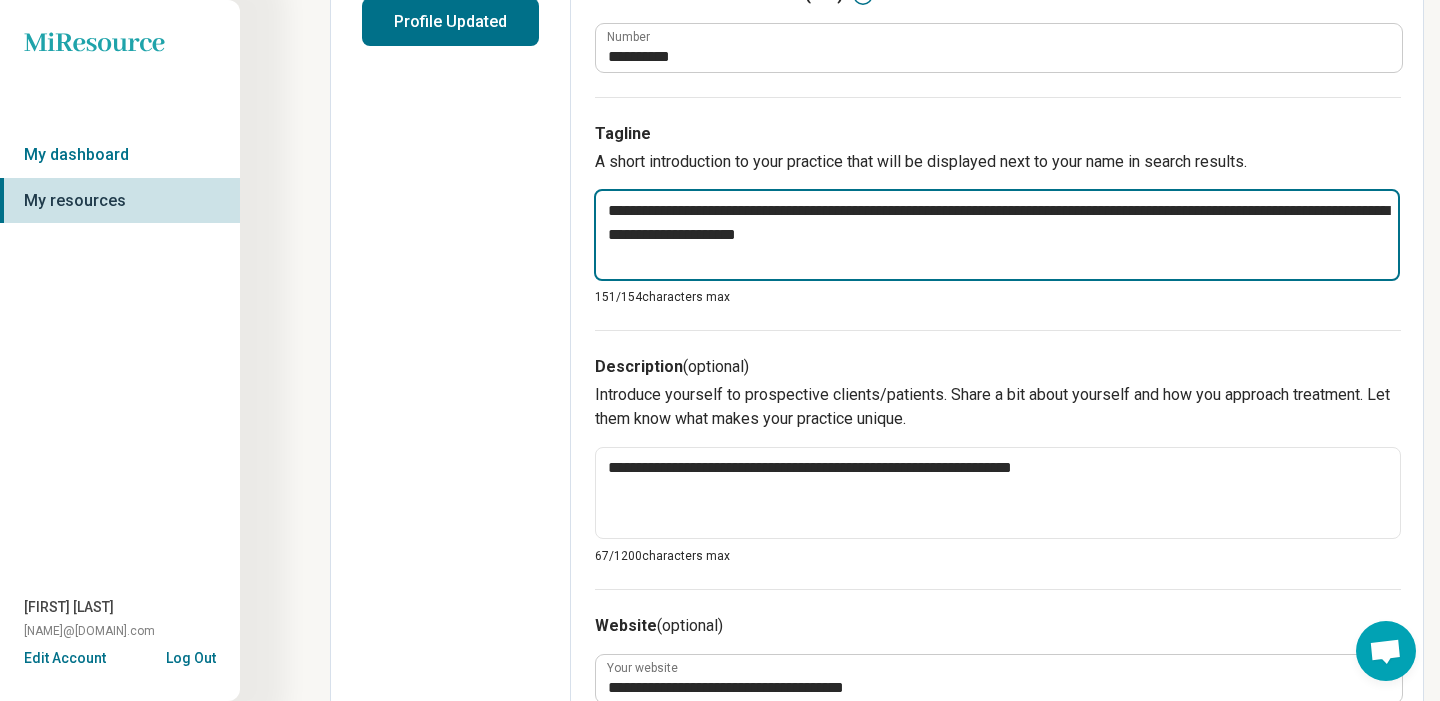 type on "*" 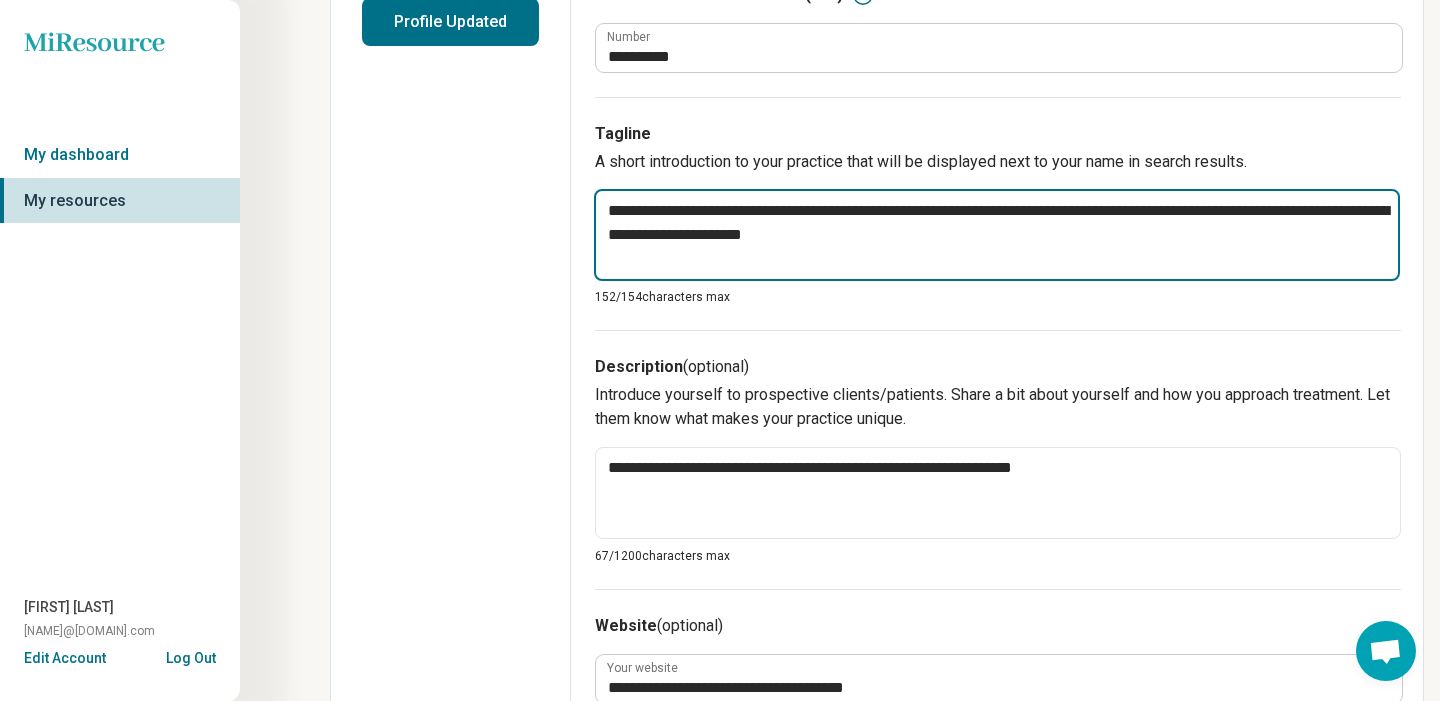type on "*" 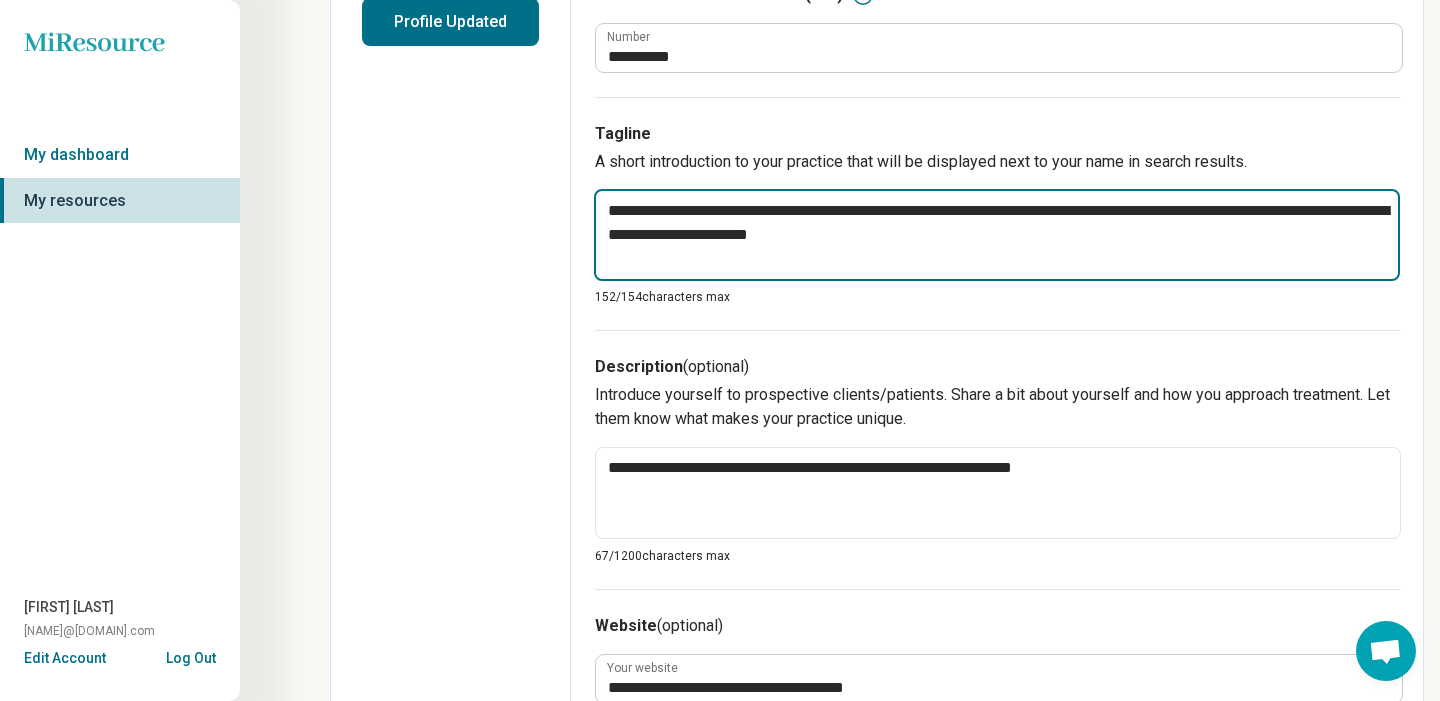 type on "*" 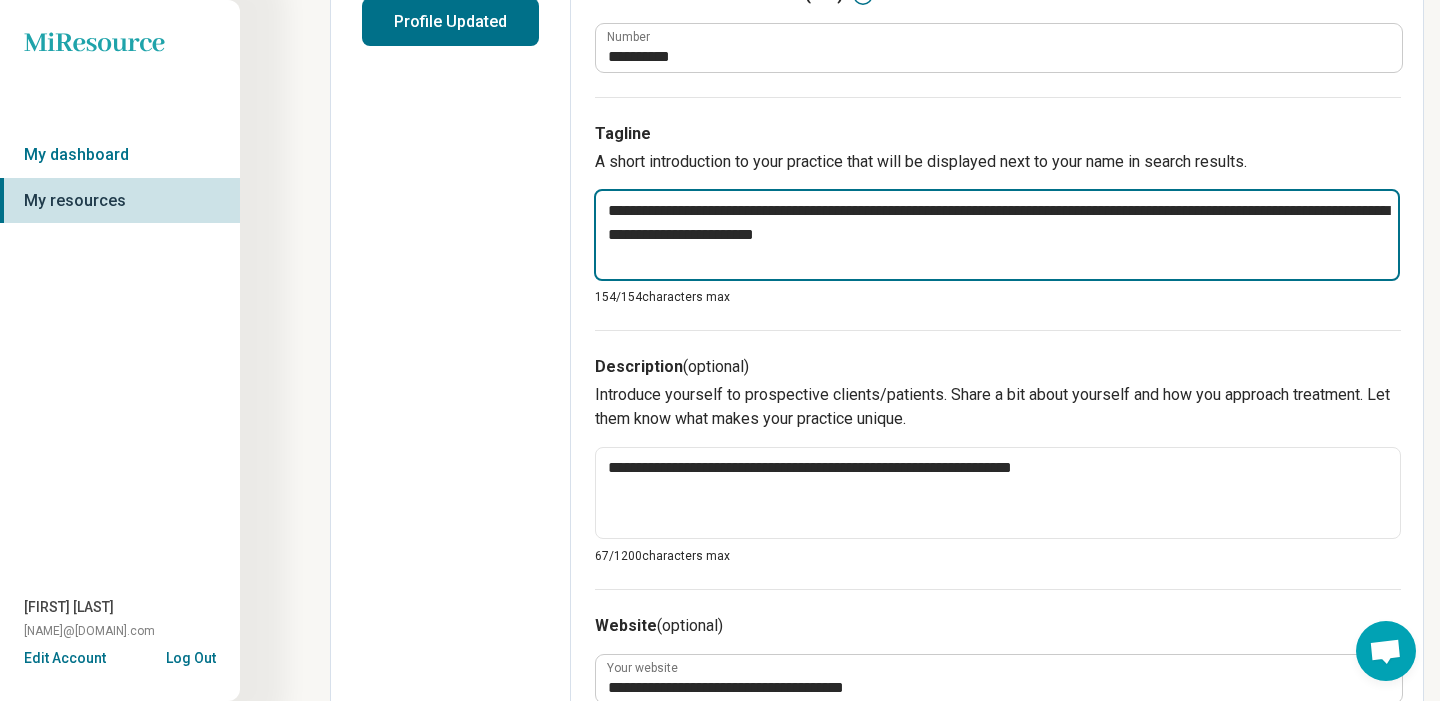 type on "*" 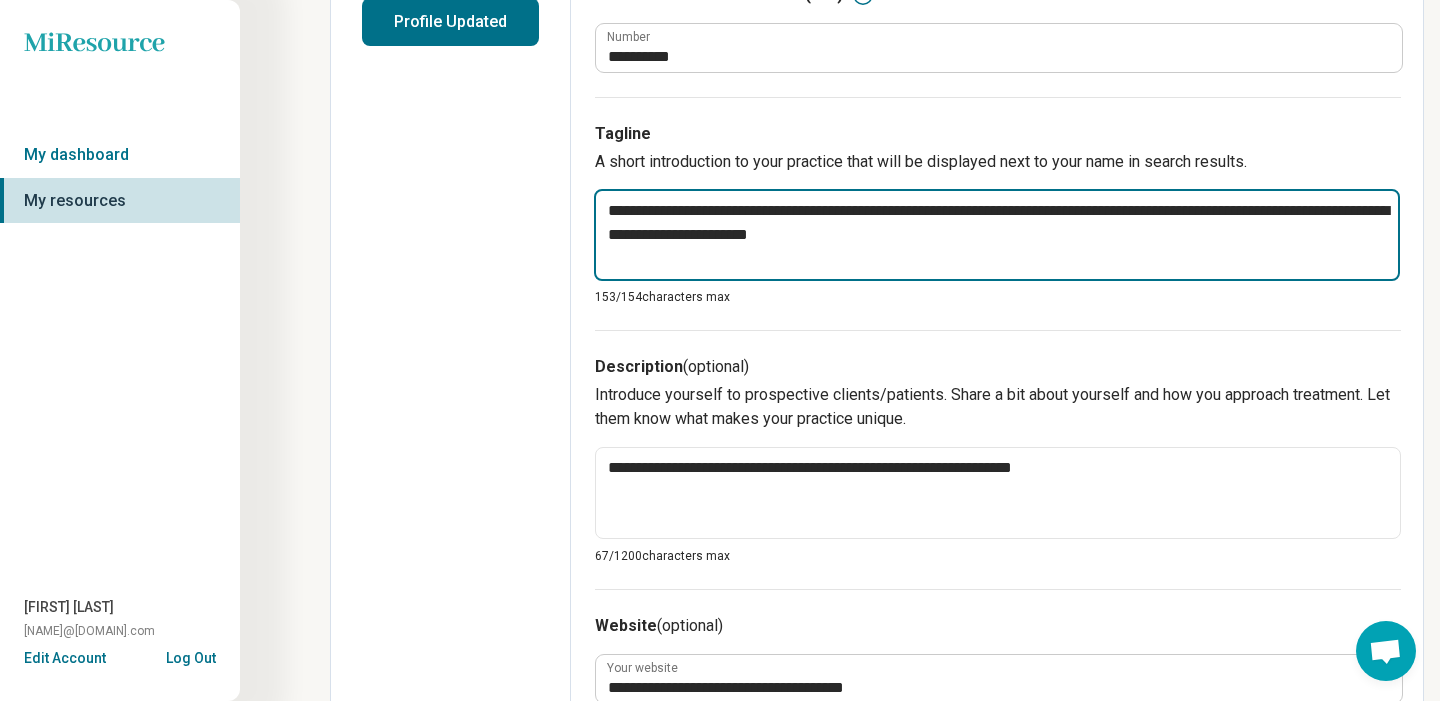 type on "*" 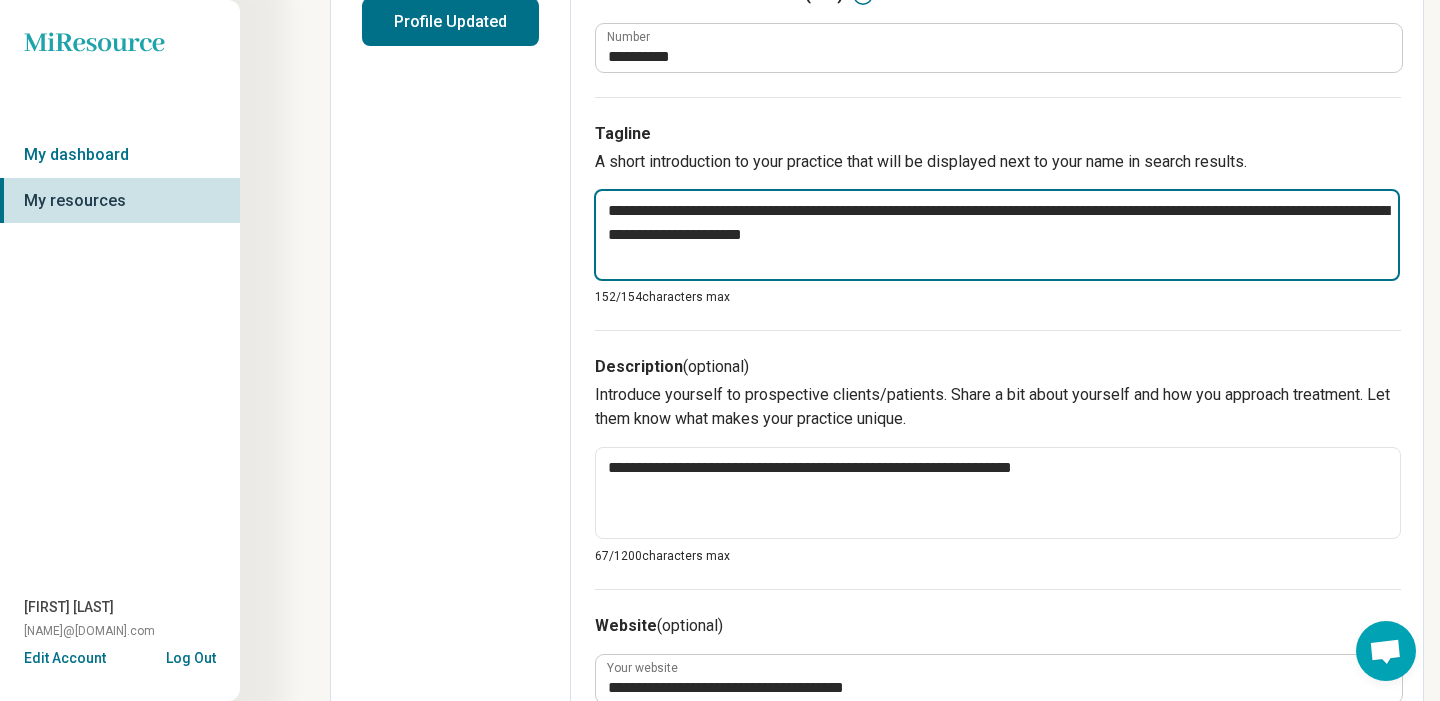 type on "*" 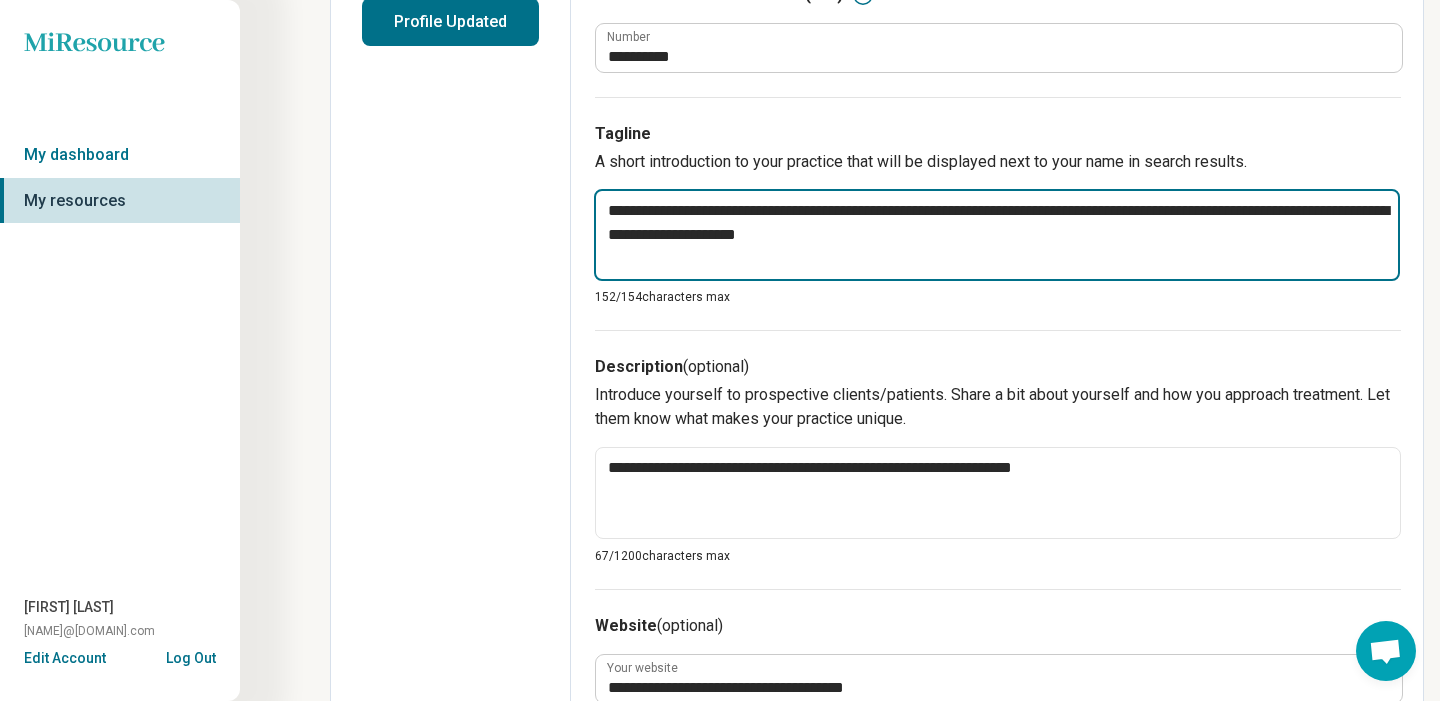 type on "*" 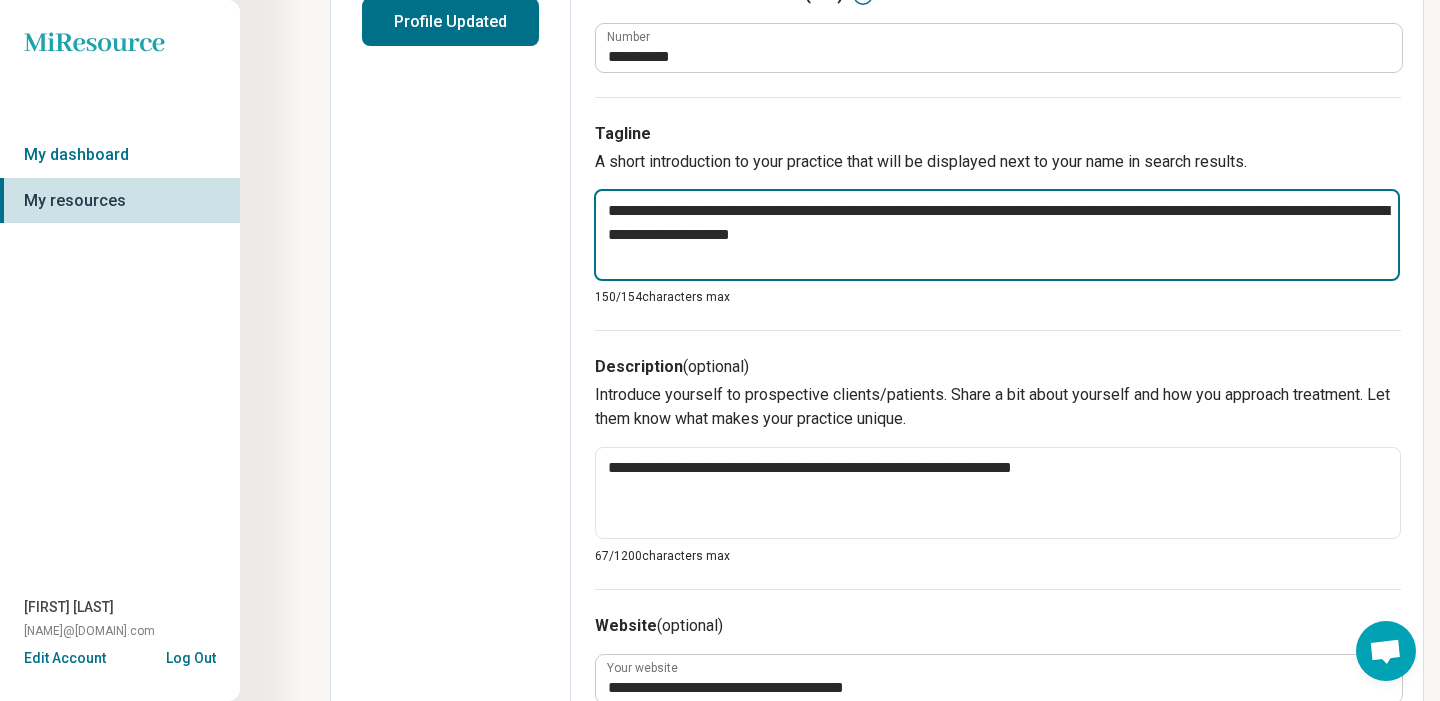type on "*" 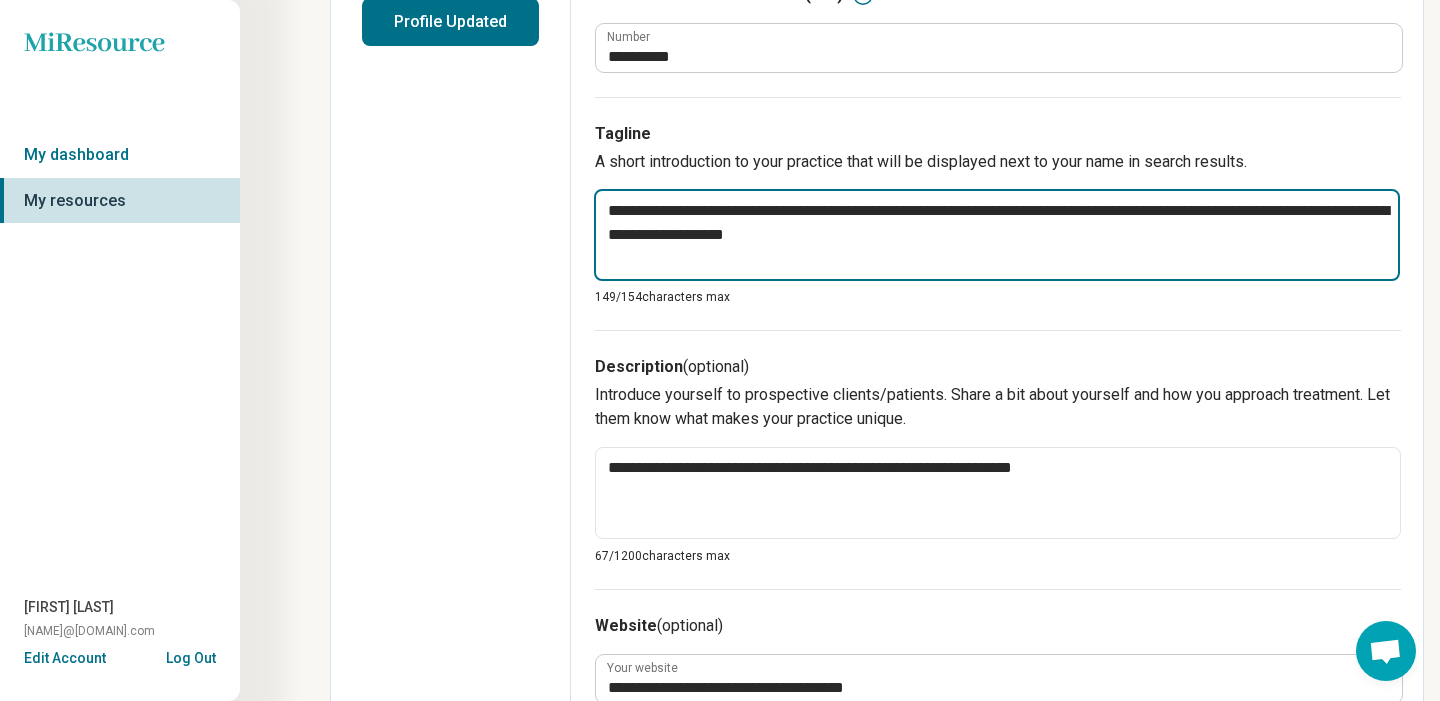 type on "*" 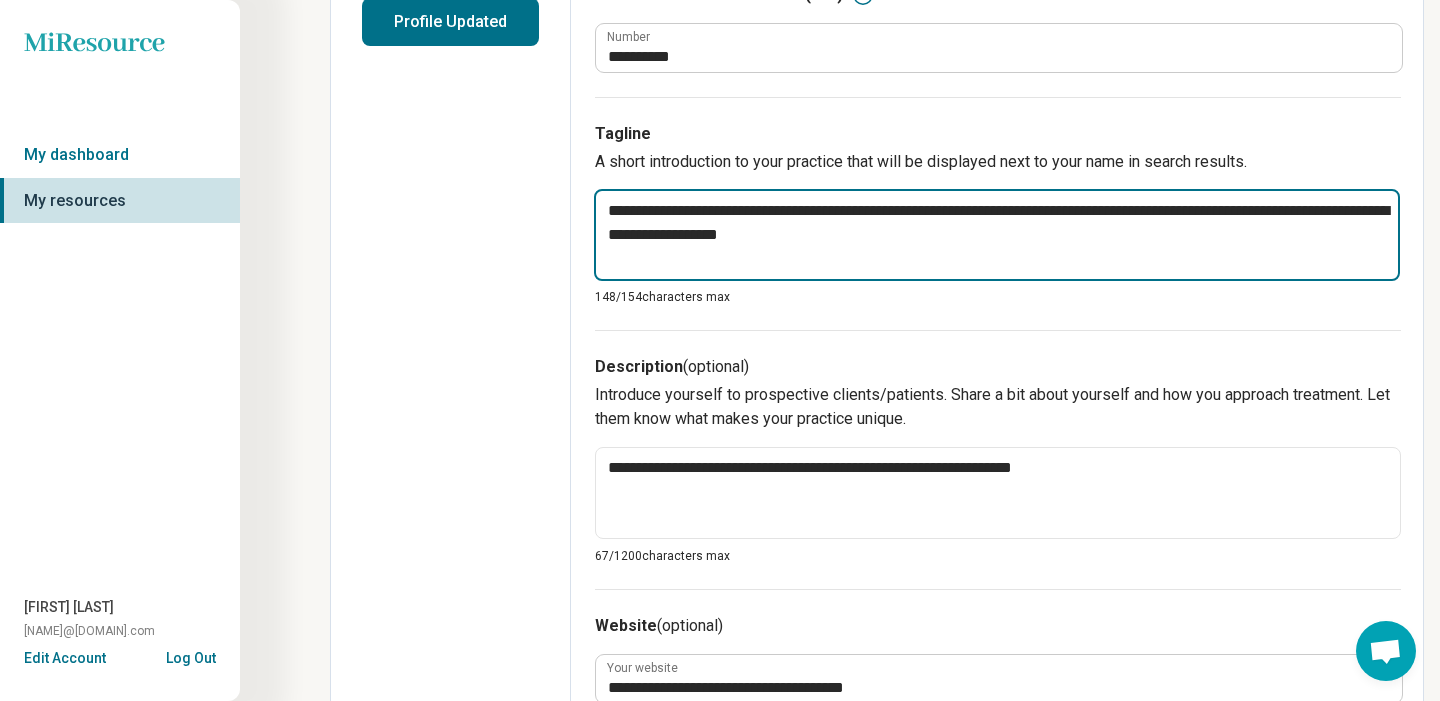 type on "*" 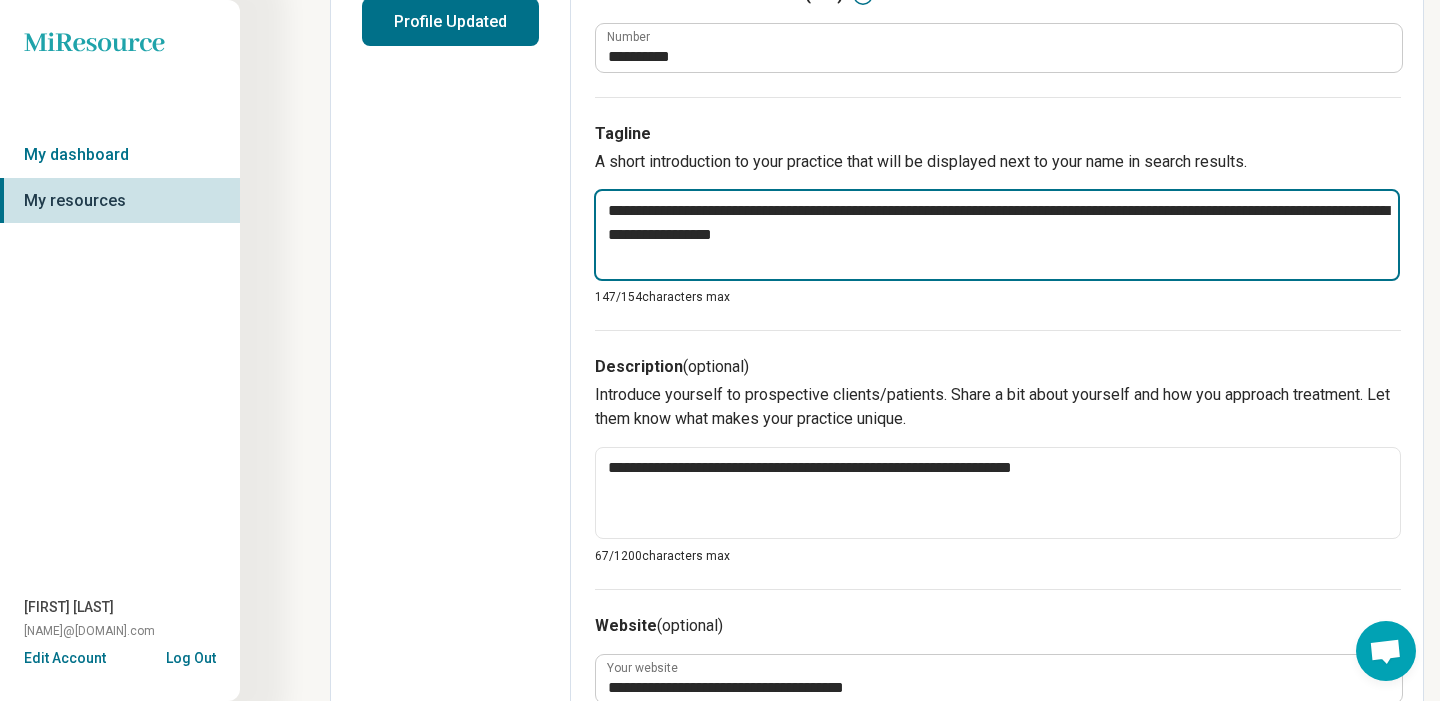 type on "*" 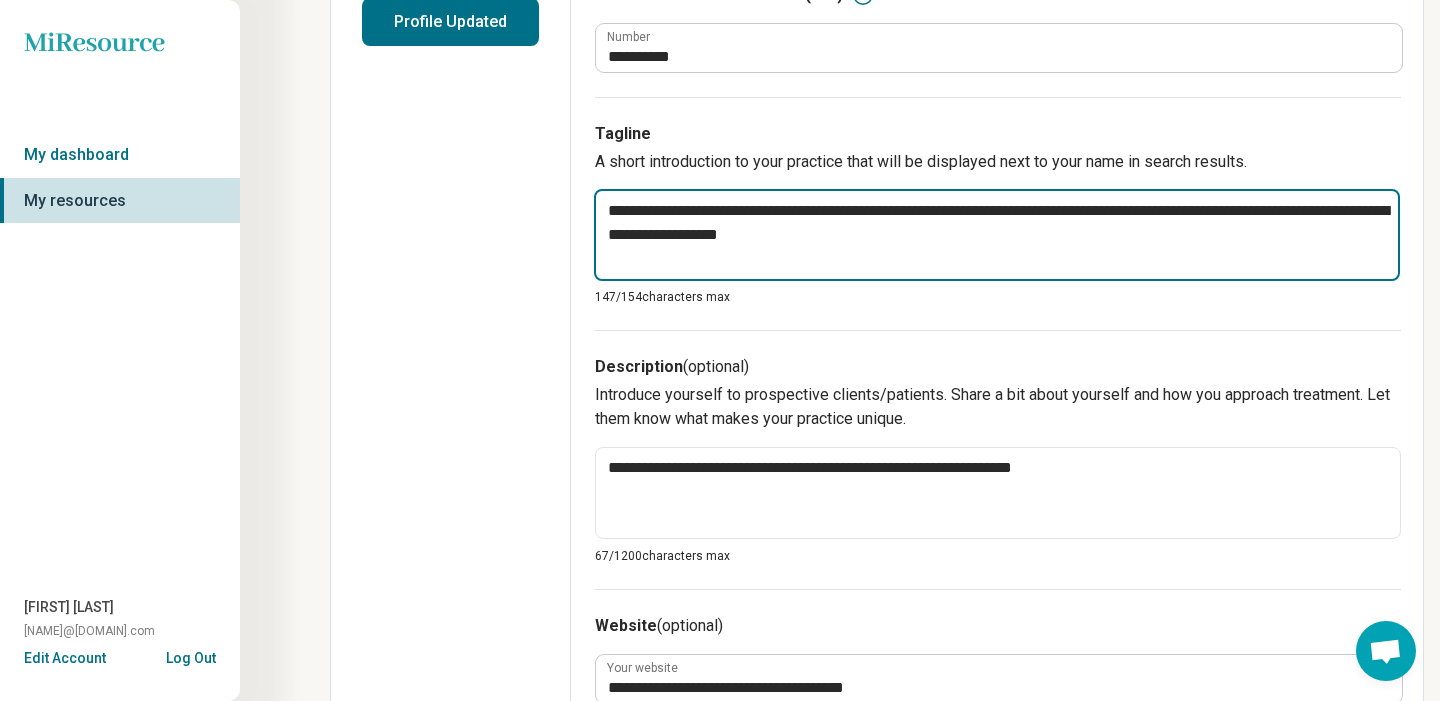 type on "*" 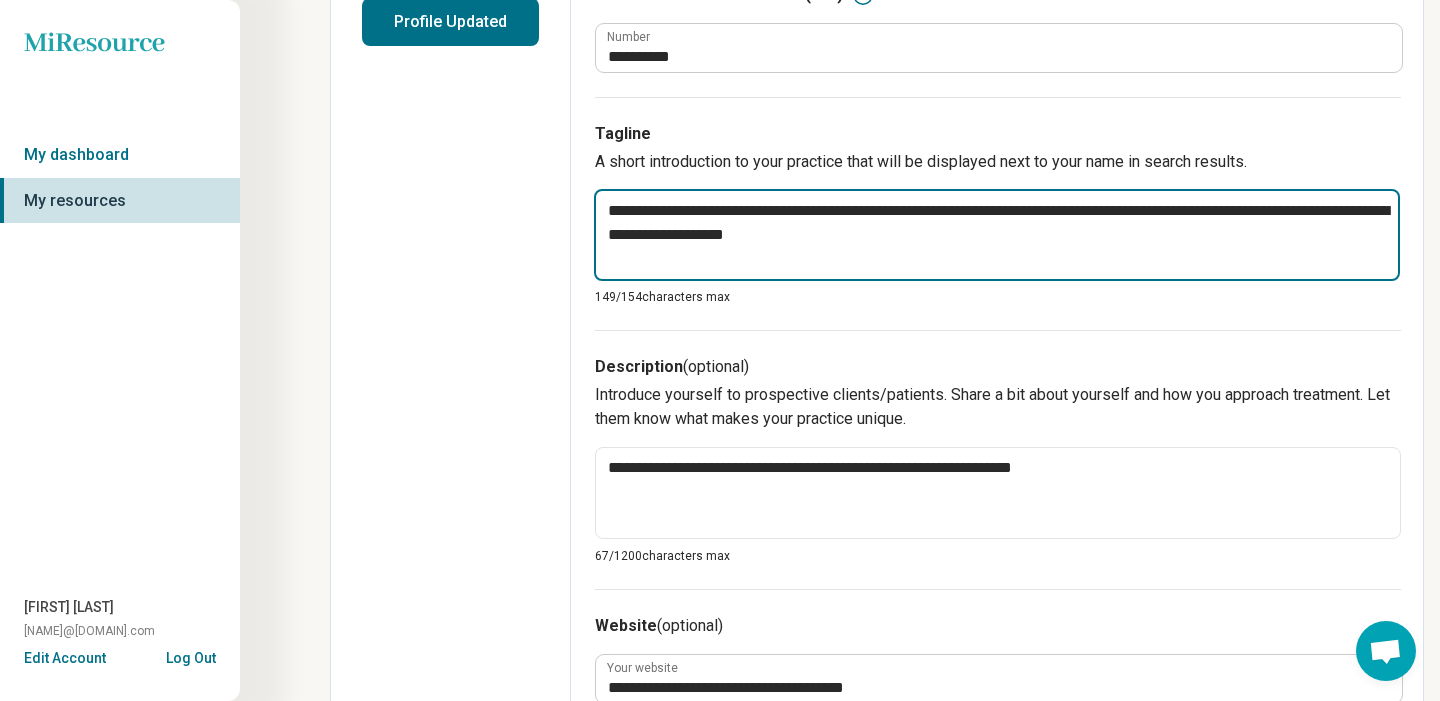type on "*" 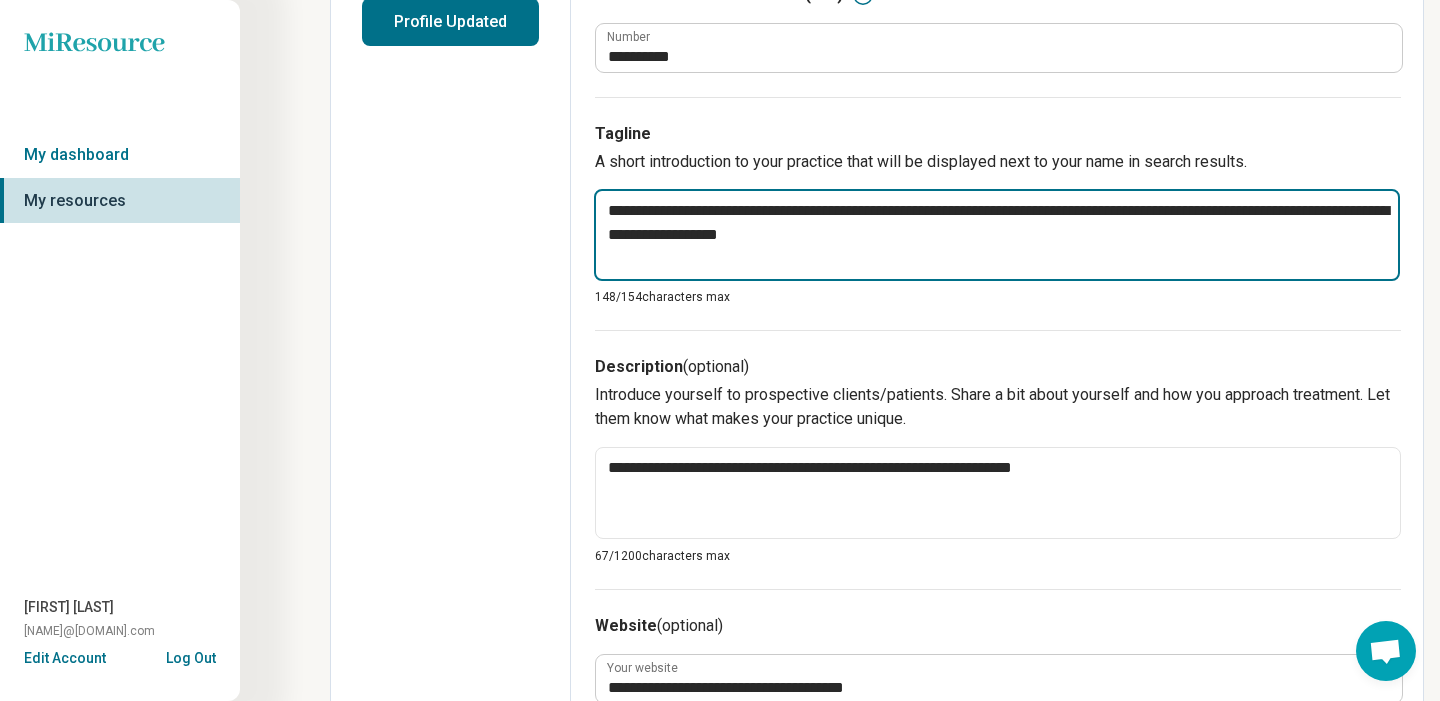 click on "**********" at bounding box center [997, 235] 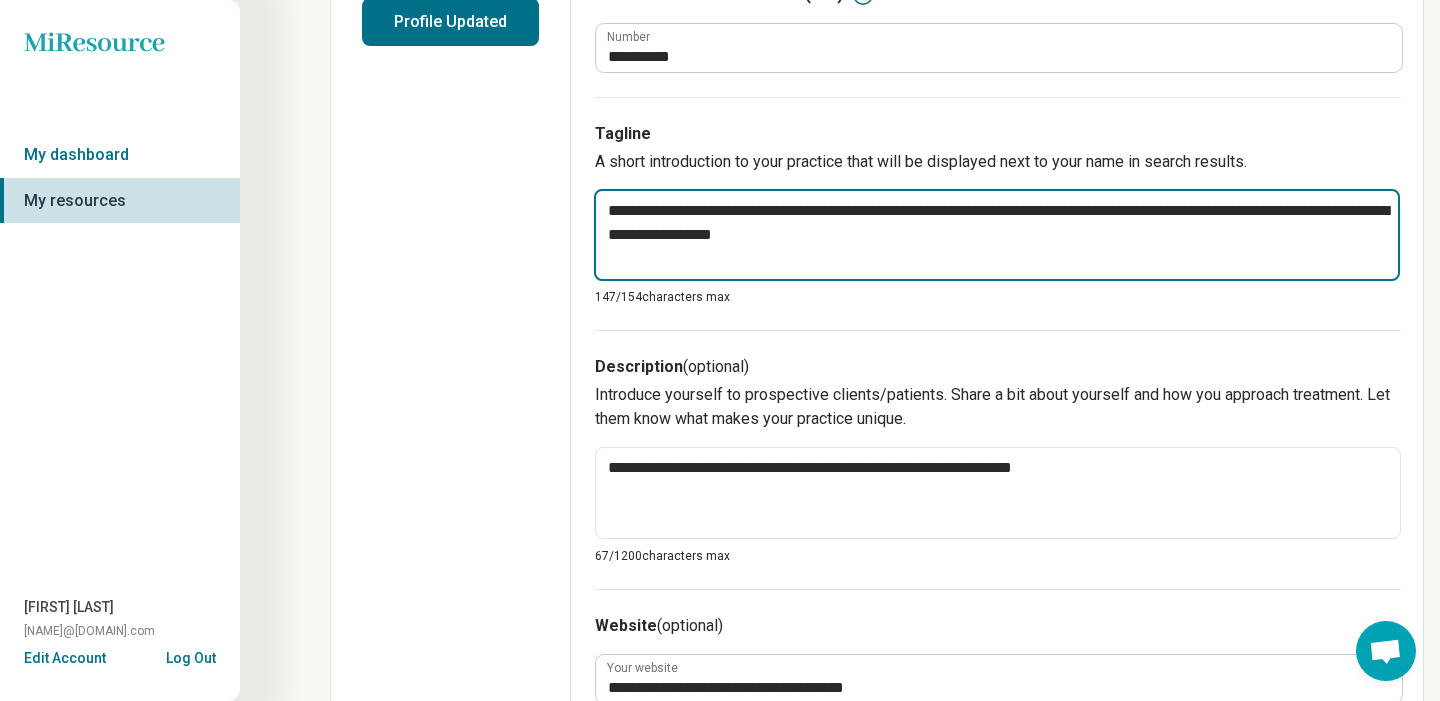 type on "*" 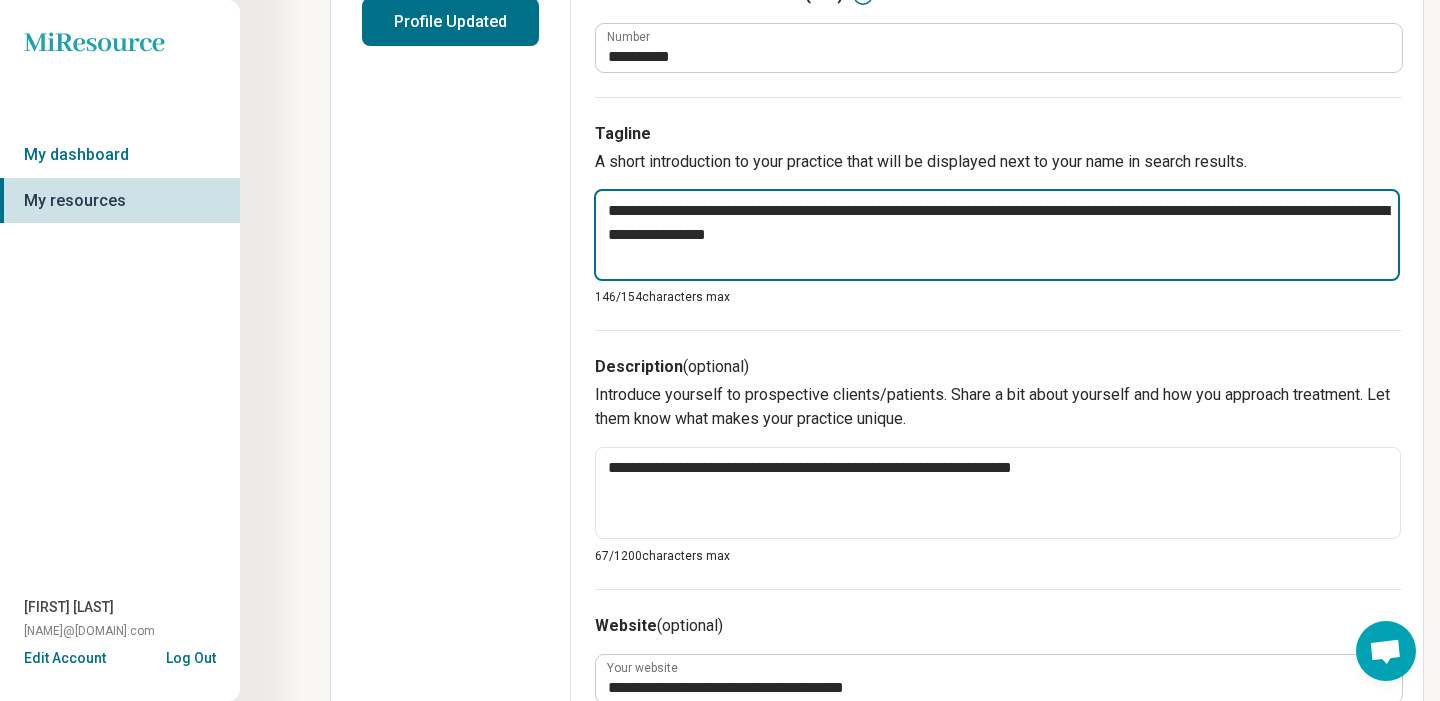 type on "*" 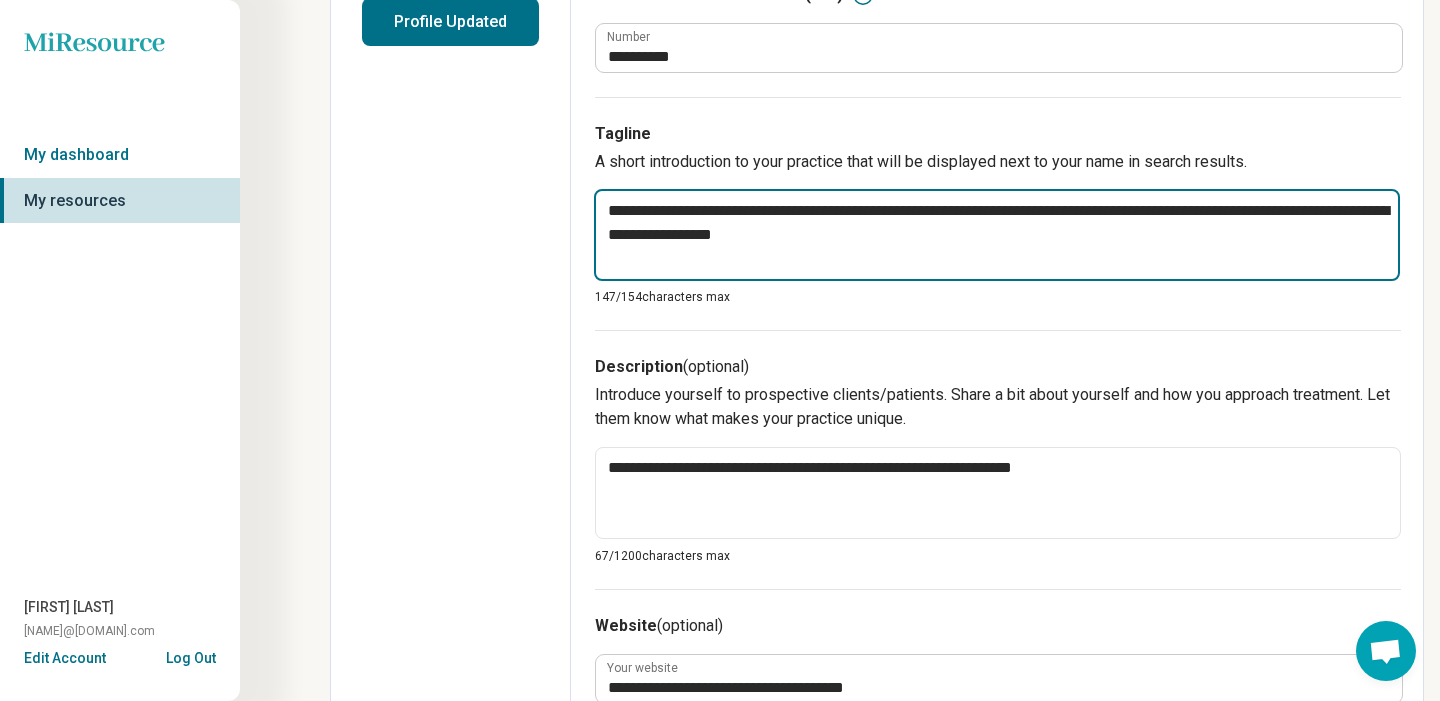 type on "*" 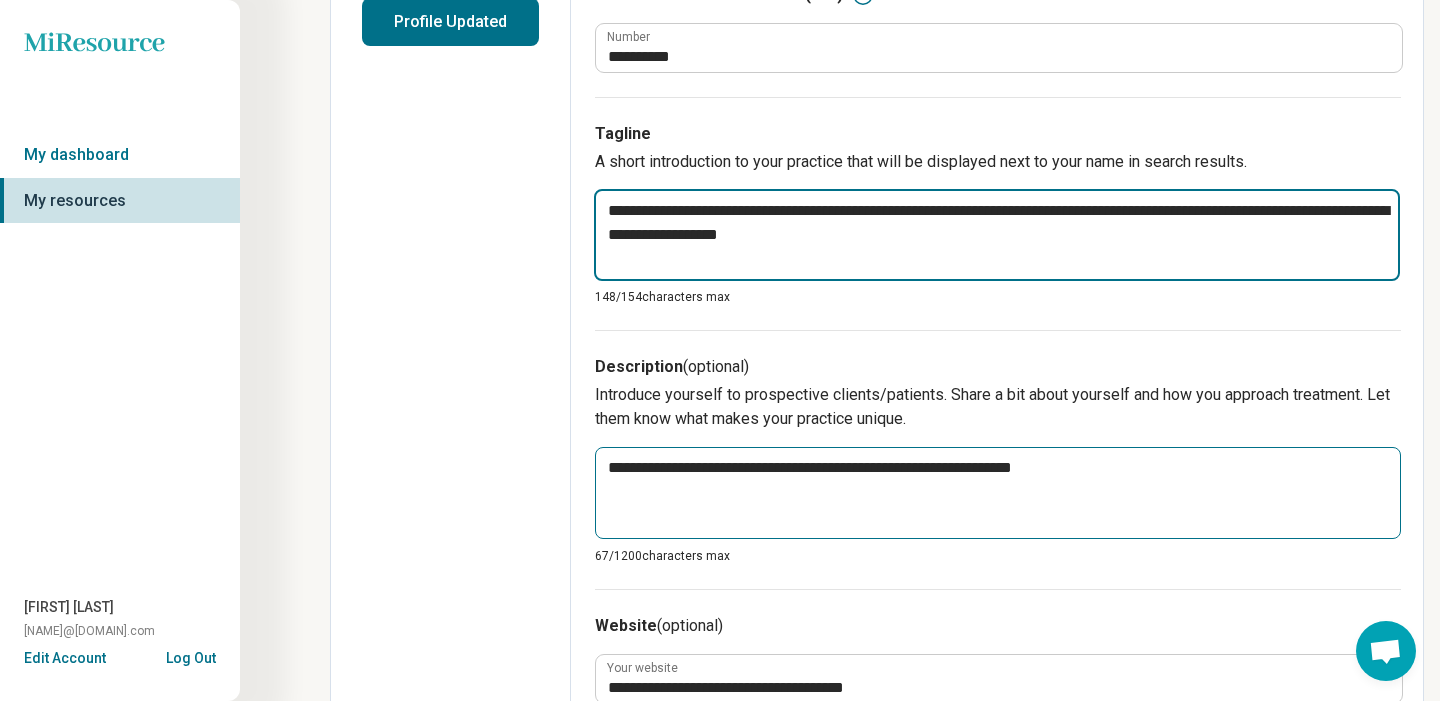 type on "**********" 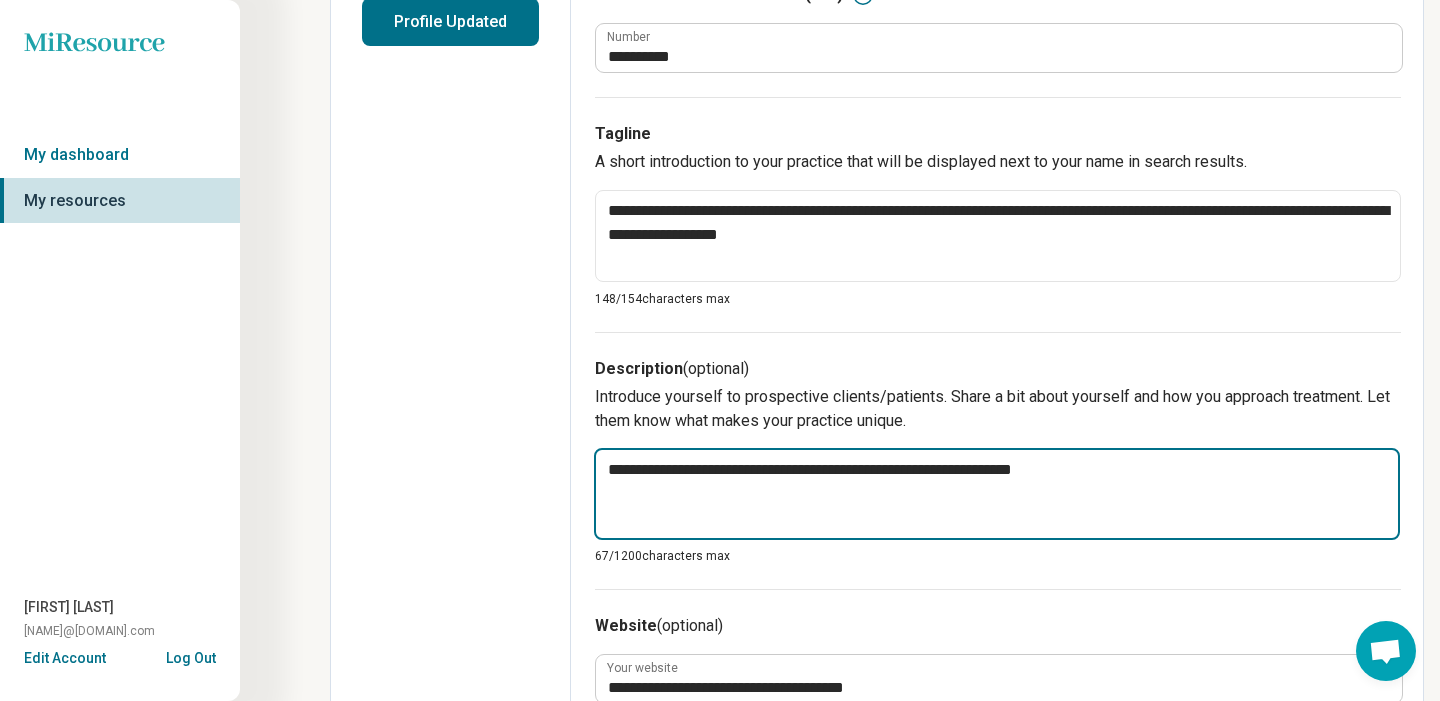 click on "**********" at bounding box center (997, 494) 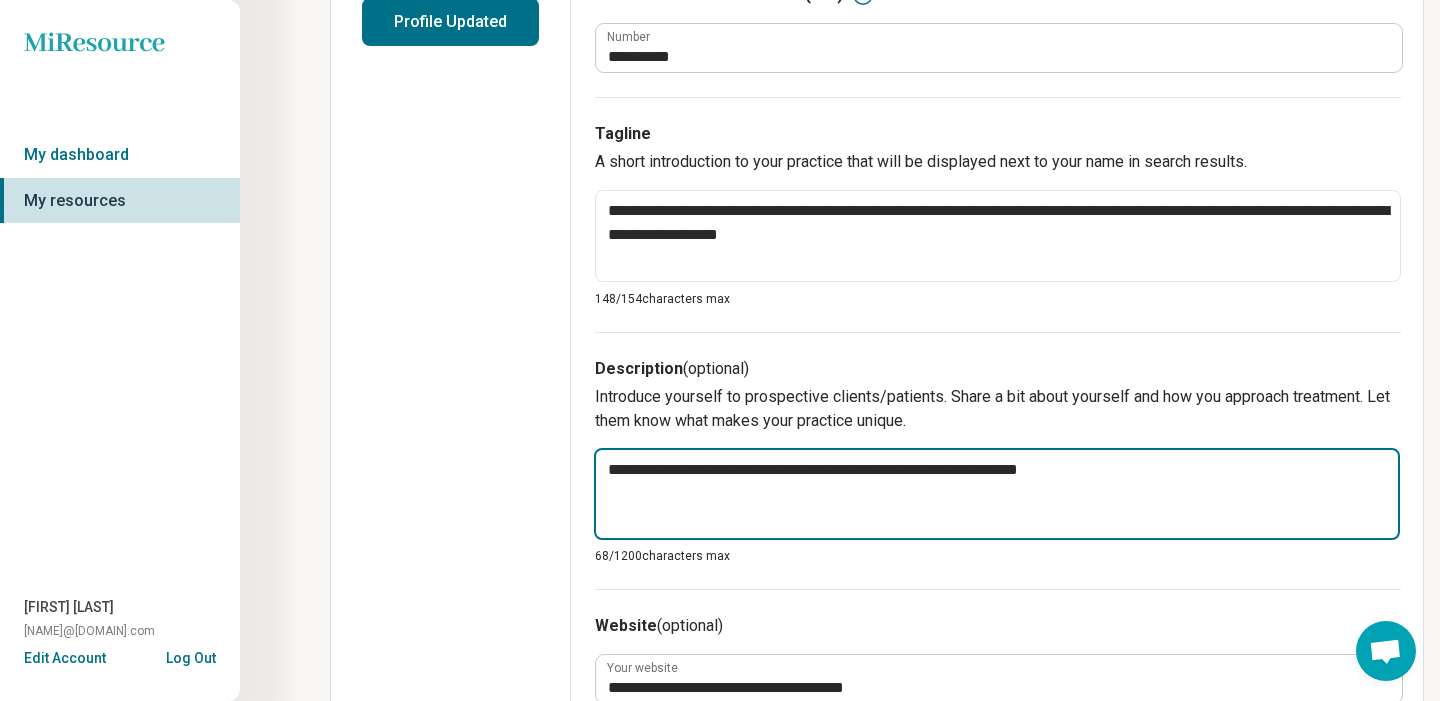 type on "*" 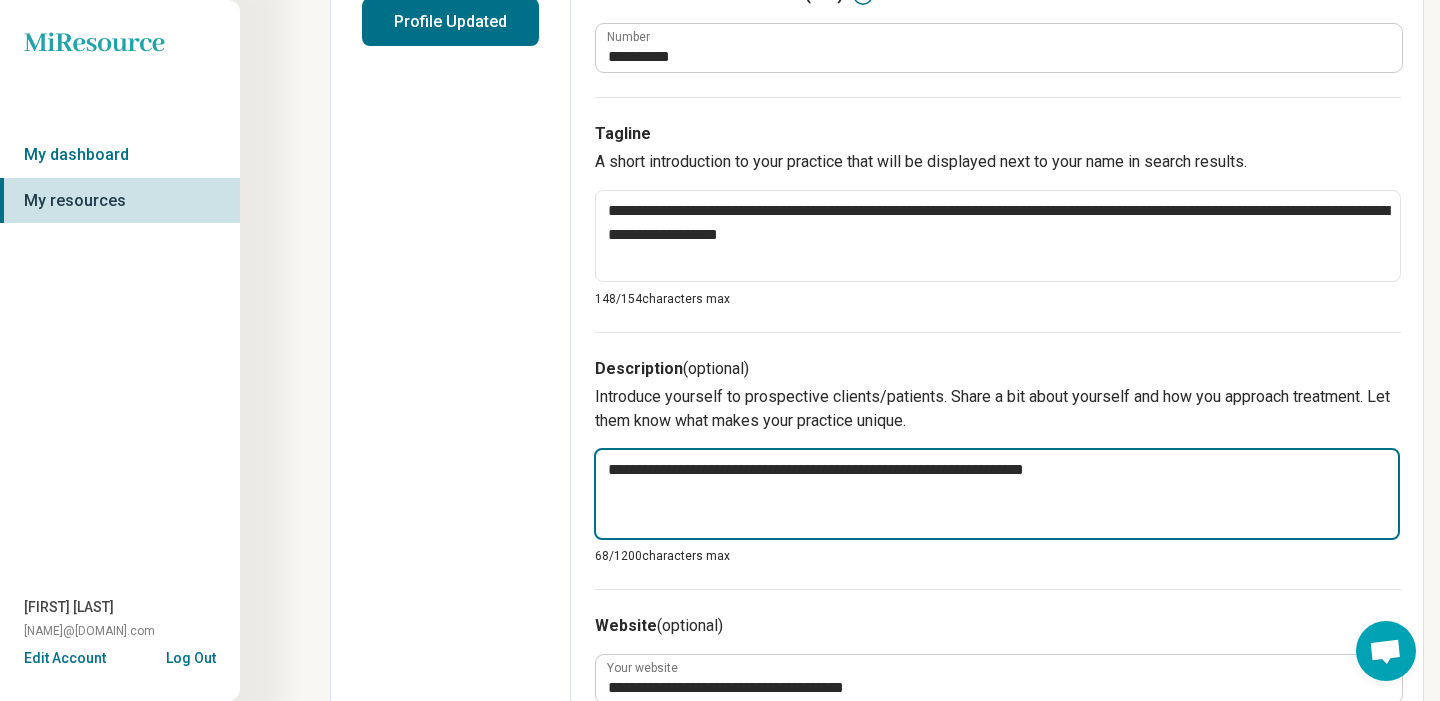 type on "*" 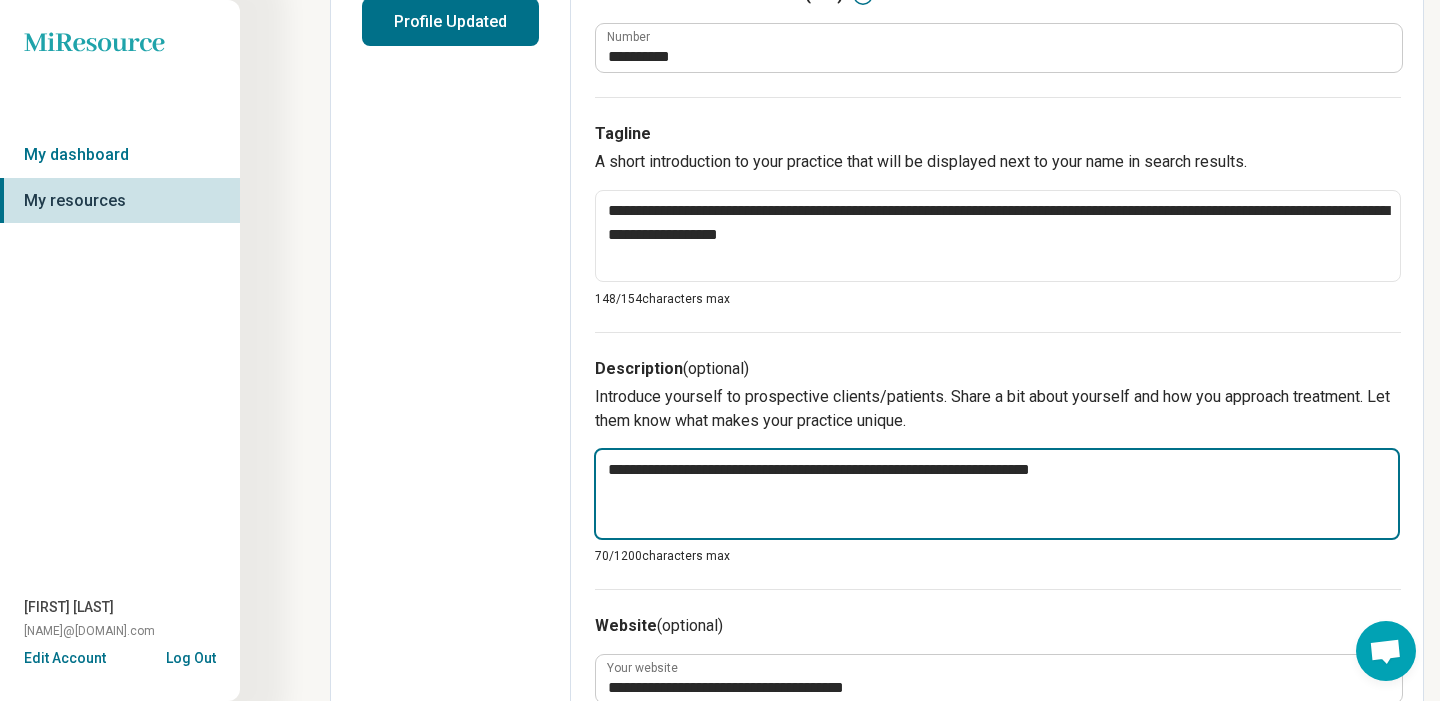 type on "*" 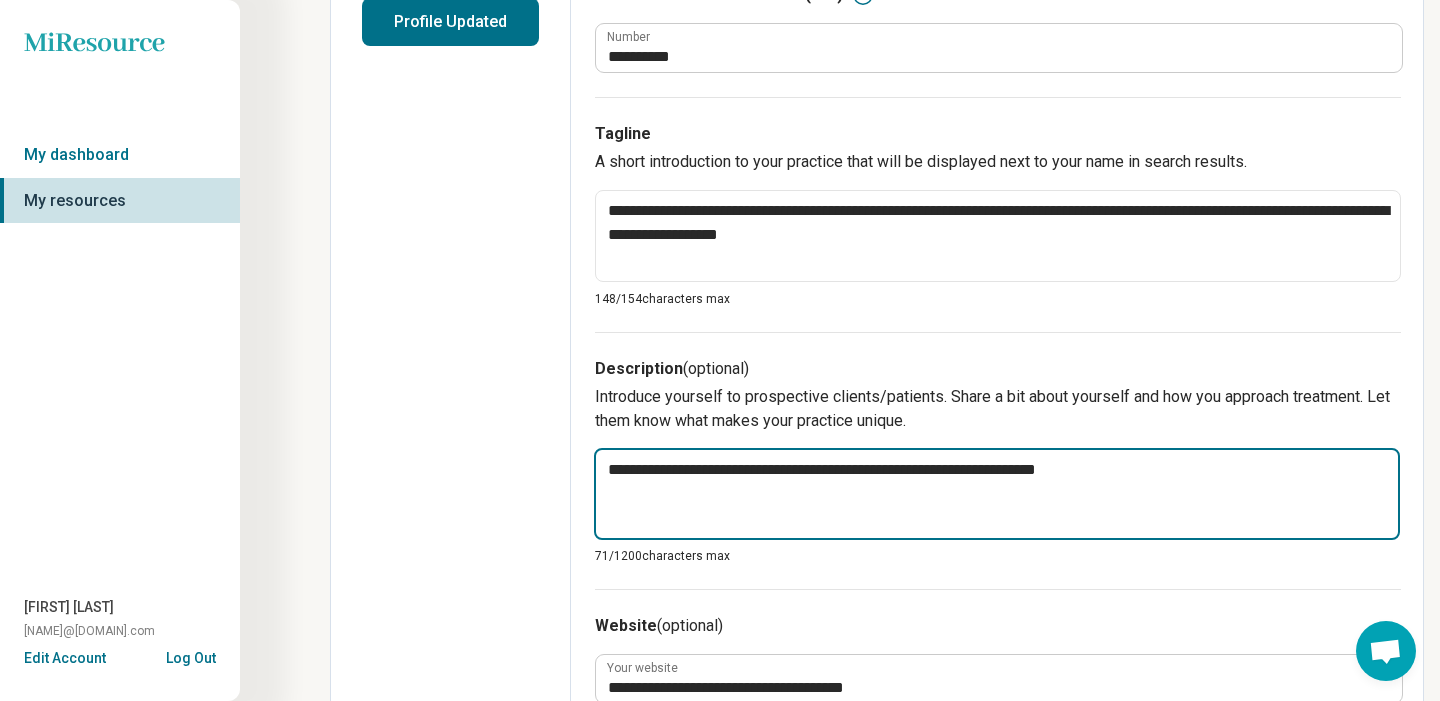 type on "*" 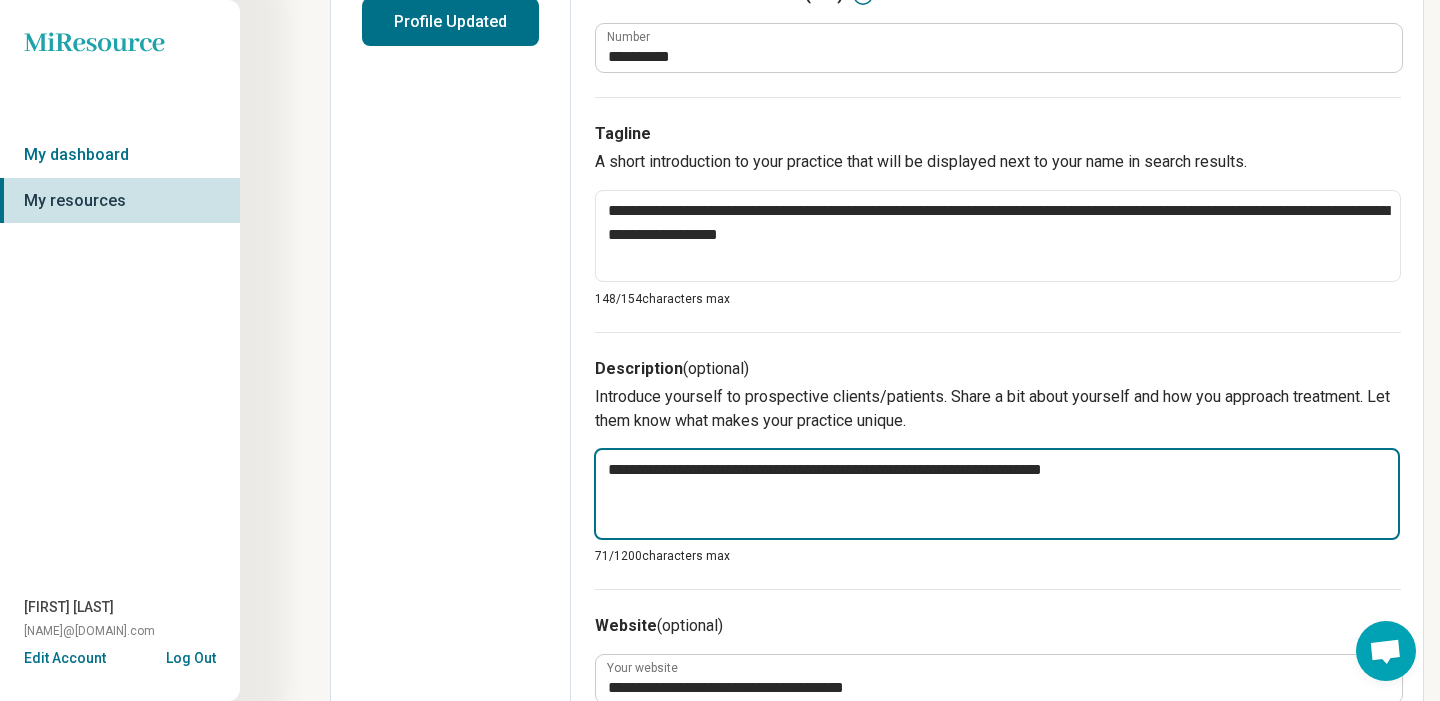 type on "*" 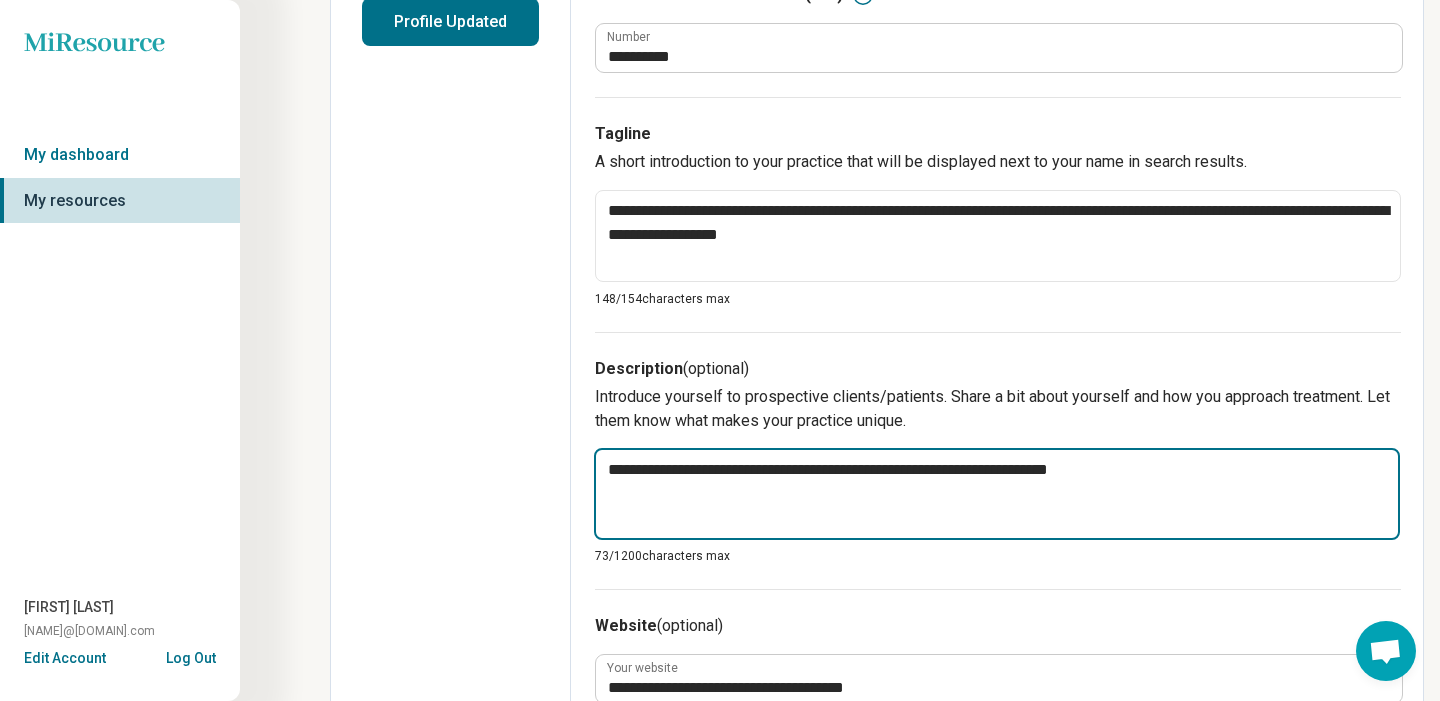 type on "*" 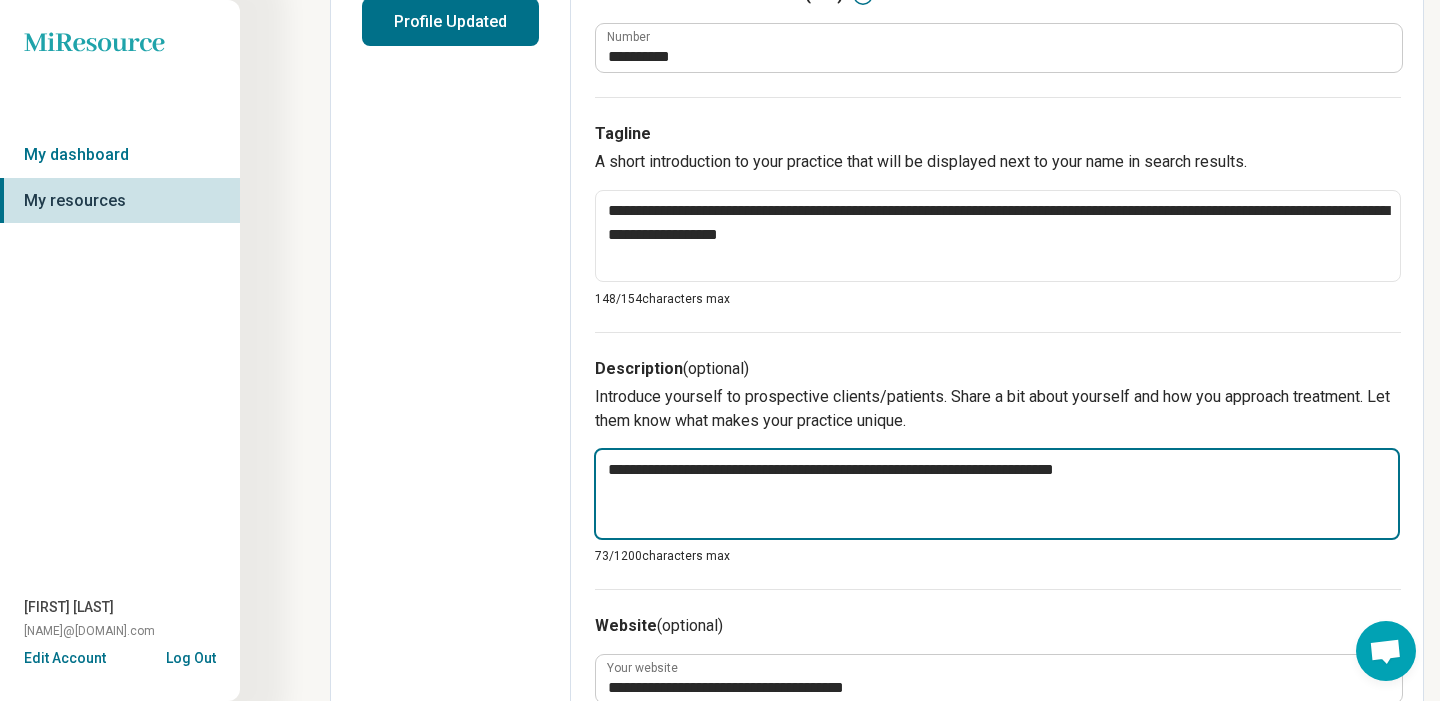 type on "*" 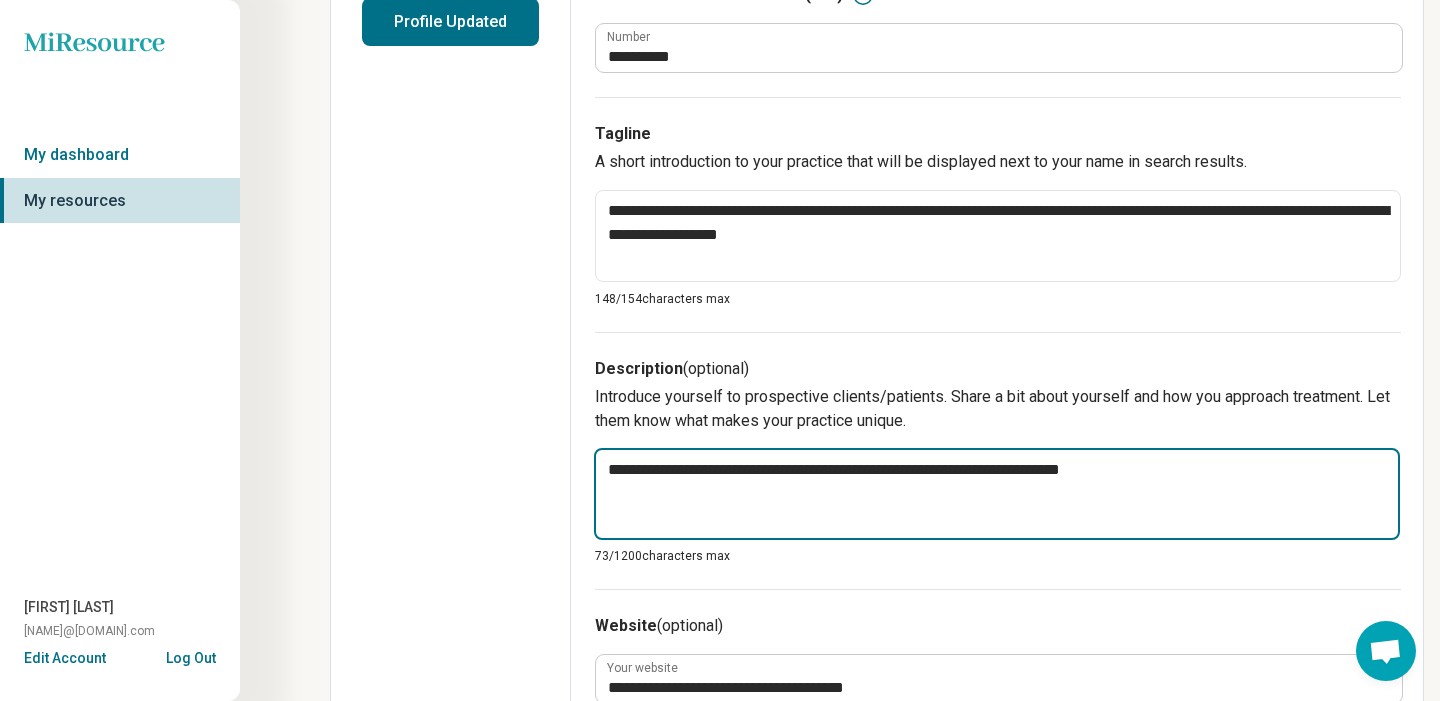 type on "*" 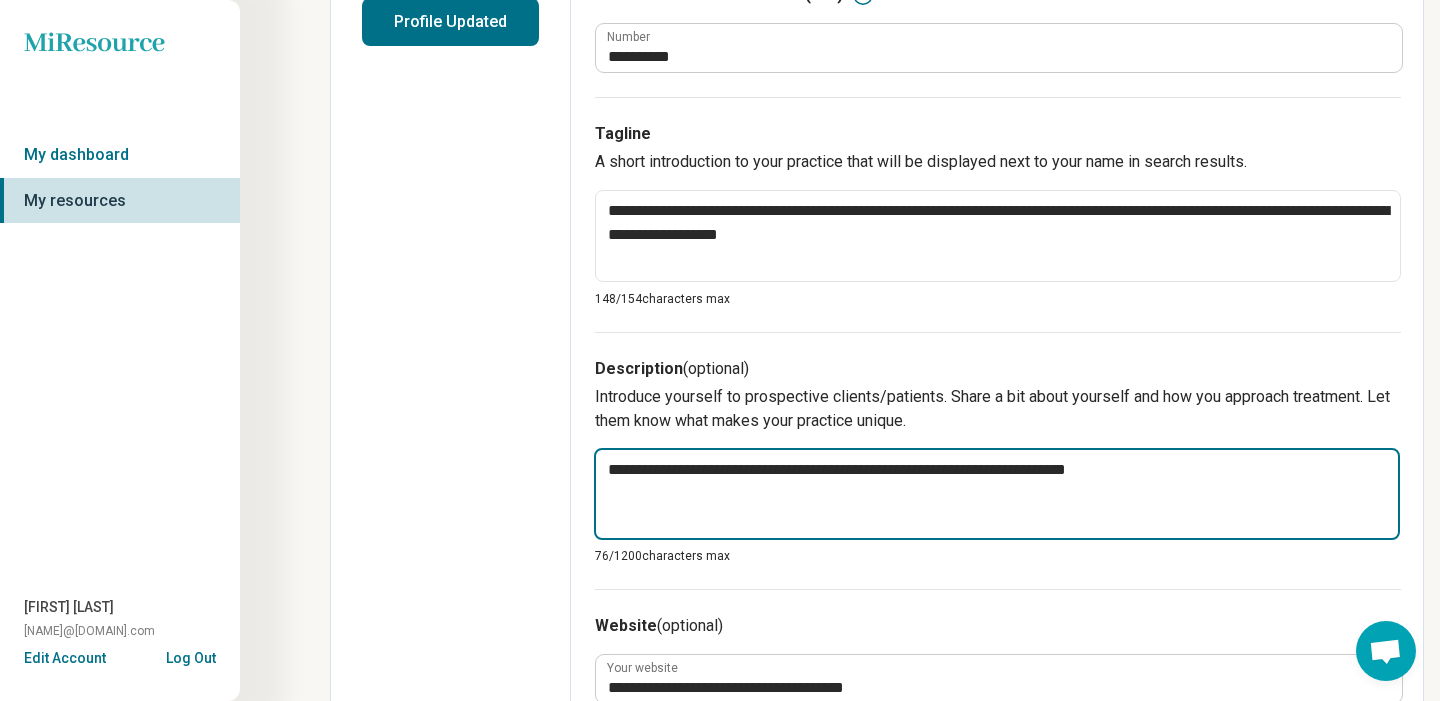 type on "*" 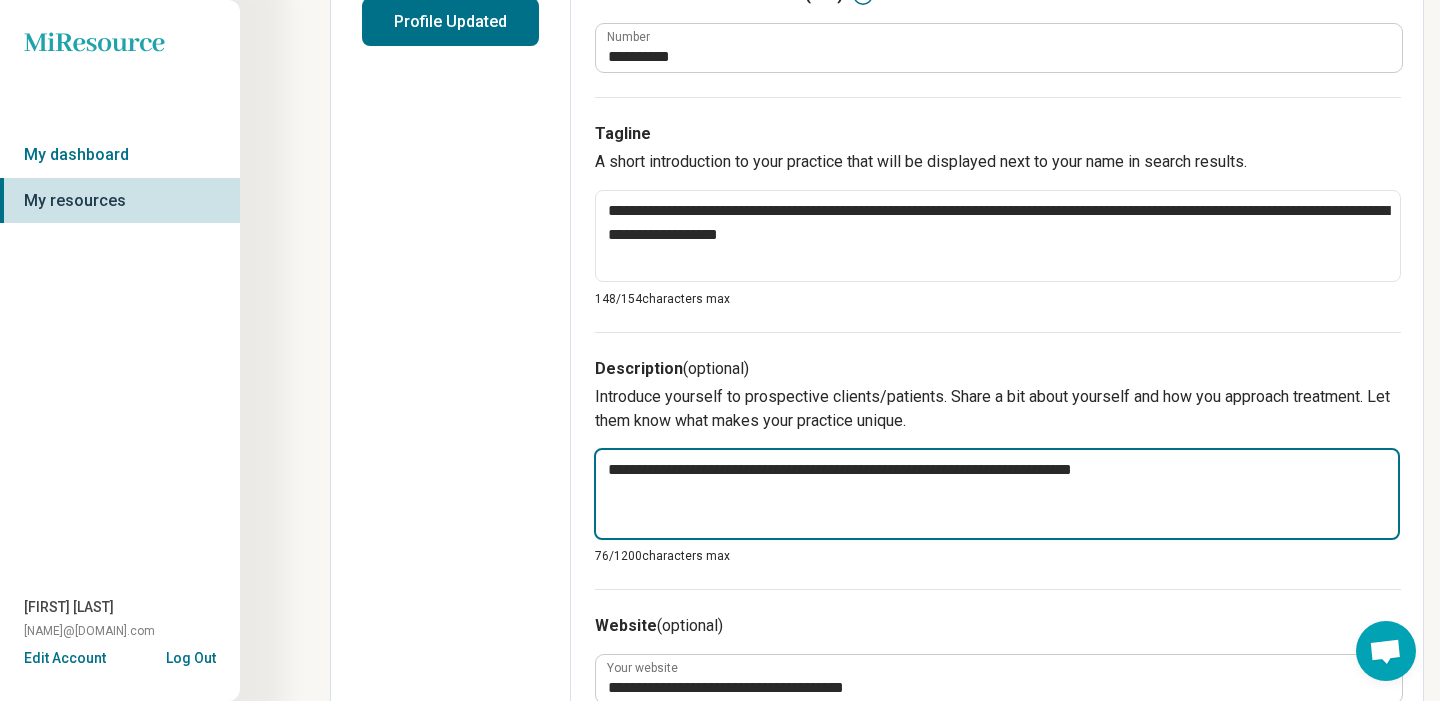 type on "*" 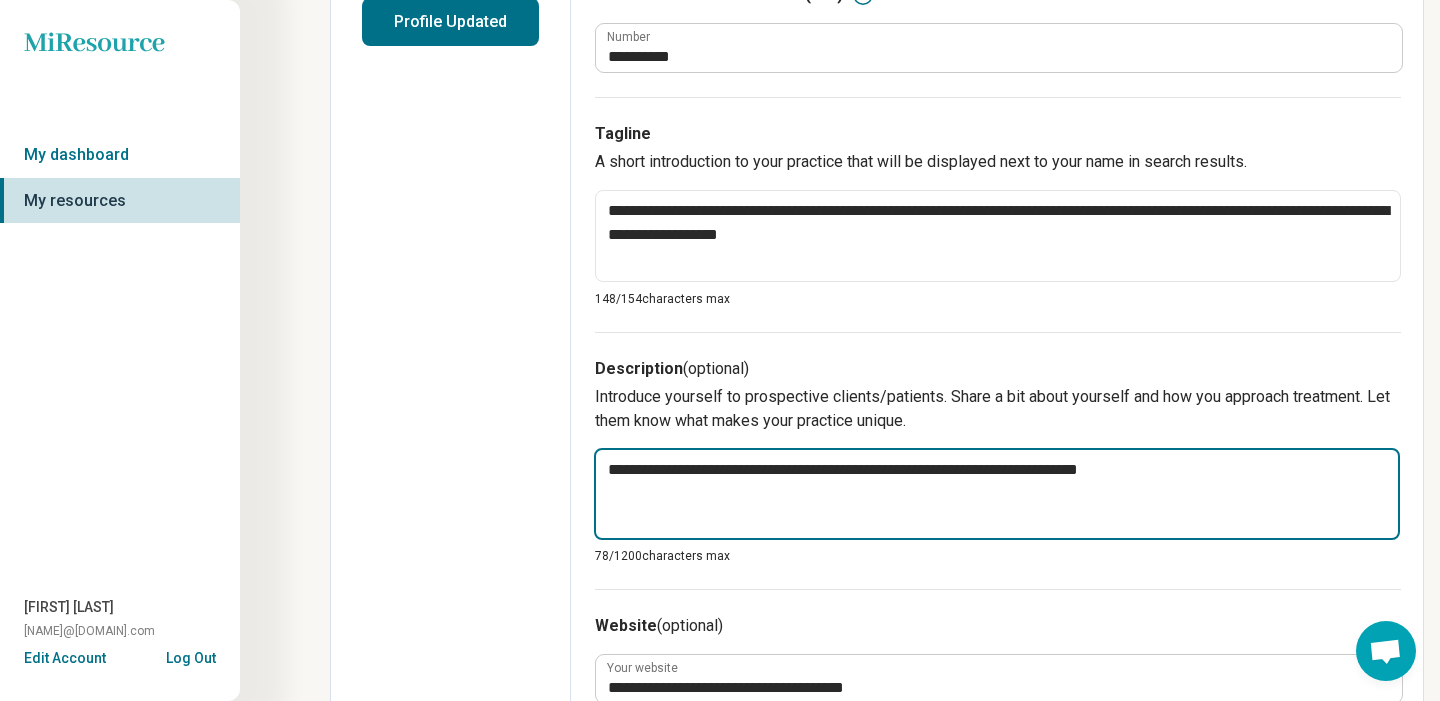 type on "*" 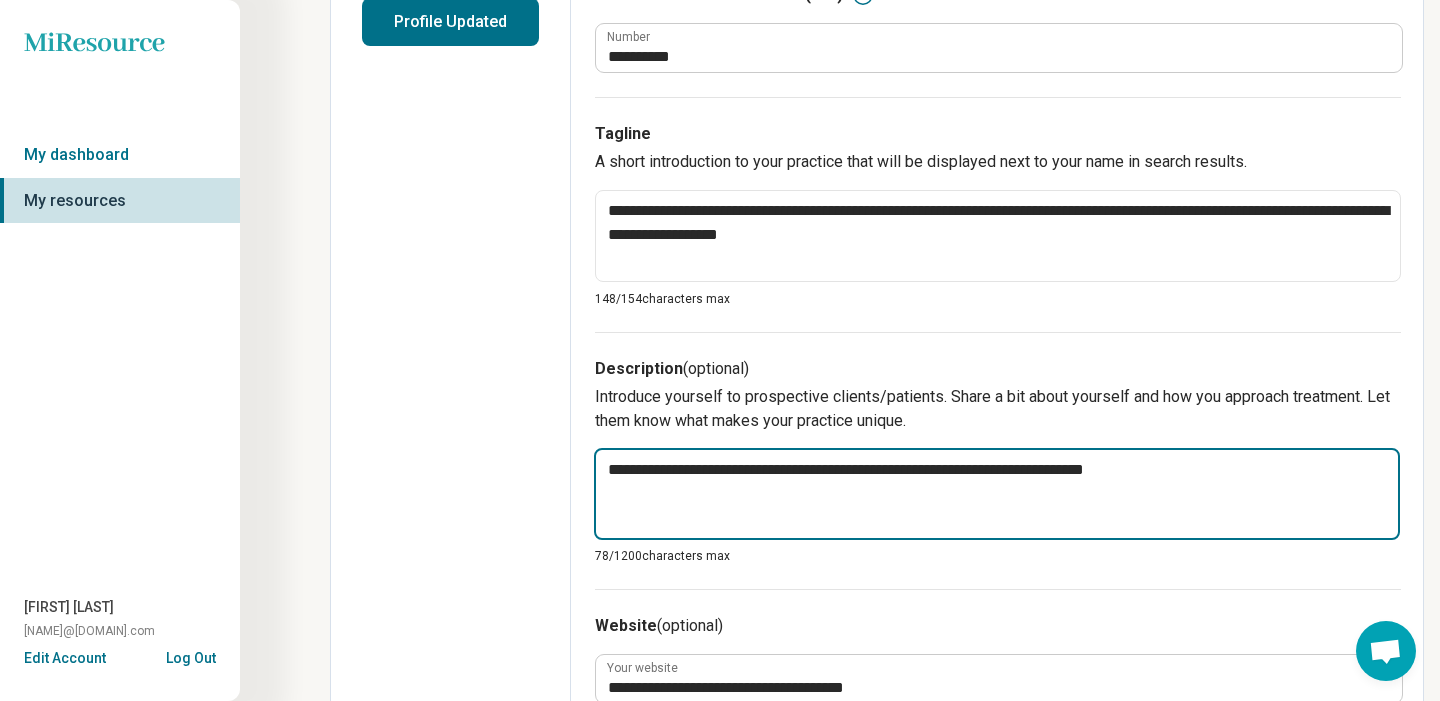 type on "*" 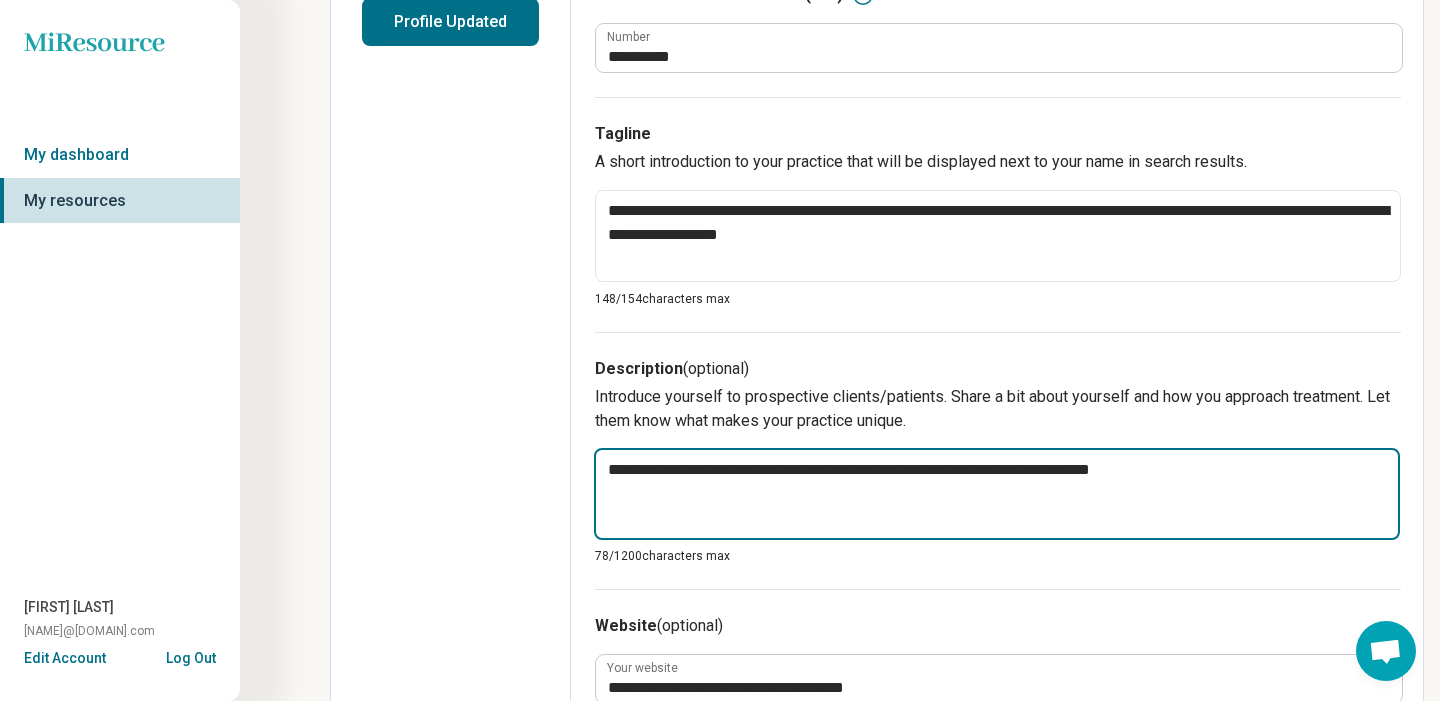 type on "*" 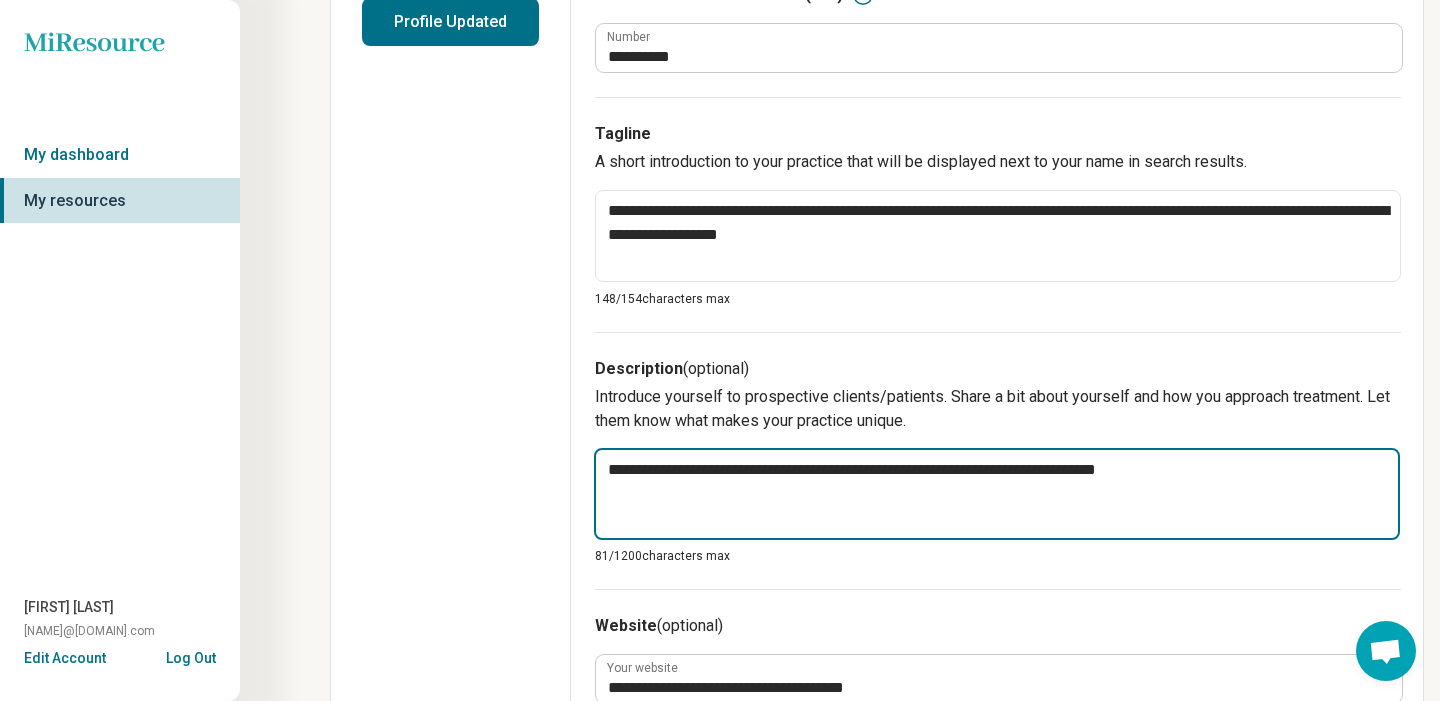 type on "*" 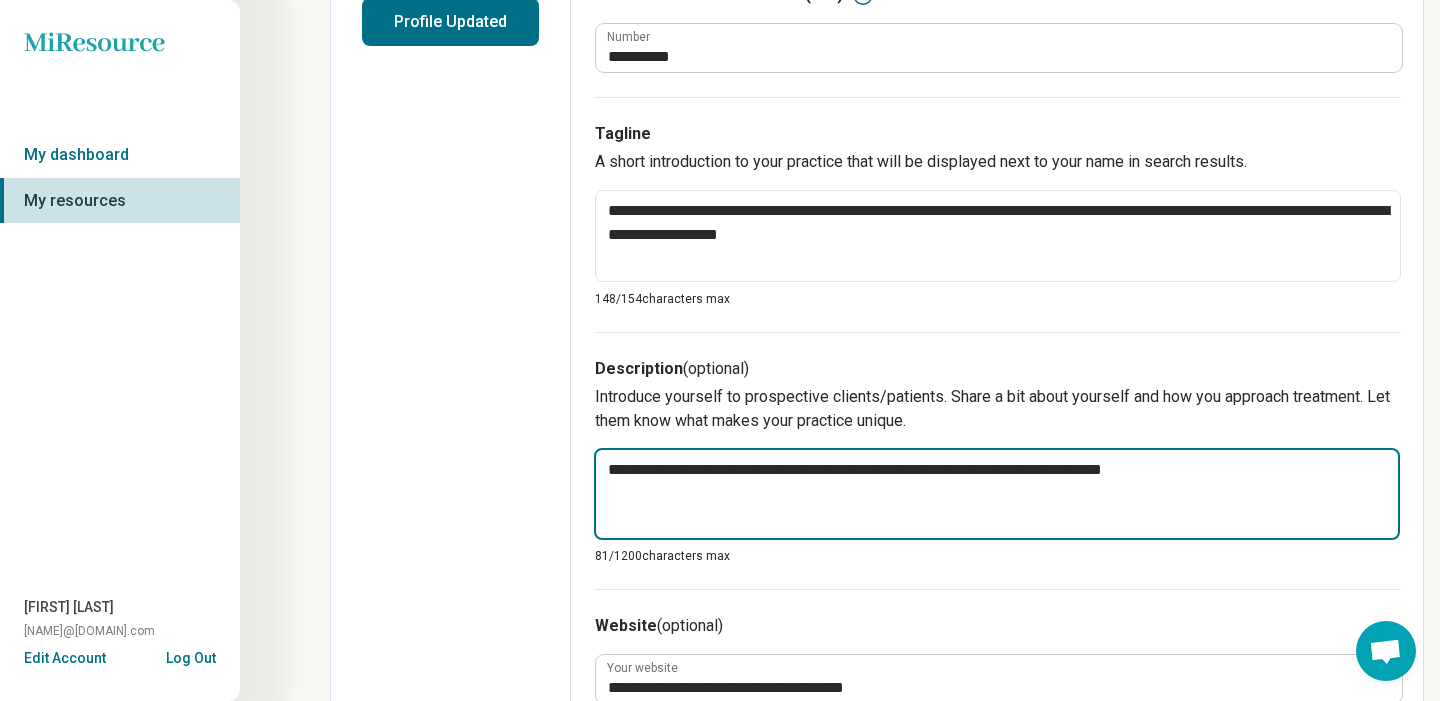 type on "*" 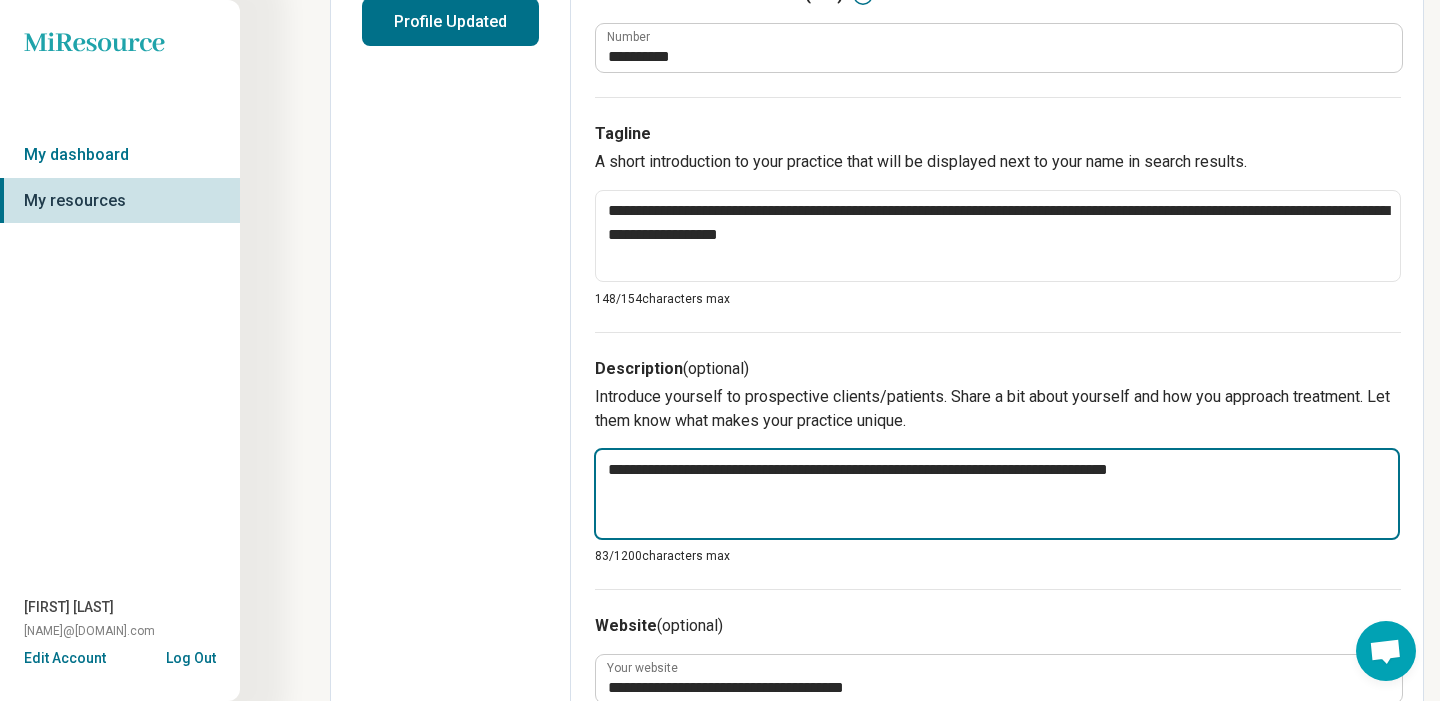 type on "*" 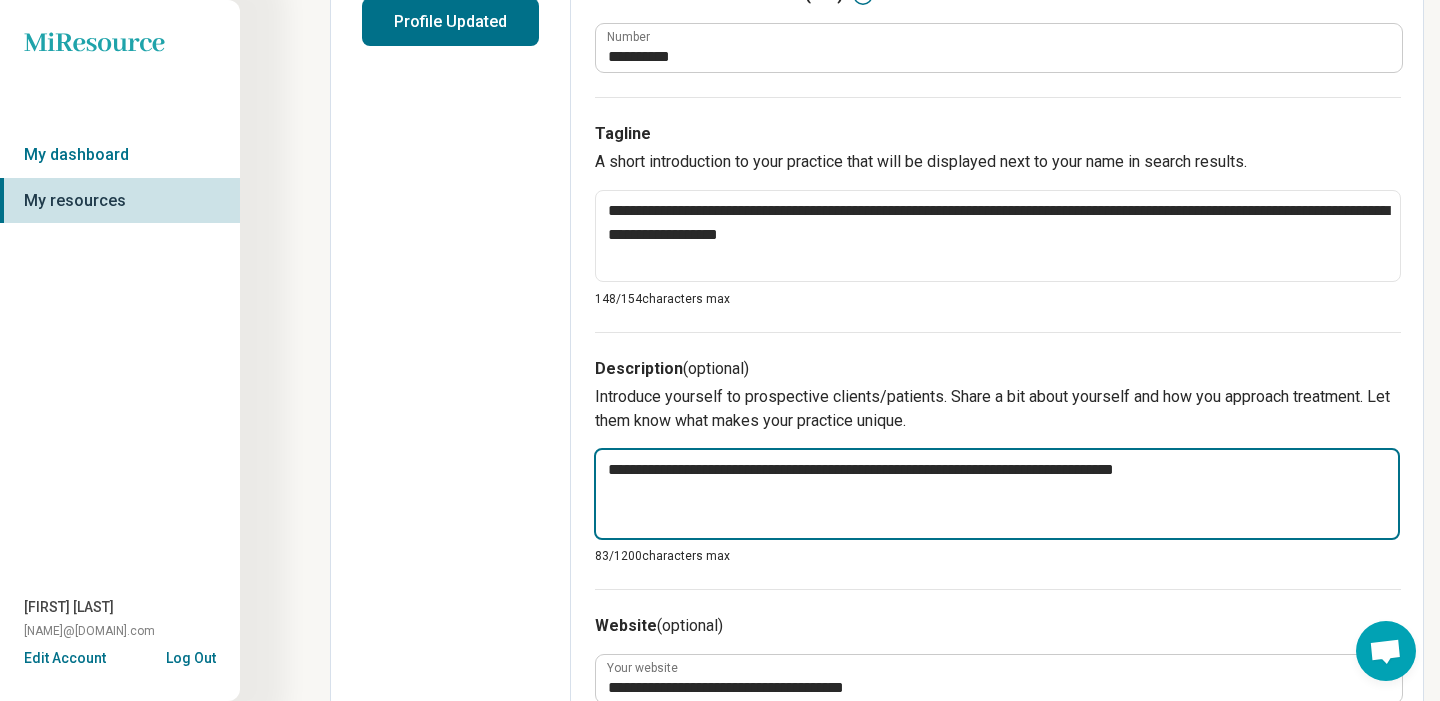 type on "*" 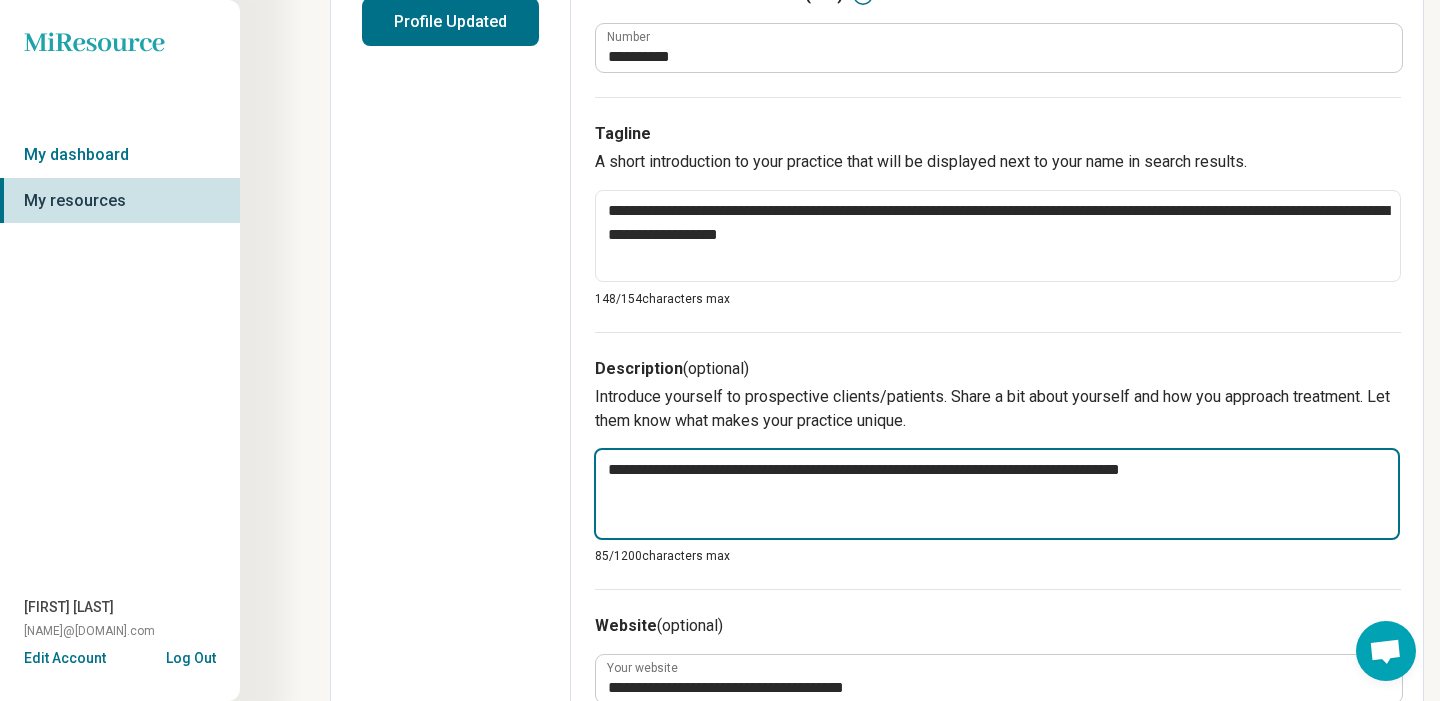 type on "*" 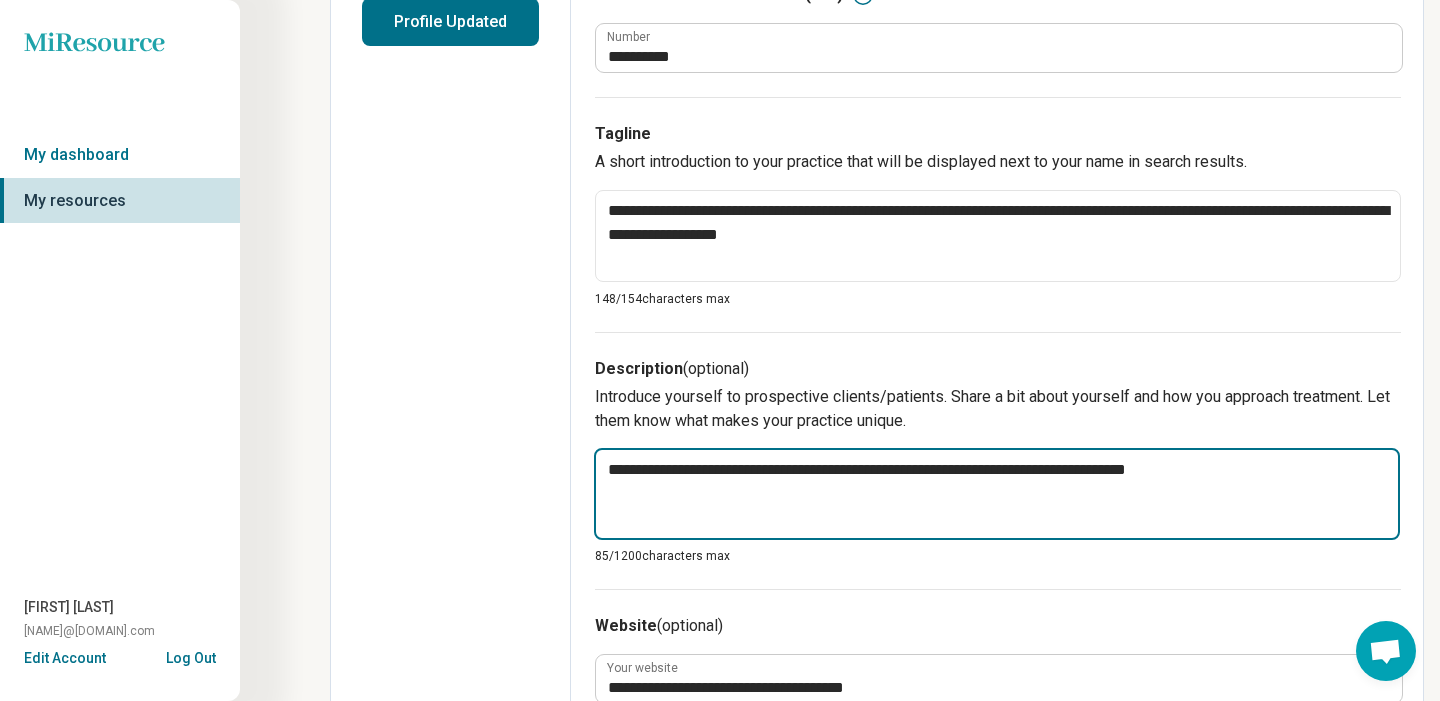 type on "*" 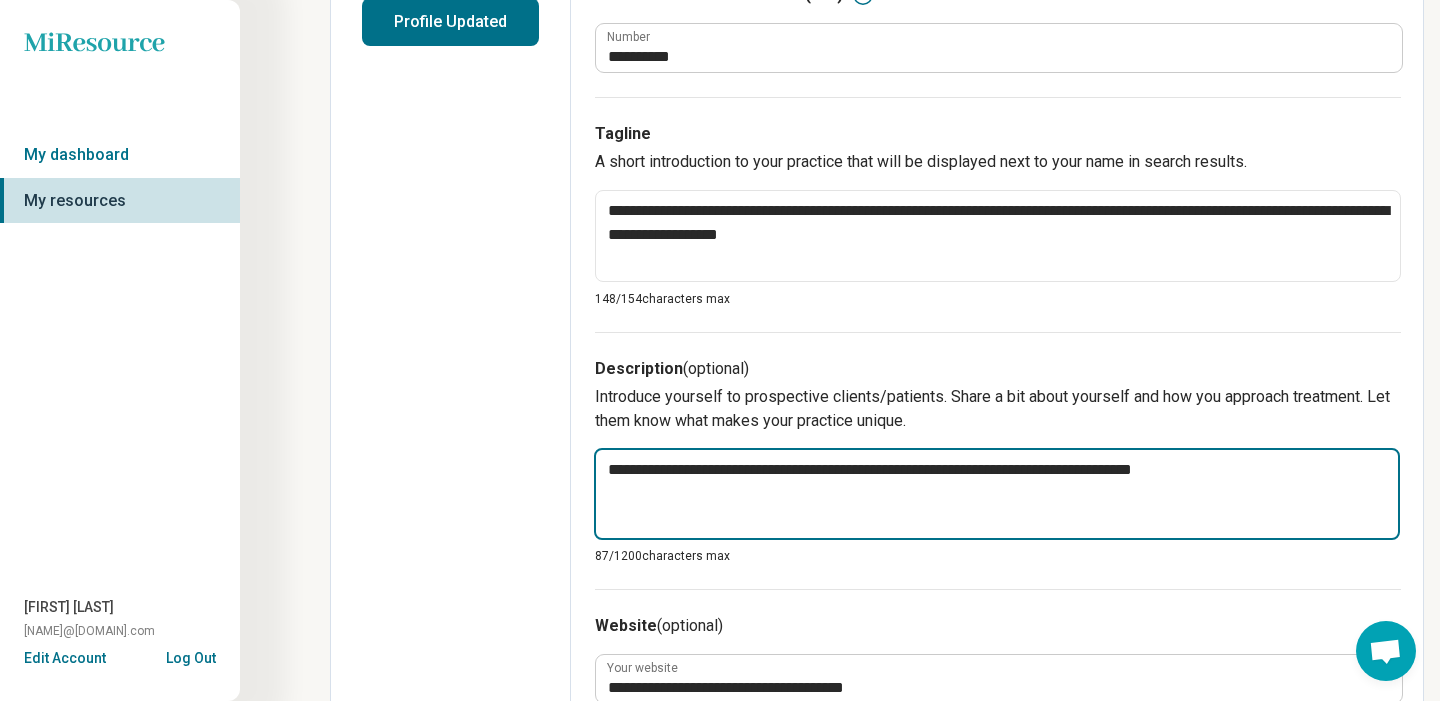 type on "*" 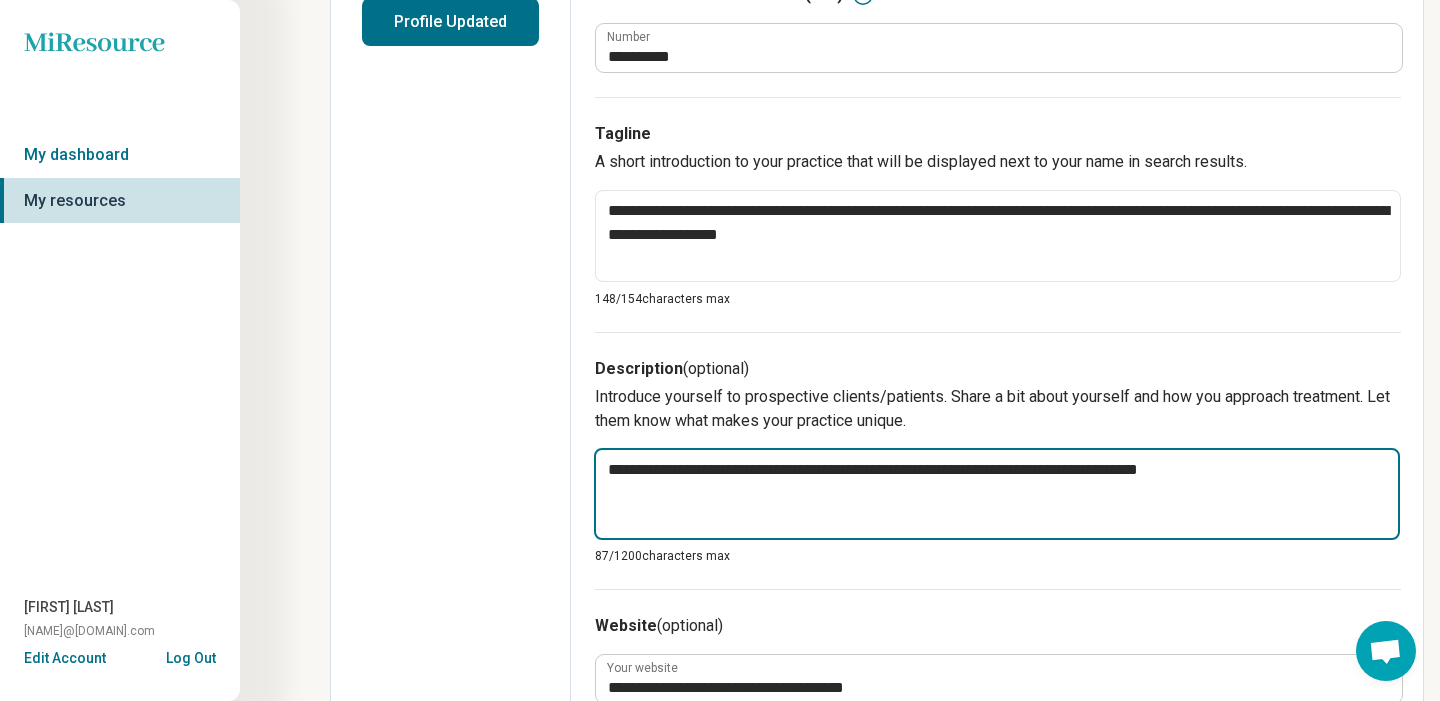 type on "*" 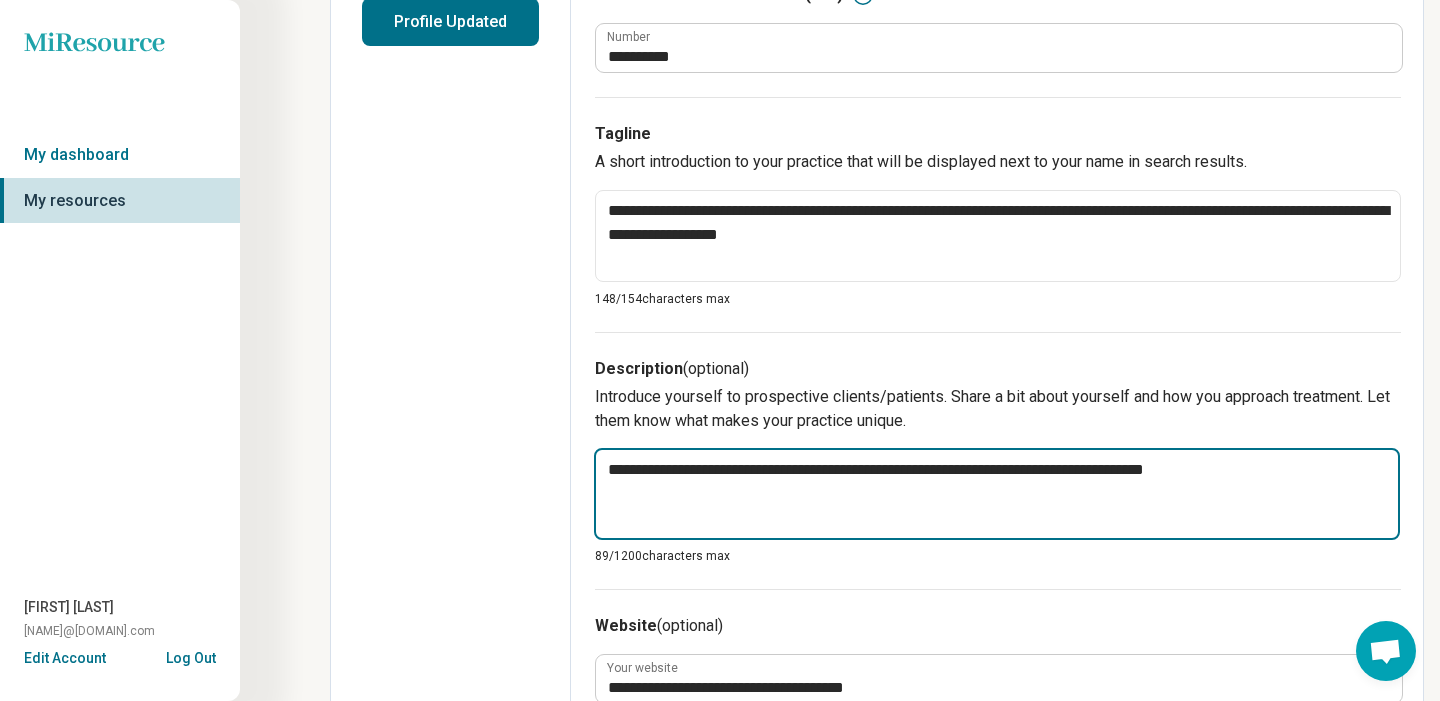 type on "*" 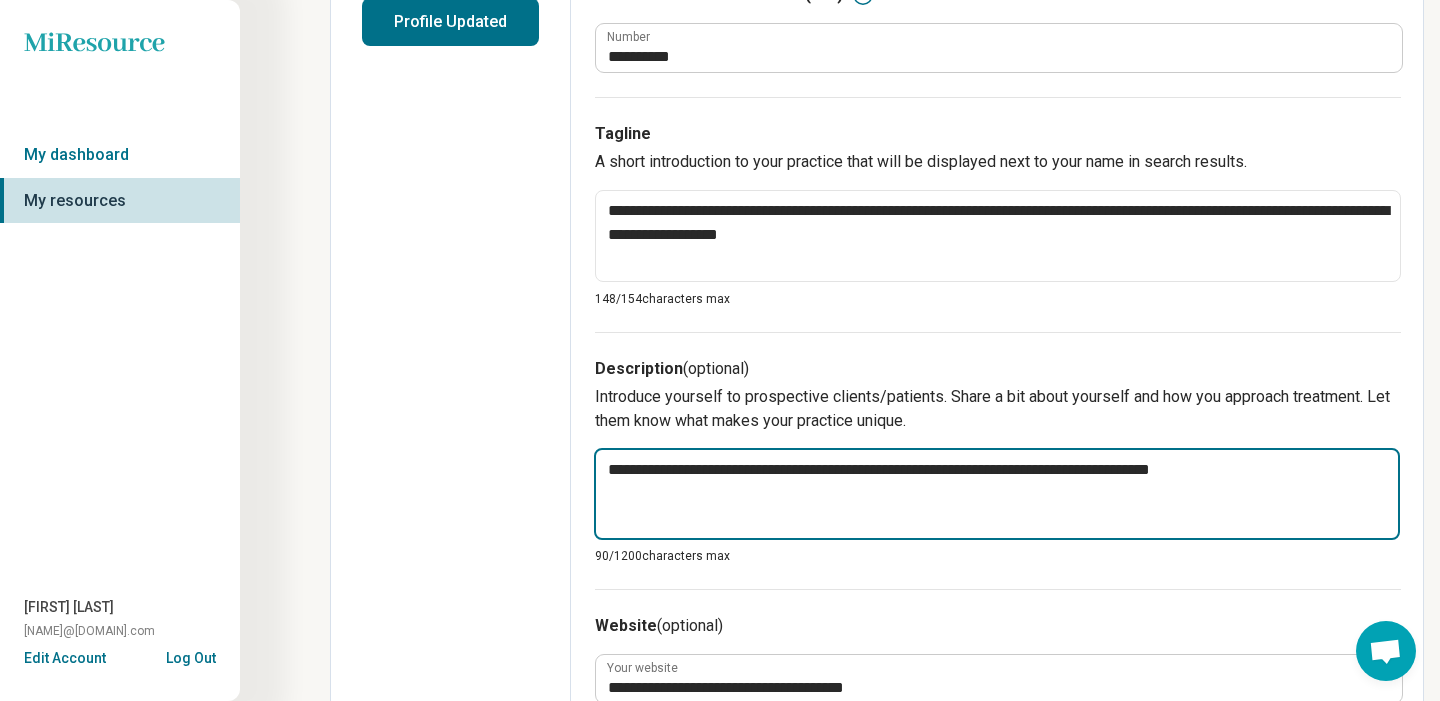 type on "*" 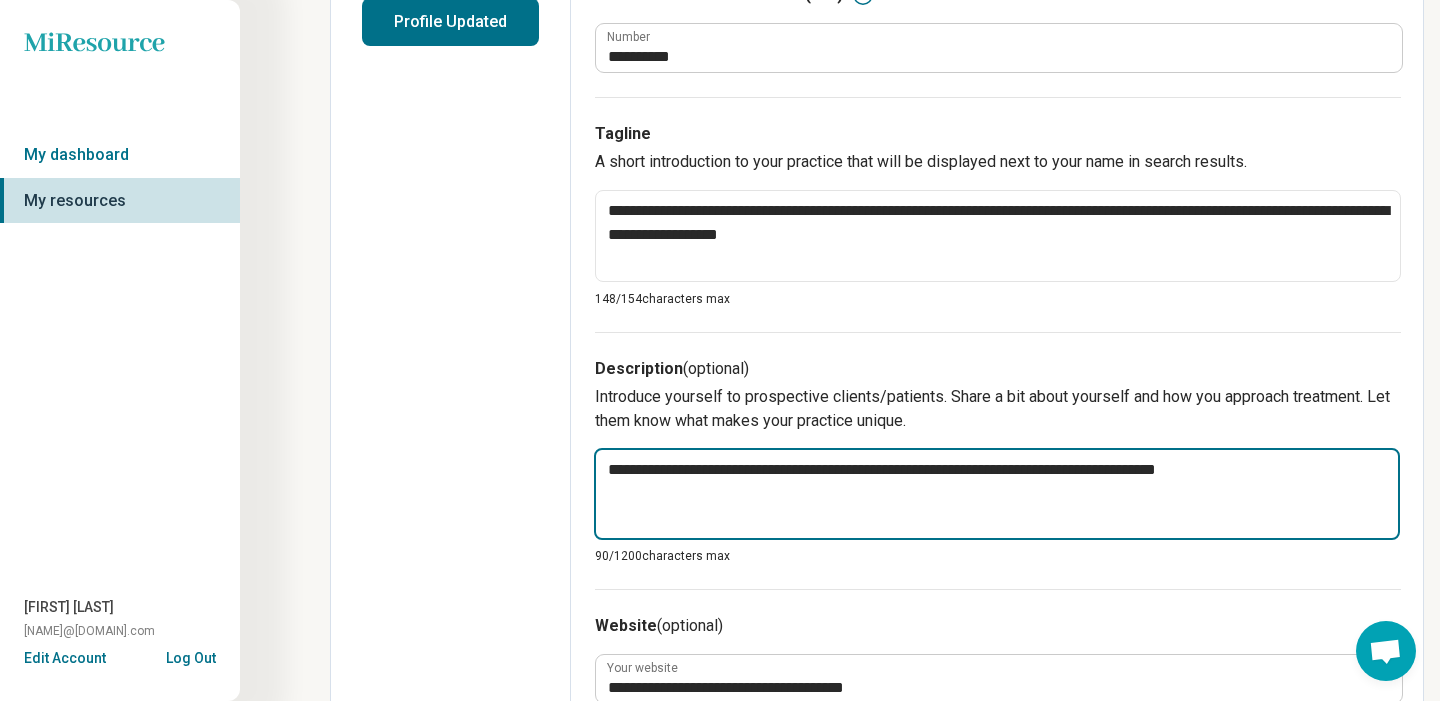 type on "*" 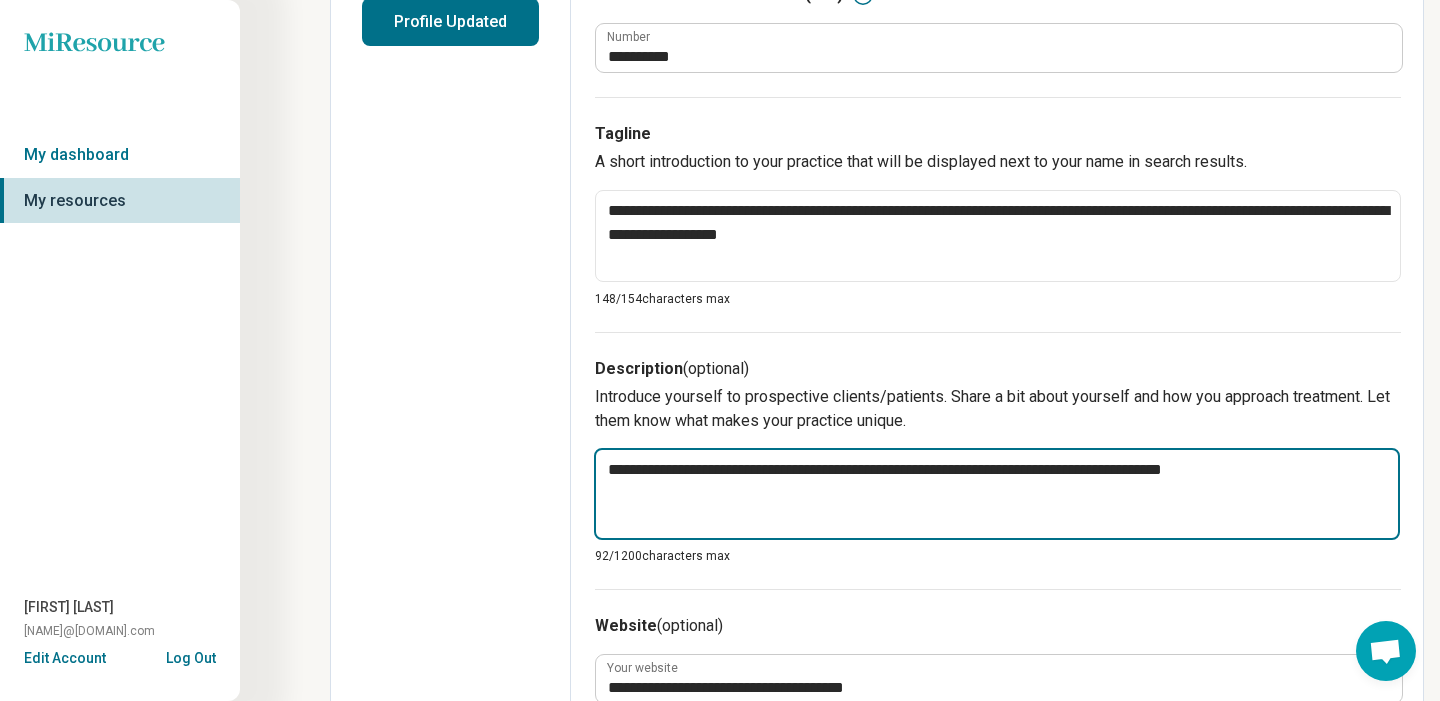 type on "*" 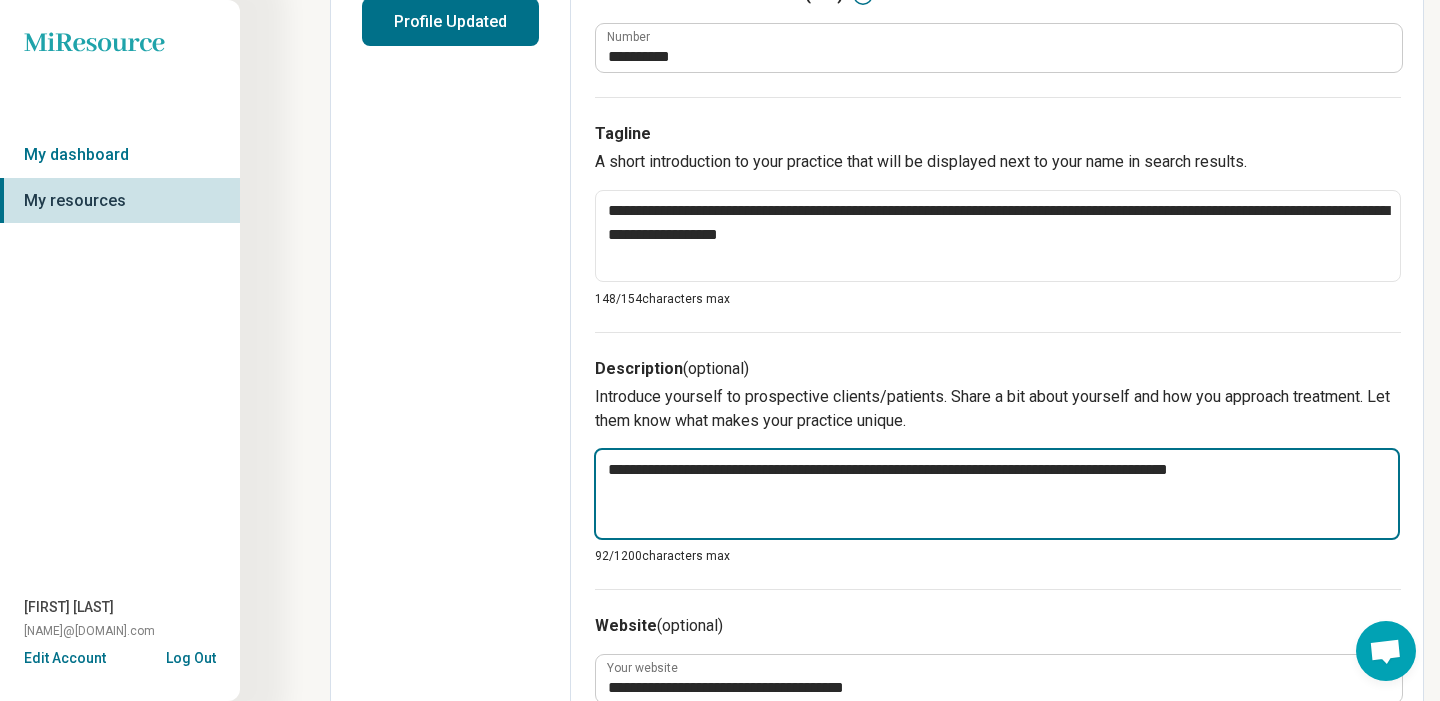 type on "*" 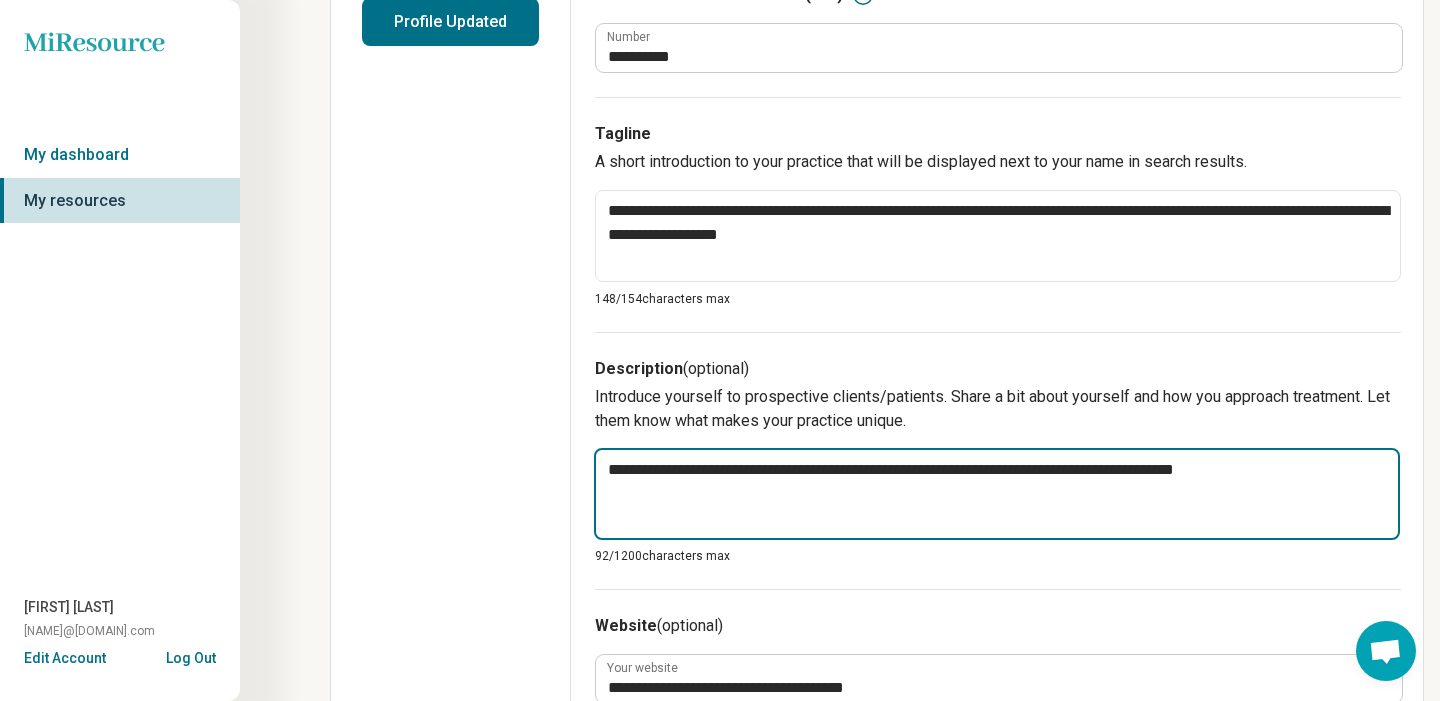 type 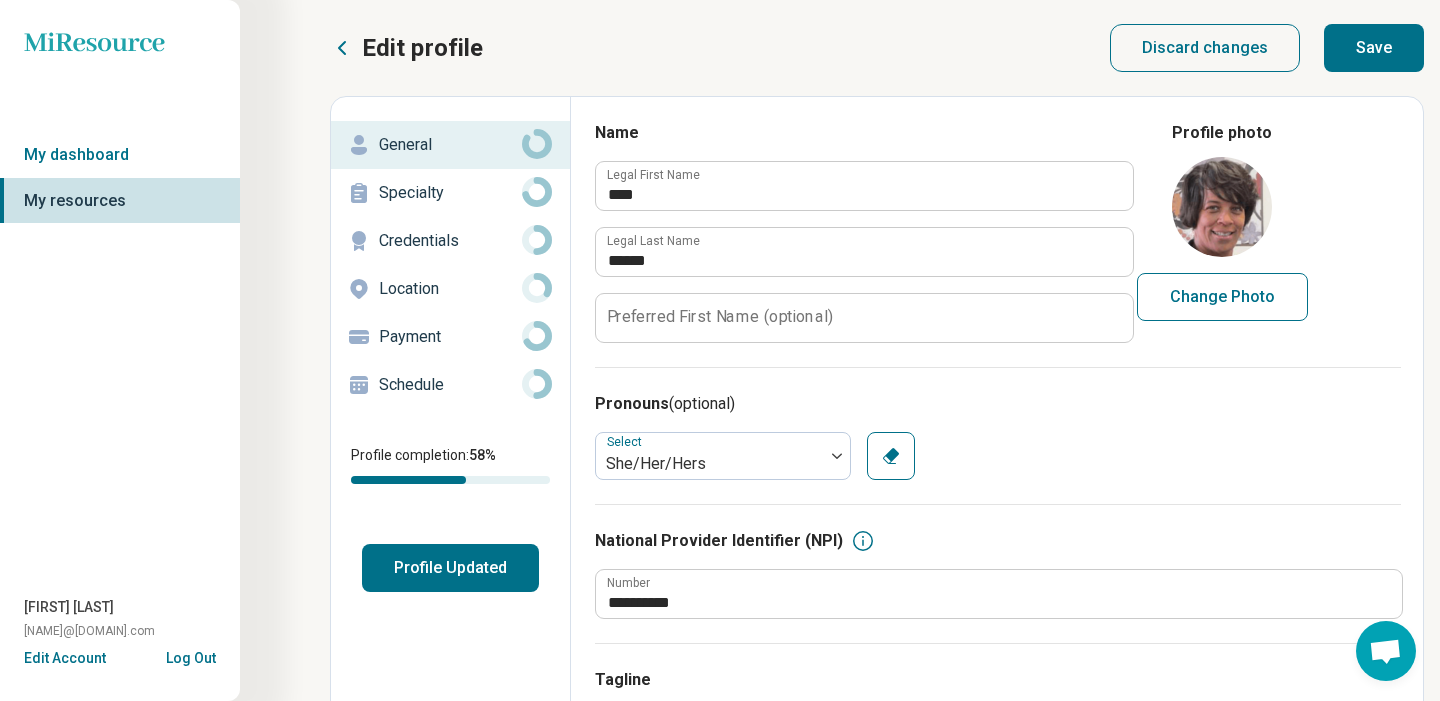 scroll, scrollTop: 0, scrollLeft: 0, axis: both 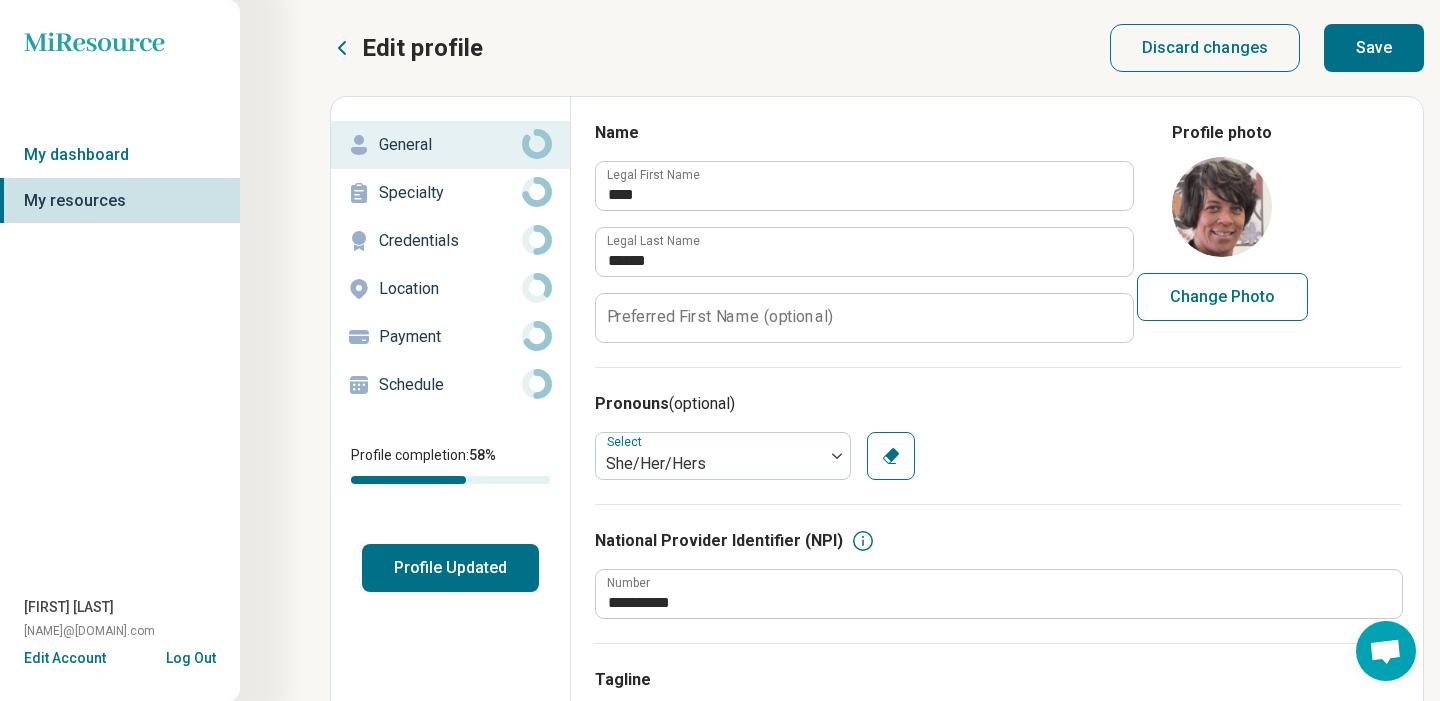 click on "Save" at bounding box center (1374, 48) 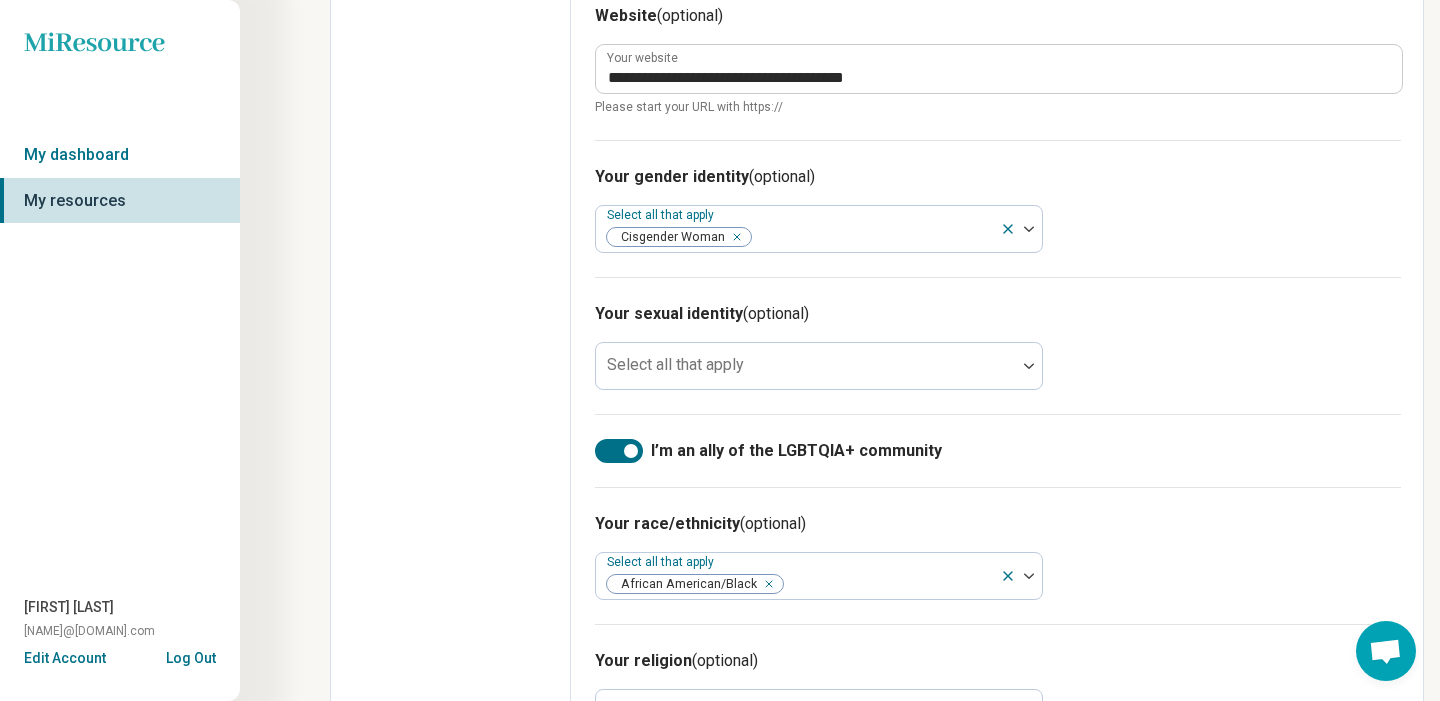 scroll, scrollTop: 1148, scrollLeft: 0, axis: vertical 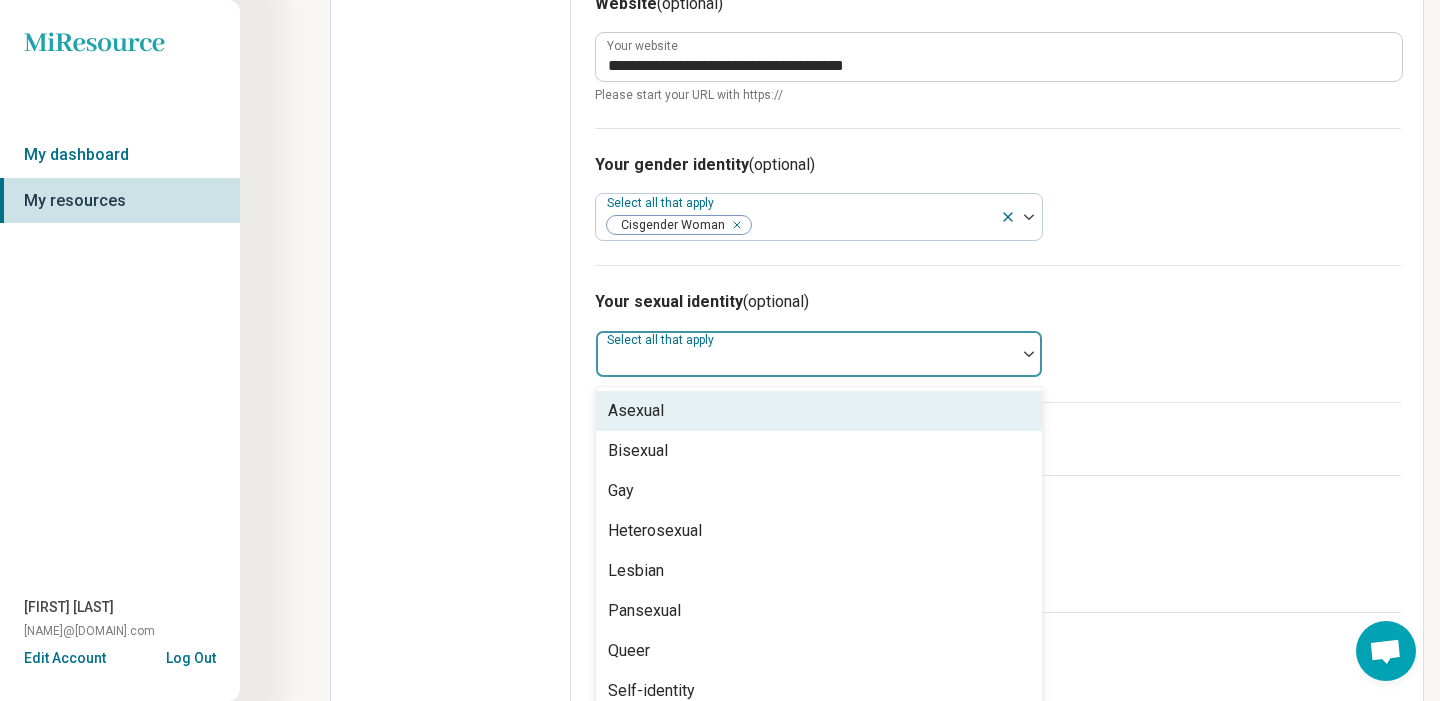 click at bounding box center [1029, 354] 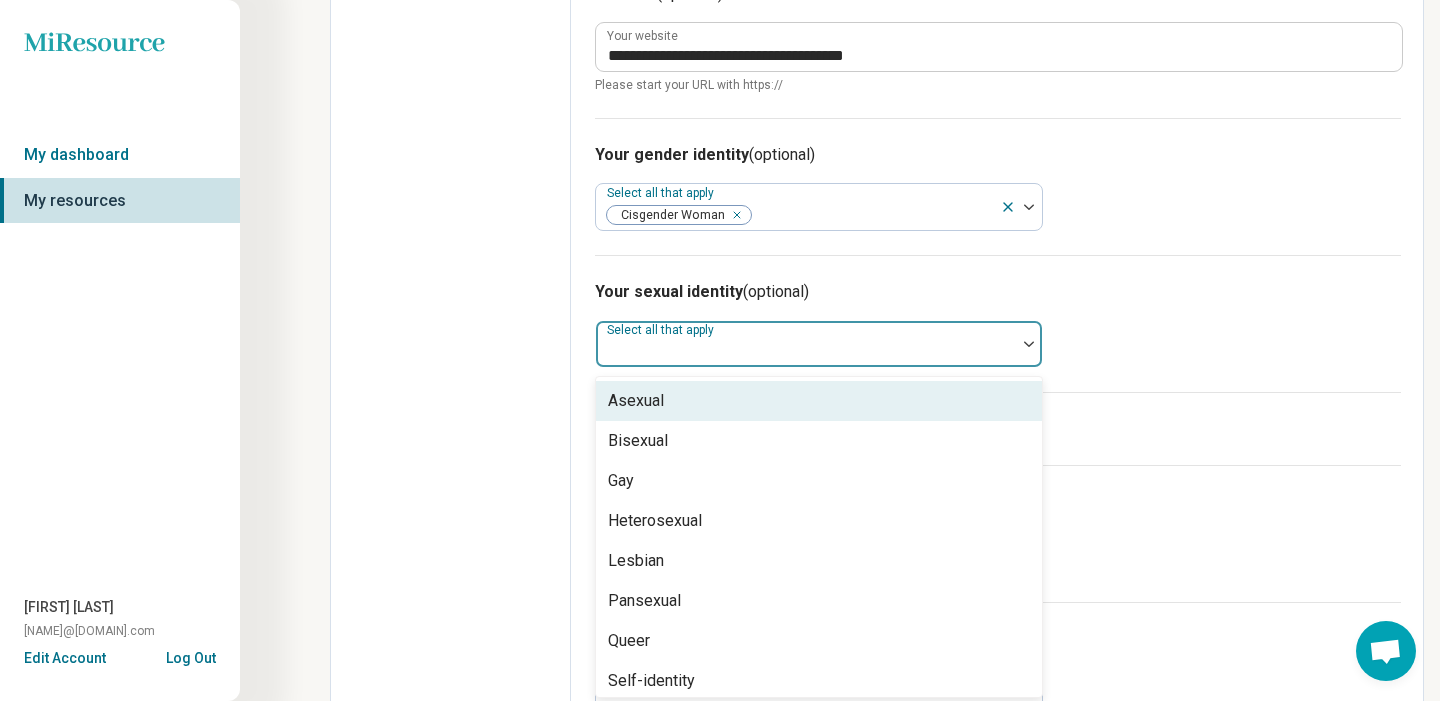 scroll, scrollTop: 1181, scrollLeft: 0, axis: vertical 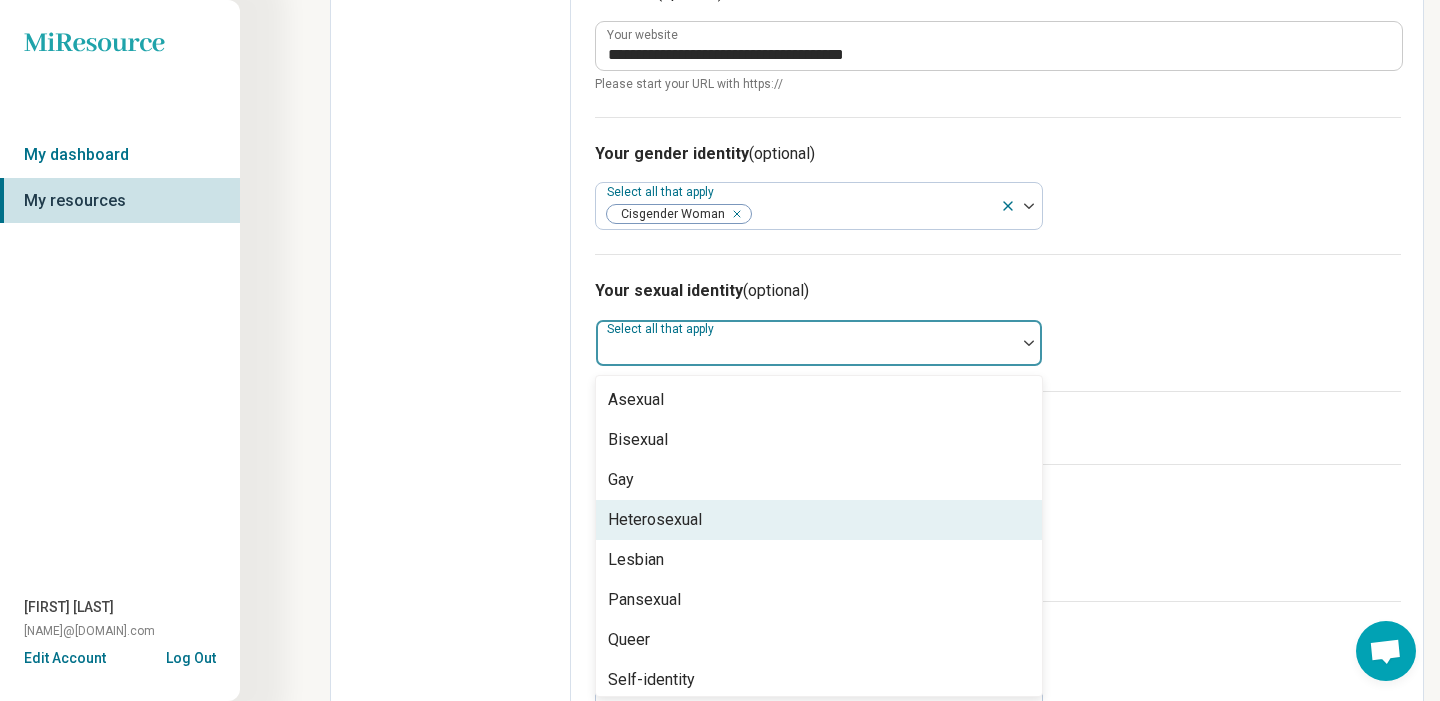 click on "Heterosexual" at bounding box center [819, 520] 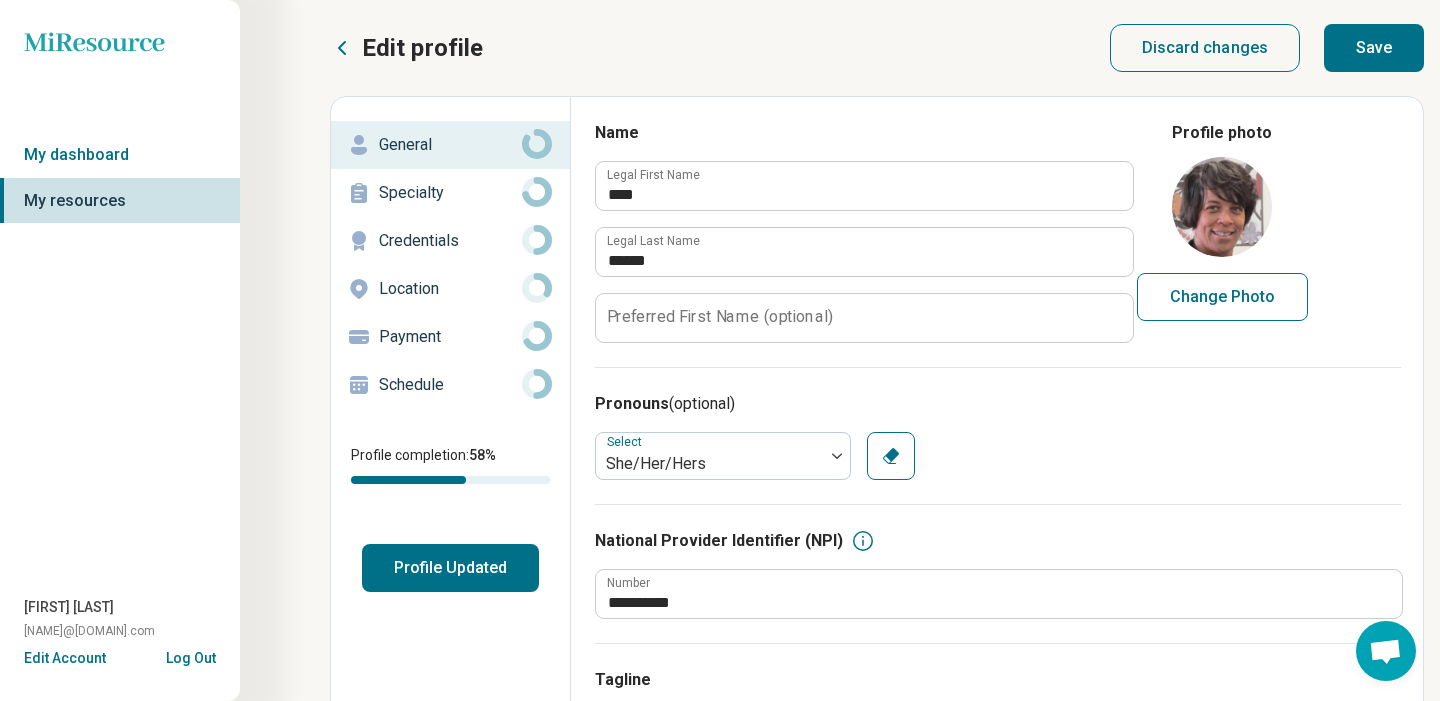 scroll, scrollTop: 0, scrollLeft: 0, axis: both 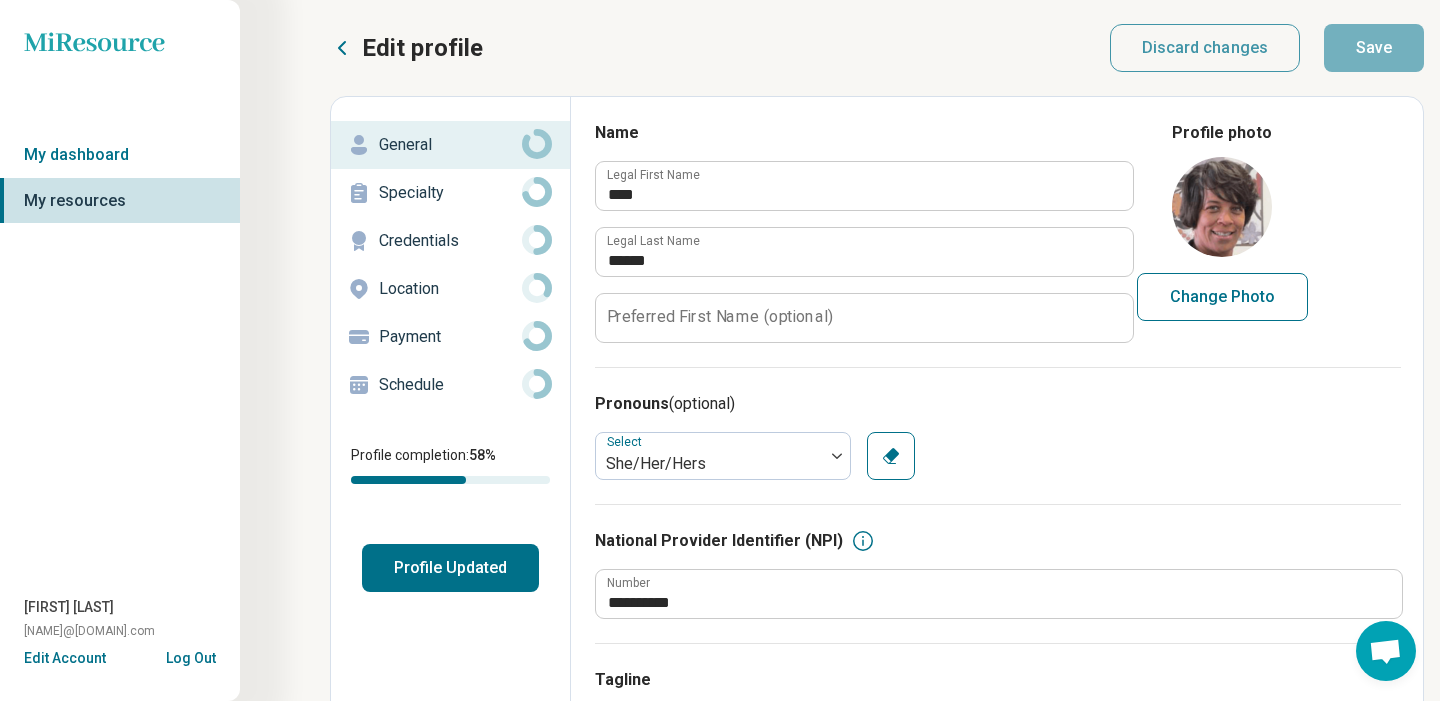 click on "Specialty" at bounding box center [450, 193] 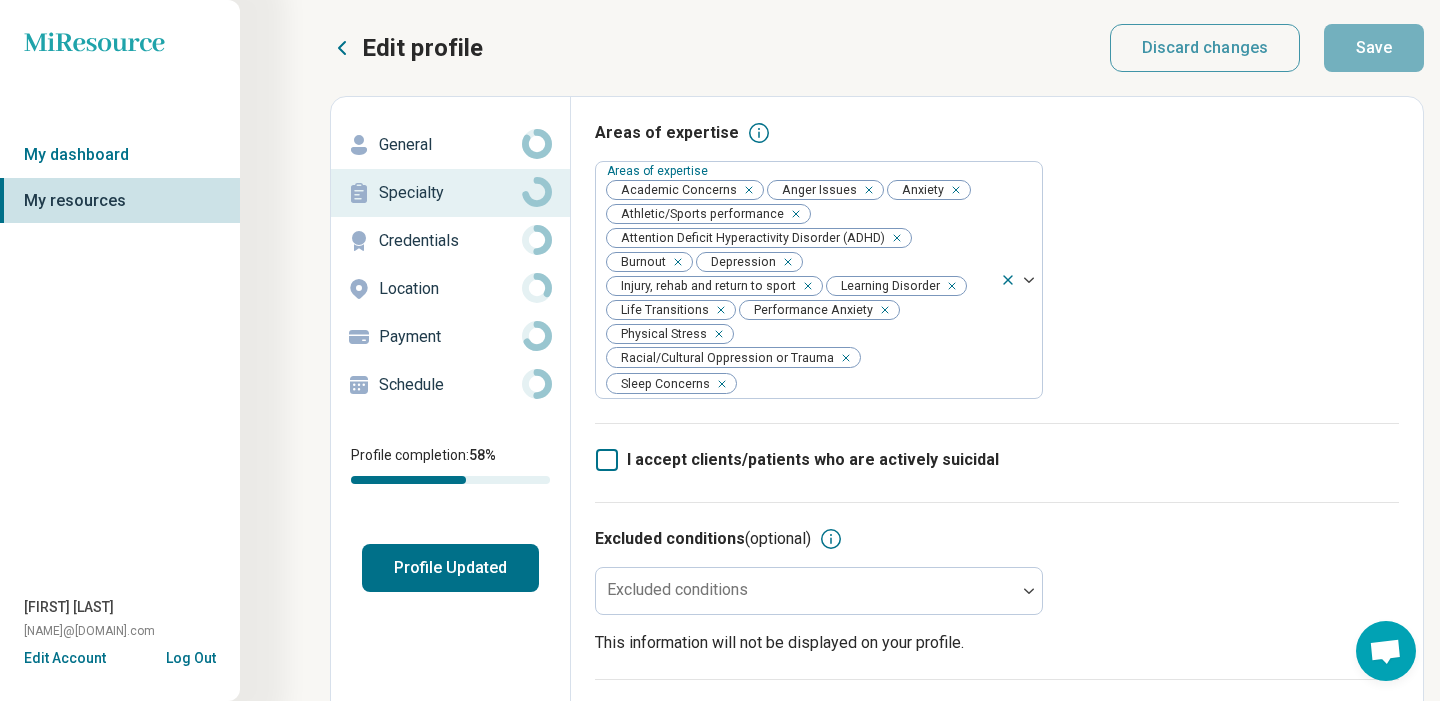 scroll, scrollTop: 0, scrollLeft: 0, axis: both 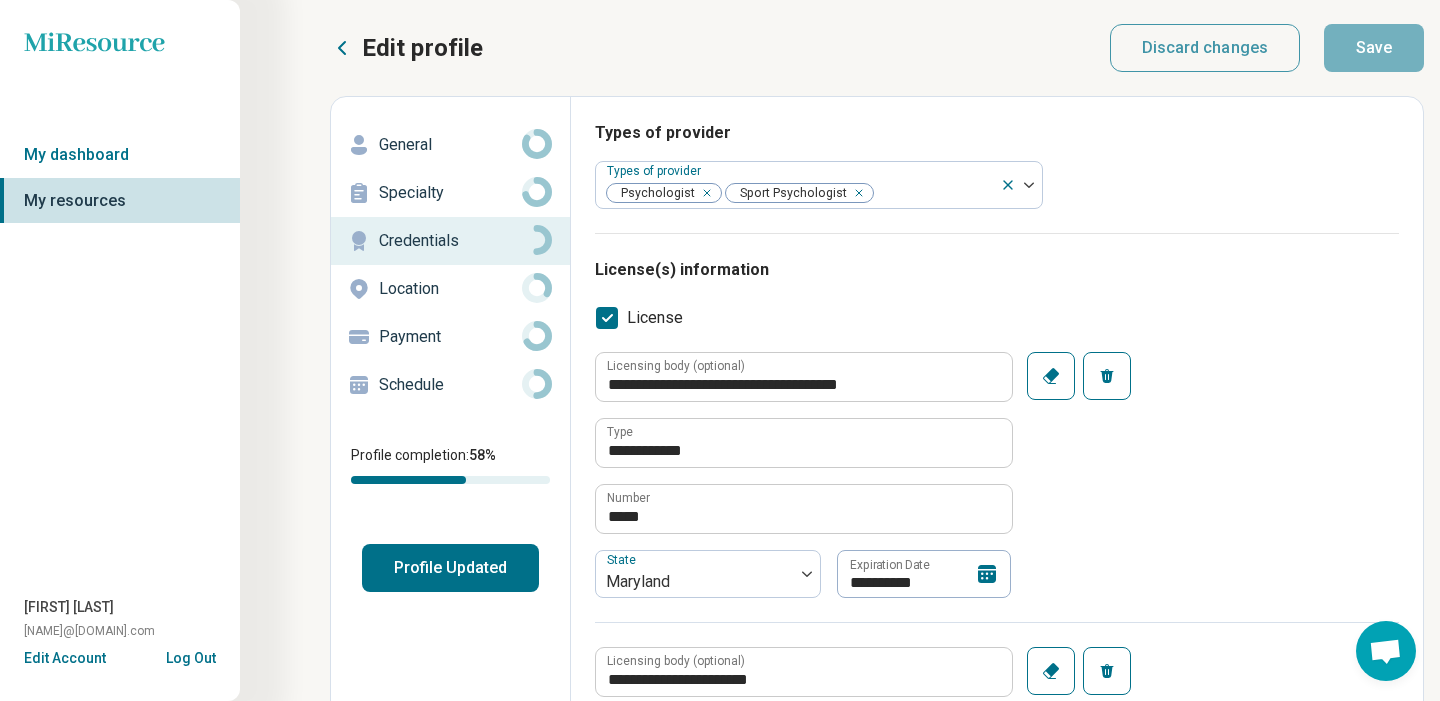click on "Location" at bounding box center [450, 289] 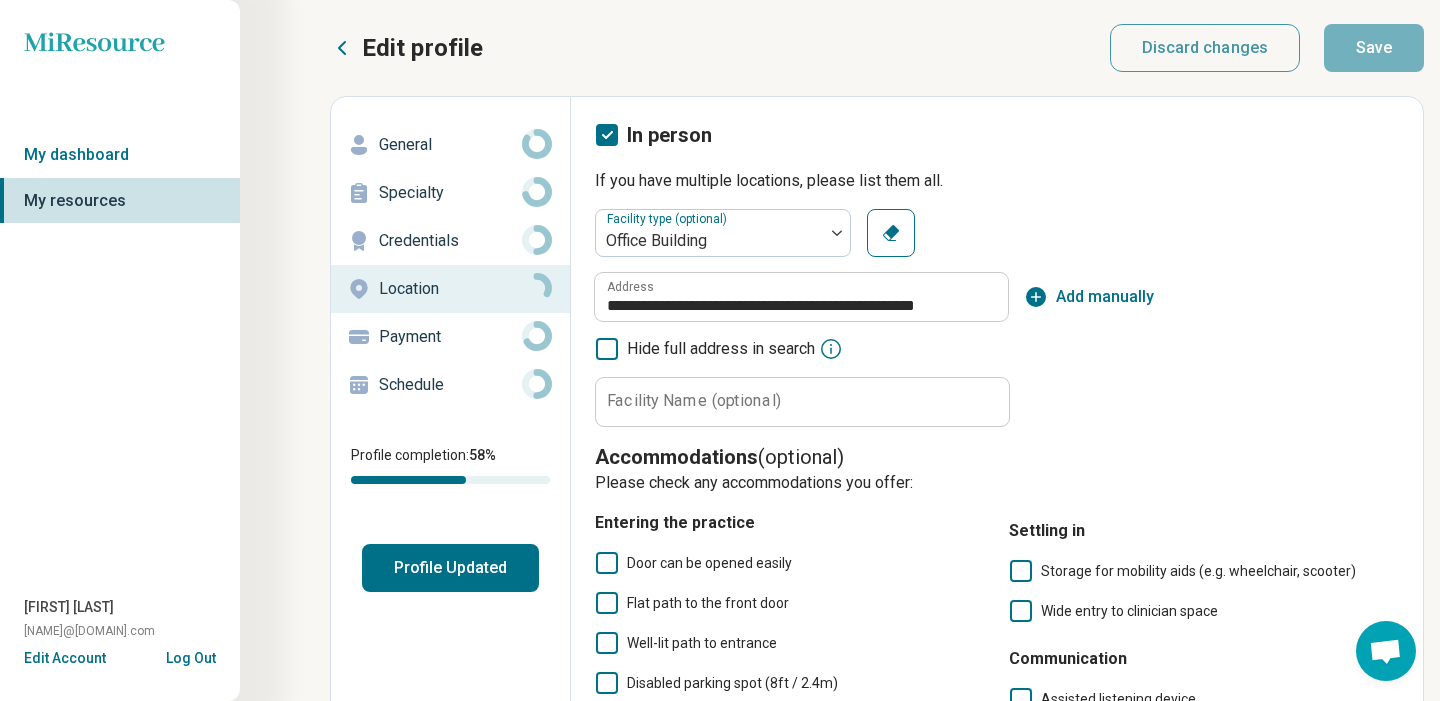 click on "Payment" at bounding box center [450, 337] 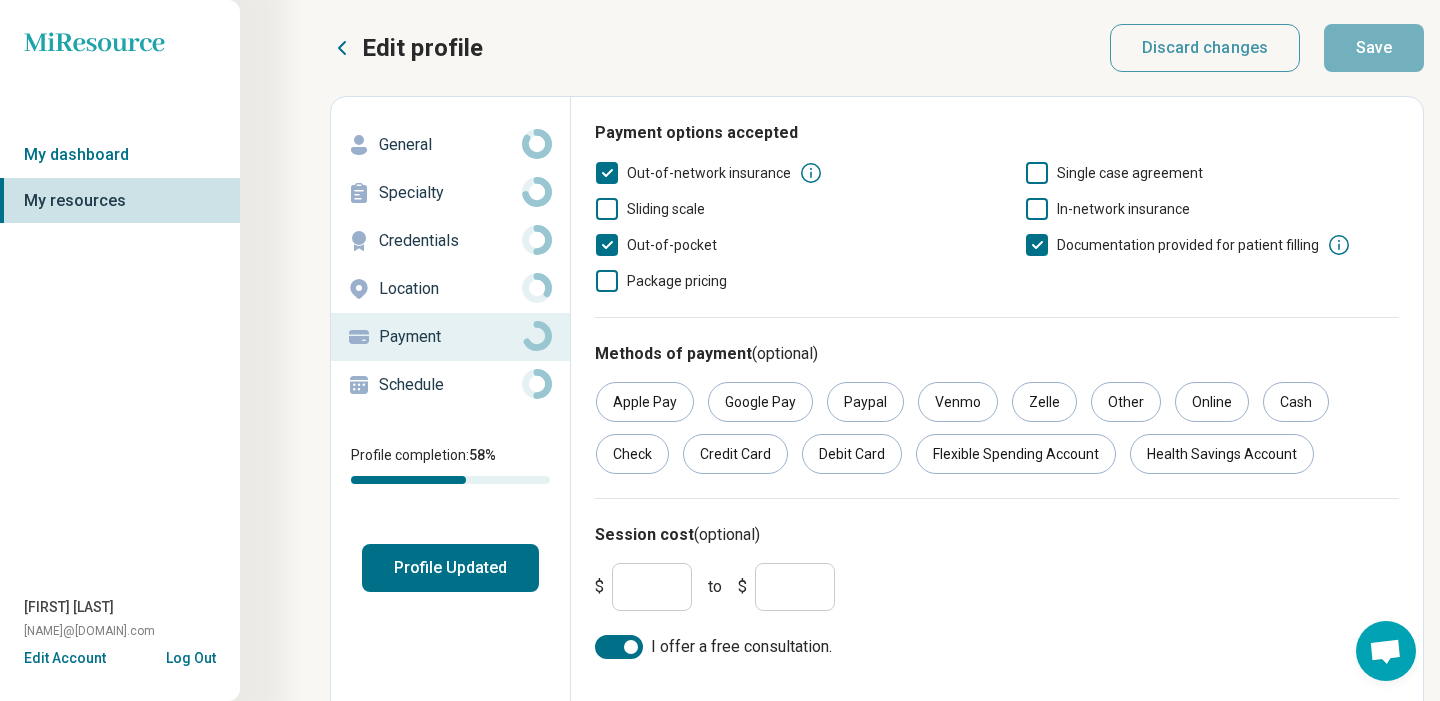 click on "Schedule" at bounding box center [450, 385] 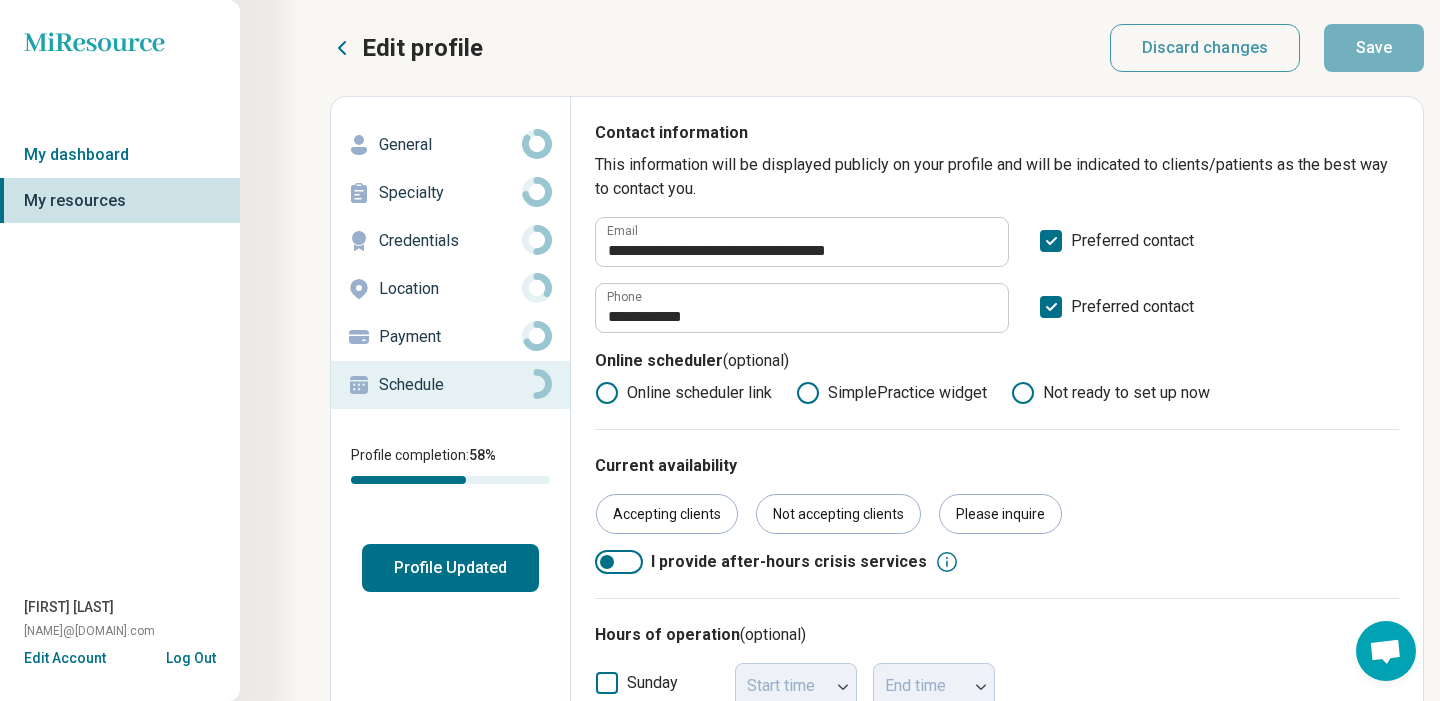 click on "Schedule" at bounding box center (450, 385) 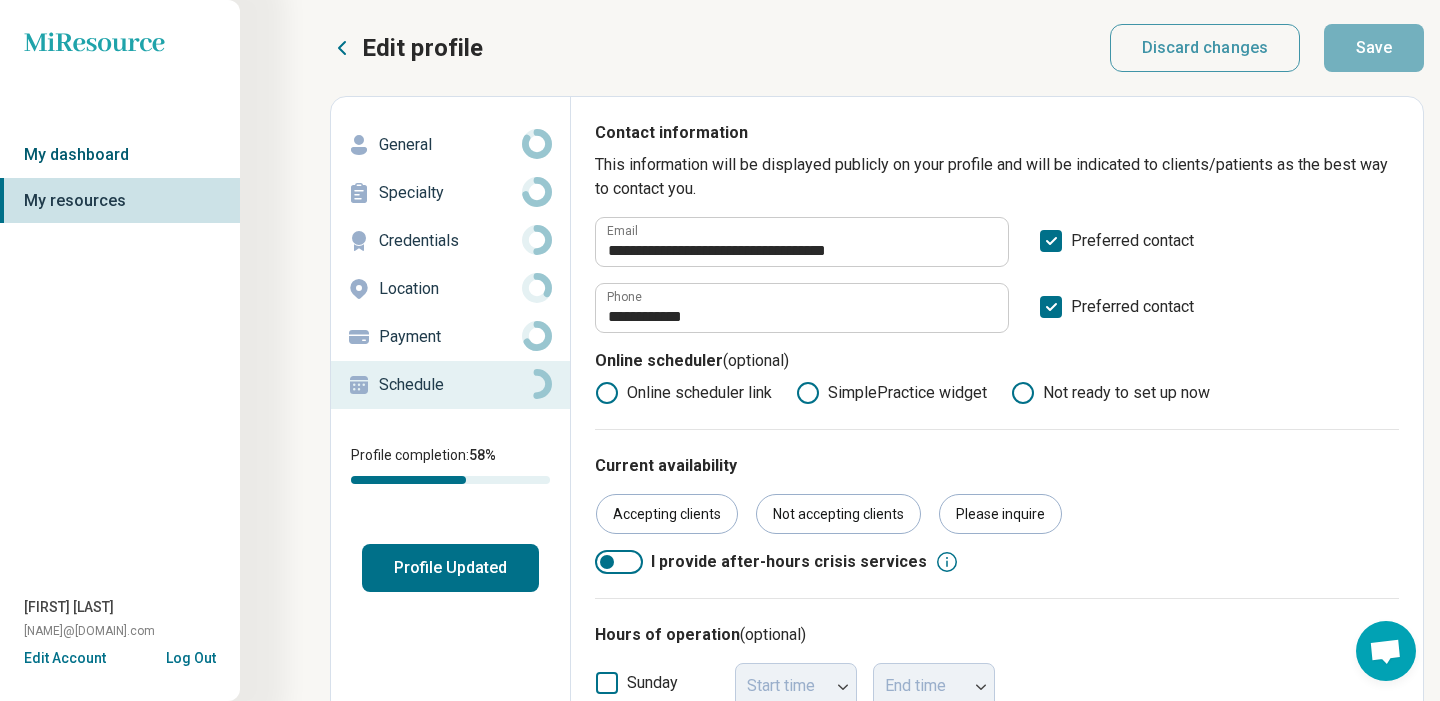 click on "My dashboard" at bounding box center [120, 155] 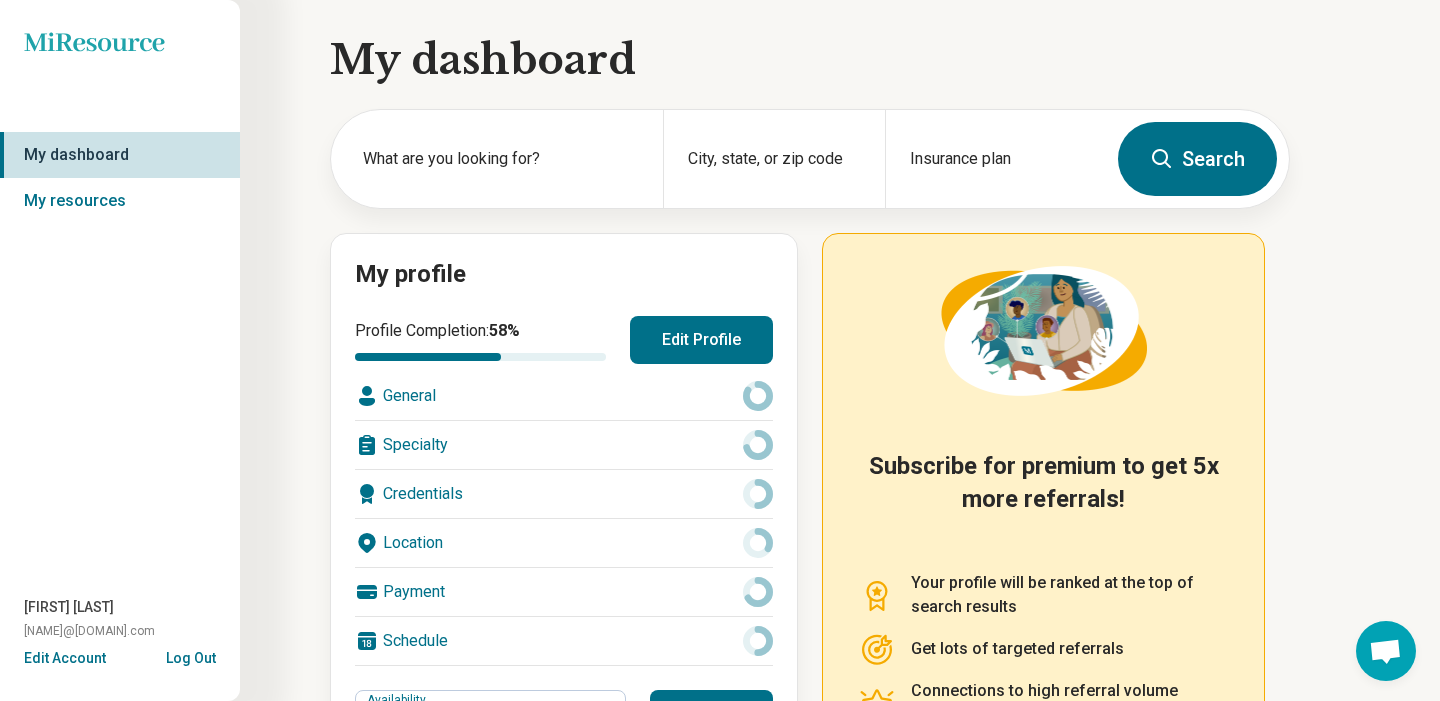 click on "My dashboard" at bounding box center [120, 155] 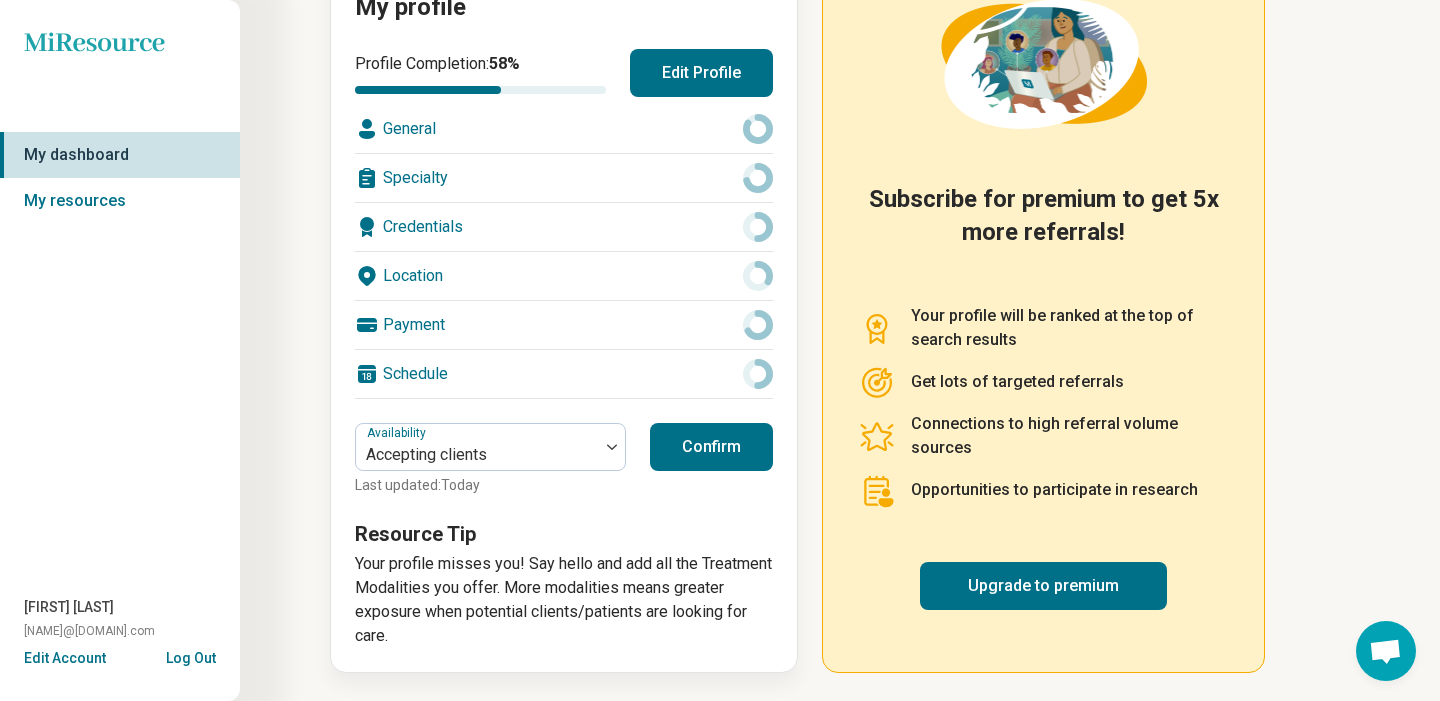 scroll, scrollTop: 266, scrollLeft: 0, axis: vertical 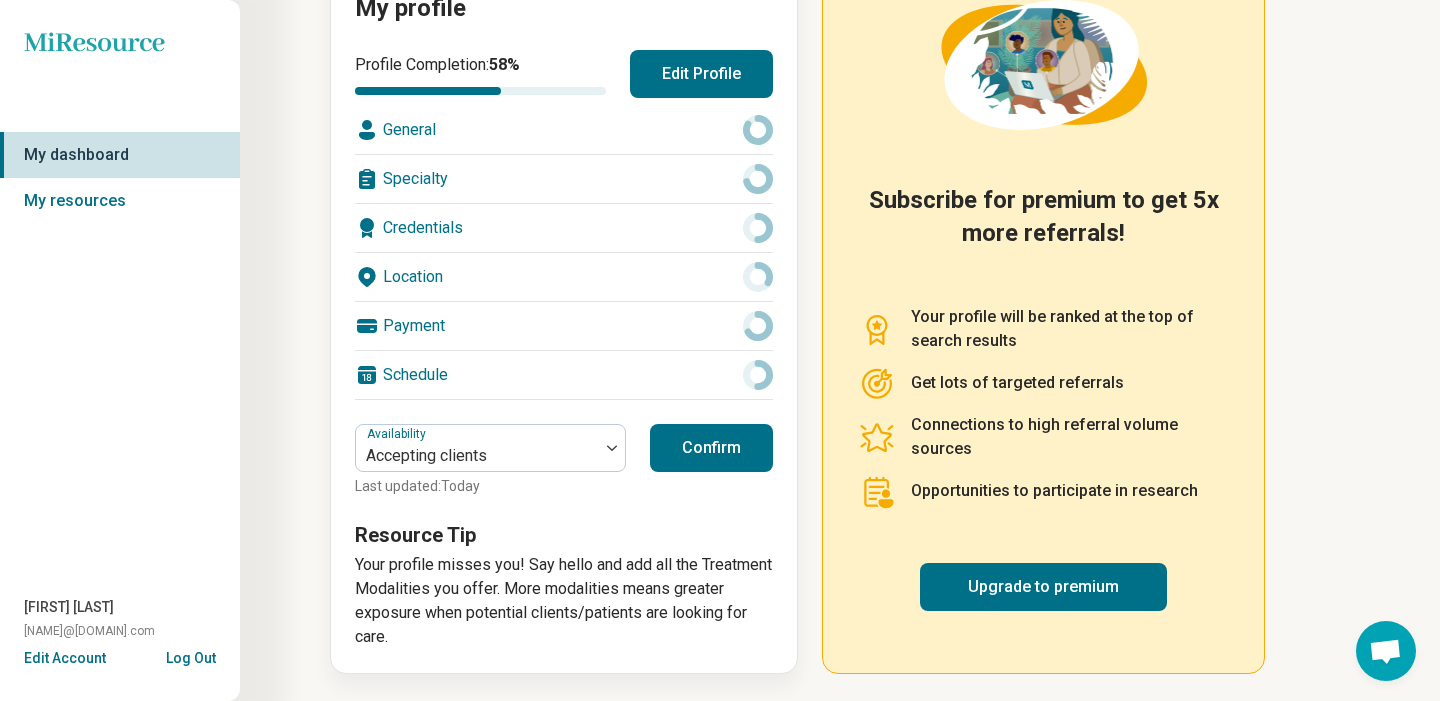 click on "Confirm" at bounding box center (711, 448) 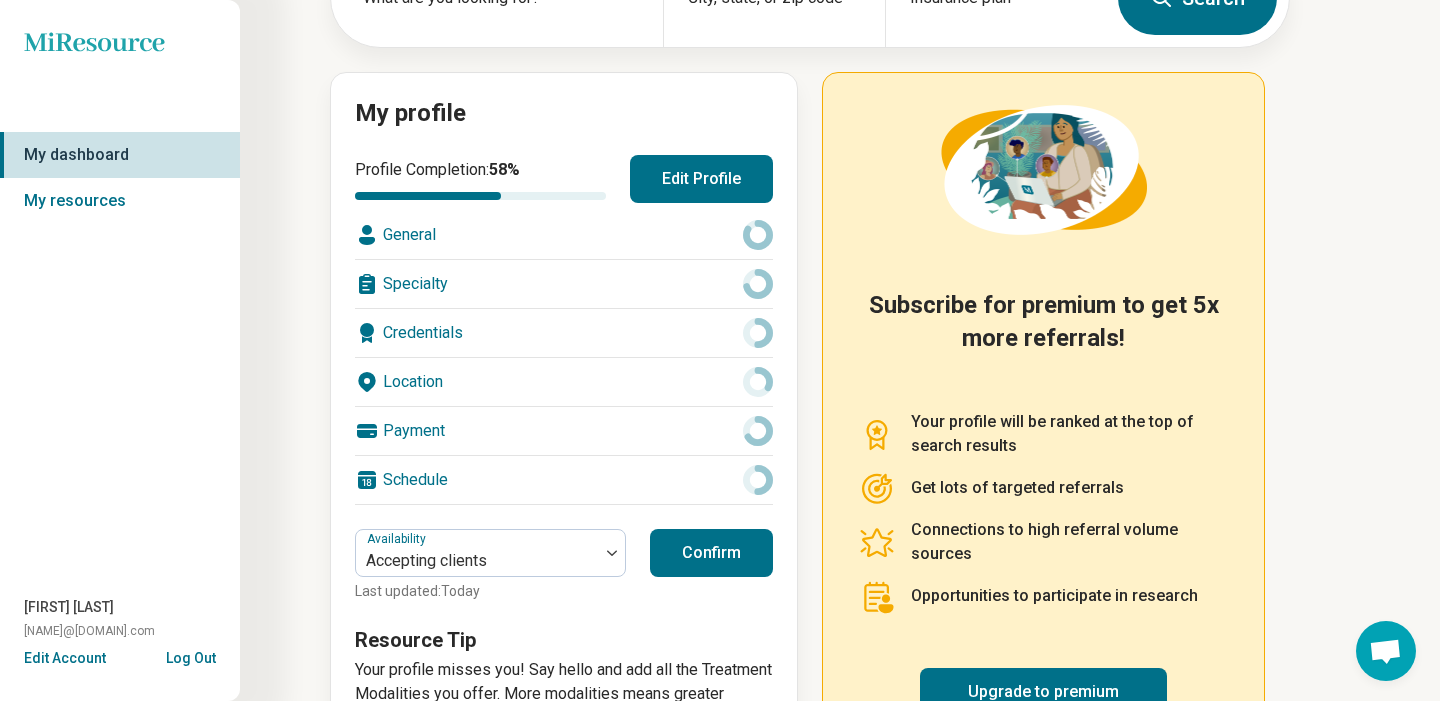 scroll, scrollTop: 235, scrollLeft: 0, axis: vertical 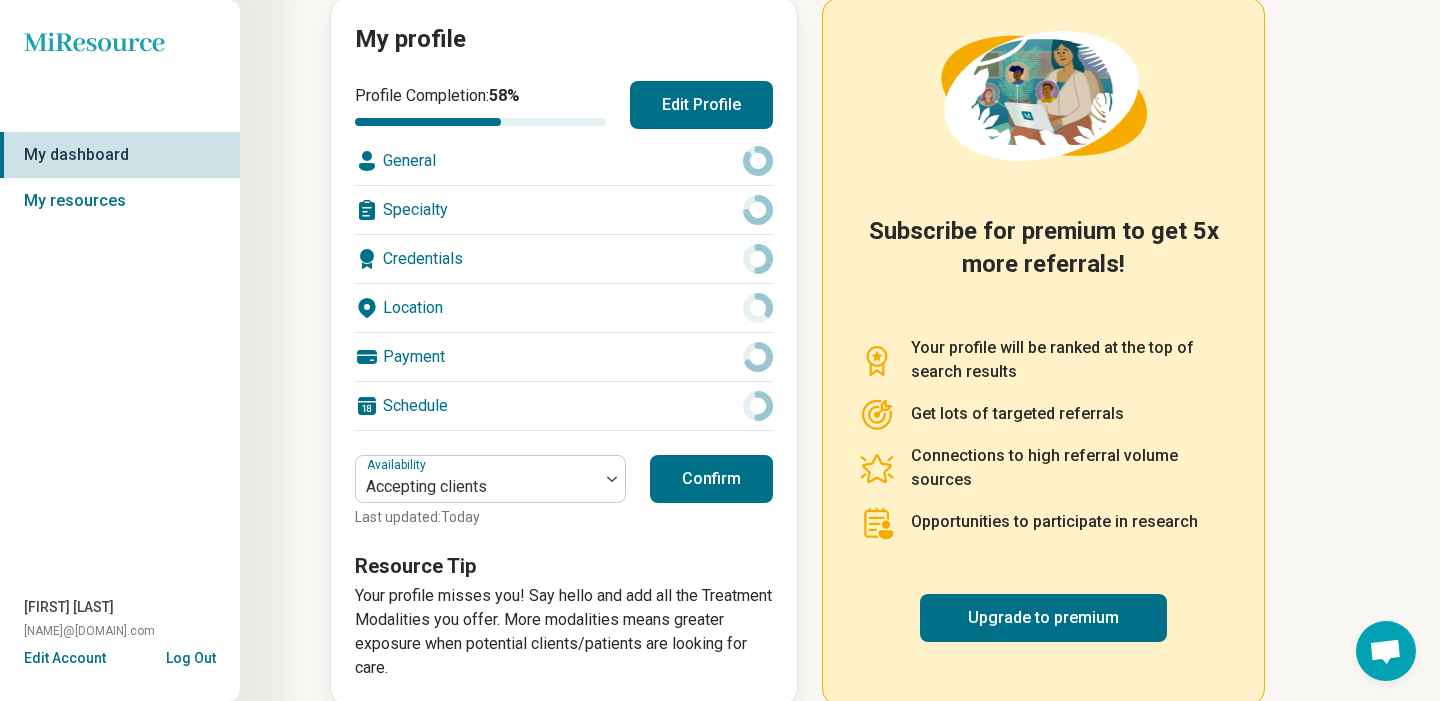click on "Credentials" at bounding box center [564, 259] 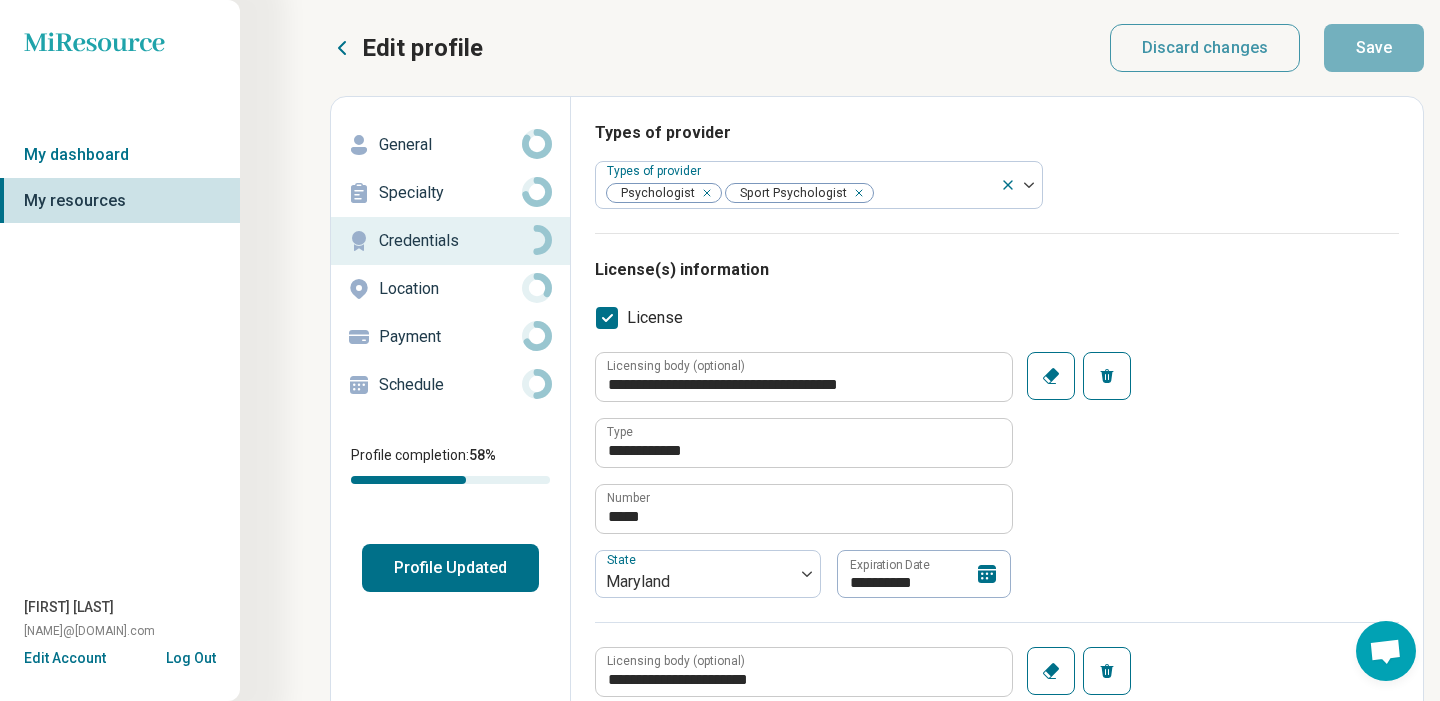 scroll, scrollTop: 0, scrollLeft: 0, axis: both 